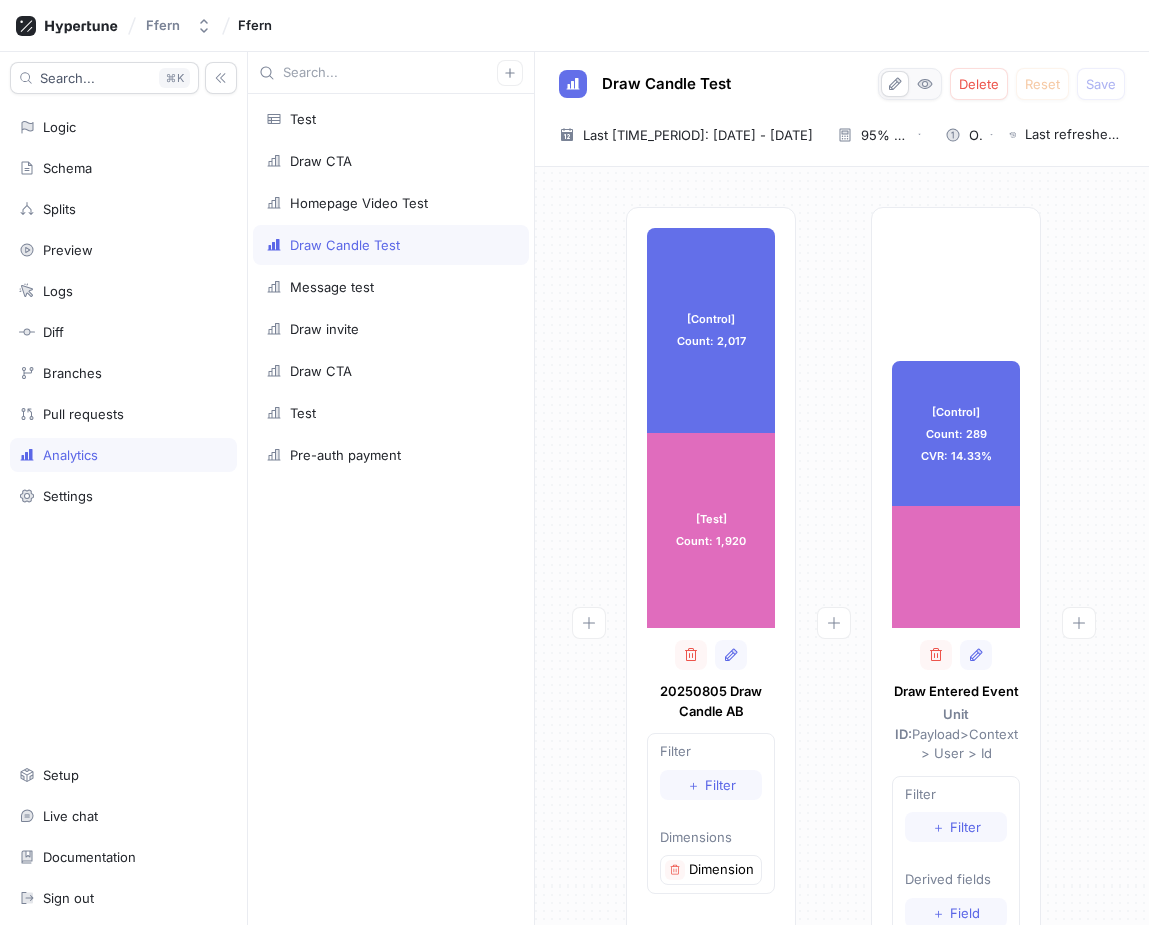 scroll, scrollTop: 0, scrollLeft: 0, axis: both 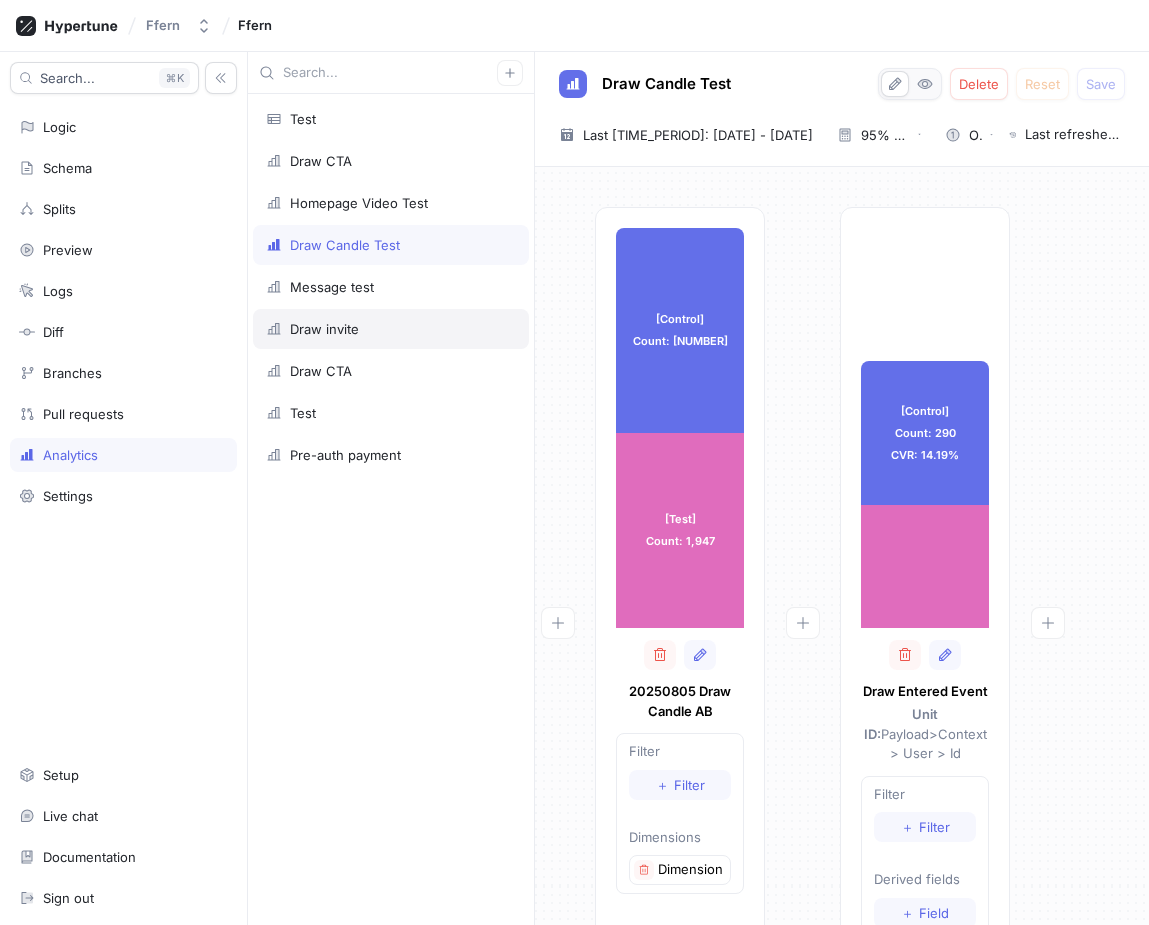 click on "Draw invite" at bounding box center [391, 329] 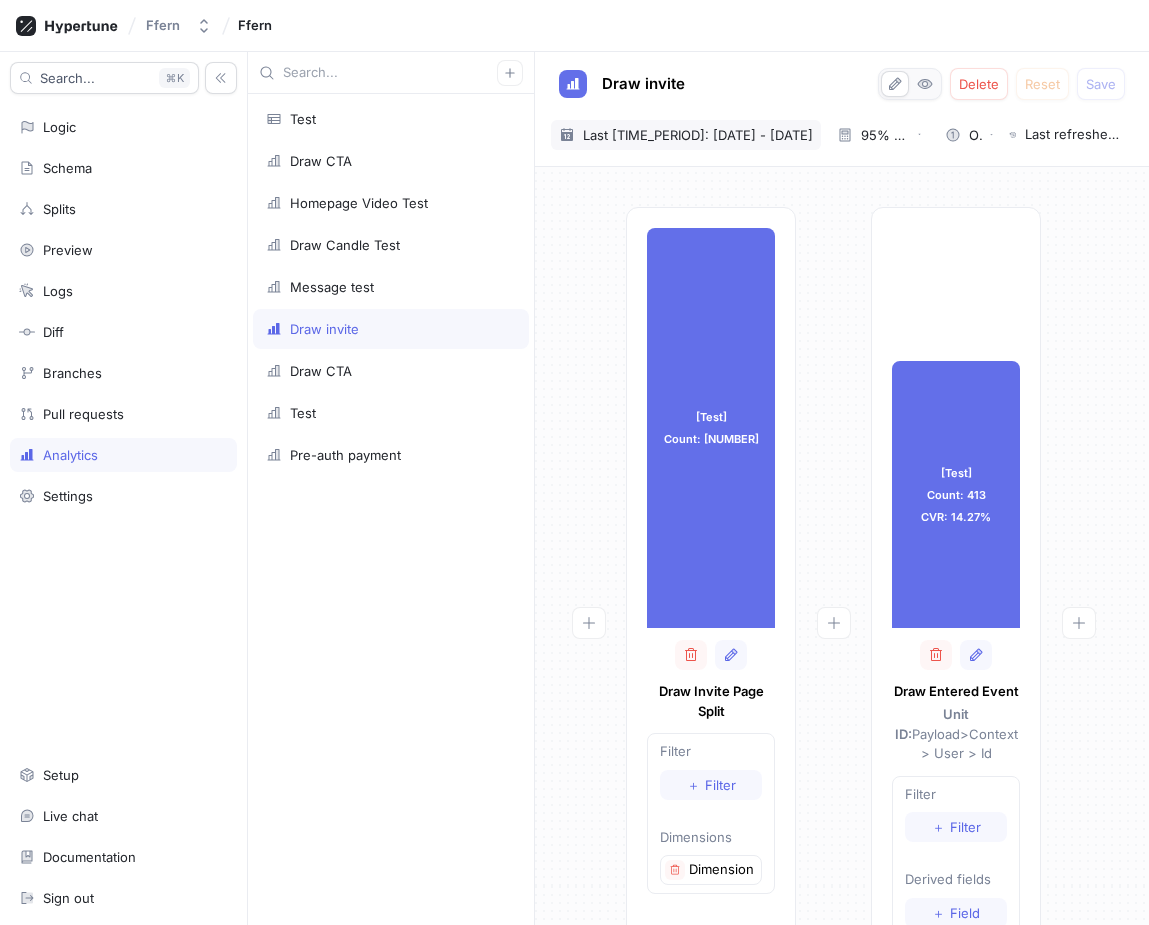 click on "Last 2 days: 5 Aug 2025 - 6 Aug 2025" at bounding box center [698, 135] 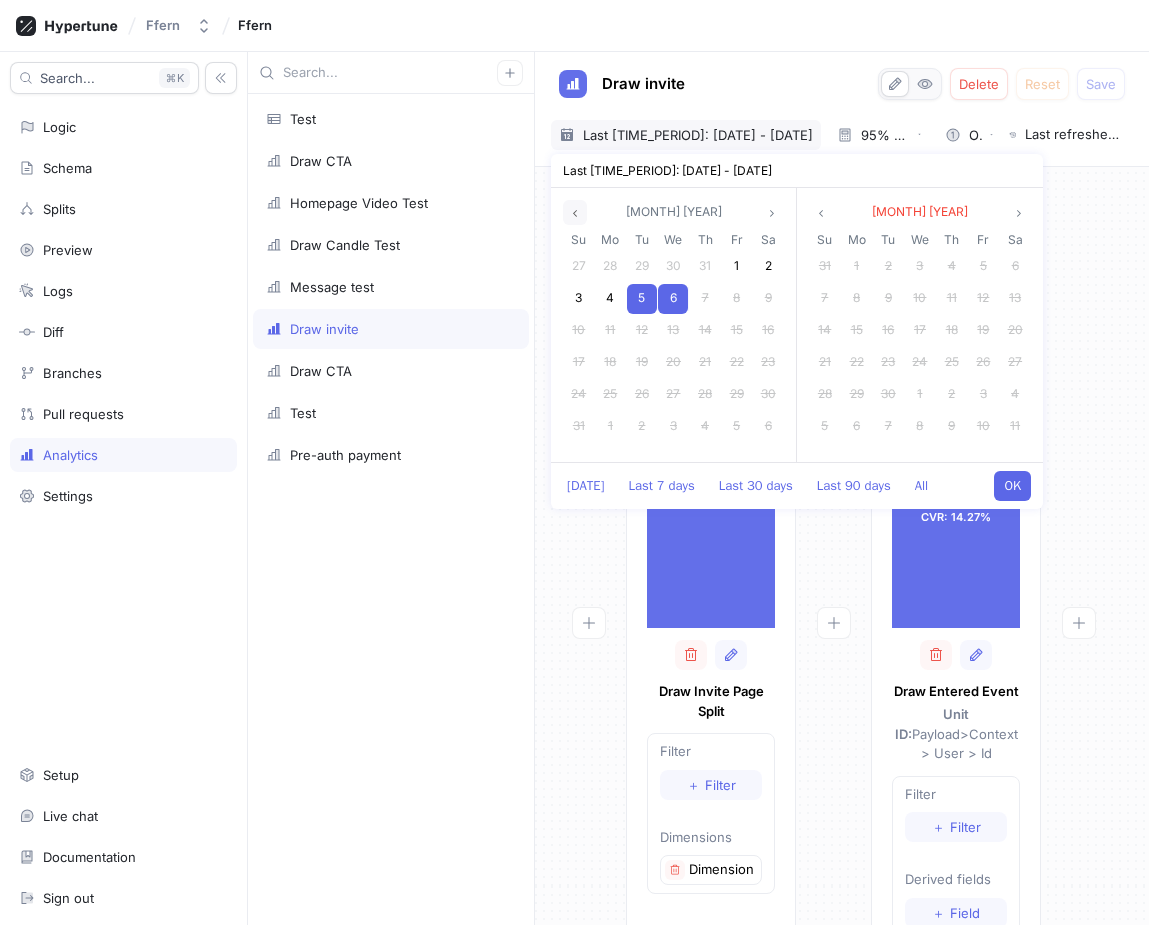 click 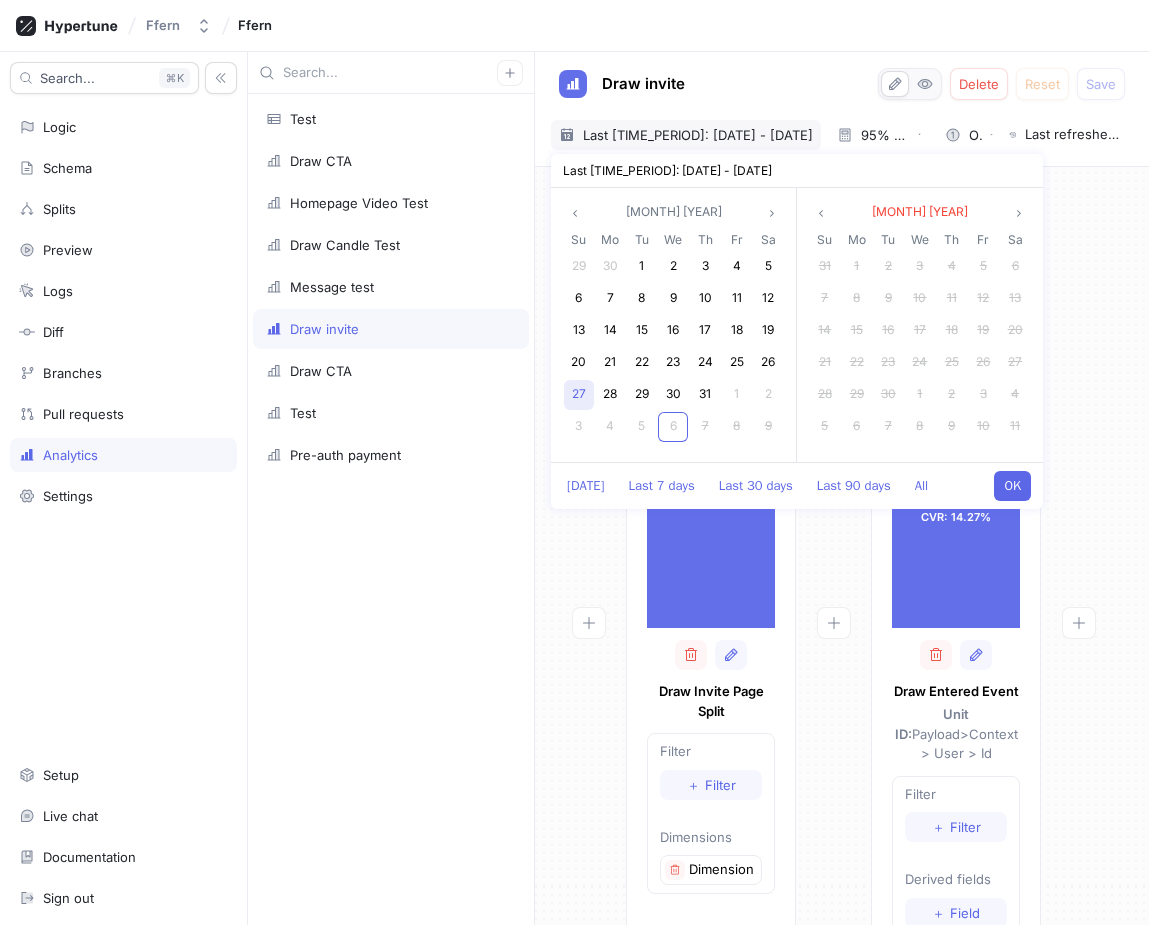 click on "27" at bounding box center [579, 393] 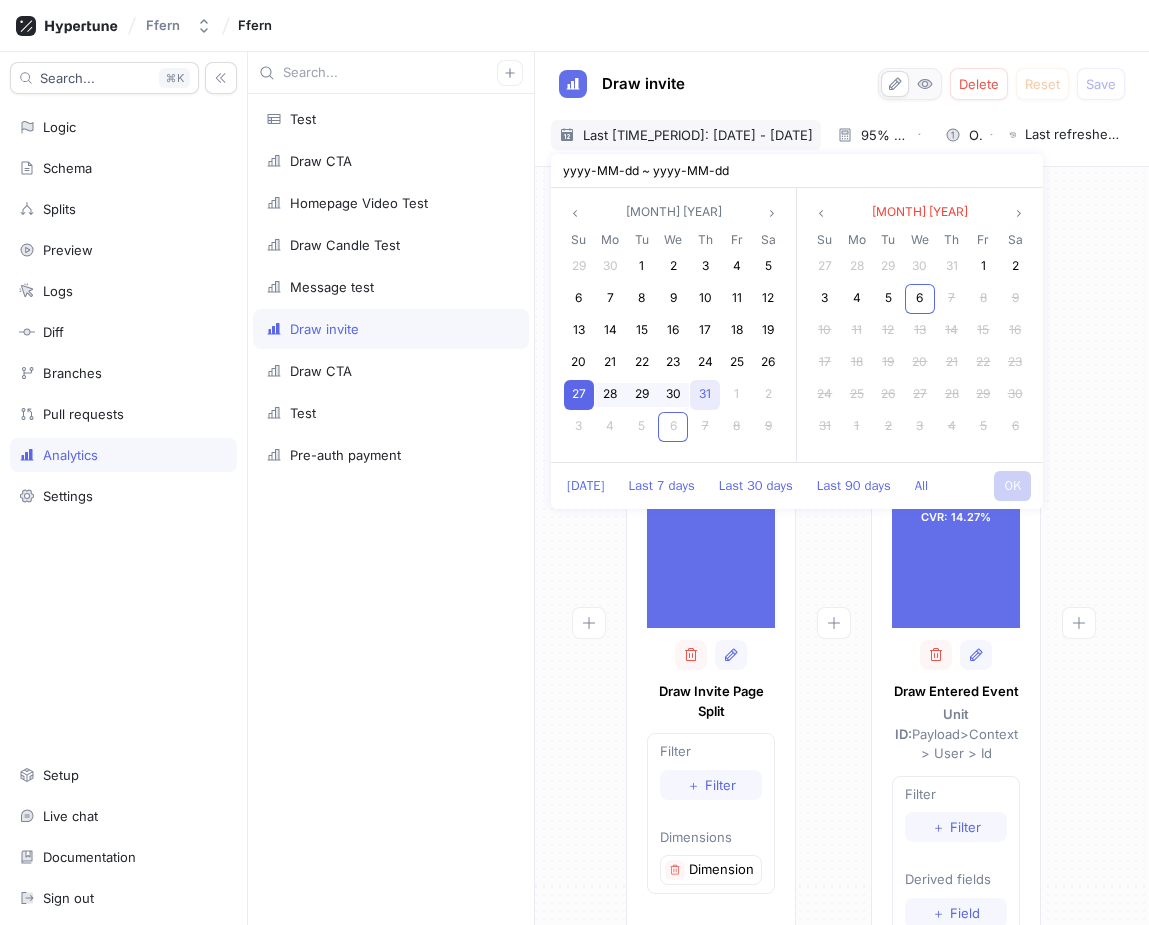 click on "31" at bounding box center [705, 393] 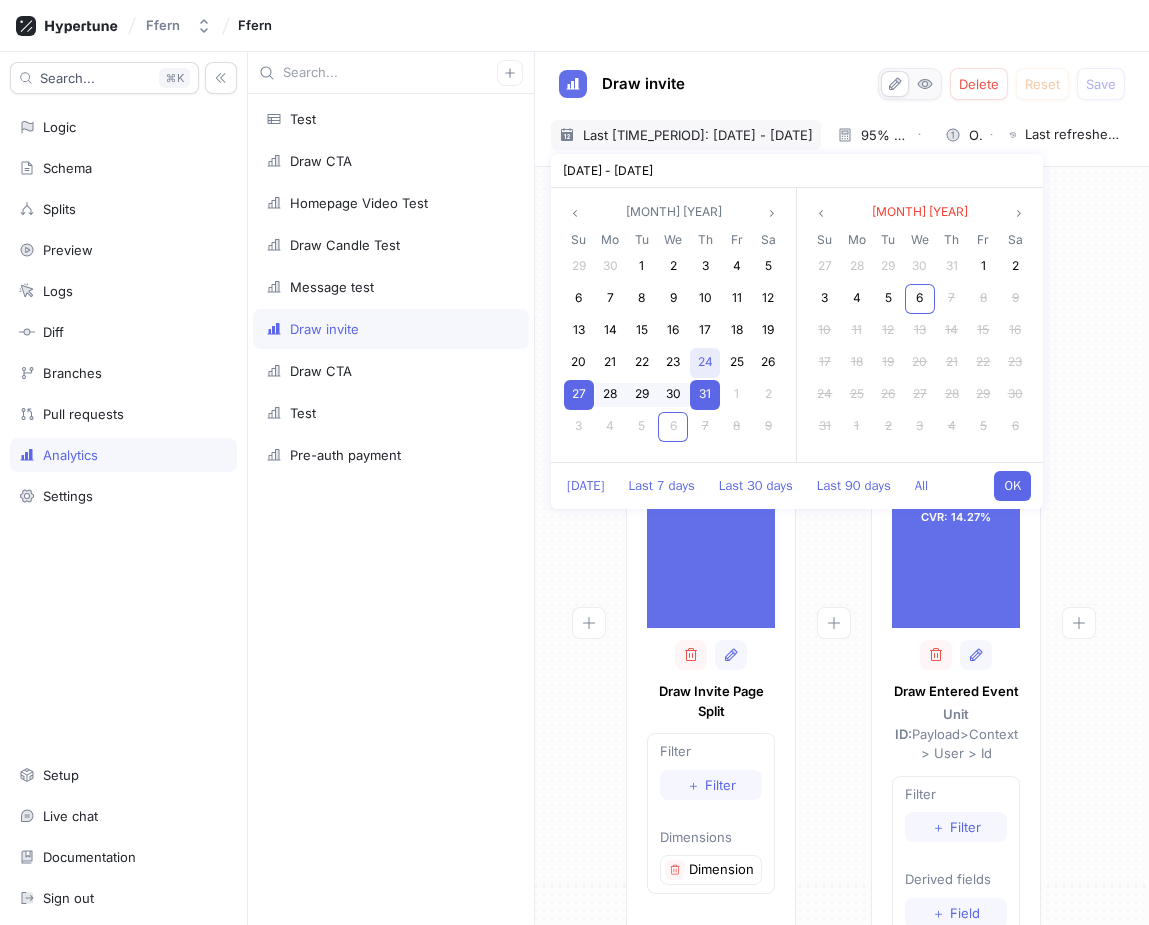 click on "24" at bounding box center [705, 361] 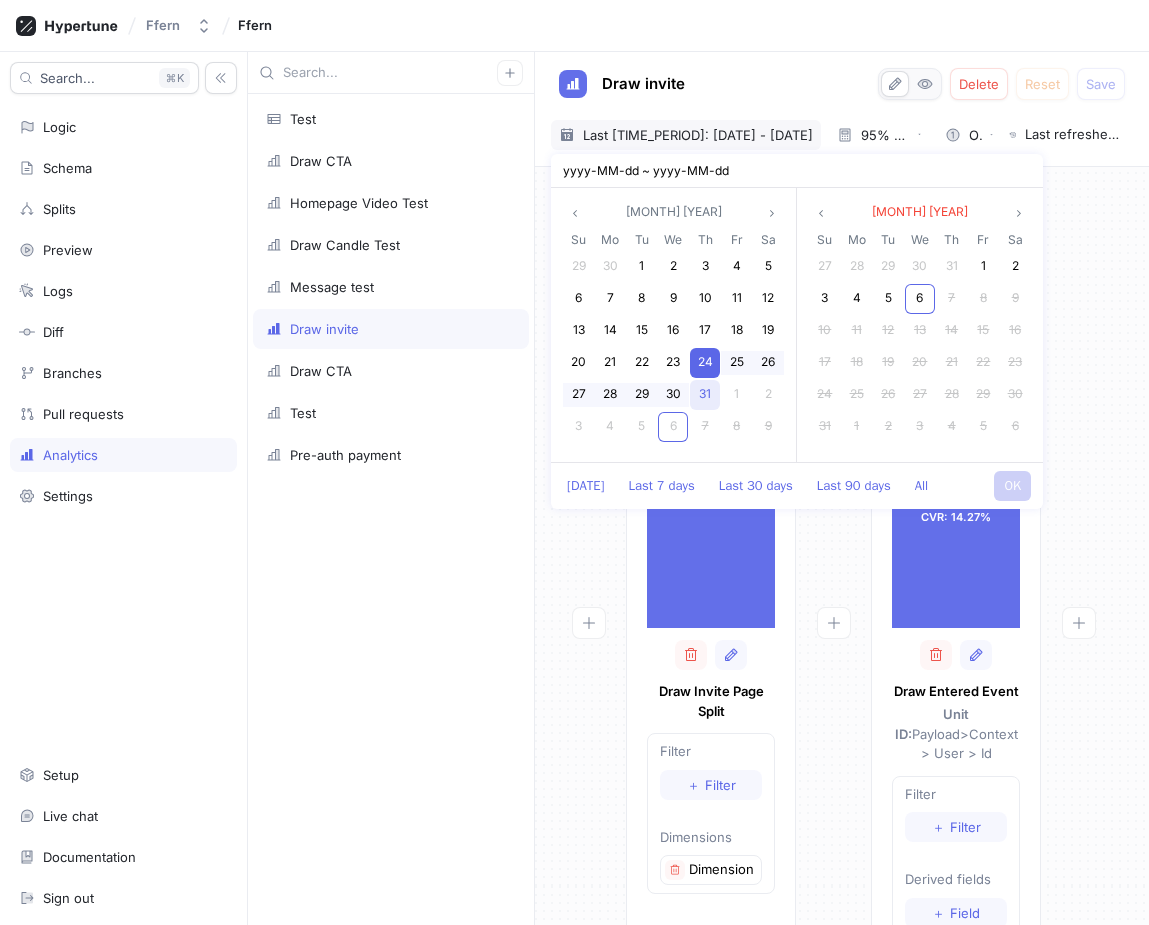 click on "31" at bounding box center (705, 393) 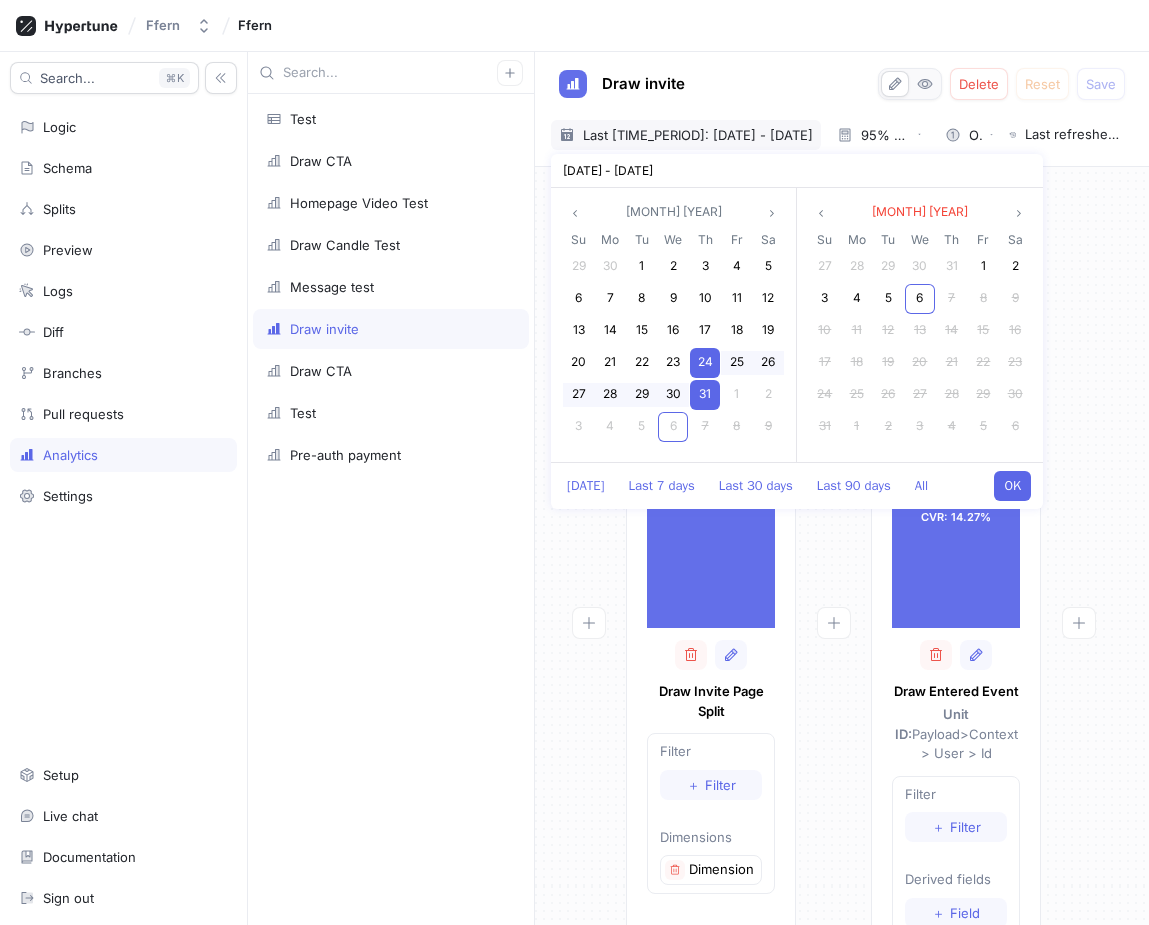 click on "OK" at bounding box center (1012, 486) 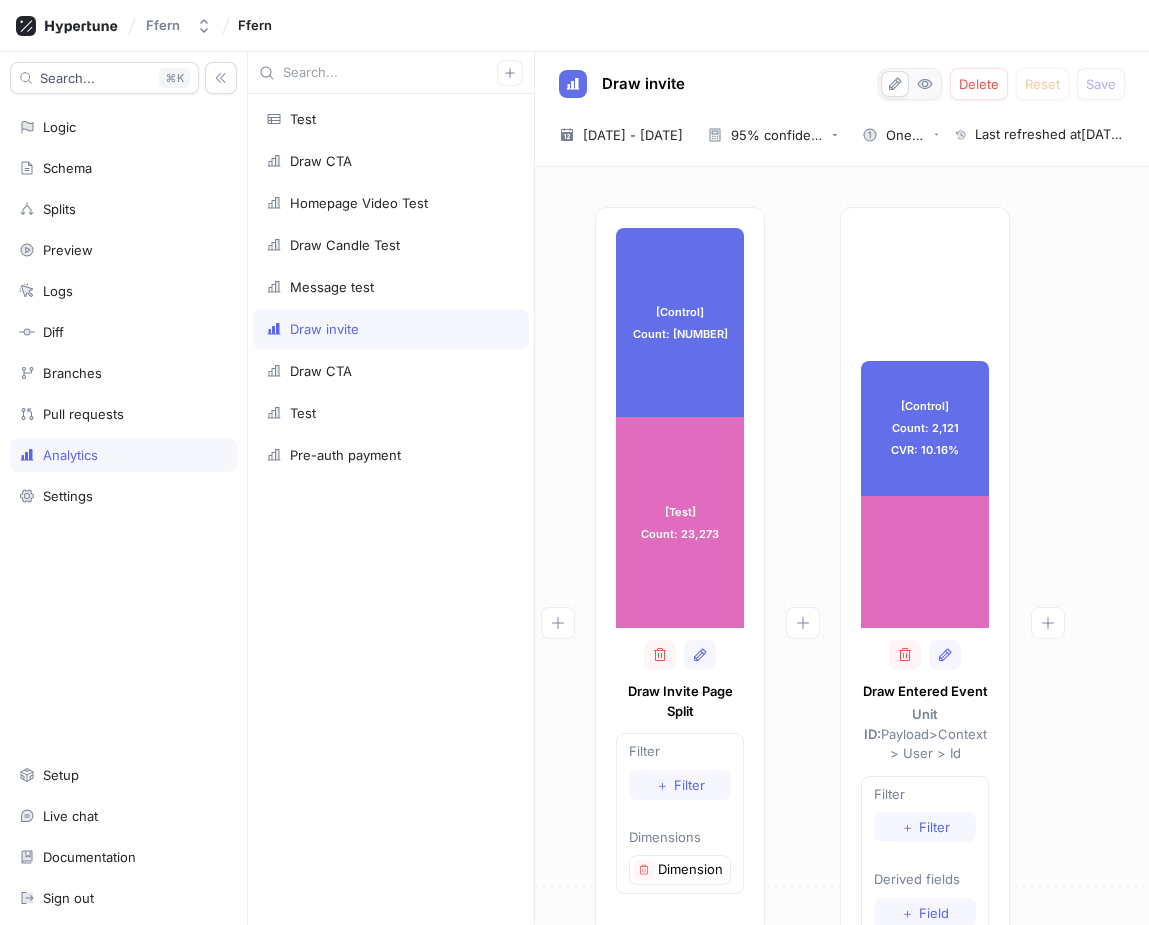 scroll, scrollTop: 0, scrollLeft: 31, axis: horizontal 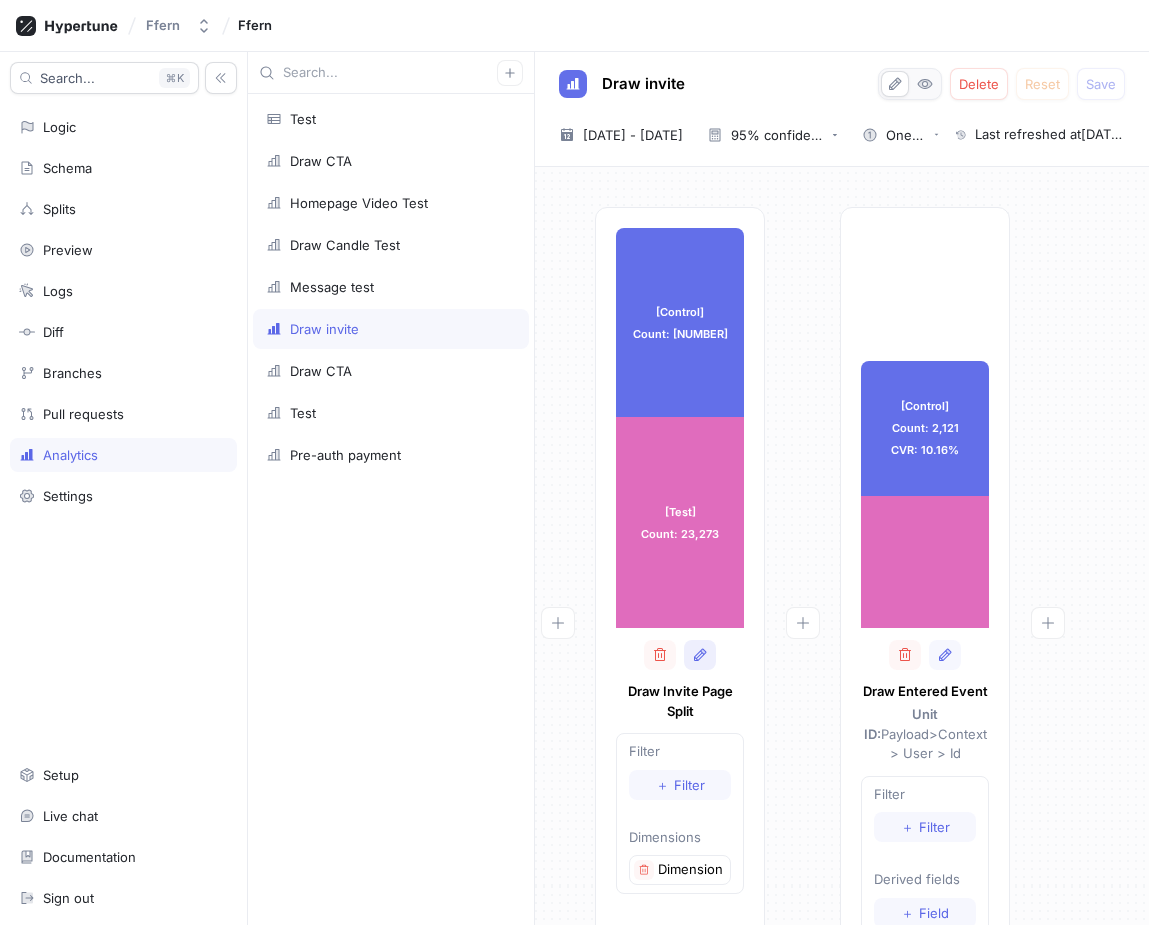 click 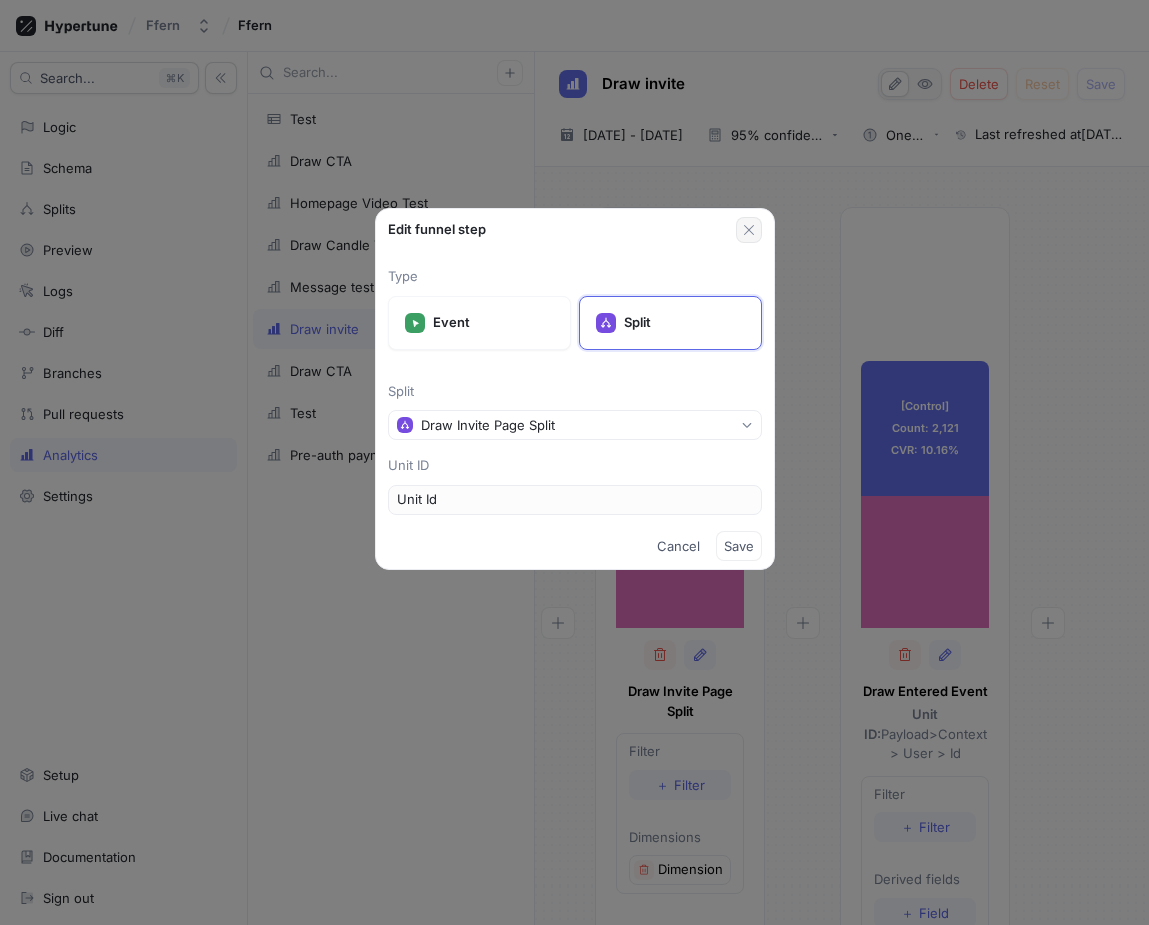 click 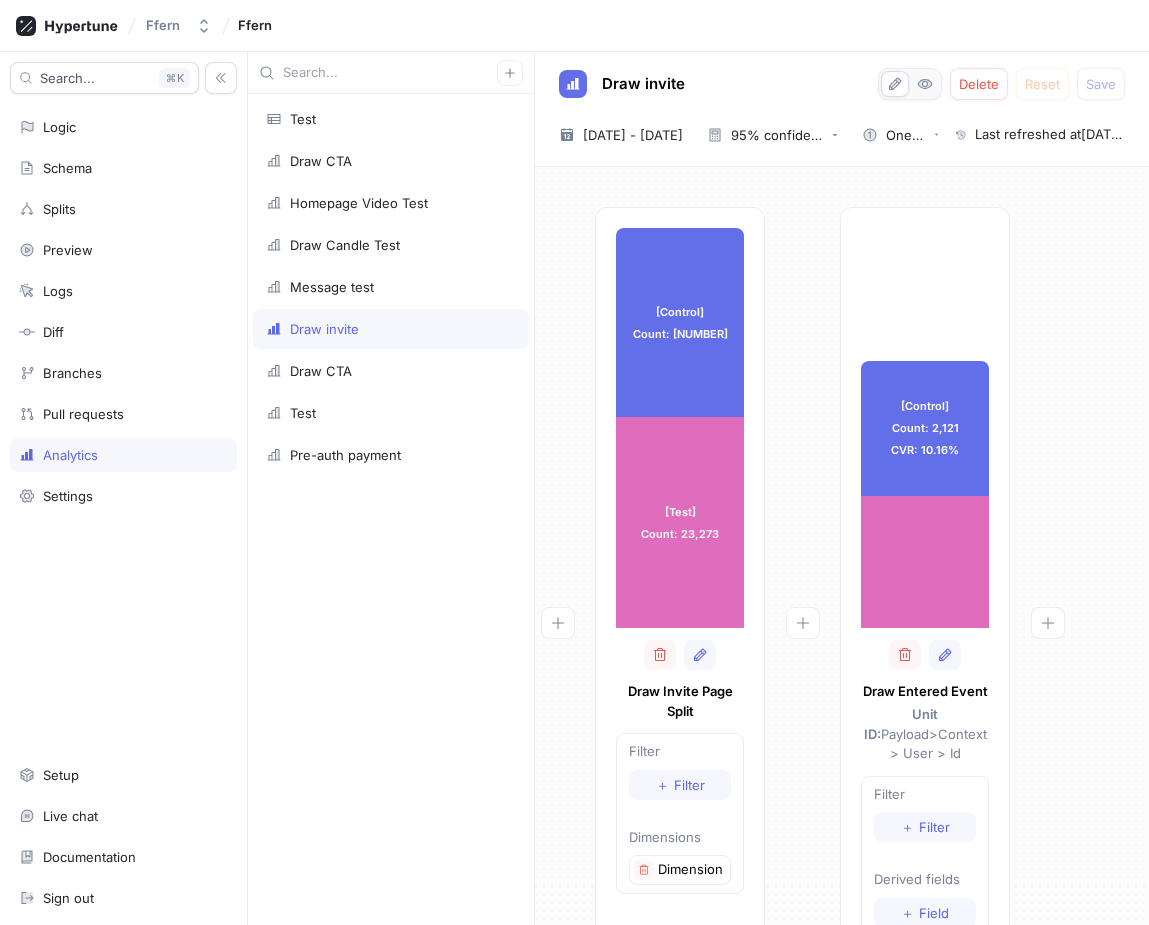 scroll, scrollTop: 0, scrollLeft: 31, axis: horizontal 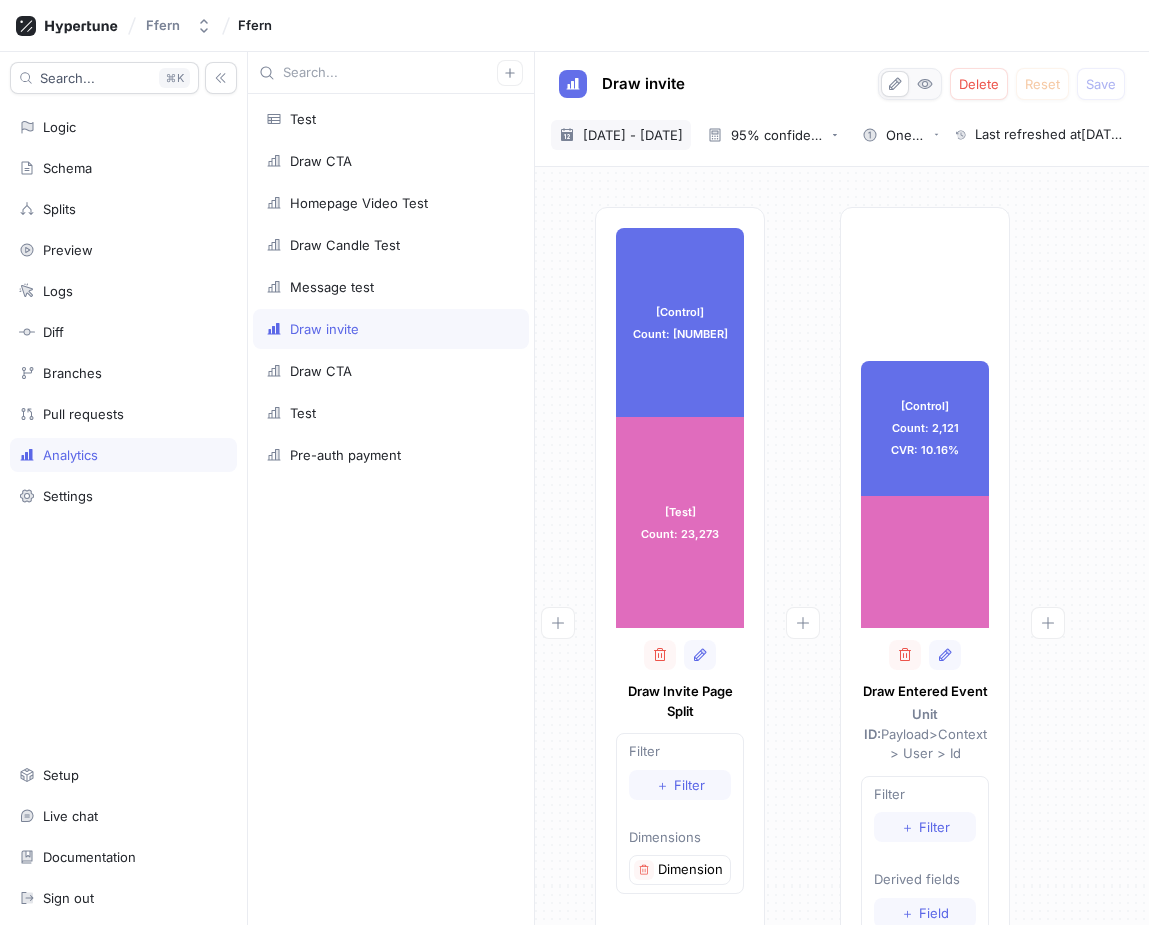 click on "24 Jul 2025 - 31 Jul 2025" at bounding box center [633, 135] 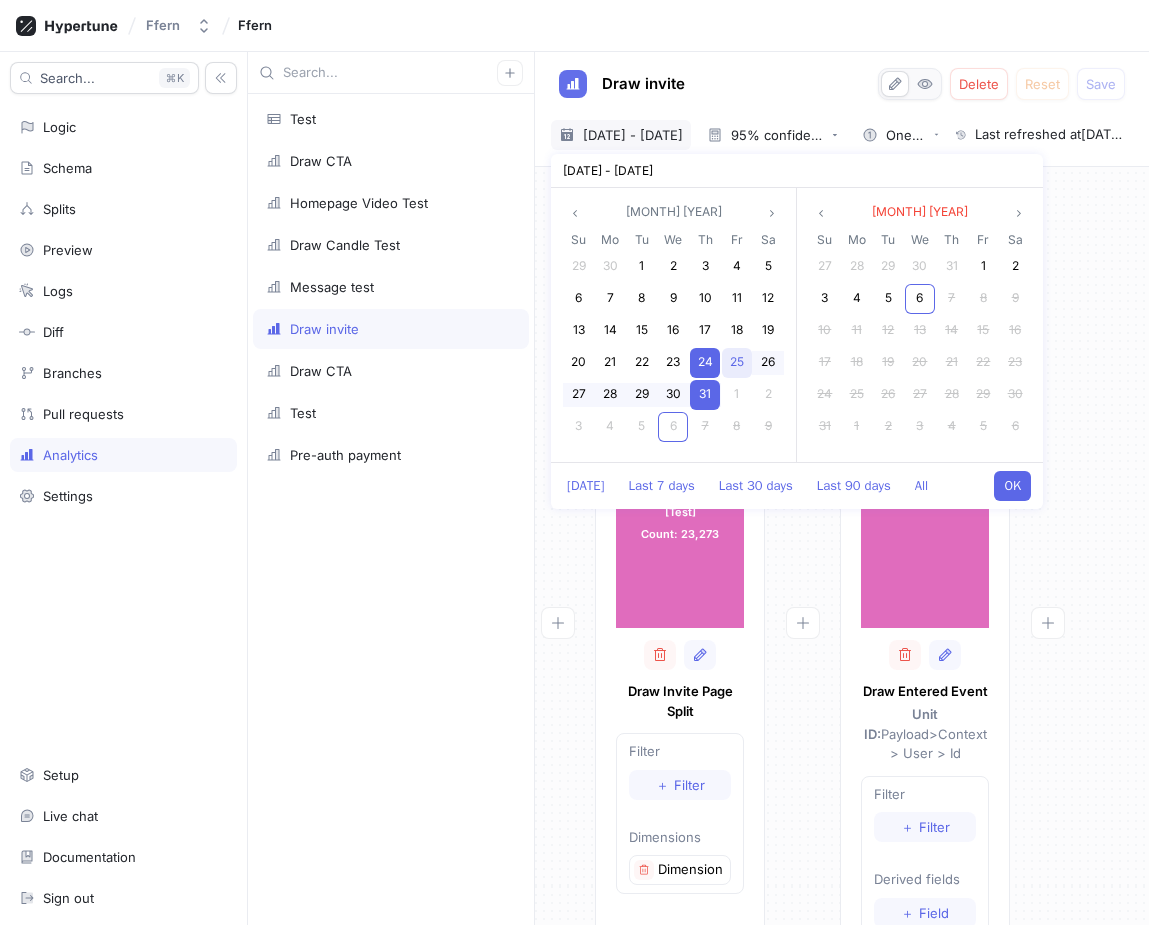 click on "25" at bounding box center (737, 361) 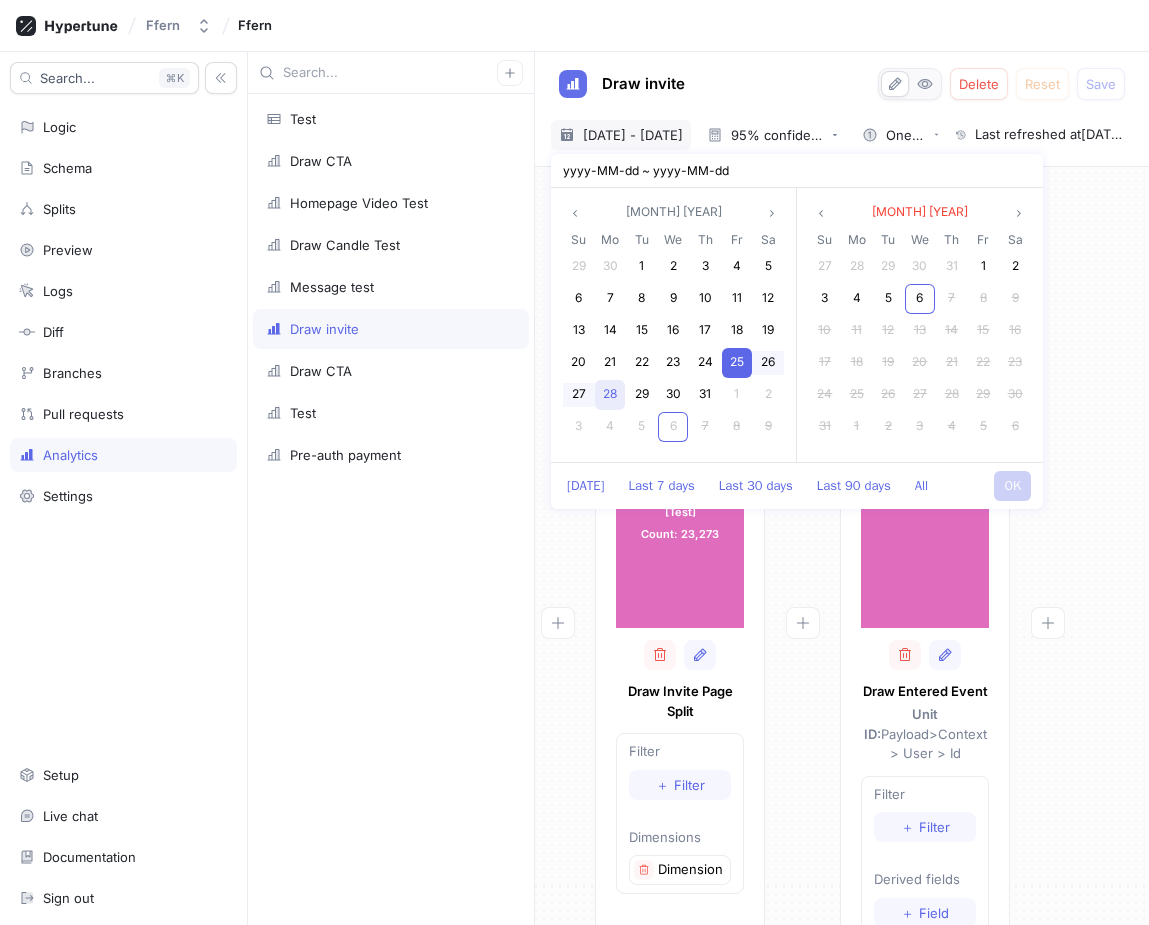 click on "28" at bounding box center (610, 393) 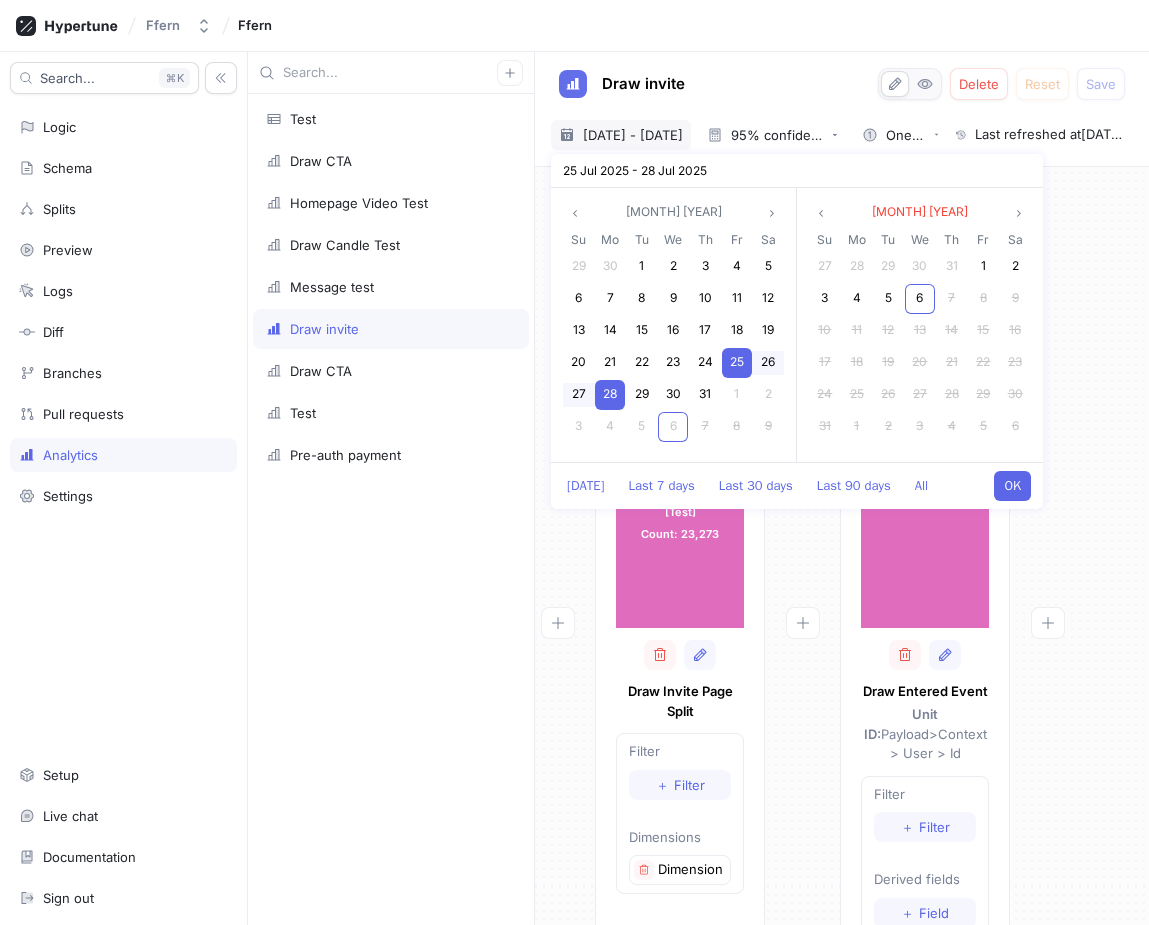 click on "OK" at bounding box center (1012, 486) 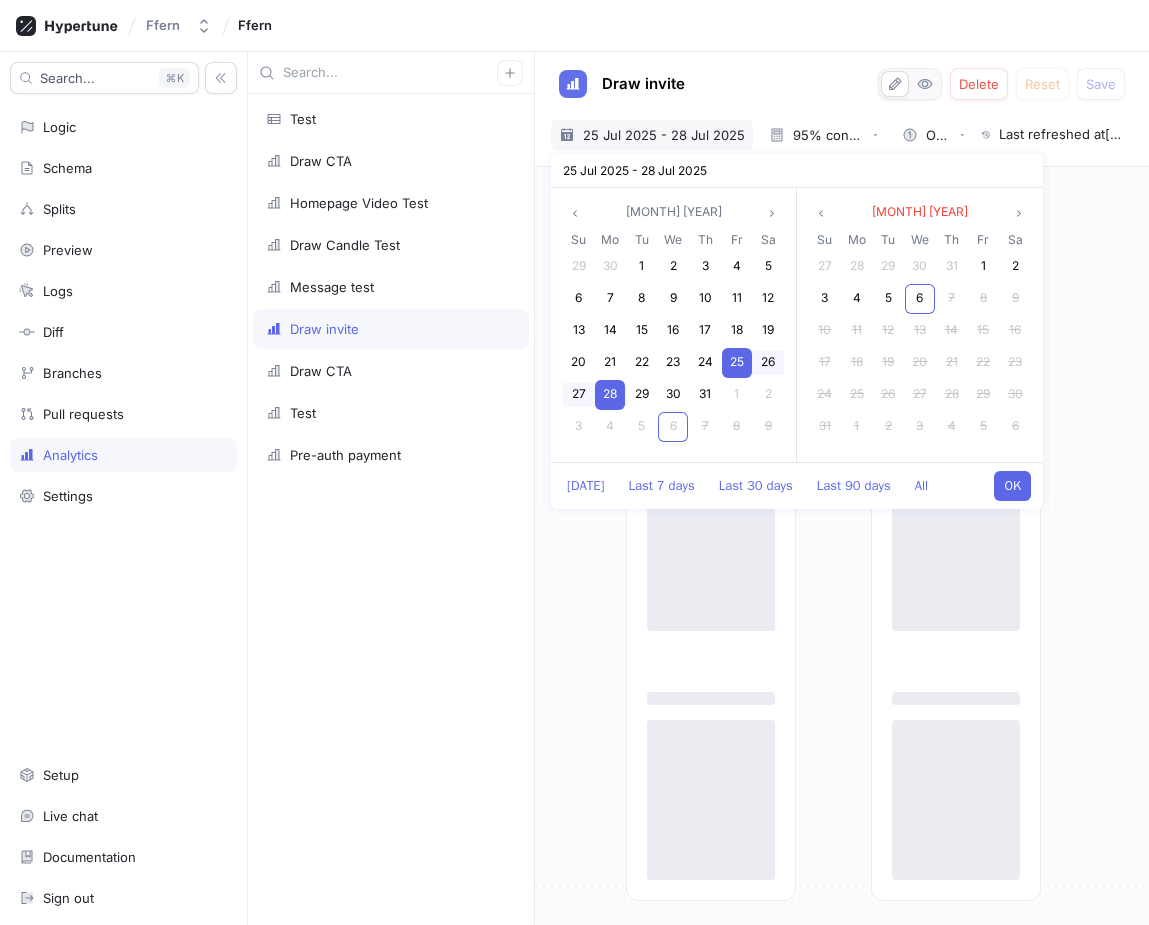 scroll, scrollTop: 0, scrollLeft: 0, axis: both 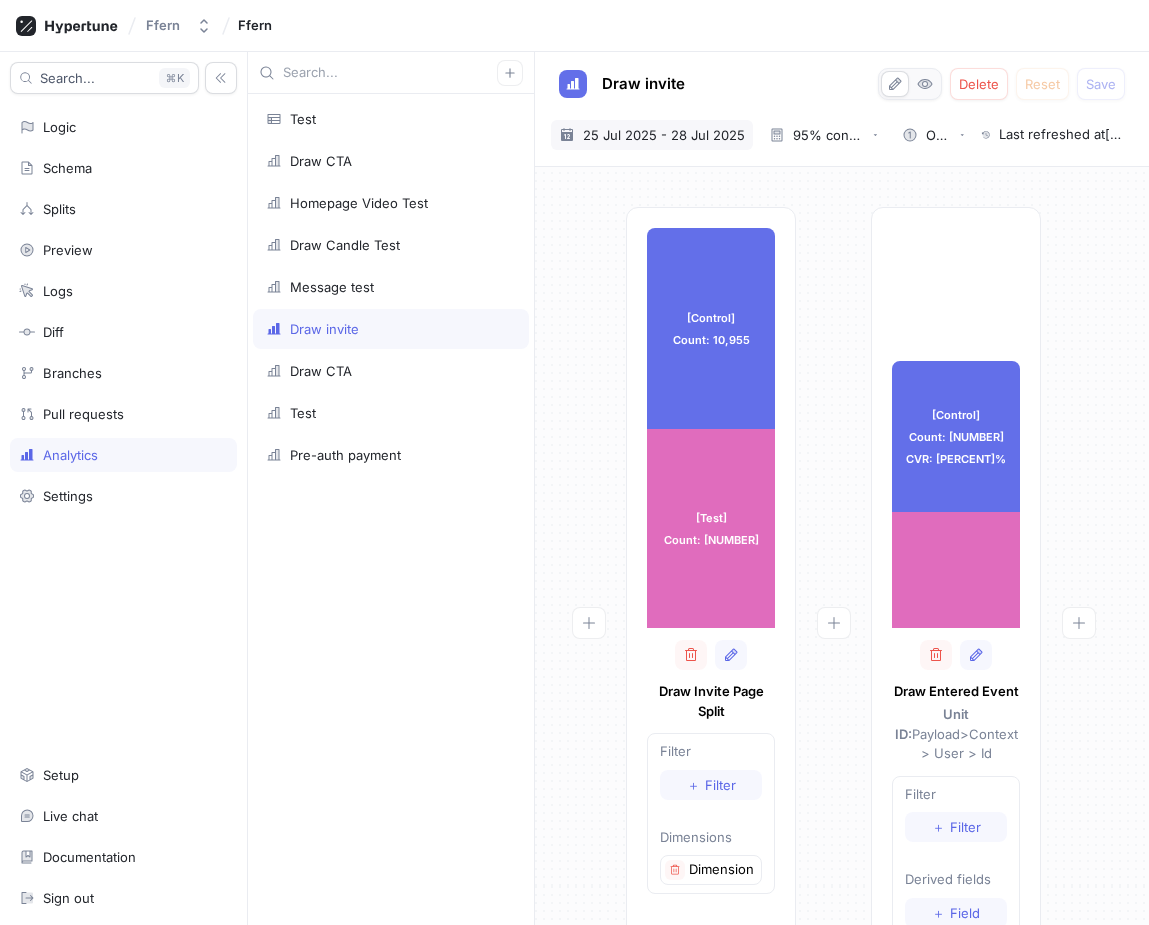 click on "25 Jul 2025 - 28 Jul 2025" at bounding box center (664, 135) 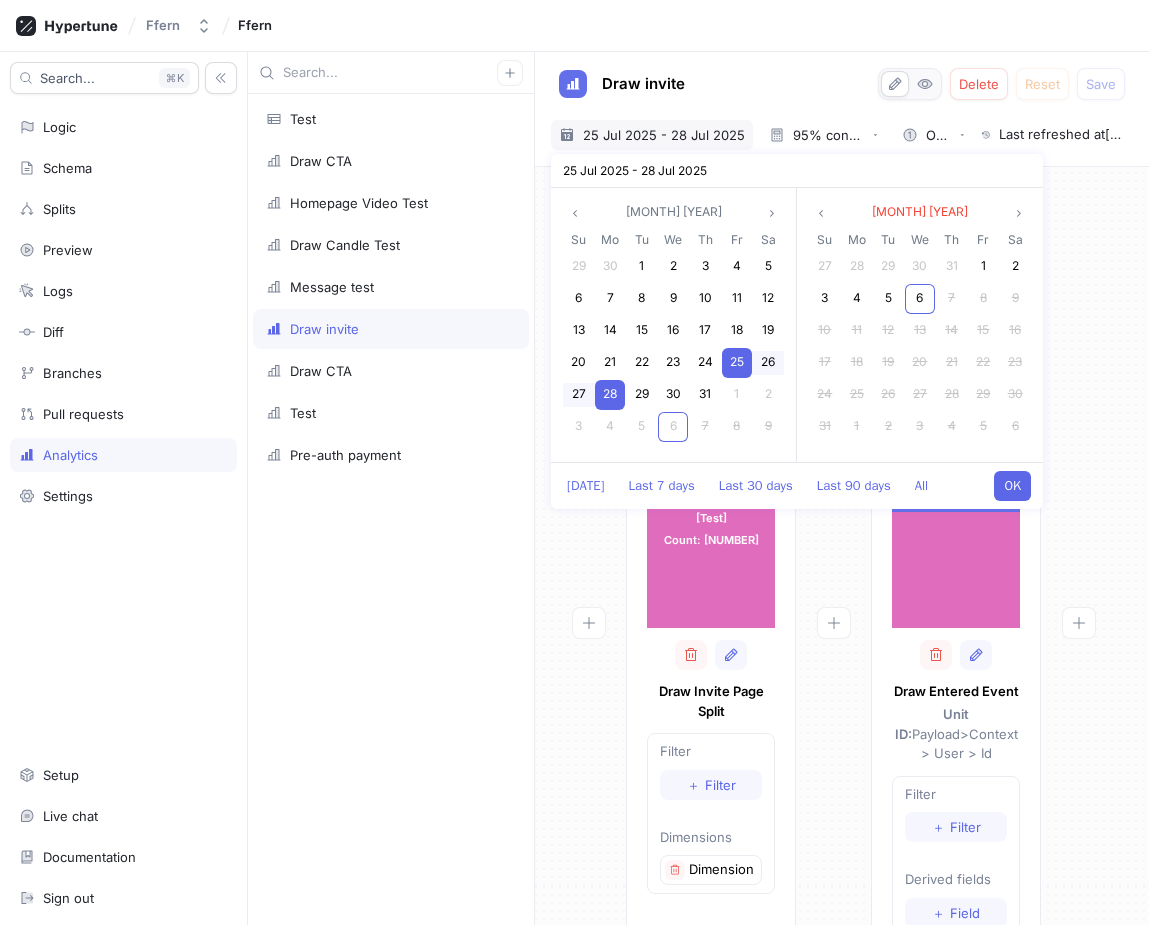 click on "28" at bounding box center (610, 393) 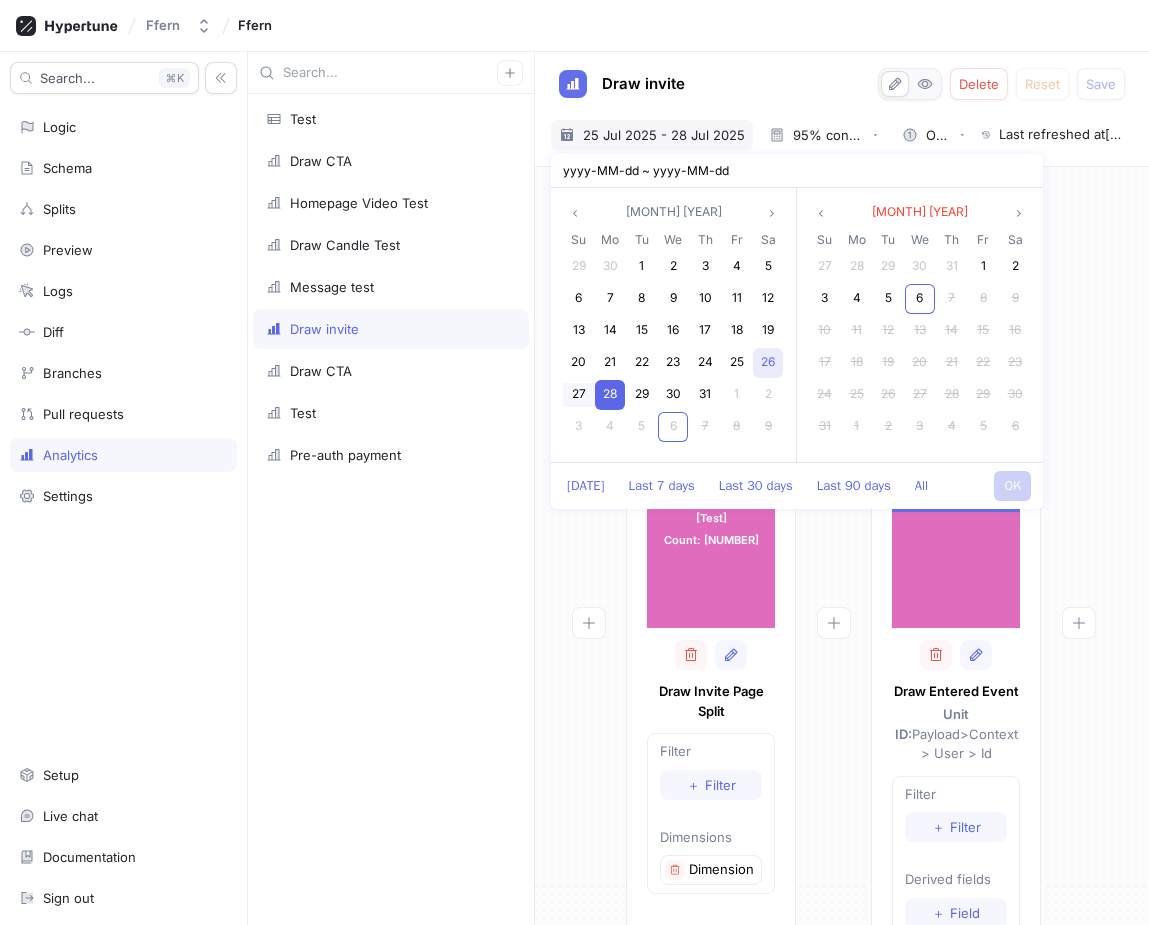 click on "26" at bounding box center (768, 361) 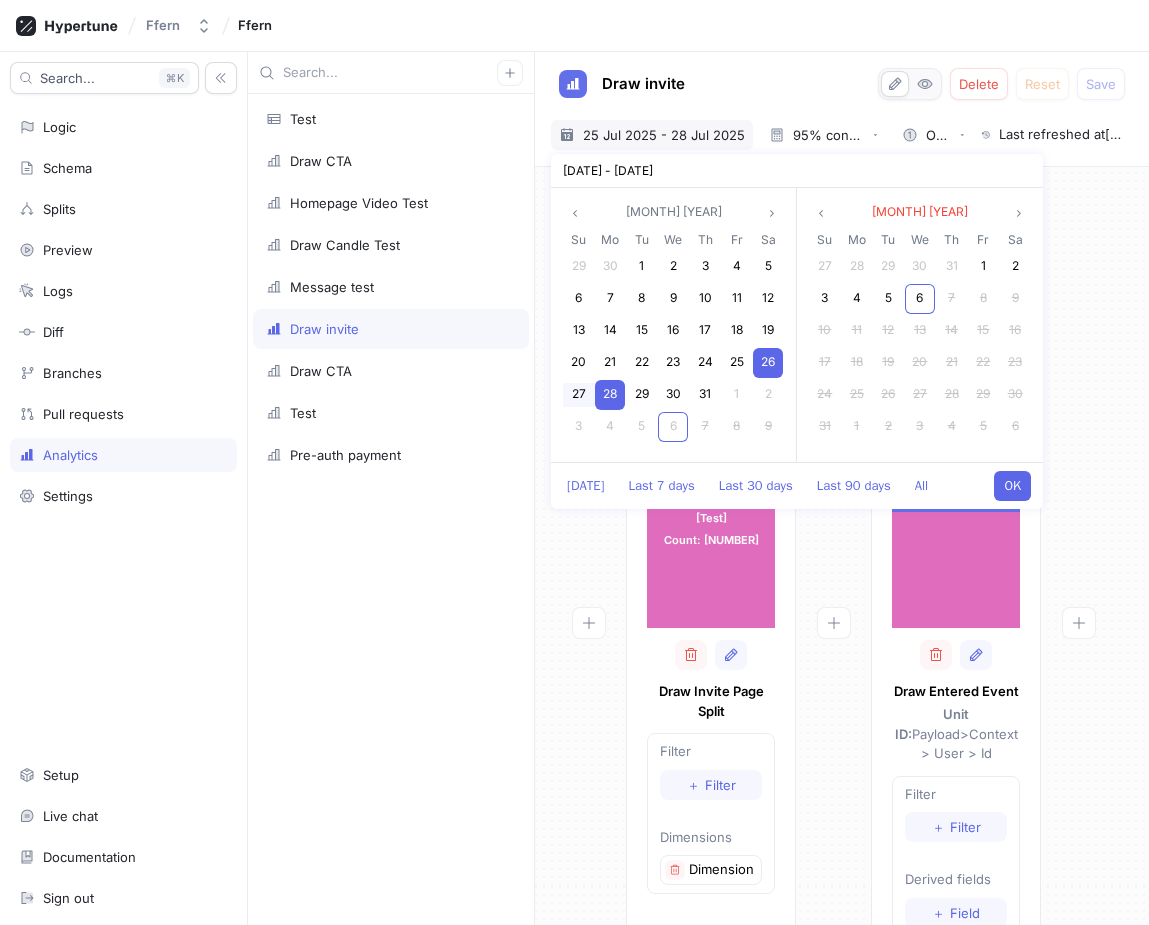 click on "OK" at bounding box center (1012, 486) 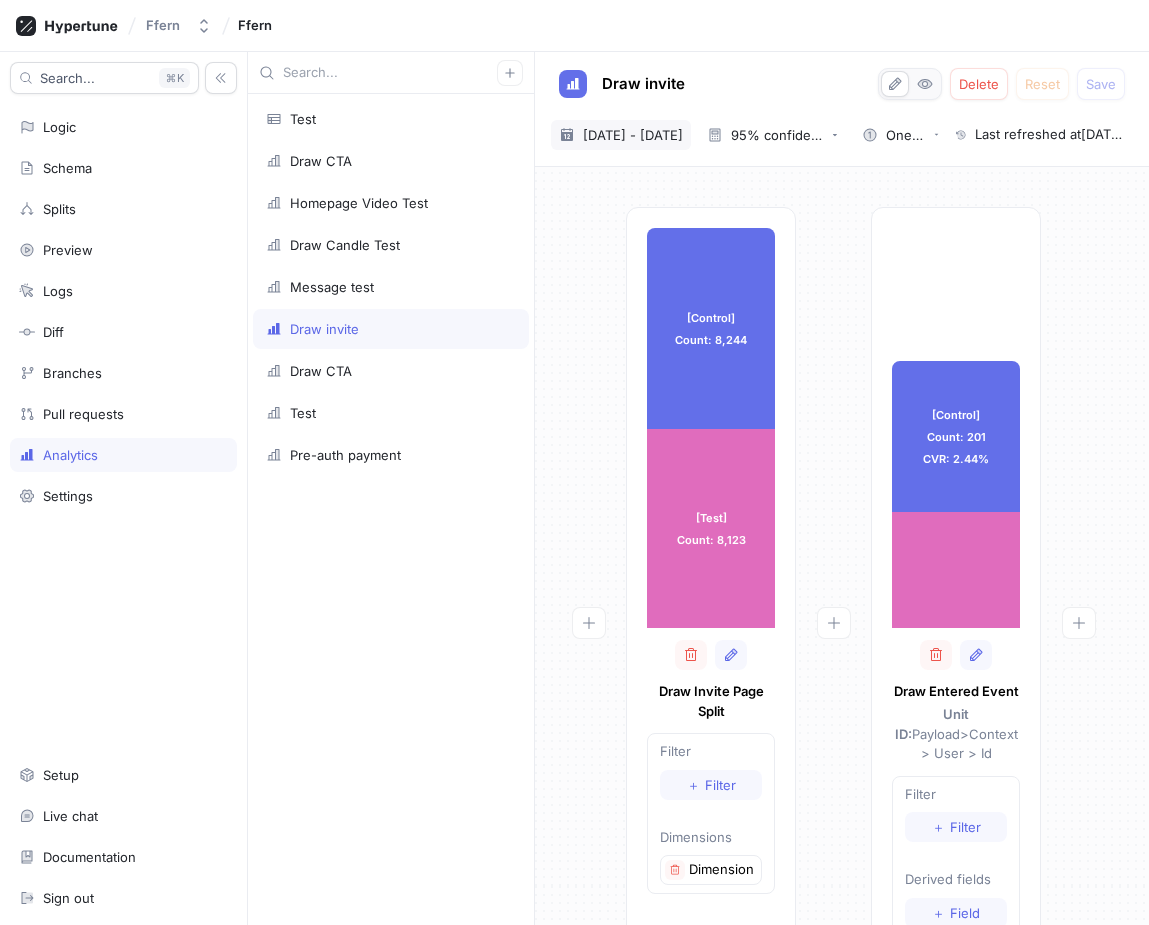 click on "26 Jul 2025 - 28 Jul 2025" at bounding box center [633, 135] 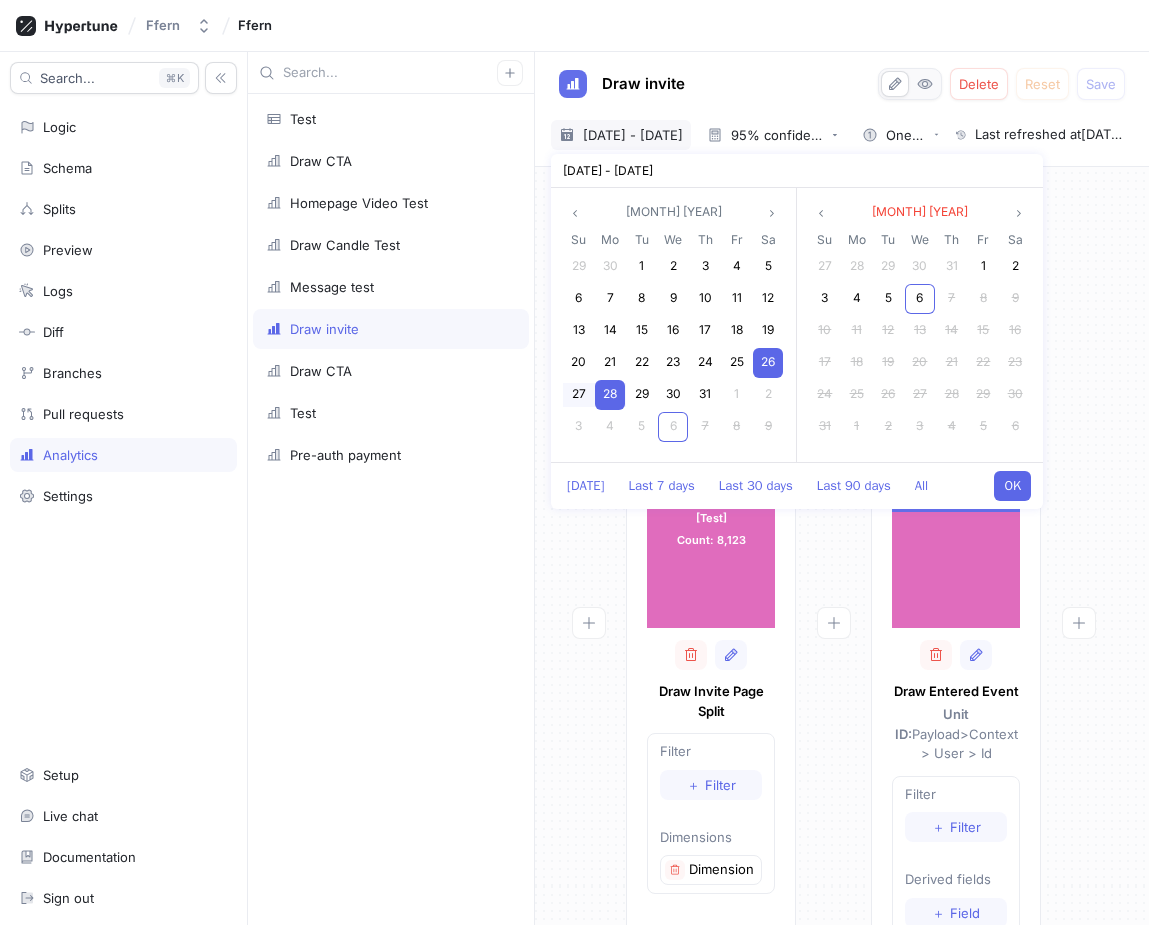 click on "26" at bounding box center (768, 361) 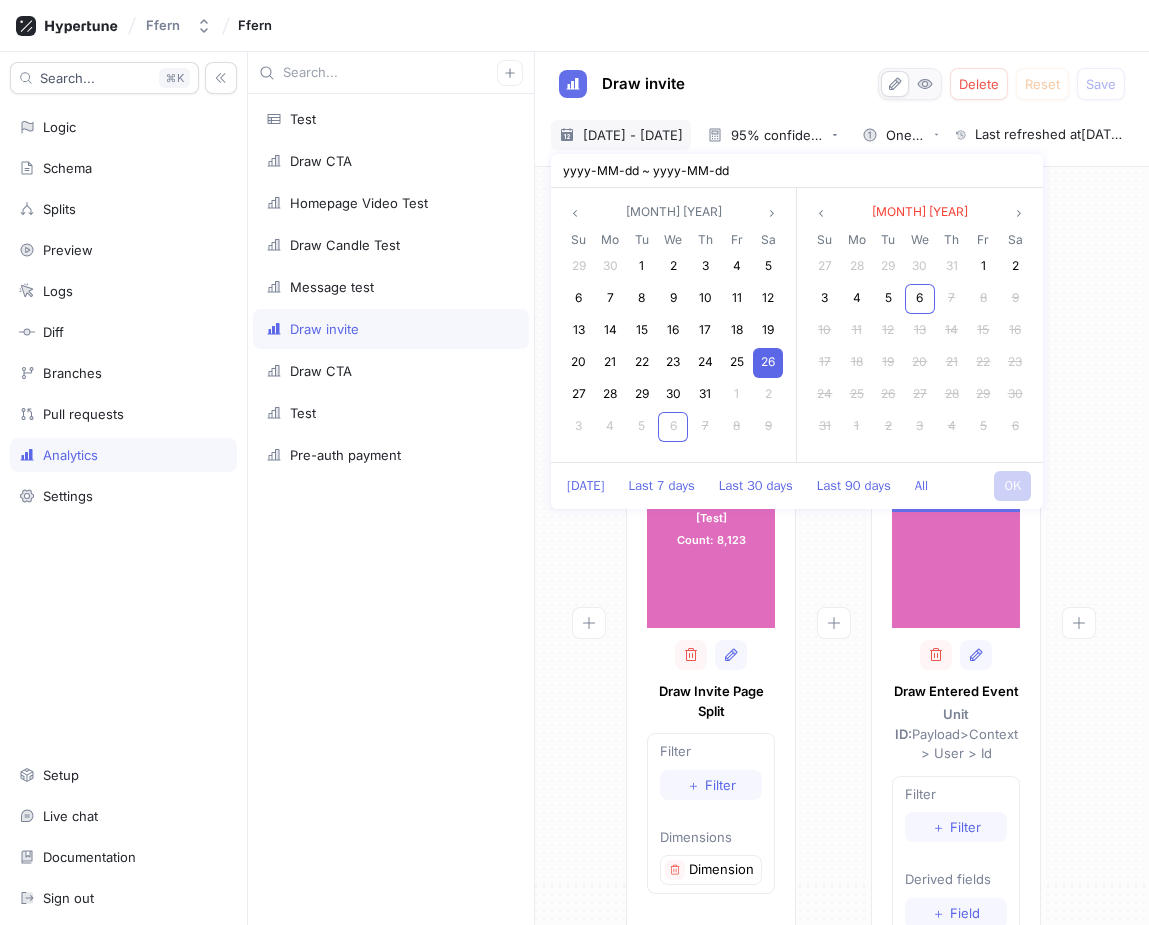click on "26" at bounding box center (768, 361) 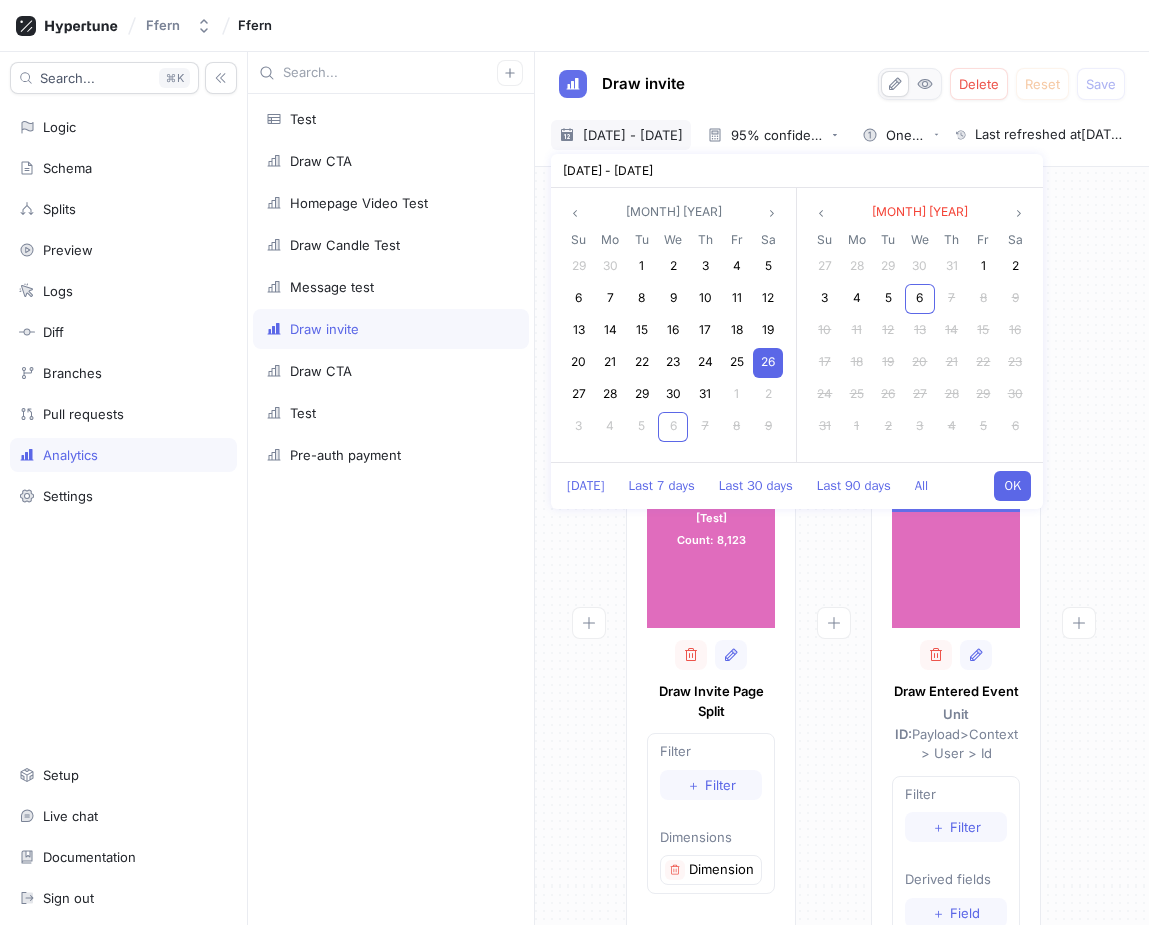 click on "OK" at bounding box center (1012, 486) 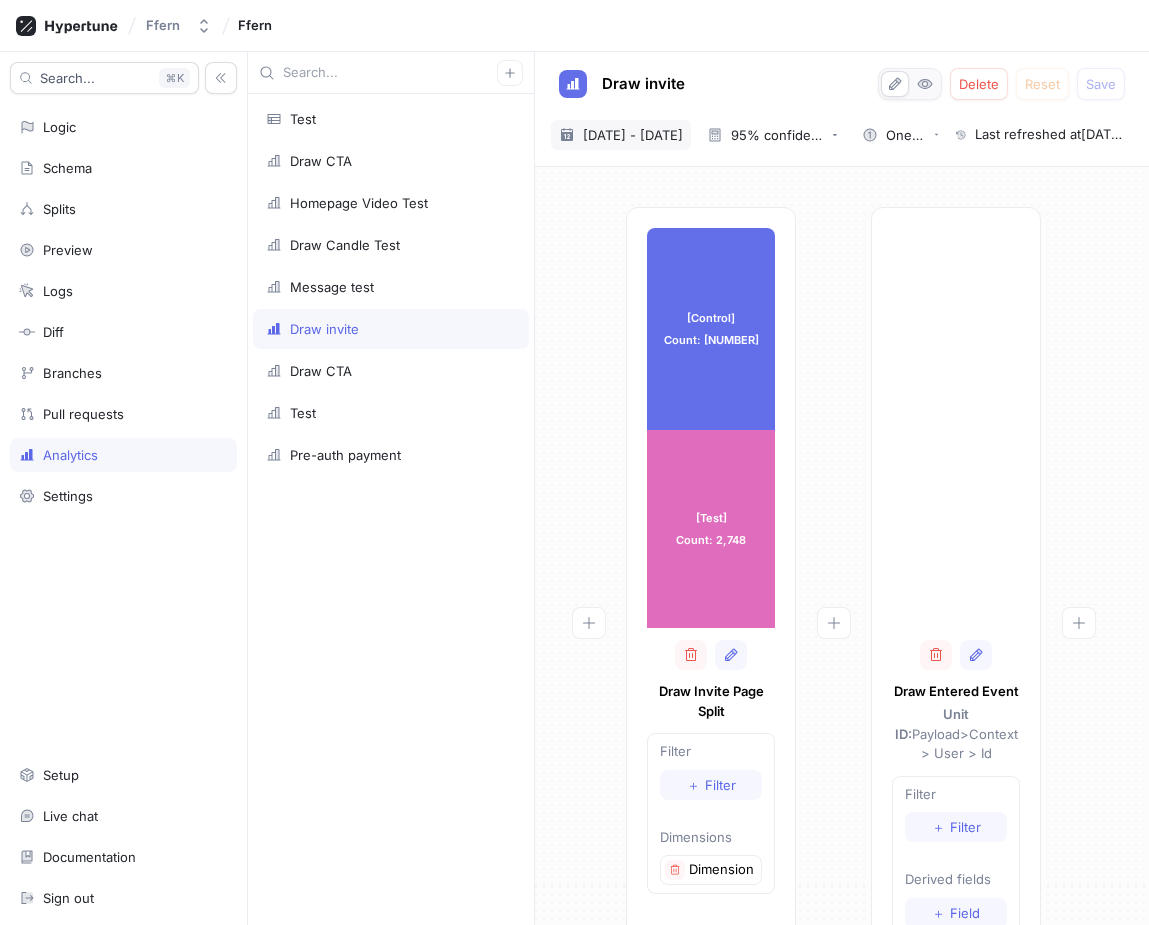 click on "26 Jul 2025 - 26 Jul 2025" at bounding box center [633, 135] 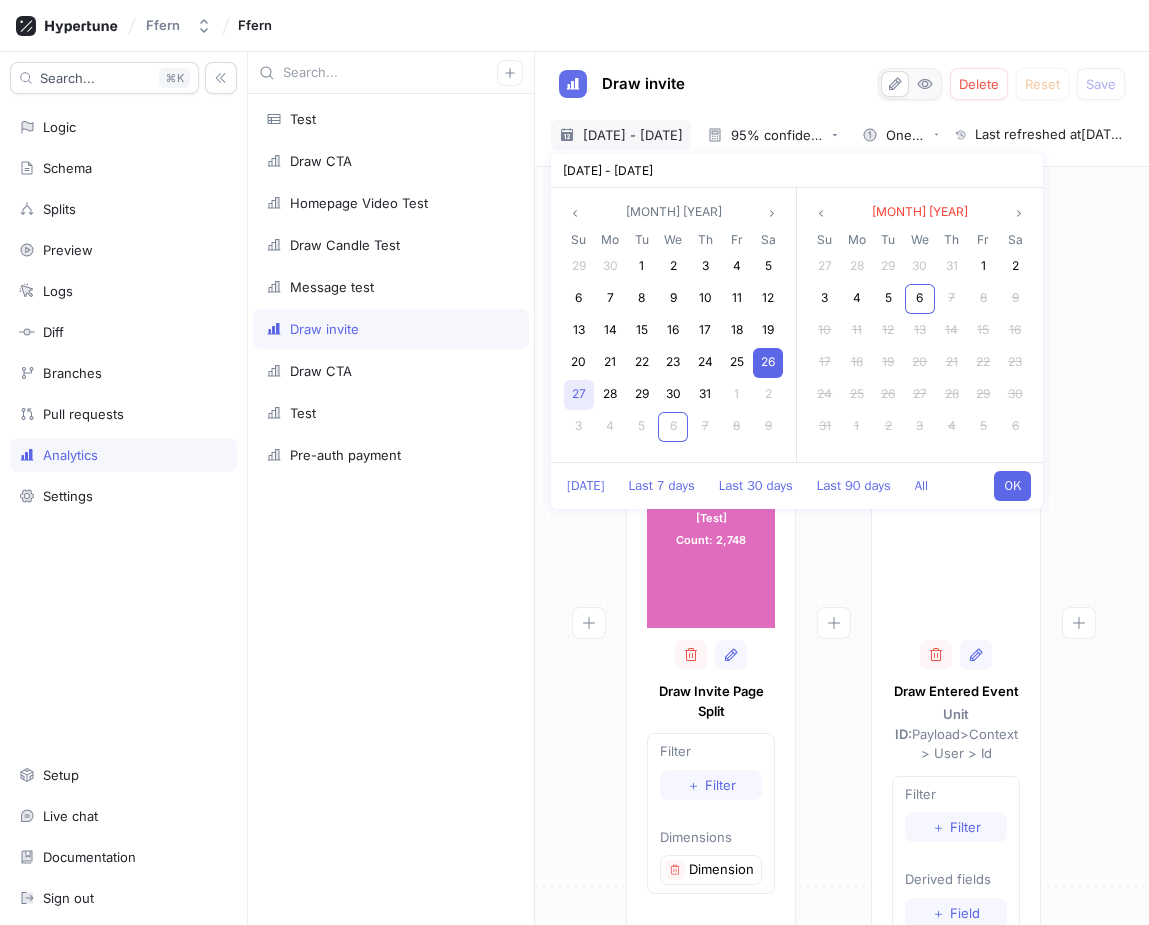 click on "27" at bounding box center (579, 395) 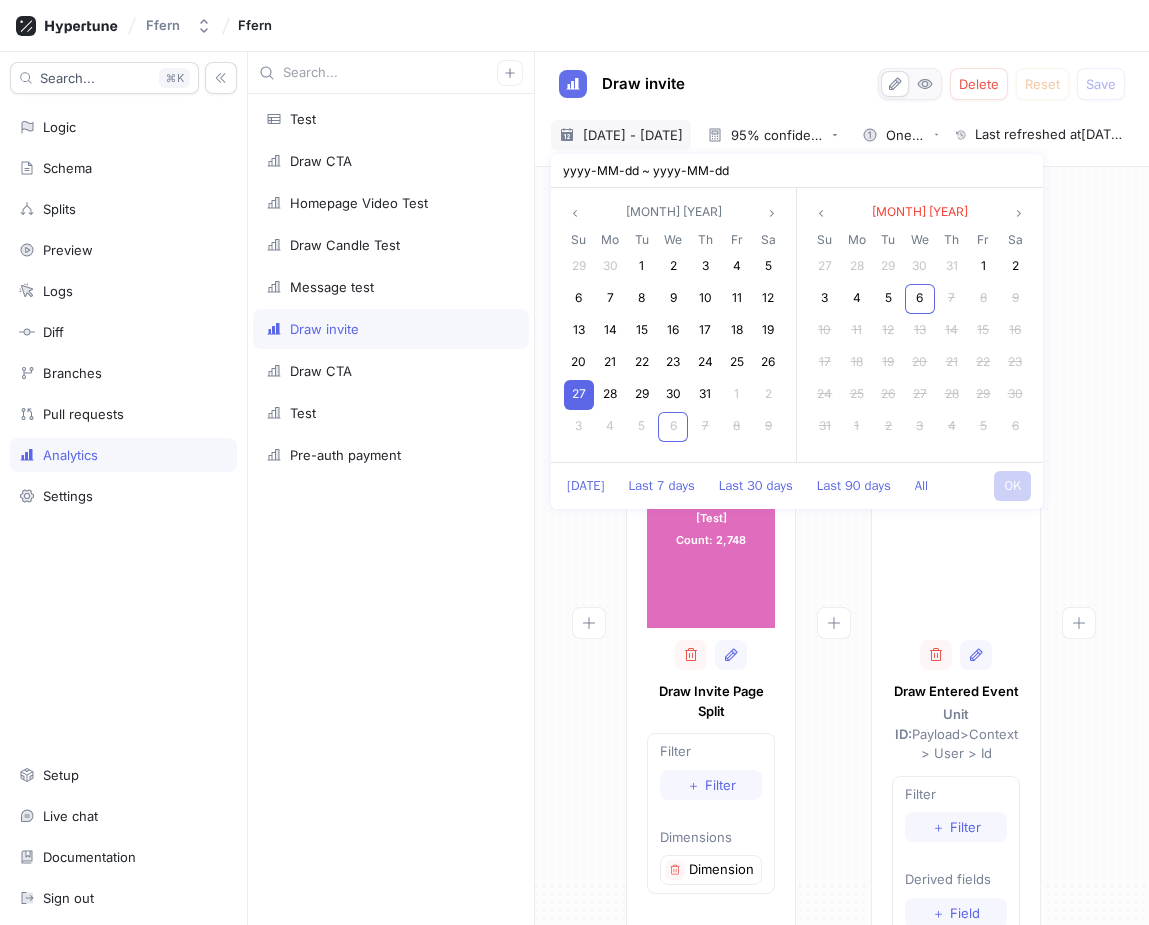 click on "27" at bounding box center [579, 395] 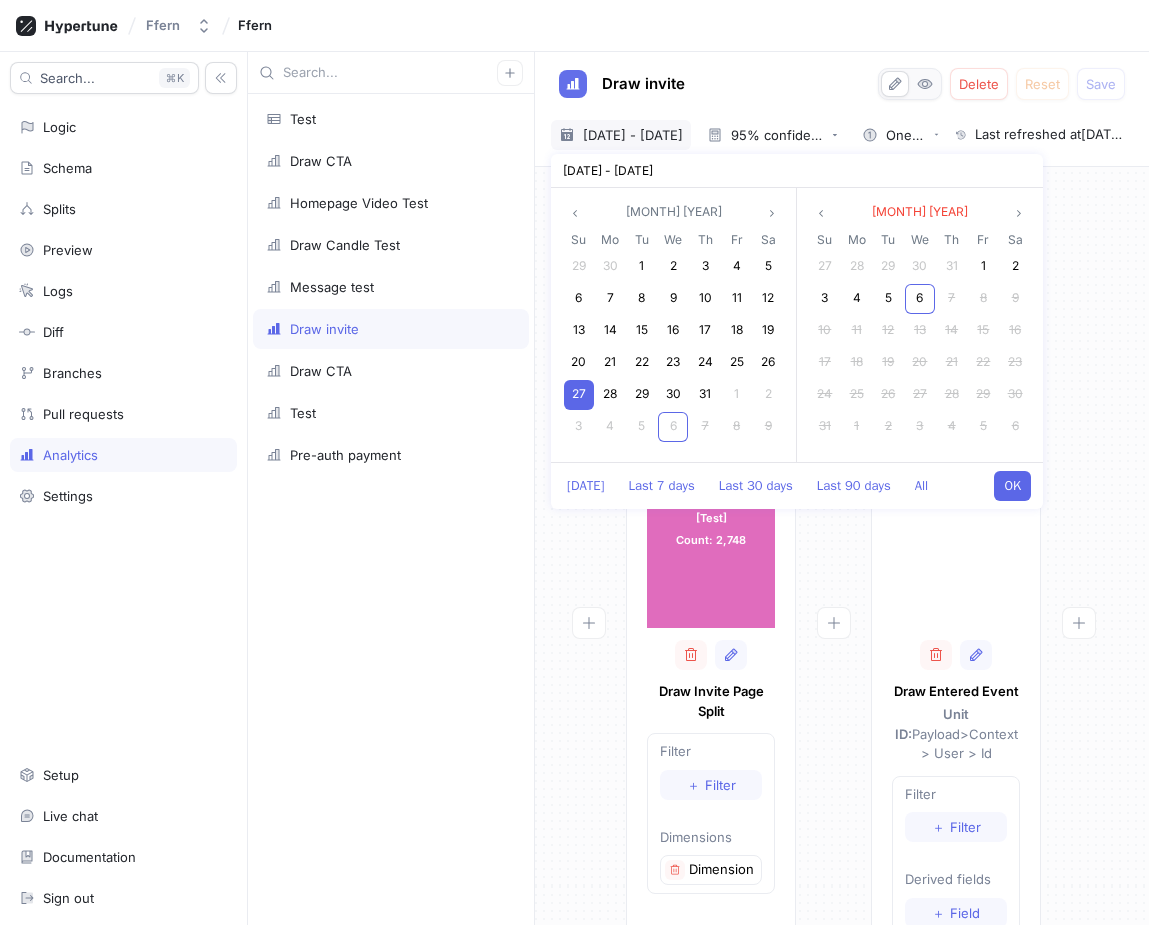 click on "OK" at bounding box center (1012, 486) 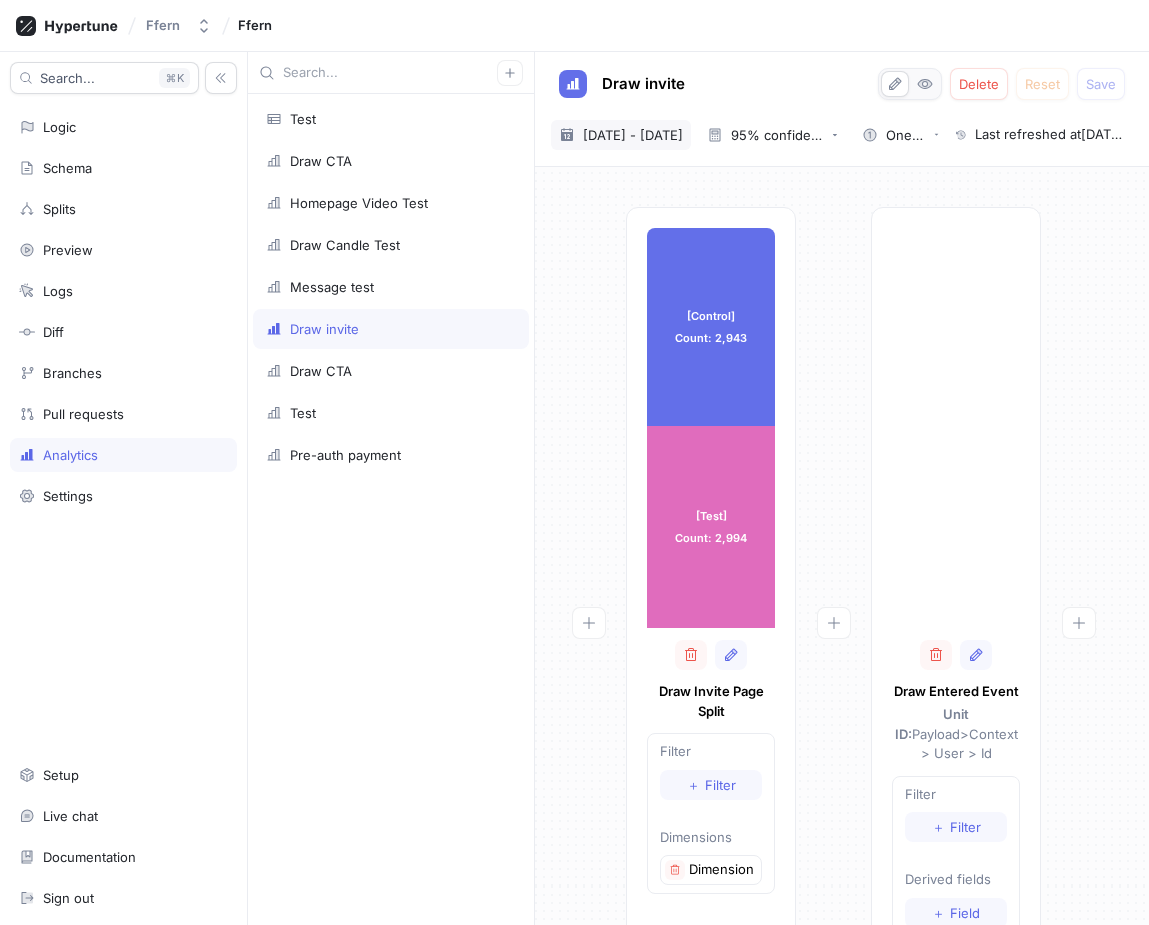 click on "27 Jul 2025 - 27 Jul 2025" at bounding box center [633, 135] 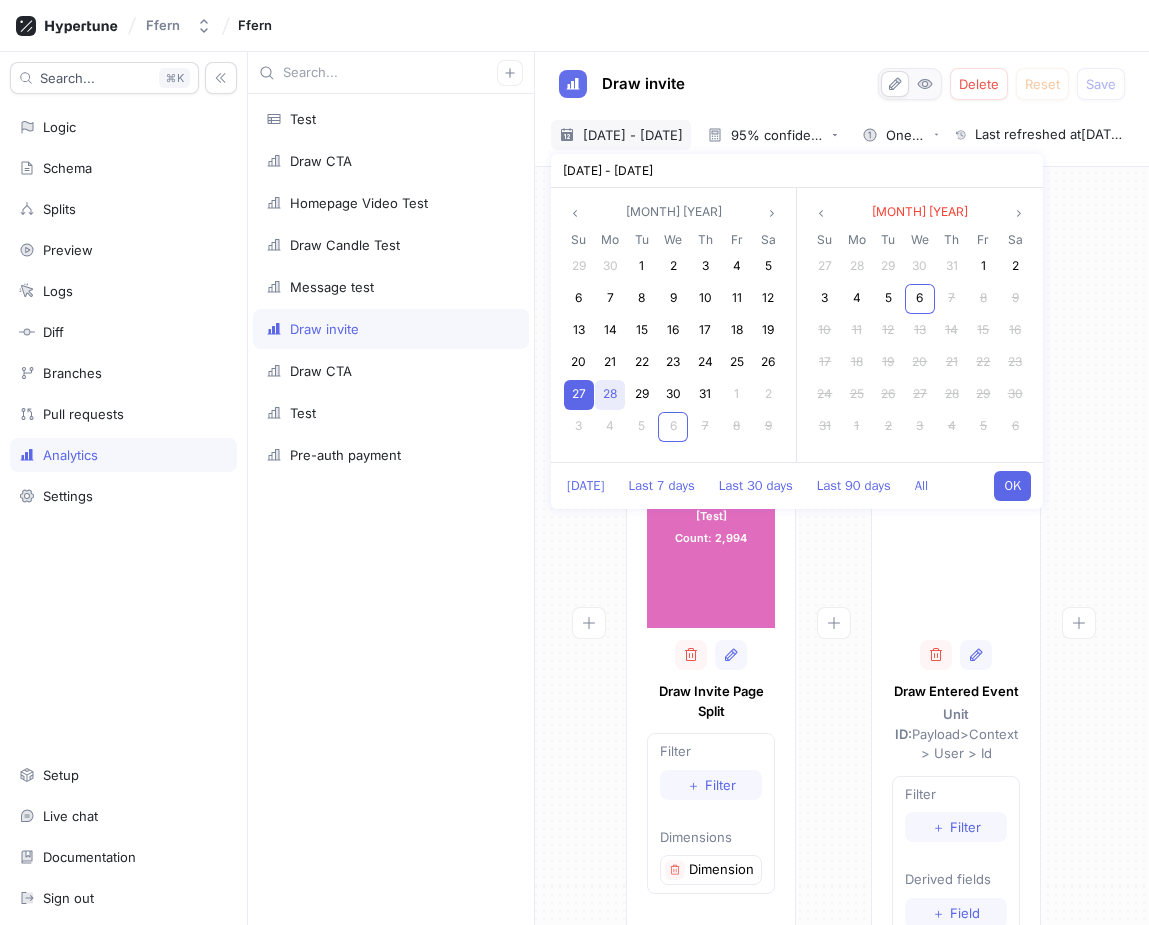 click on "28" at bounding box center (610, 393) 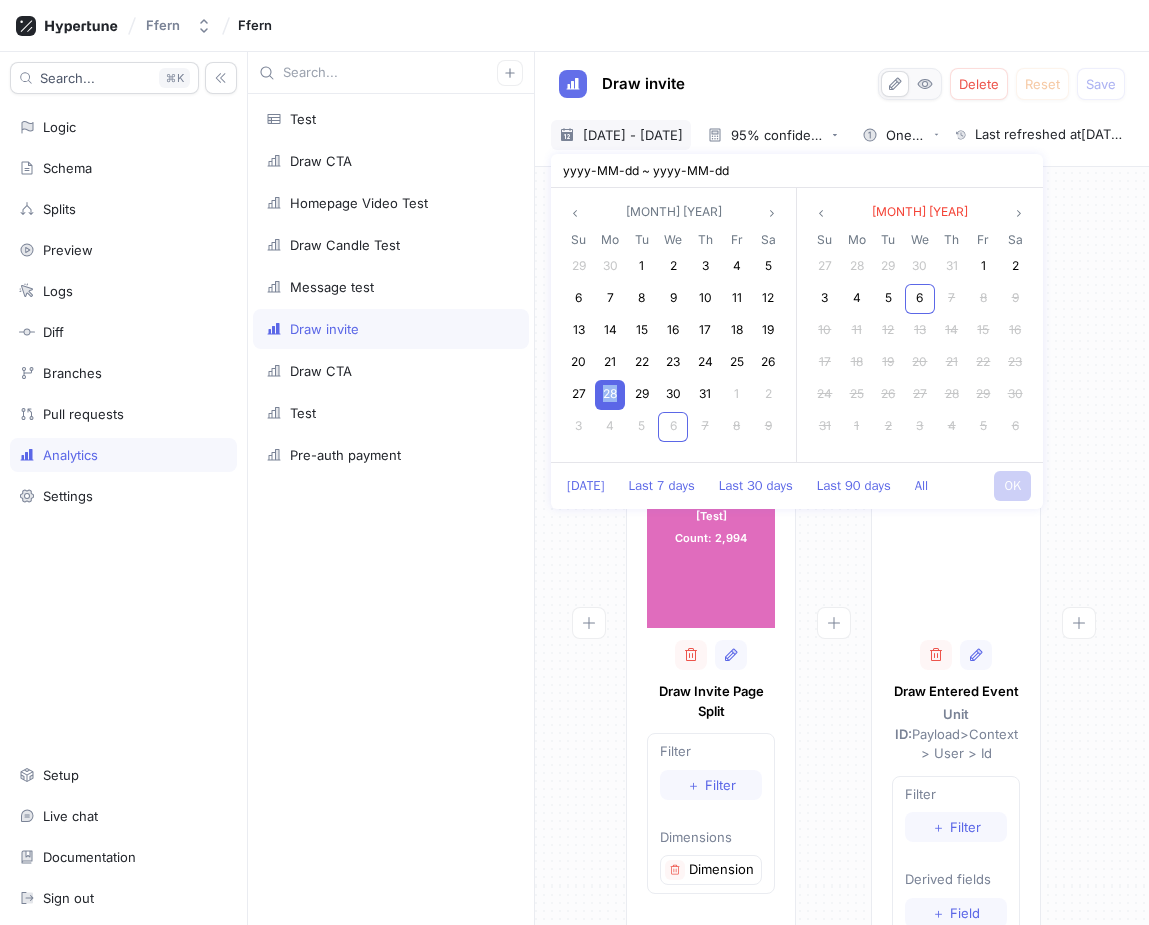 click on "28" at bounding box center [610, 393] 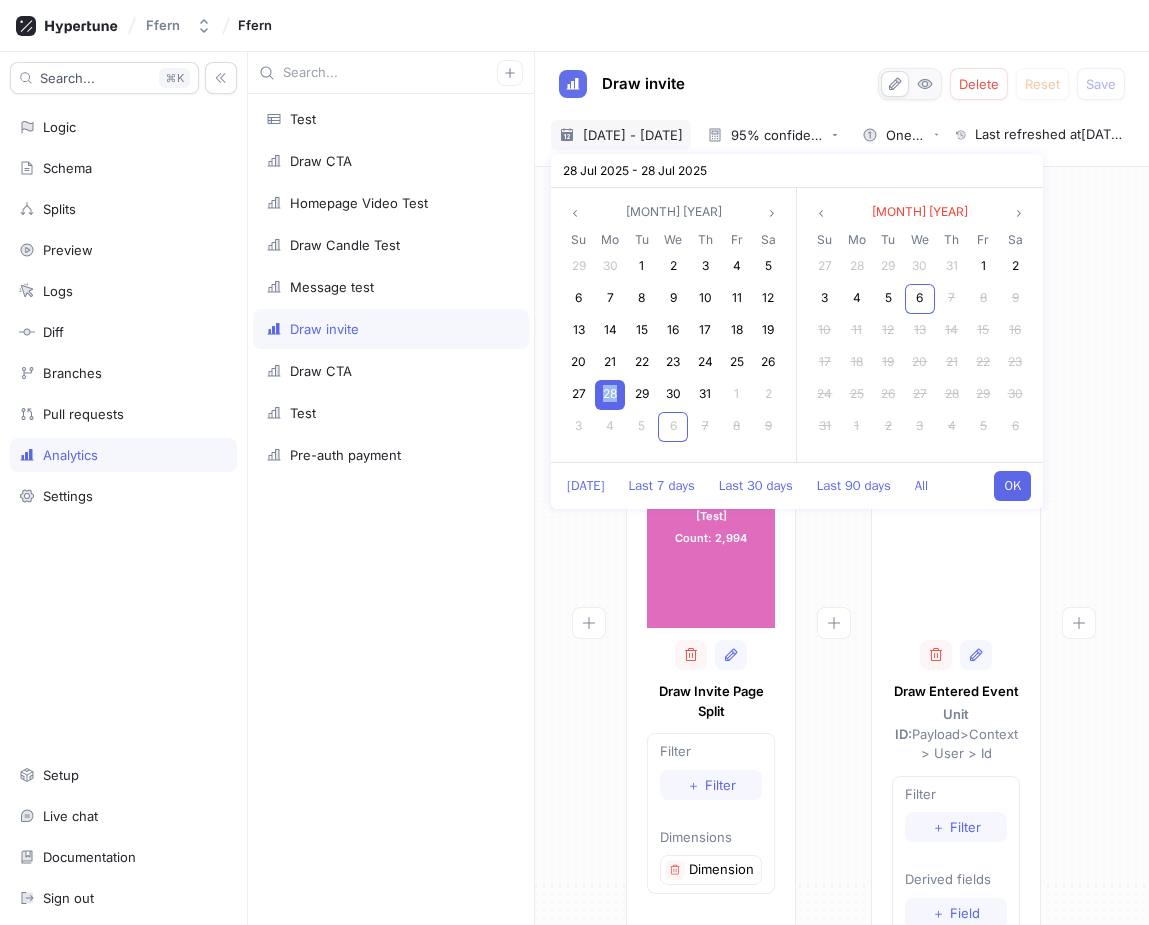 click on "OK" at bounding box center [1012, 486] 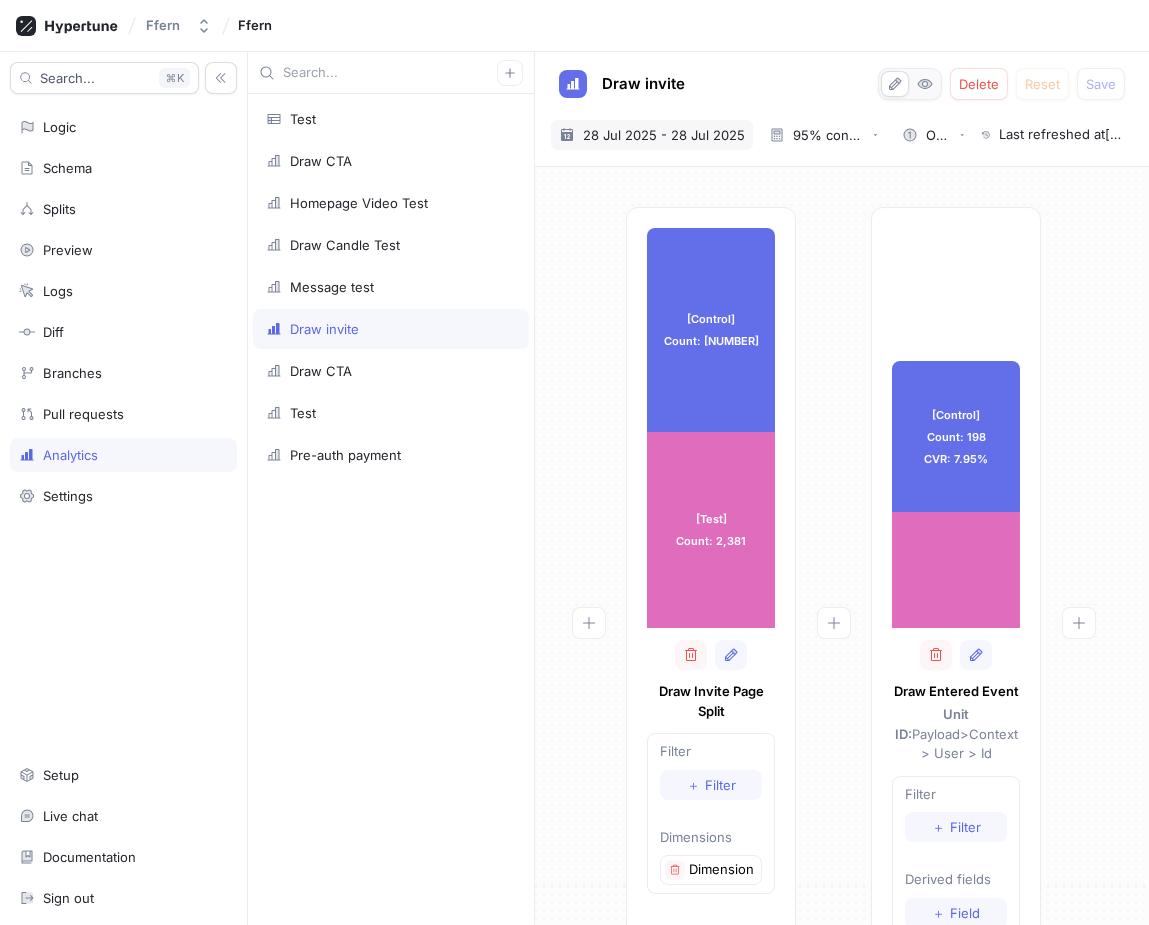 click on "28 Jul 2025 - 28 Jul 2025" at bounding box center [664, 135] 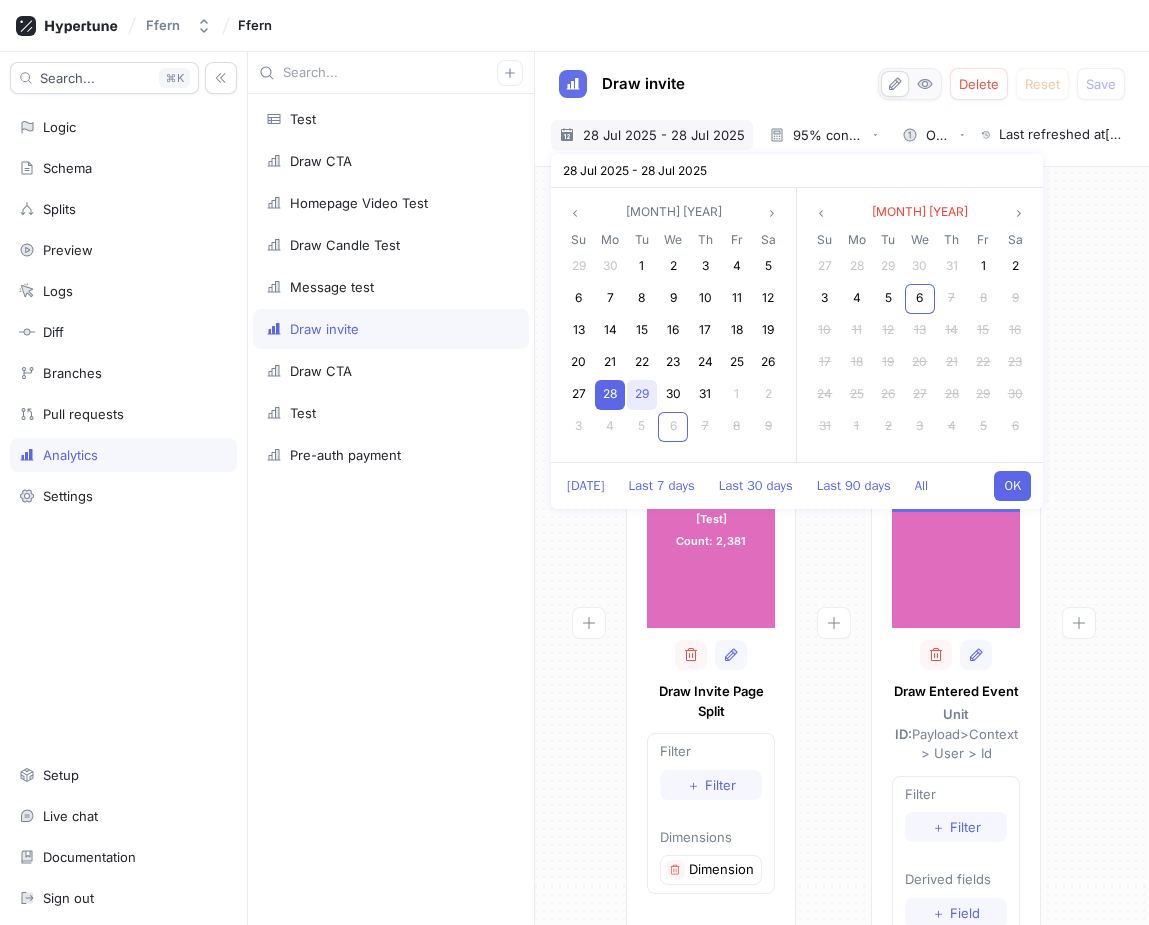 click on "29" at bounding box center (642, 393) 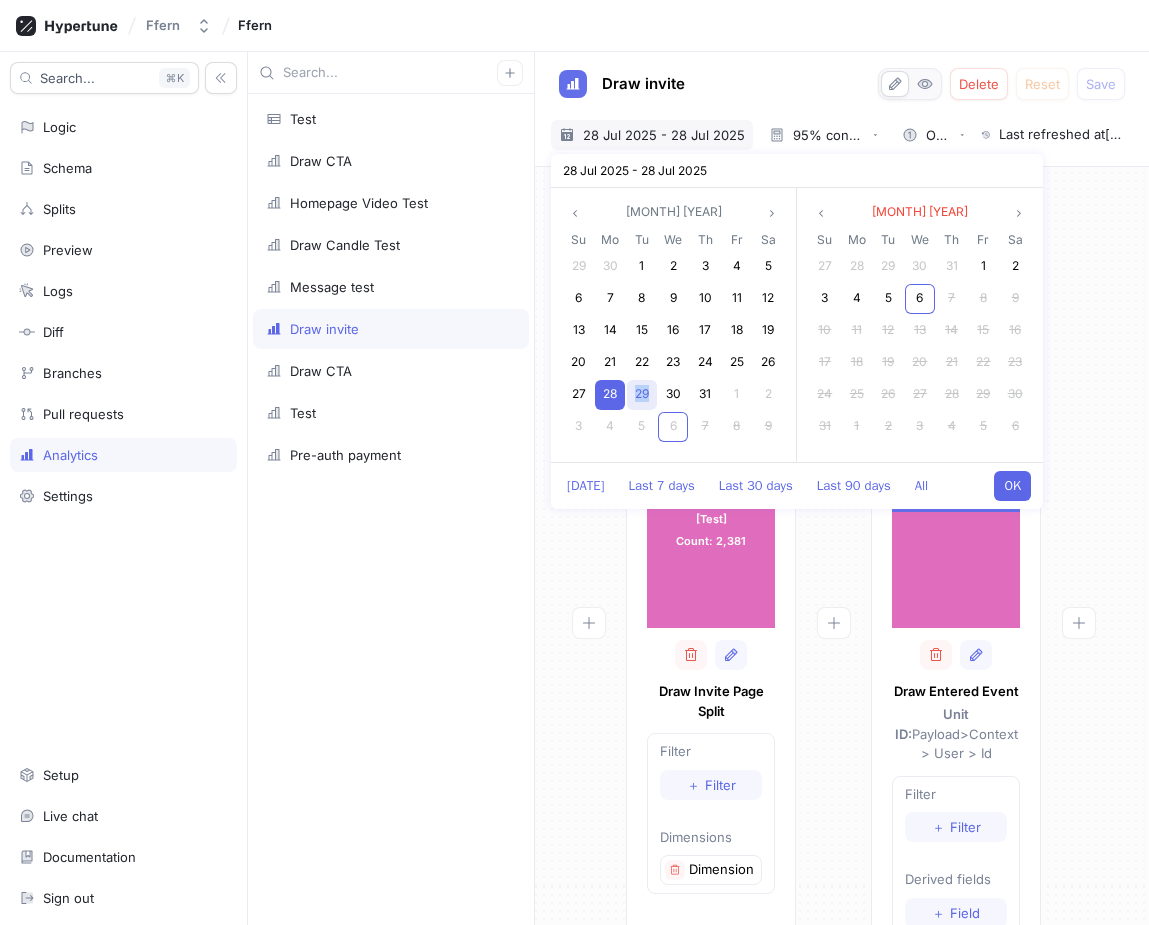 click on "29" at bounding box center [642, 393] 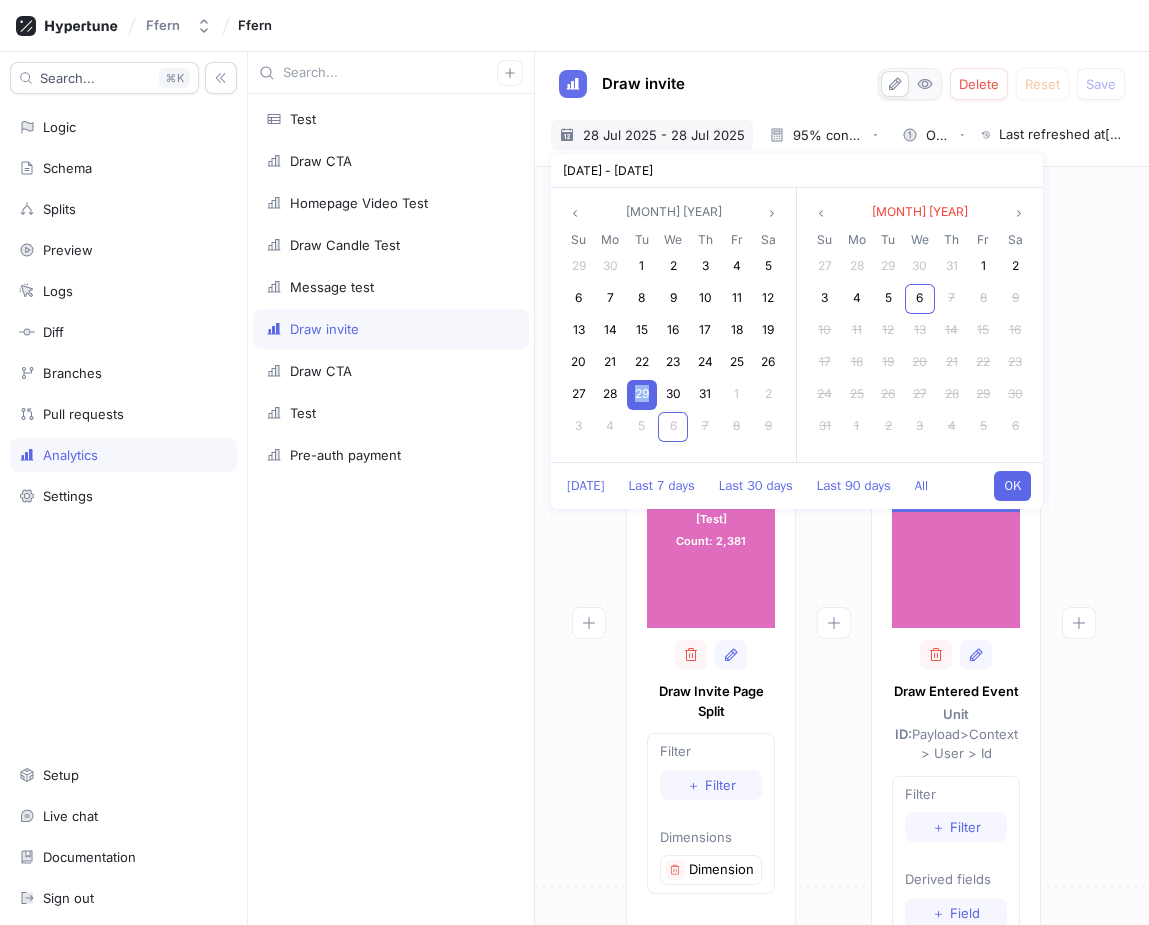 click on "OK" at bounding box center (1012, 486) 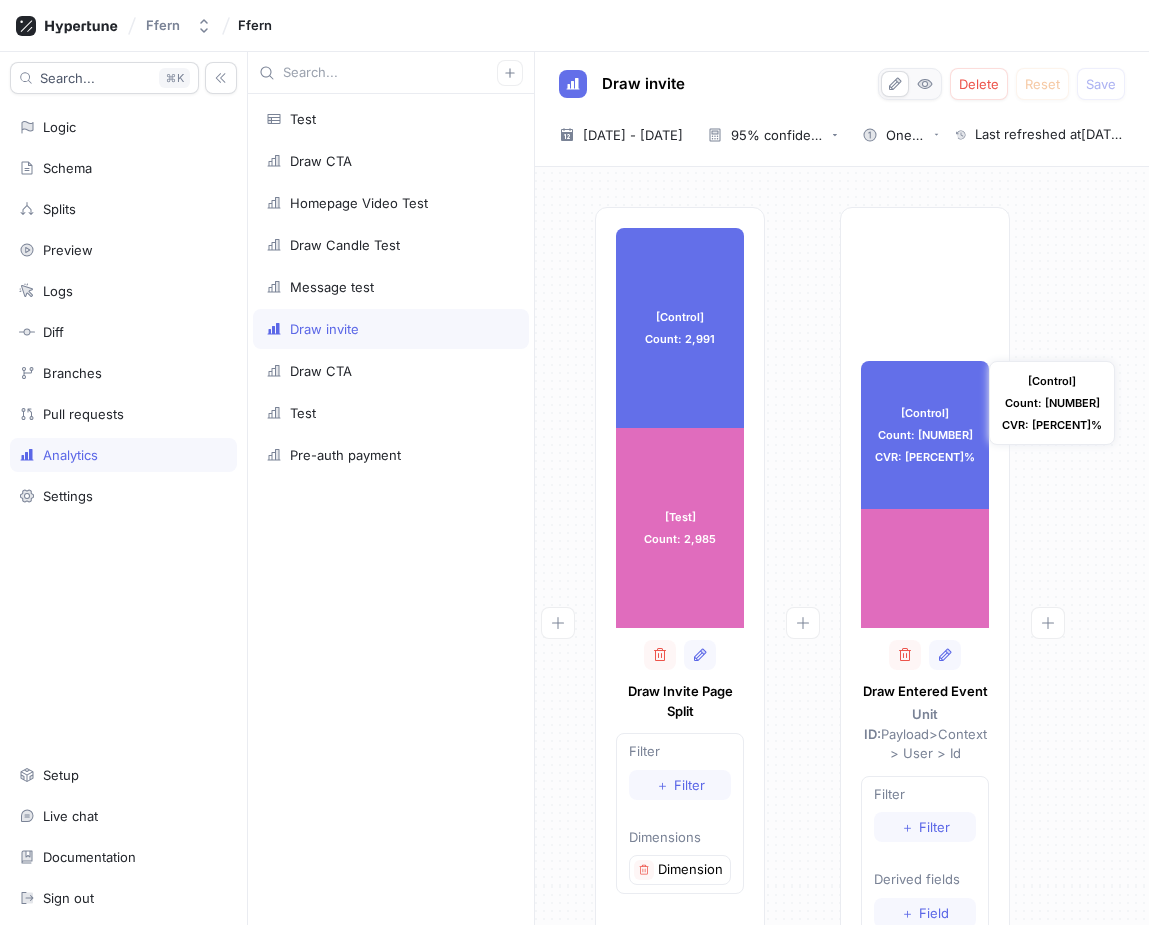 scroll, scrollTop: 0, scrollLeft: 31, axis: horizontal 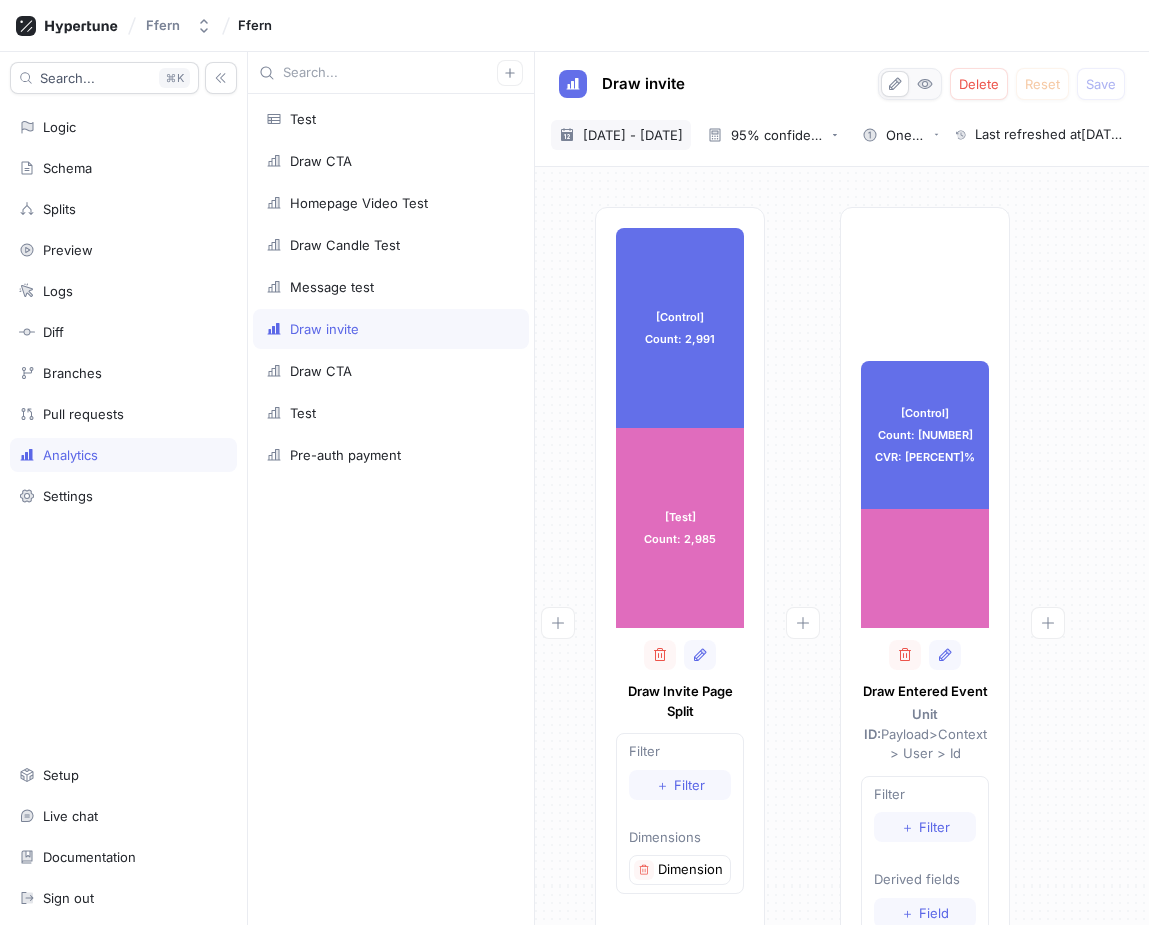 click on "29 Jul 2025 - 29 Jul 2025" at bounding box center [633, 135] 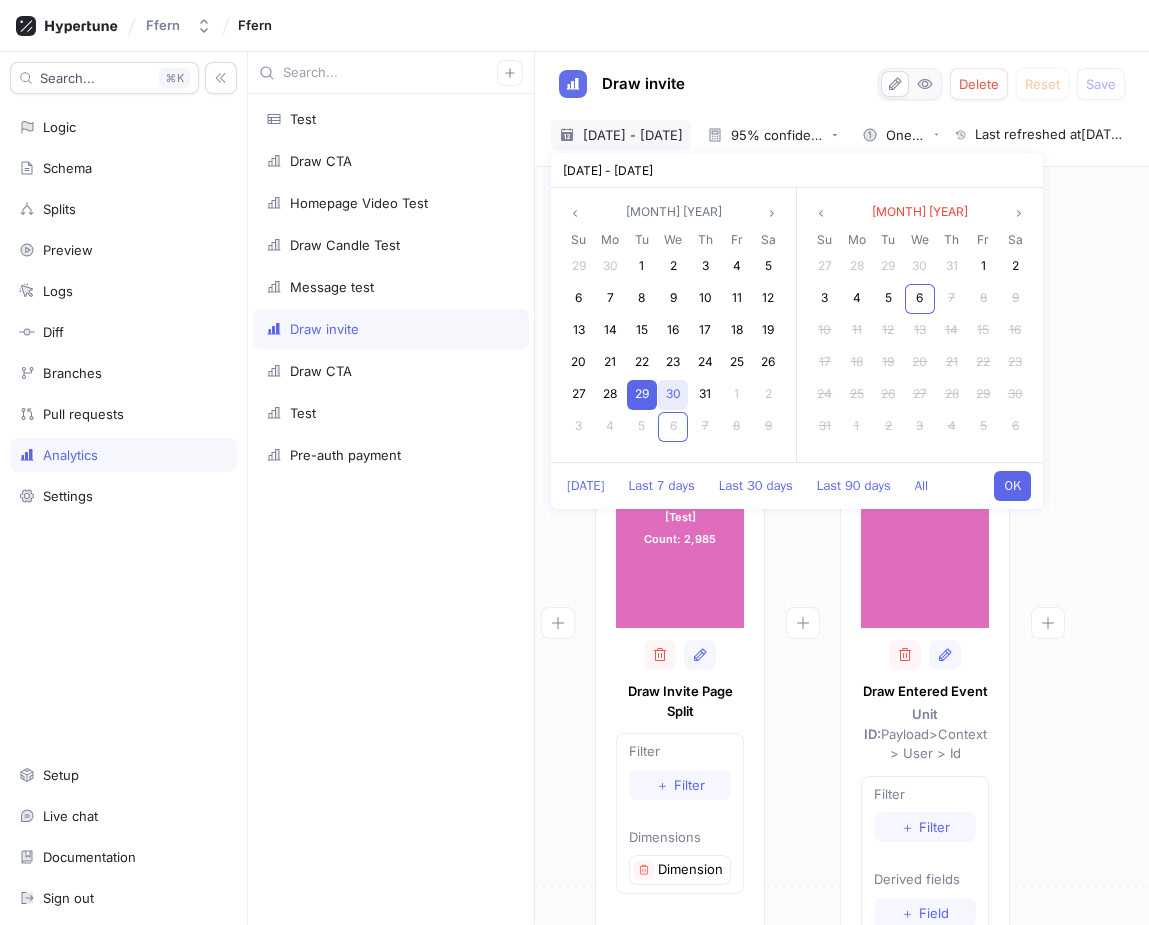click on "30" at bounding box center [673, 393] 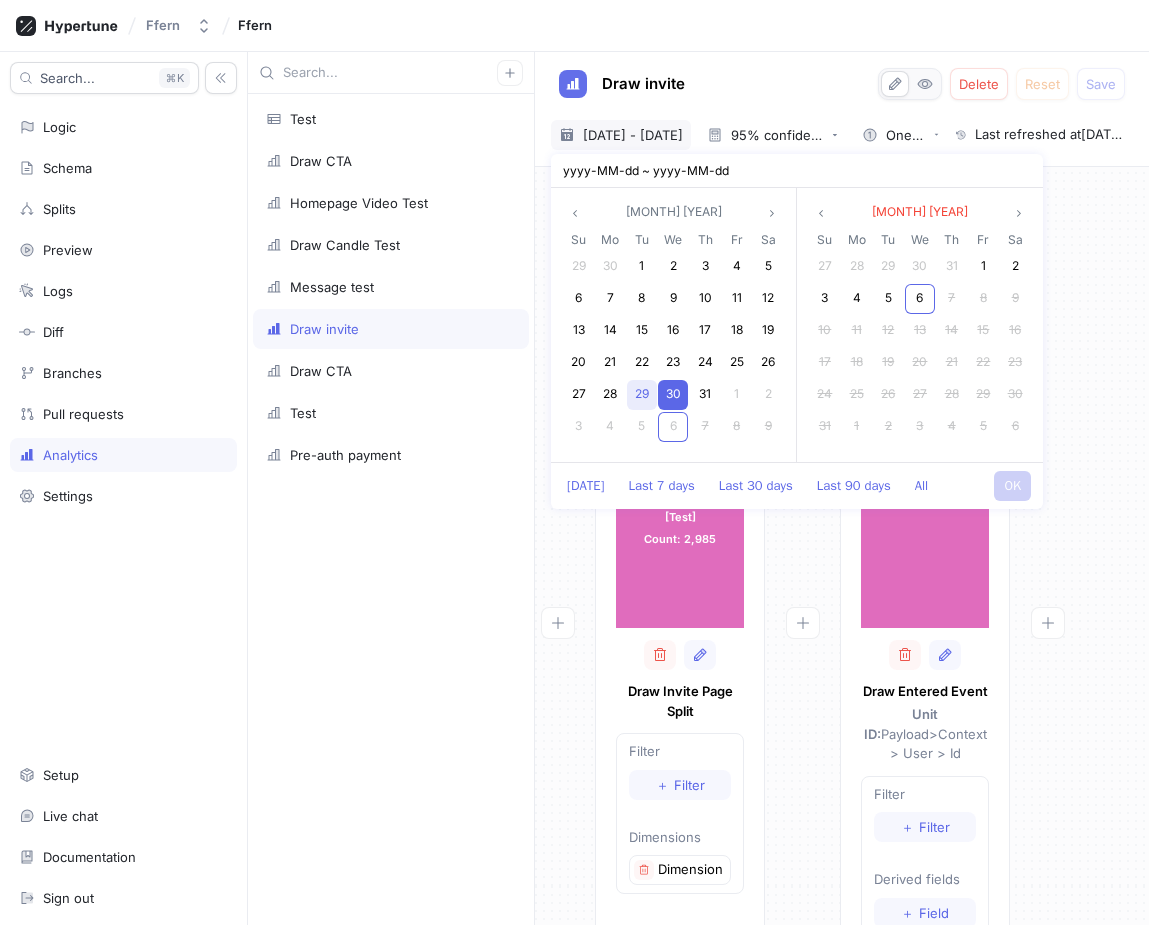click on "29" at bounding box center [642, 393] 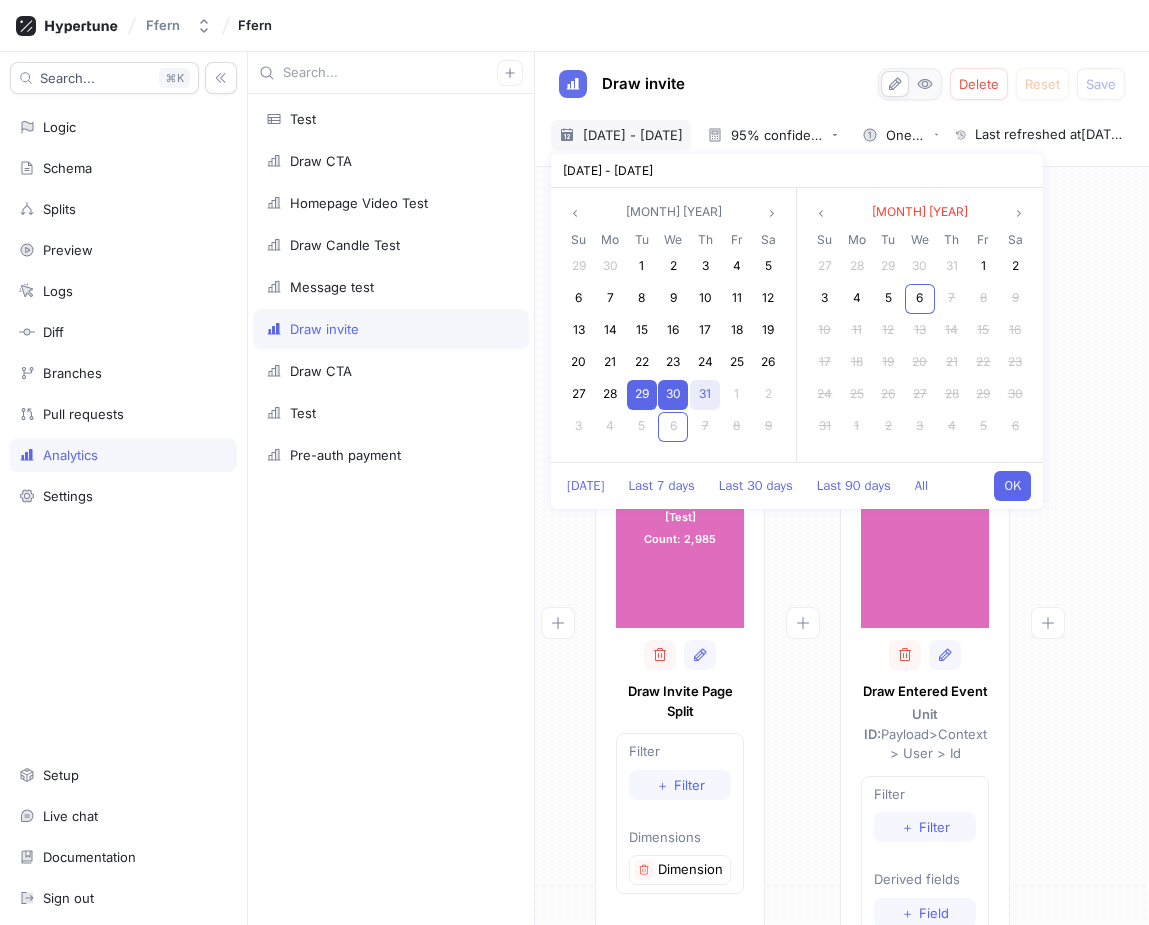 click on "31" at bounding box center [705, 393] 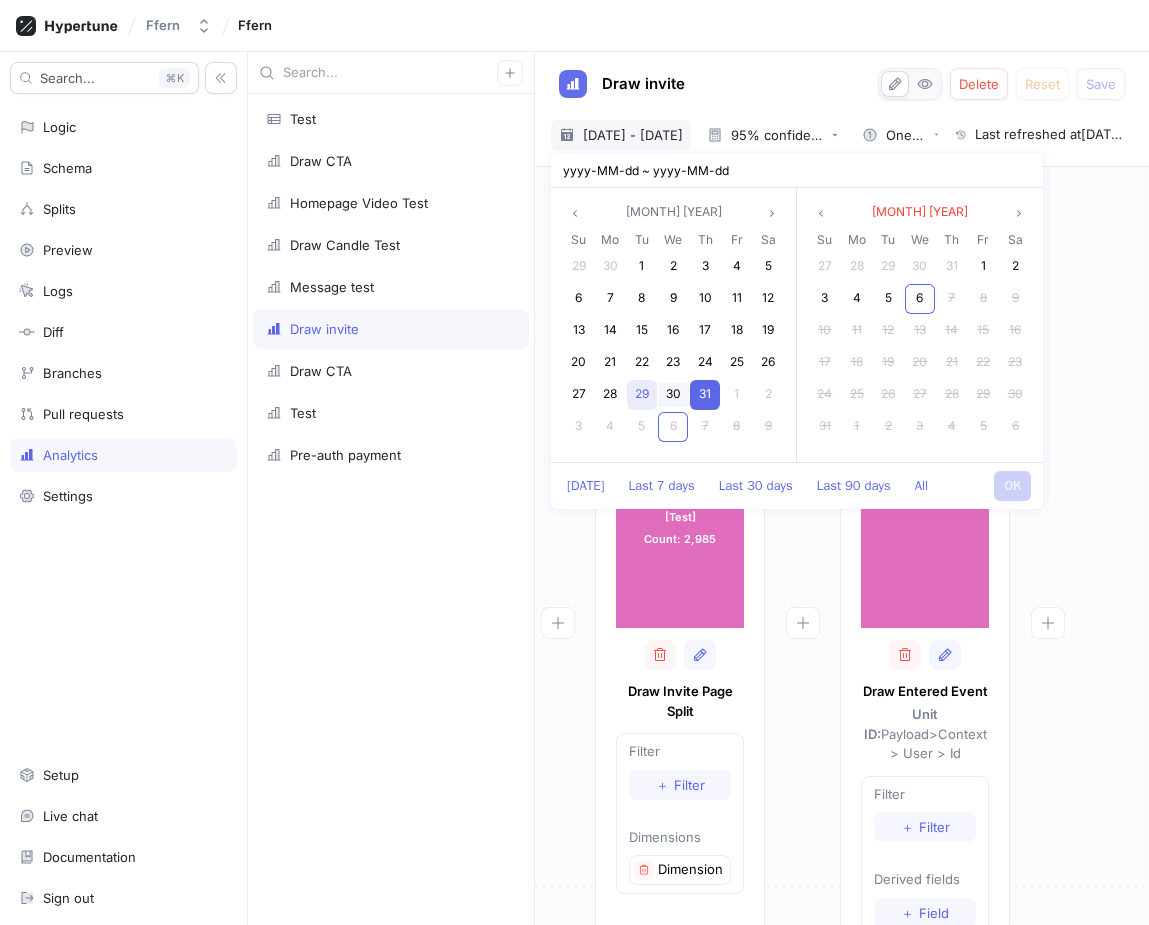 click on "29" at bounding box center [642, 393] 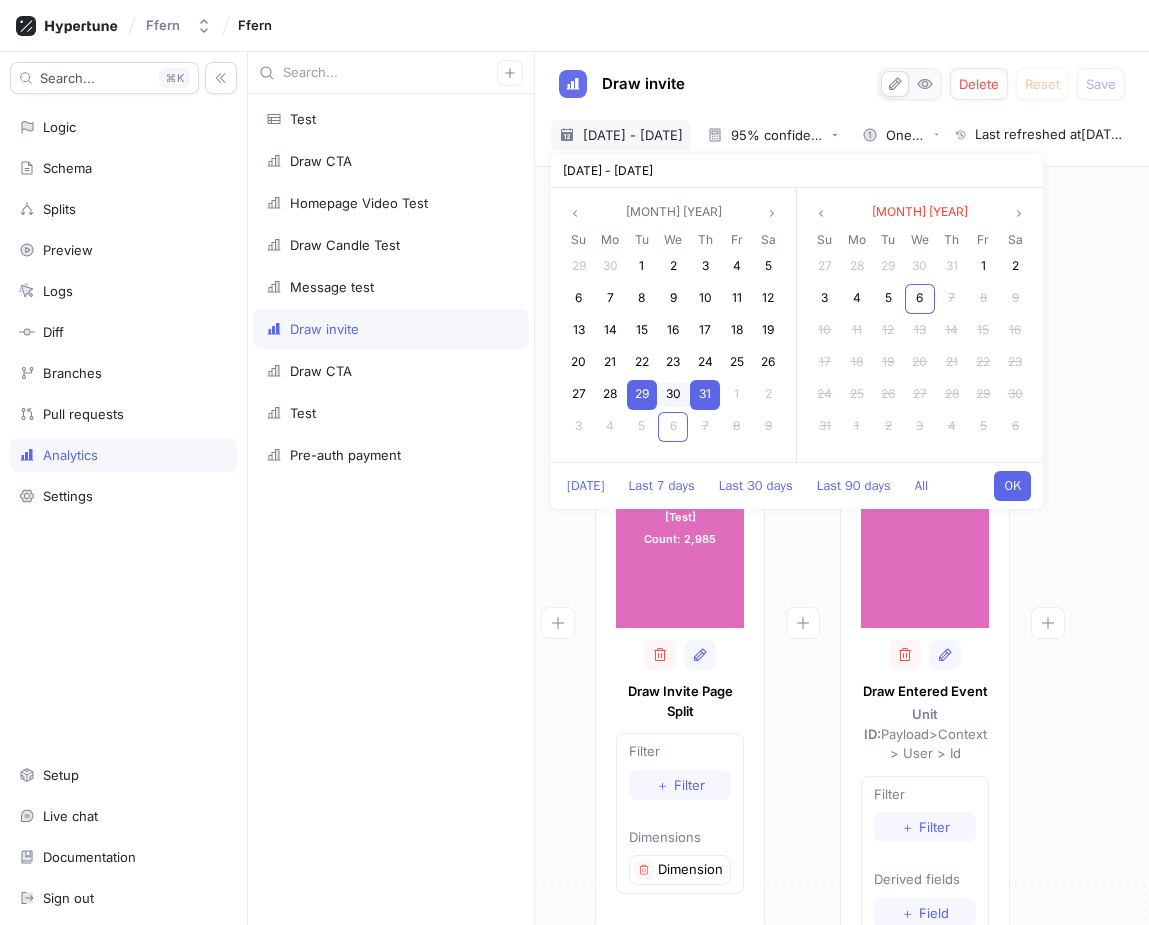 click on "OK" at bounding box center [1012, 486] 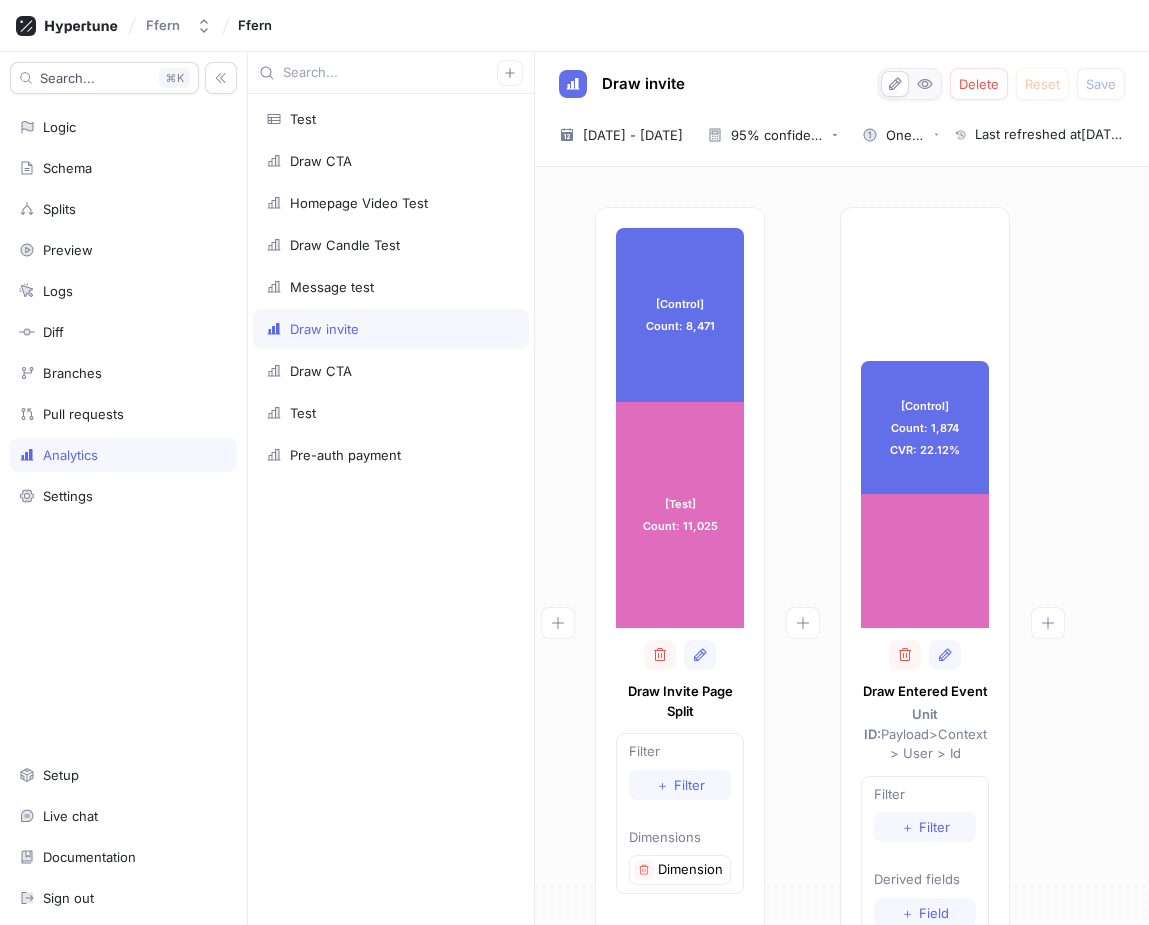 scroll, scrollTop: 0, scrollLeft: 31, axis: horizontal 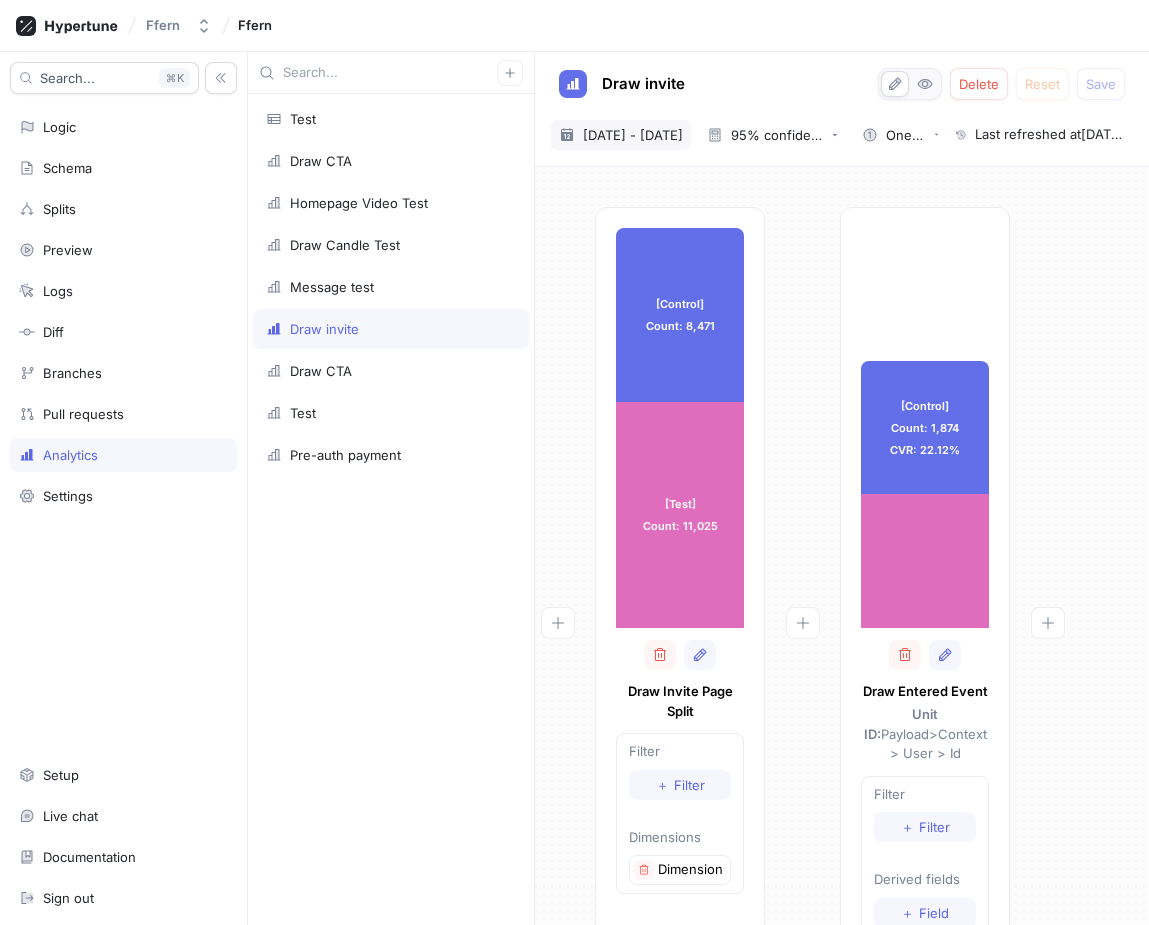 click on "29 Jul 2025 - 31 Jul 2025" at bounding box center (633, 135) 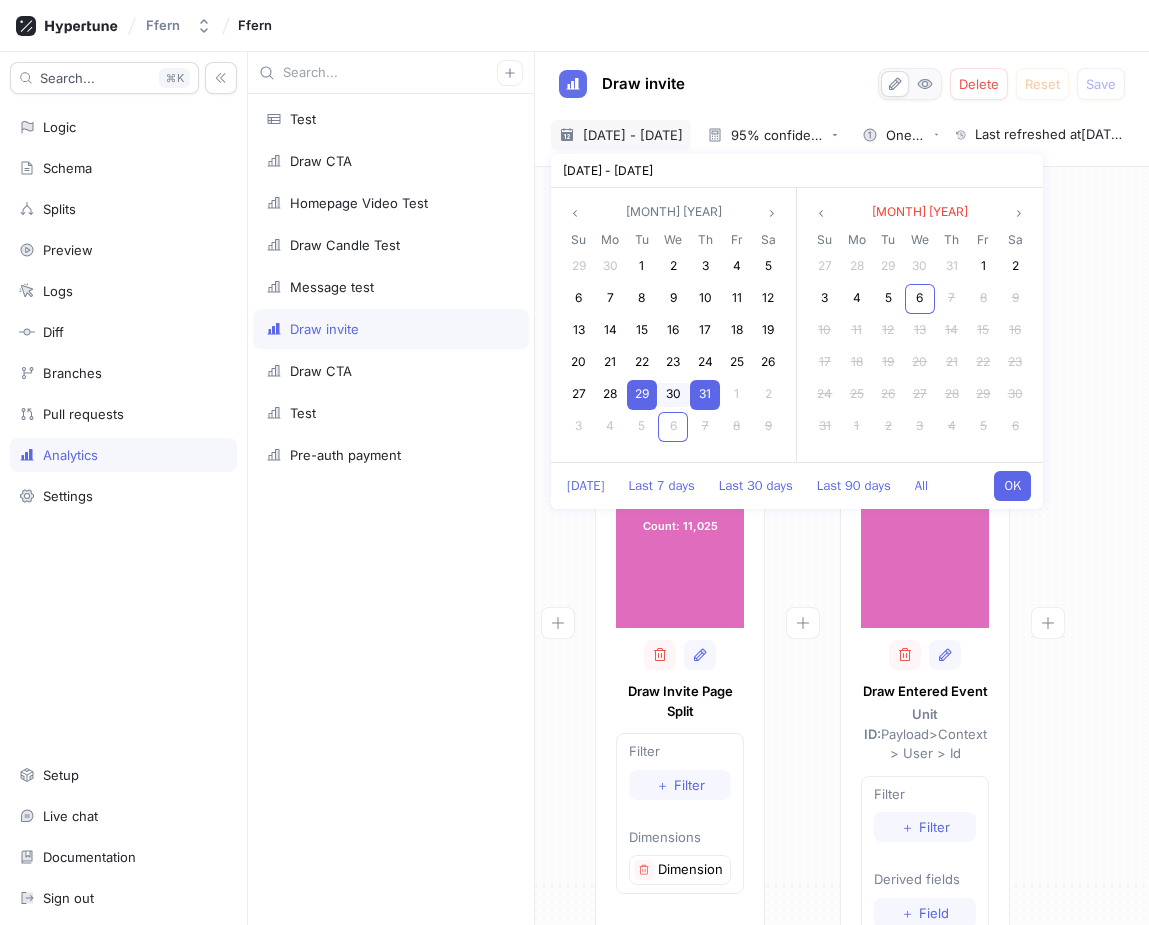 click on "31" at bounding box center (705, 393) 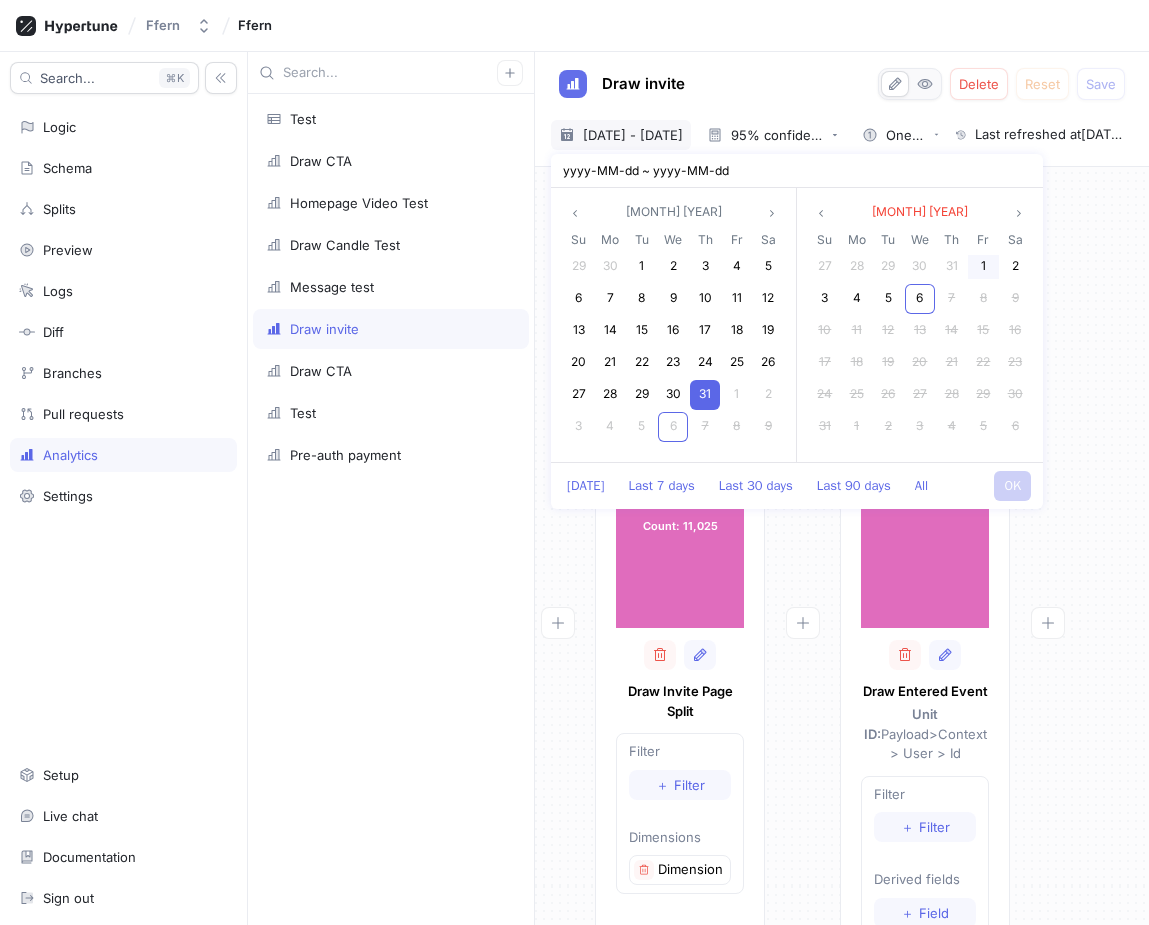 click on "31" at bounding box center (705, 393) 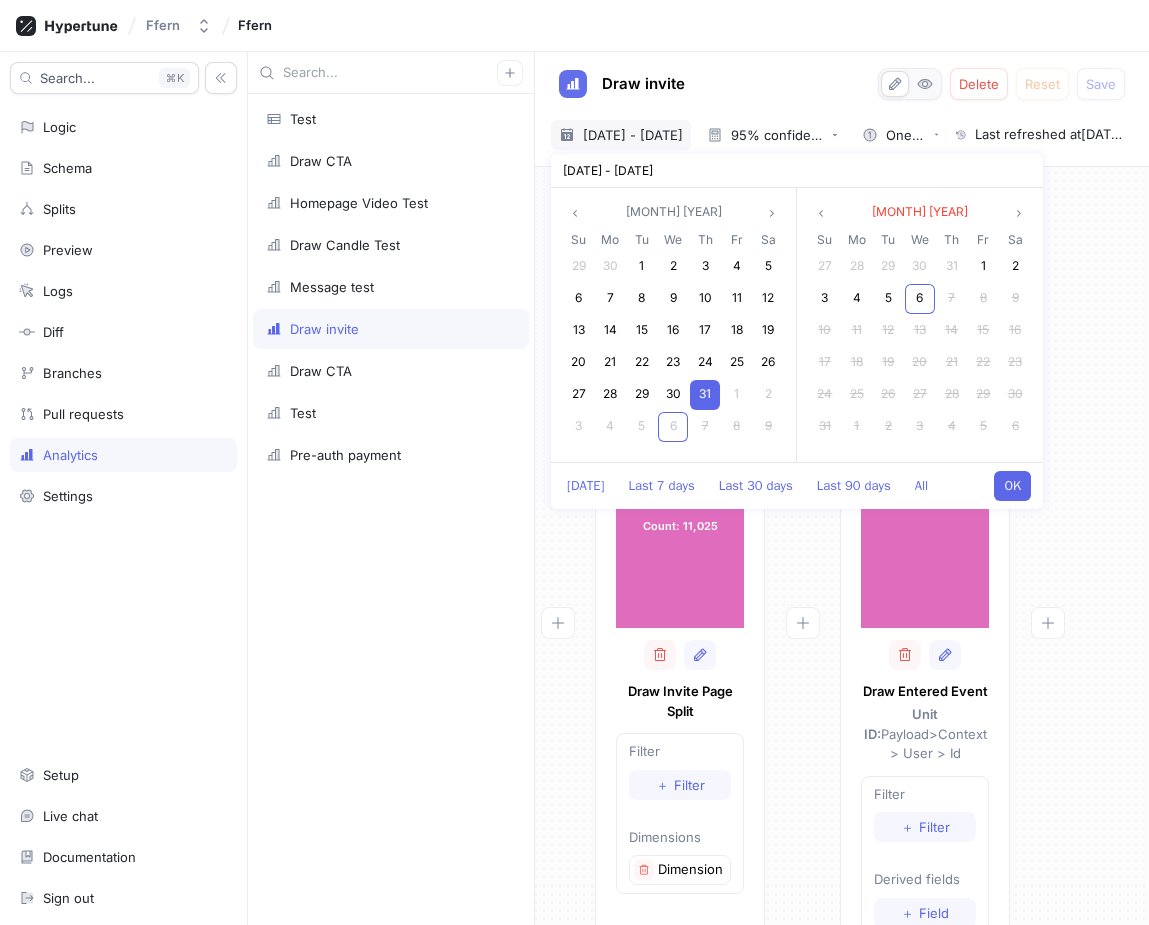click on "OK" at bounding box center [1012, 486] 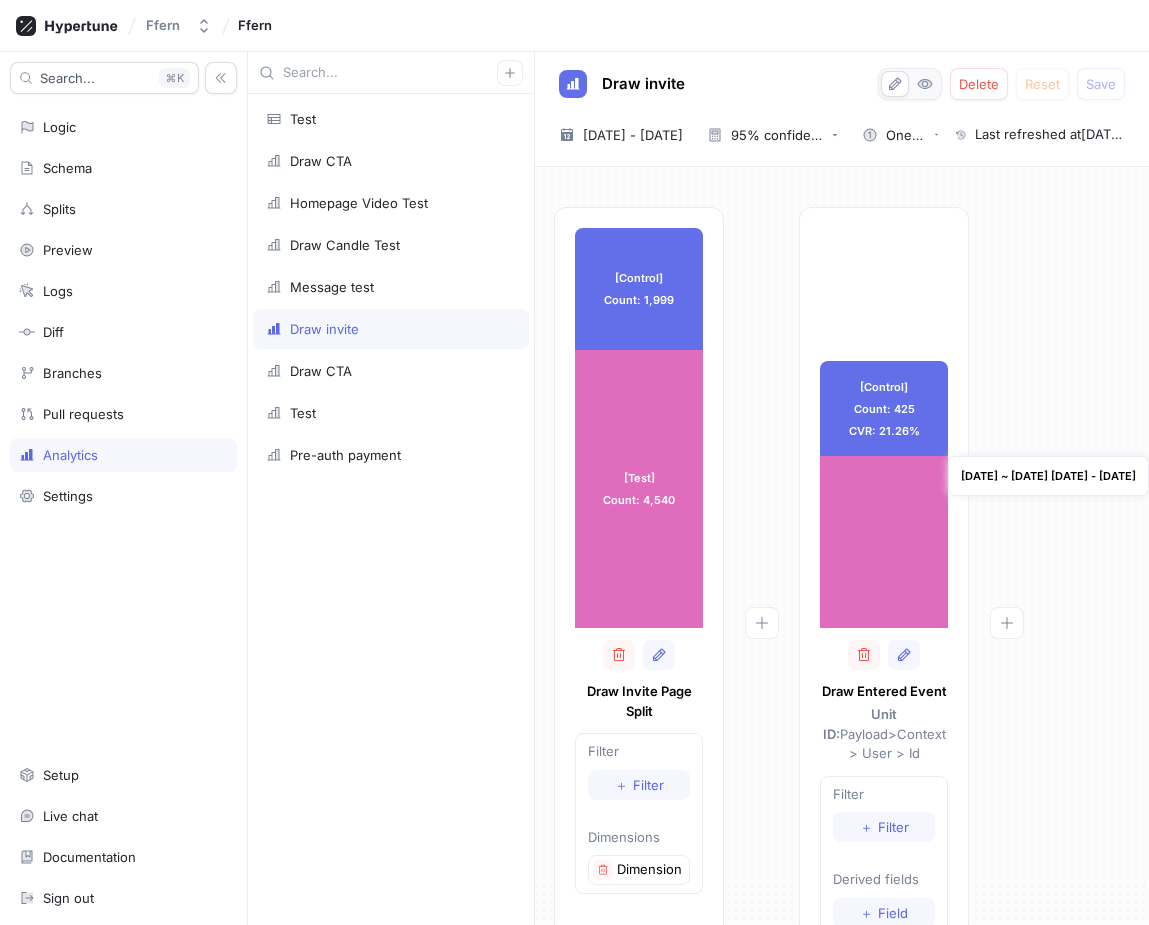 scroll, scrollTop: 0, scrollLeft: 31, axis: horizontal 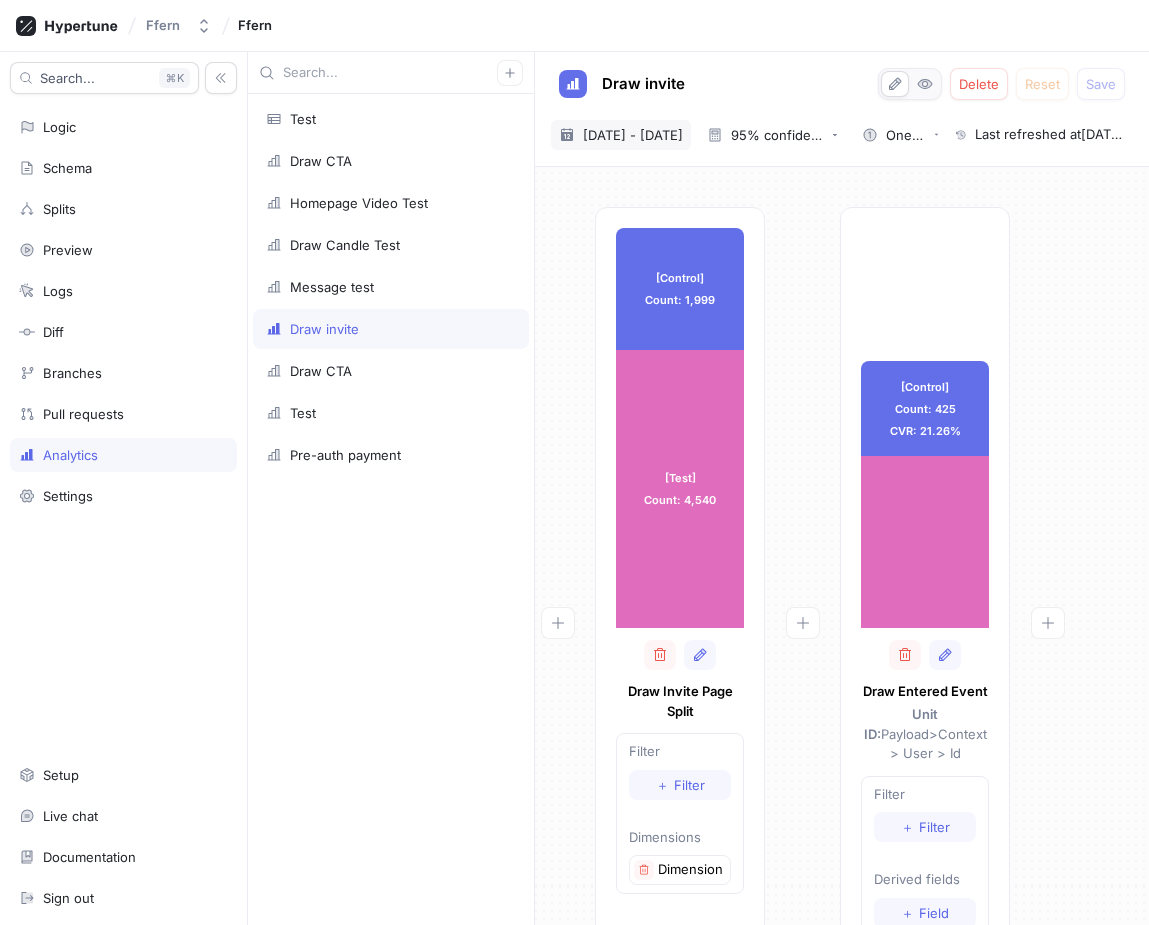click on "31 Jul 2025 - 31 Jul 2025" at bounding box center (633, 135) 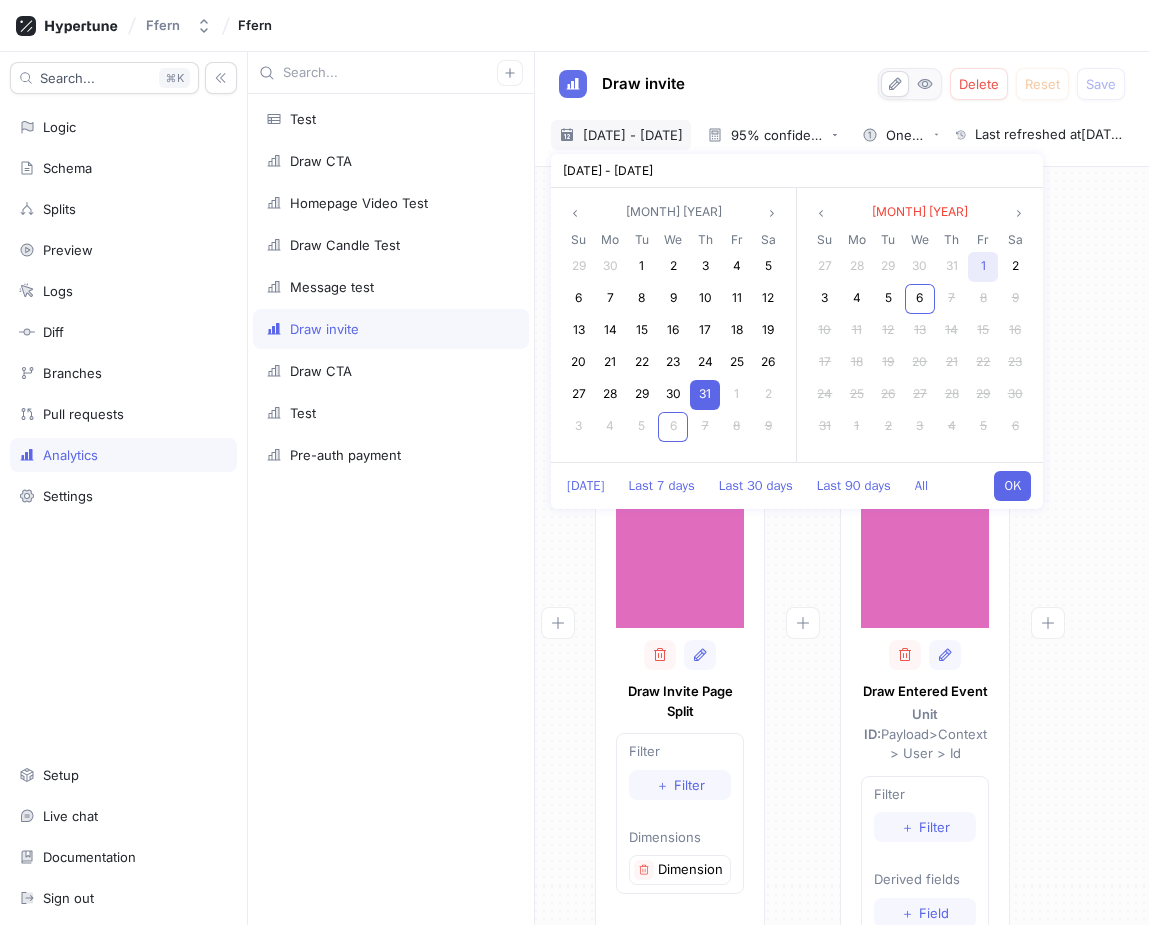 click on "1" at bounding box center (983, 267) 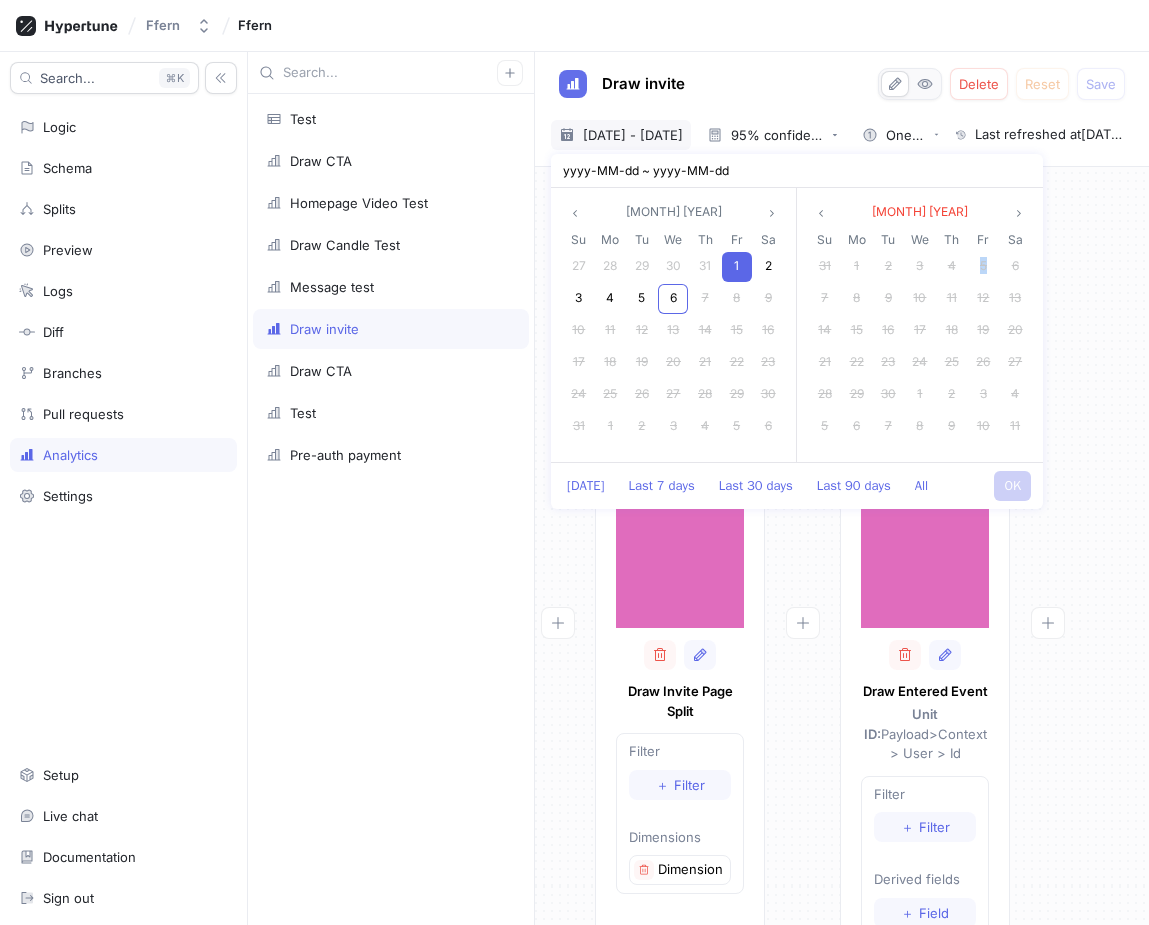 click on "5" at bounding box center [983, 265] 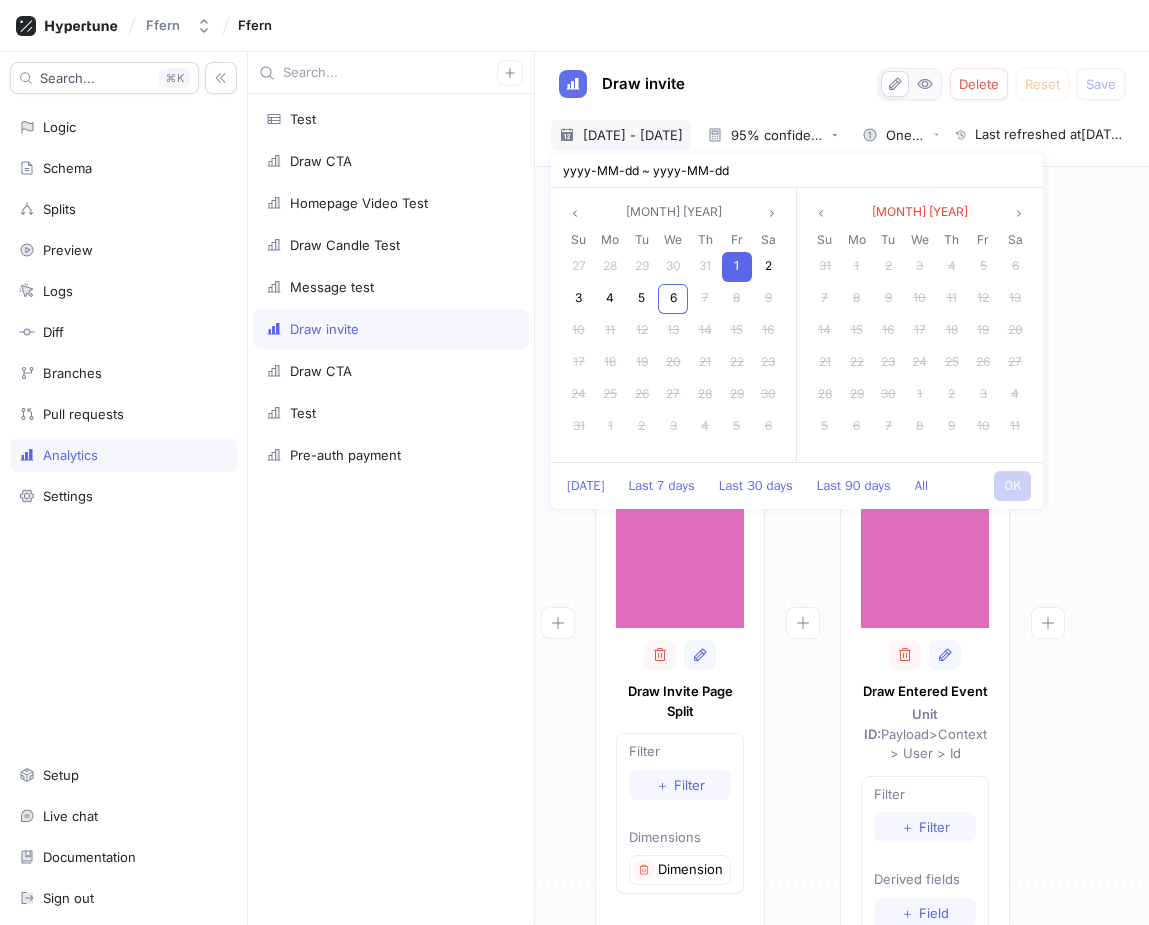 click on "1" at bounding box center [737, 267] 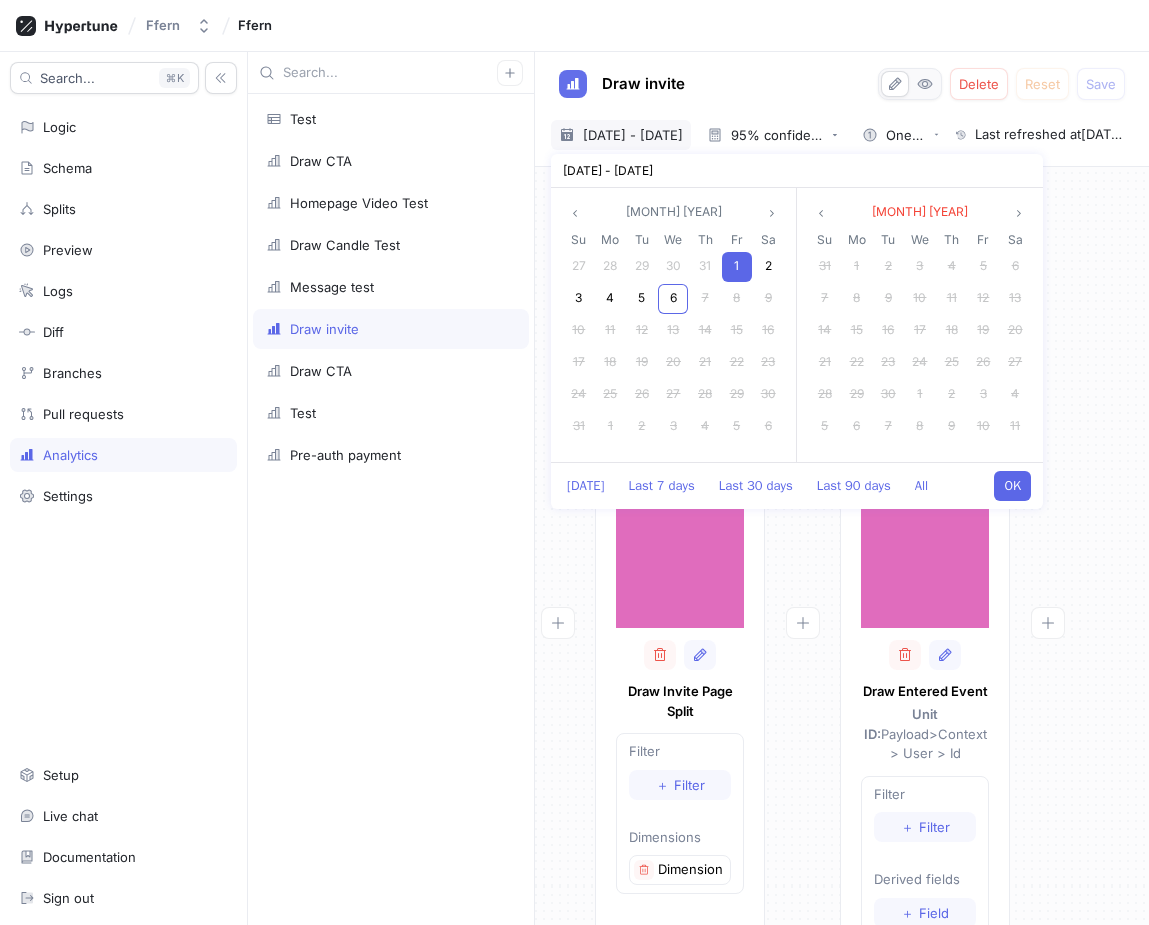click on "OK" at bounding box center (1012, 486) 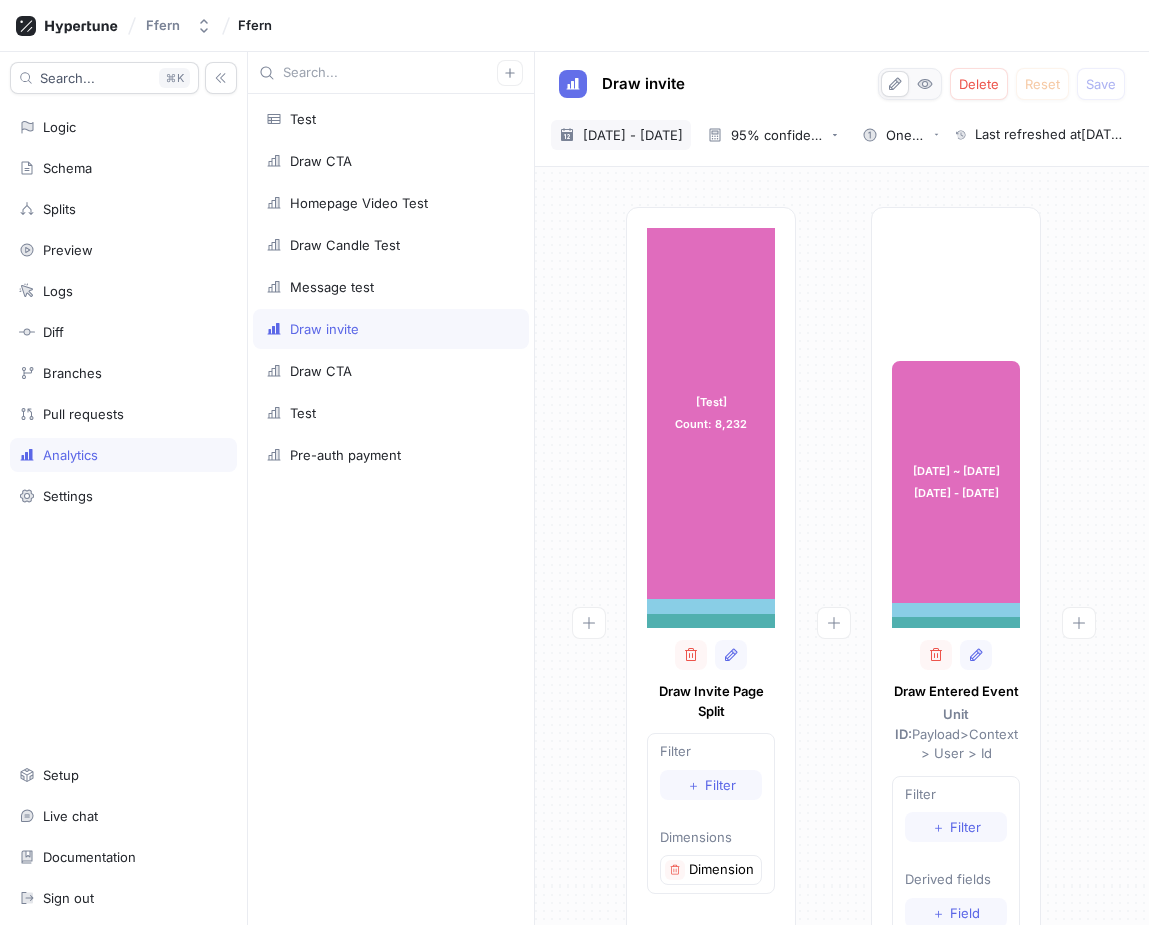 click on "1 Aug 2025 - 1 Aug 2025" at bounding box center (633, 135) 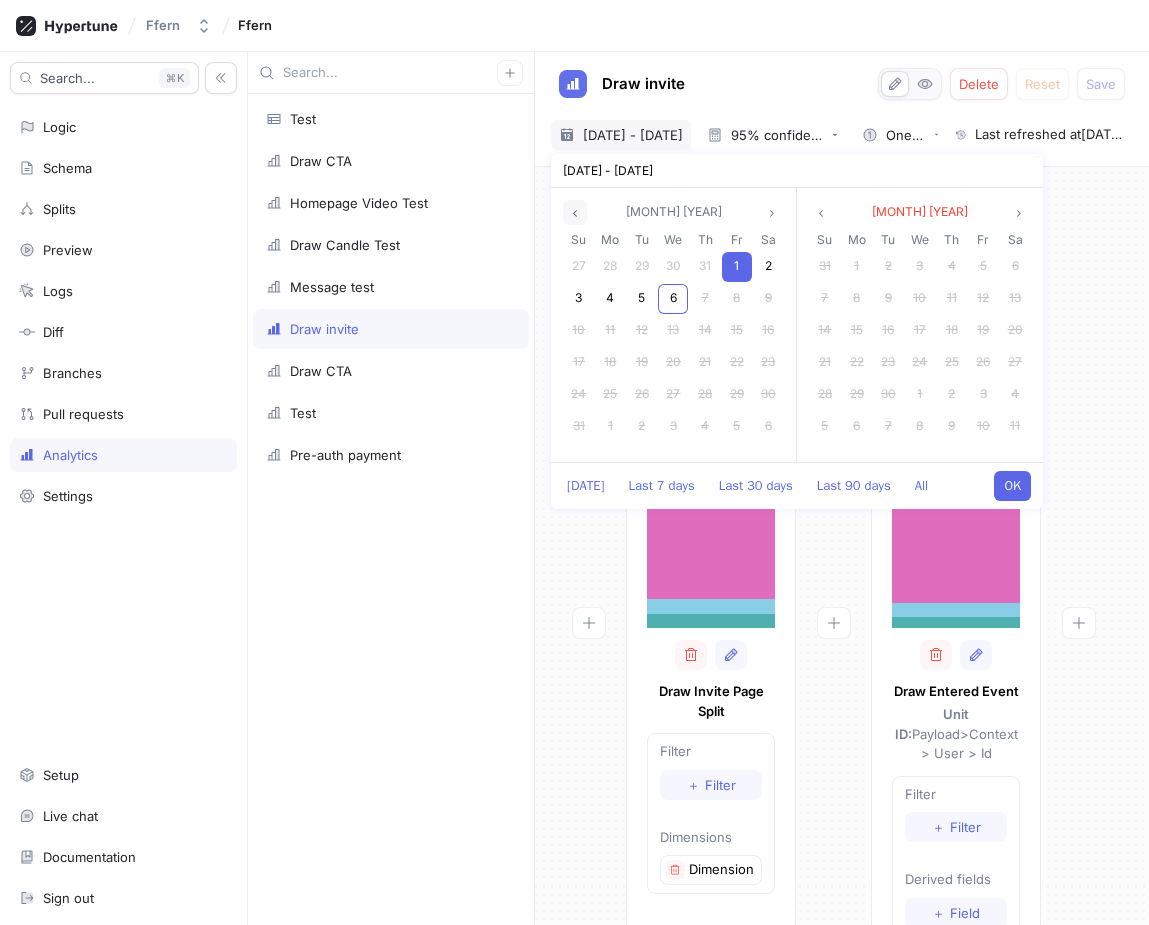 click 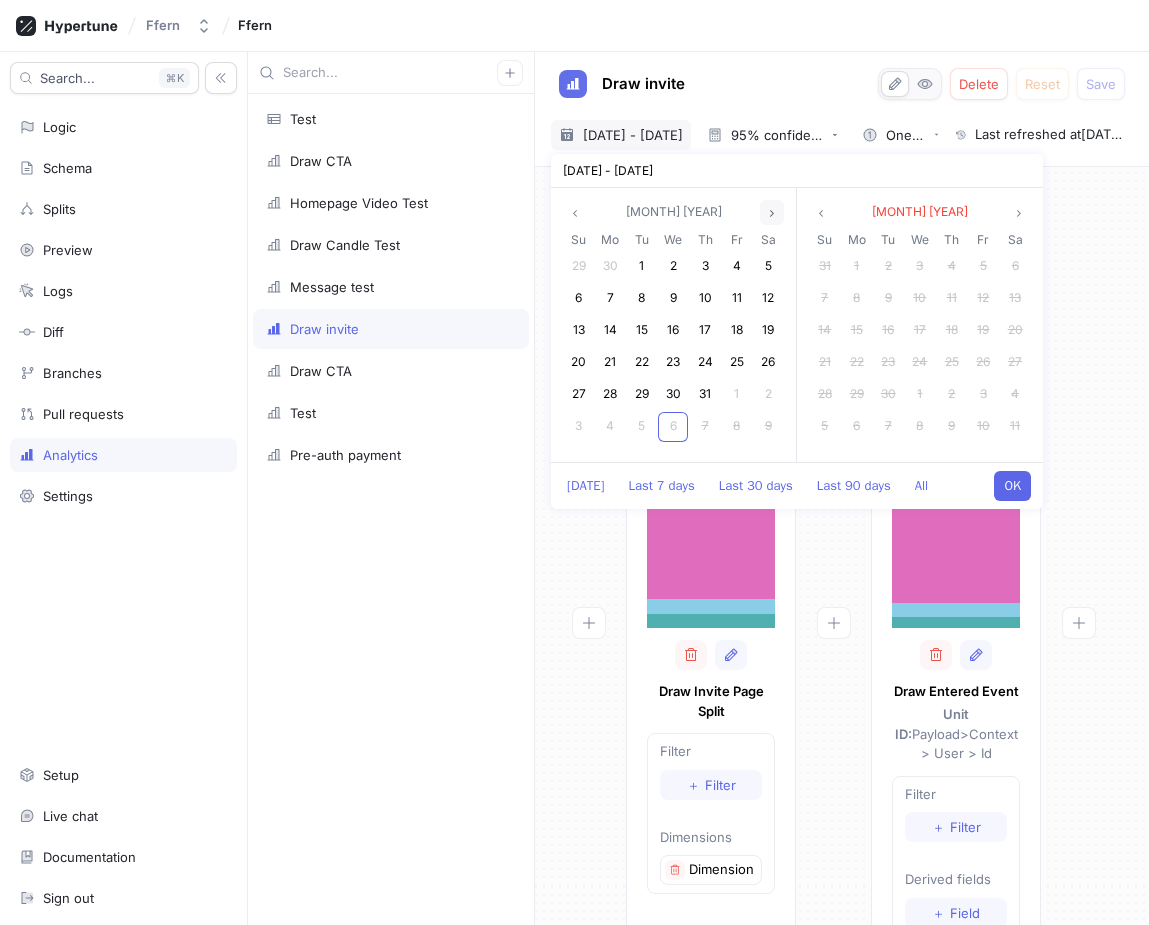 click 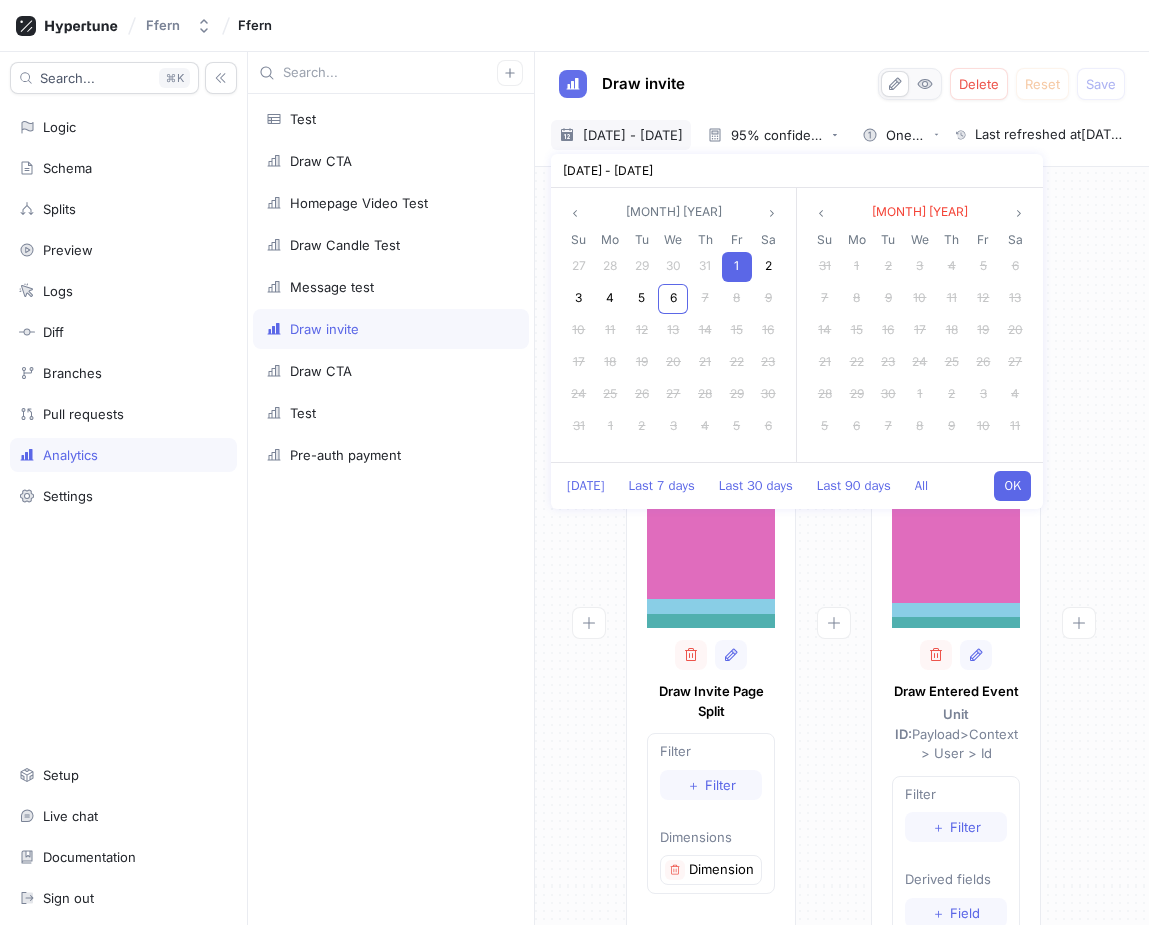 click on "1" at bounding box center [737, 267] 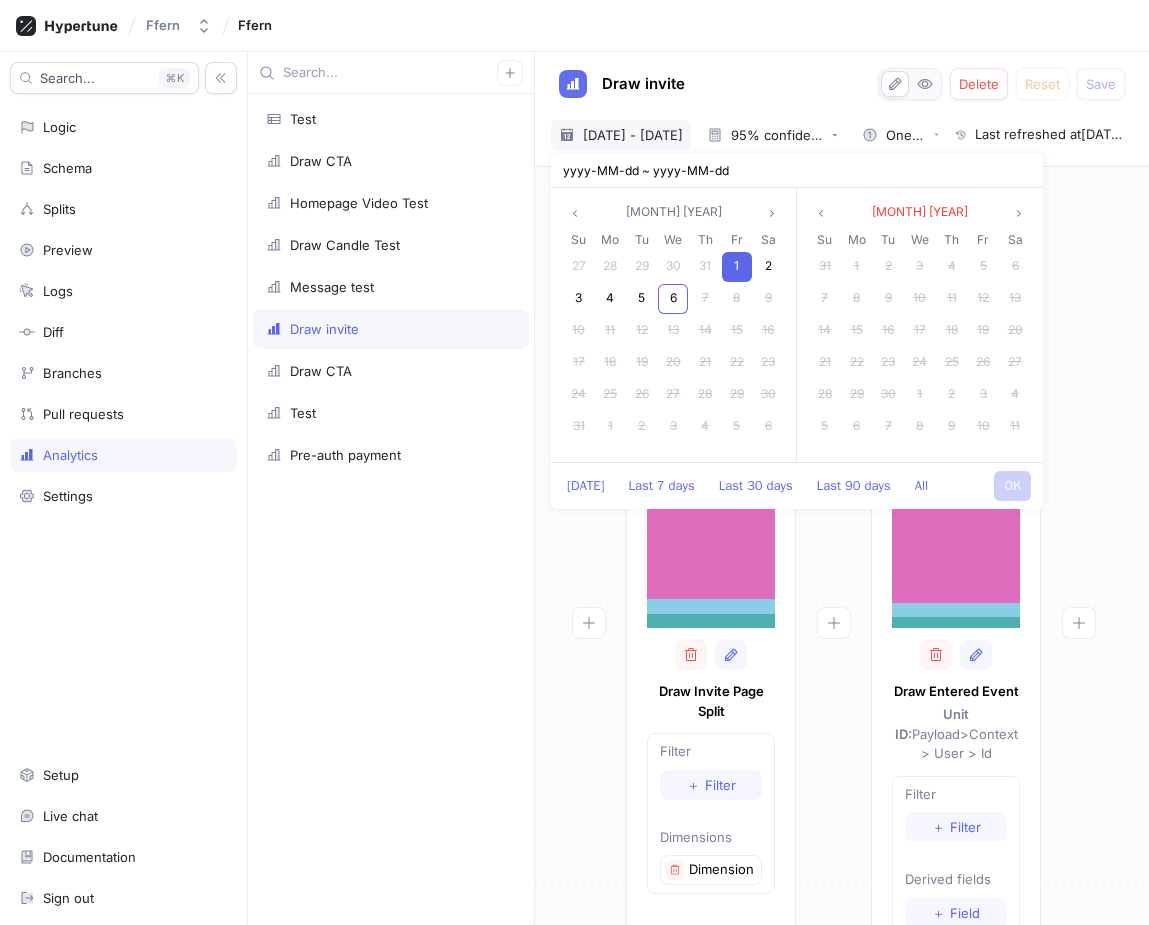 click on "1" at bounding box center (737, 267) 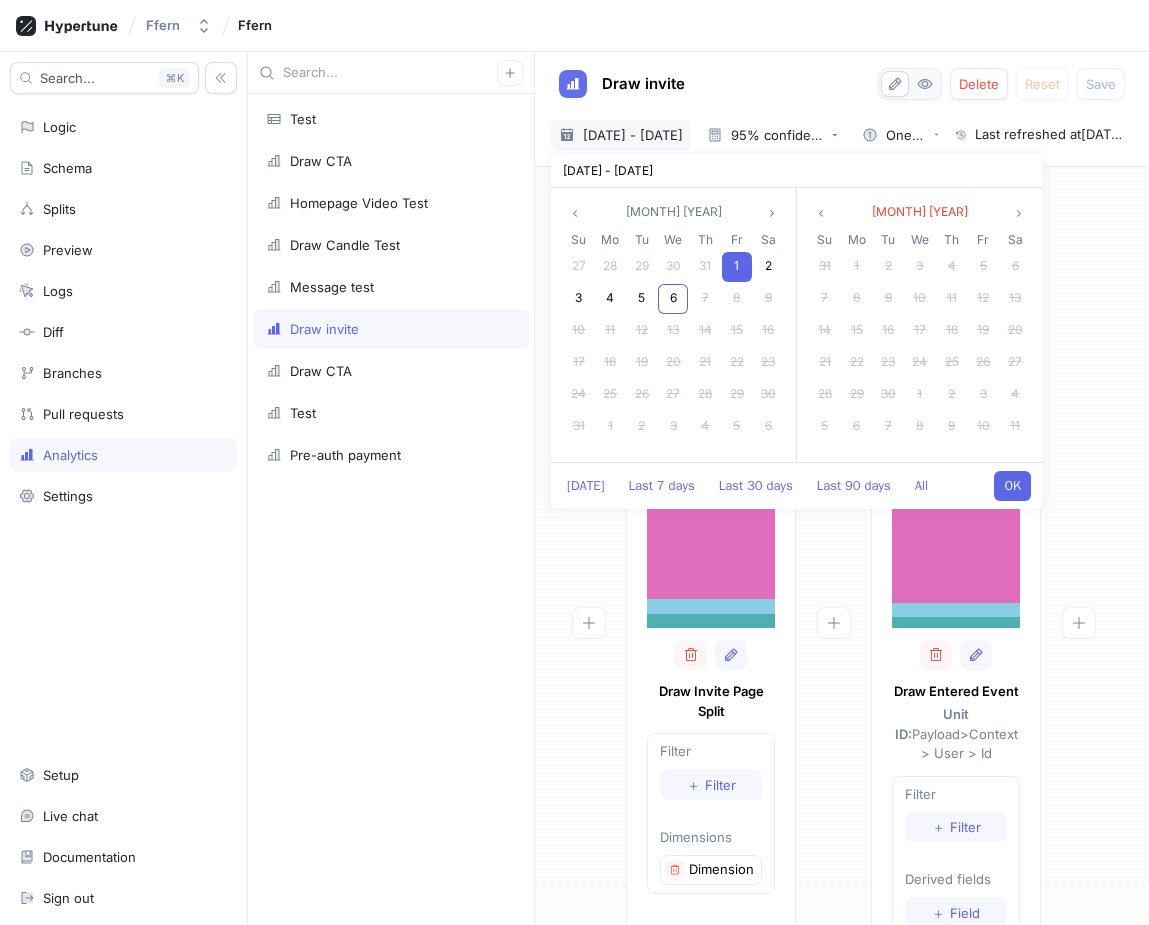 click on "OK" at bounding box center [1012, 486] 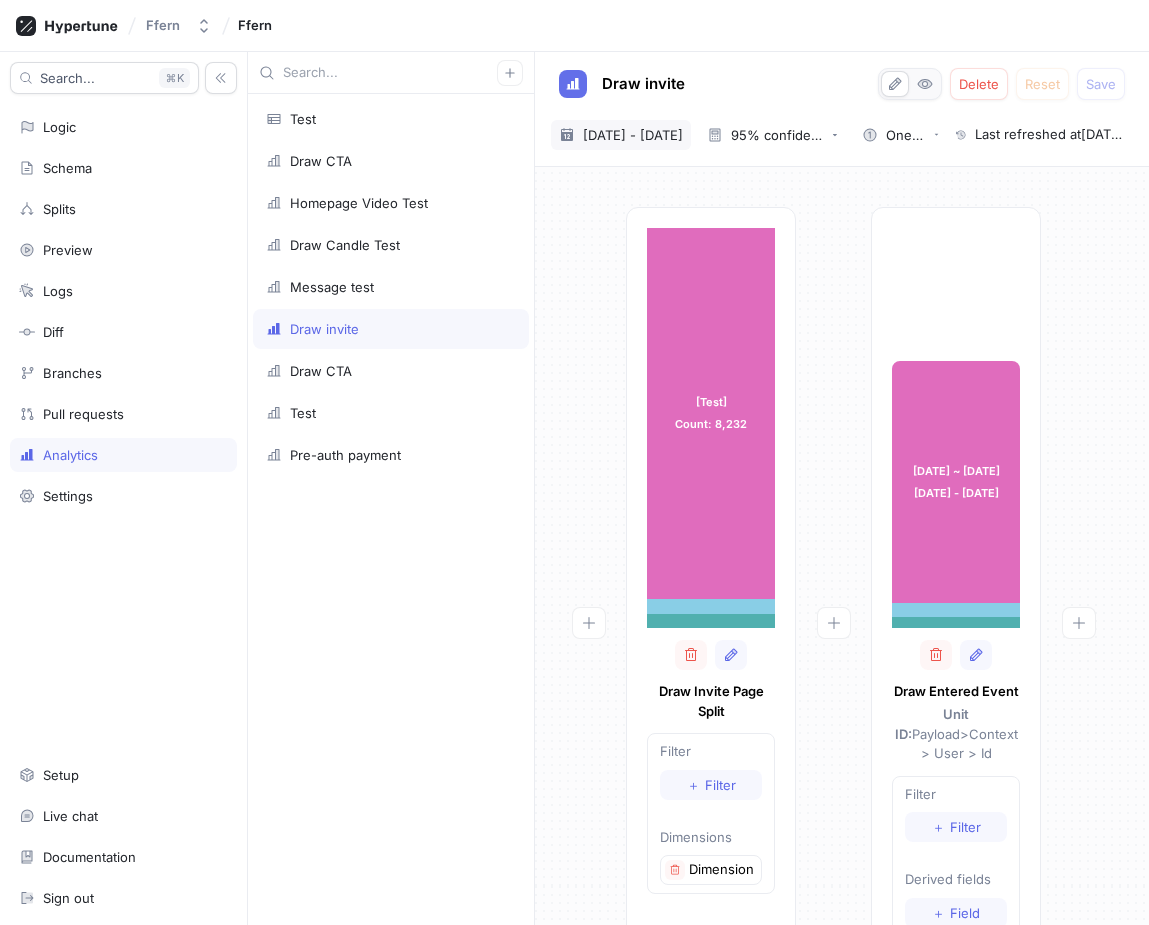 click on "1 Aug 2025 - 1 Aug 2025" at bounding box center [633, 135] 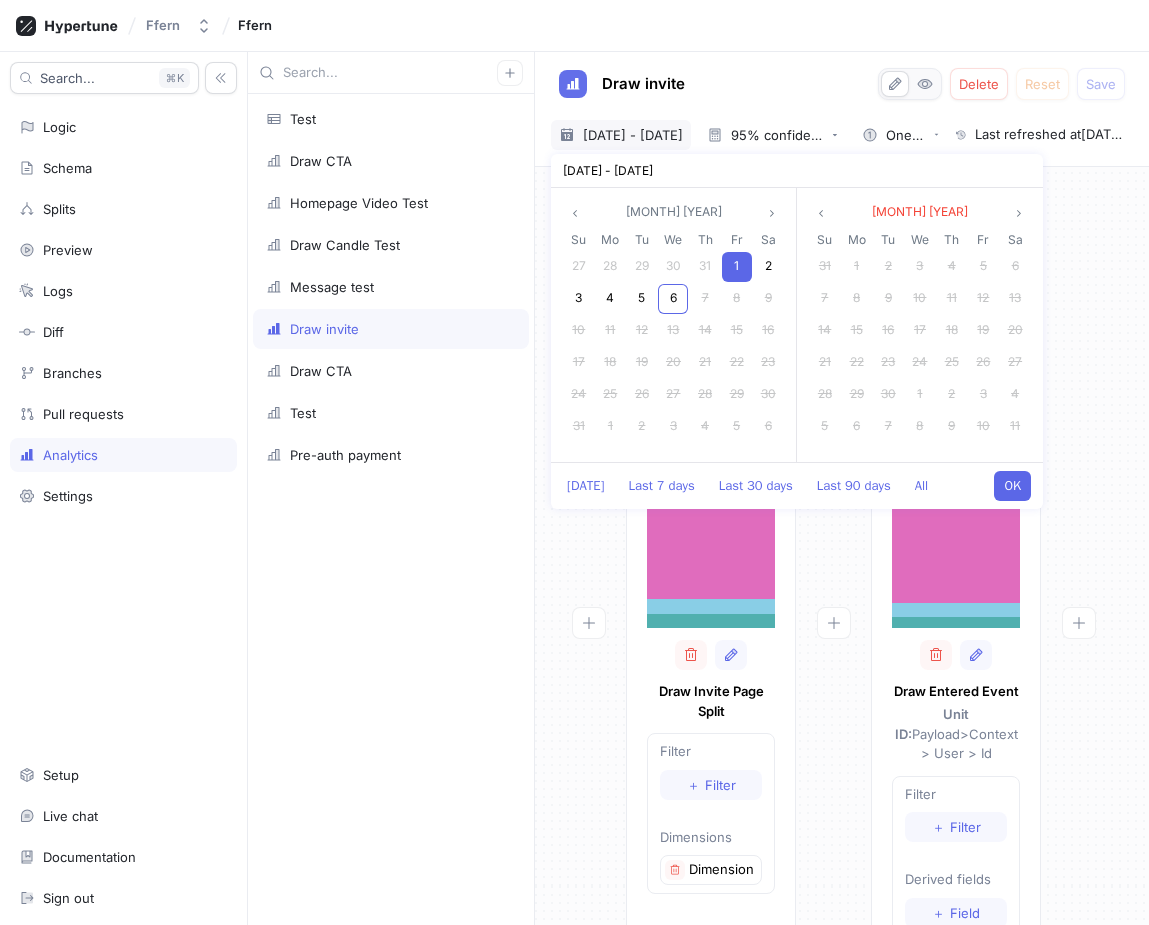 click at bounding box center (833, 672) 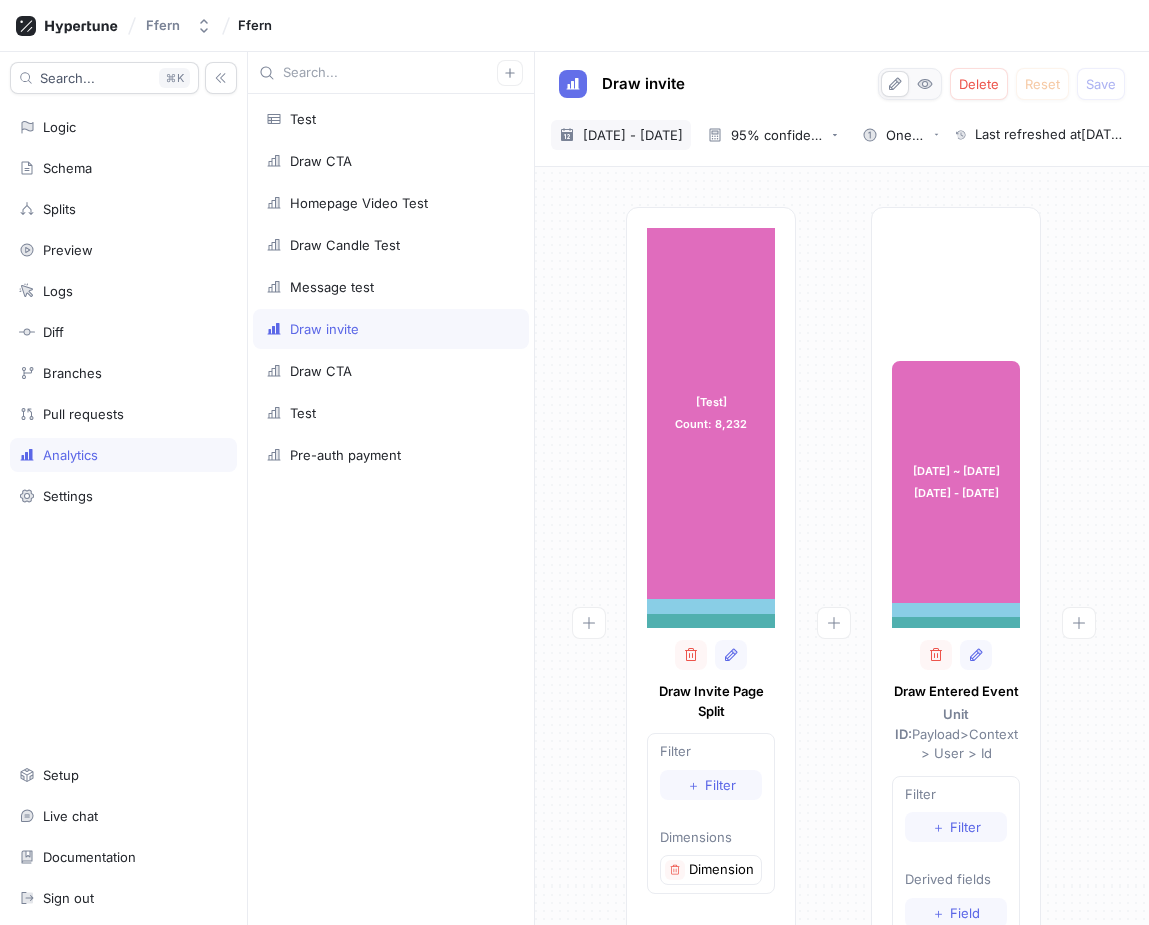 click on "1 Aug 2025 - 1 Aug 2025" at bounding box center (633, 135) 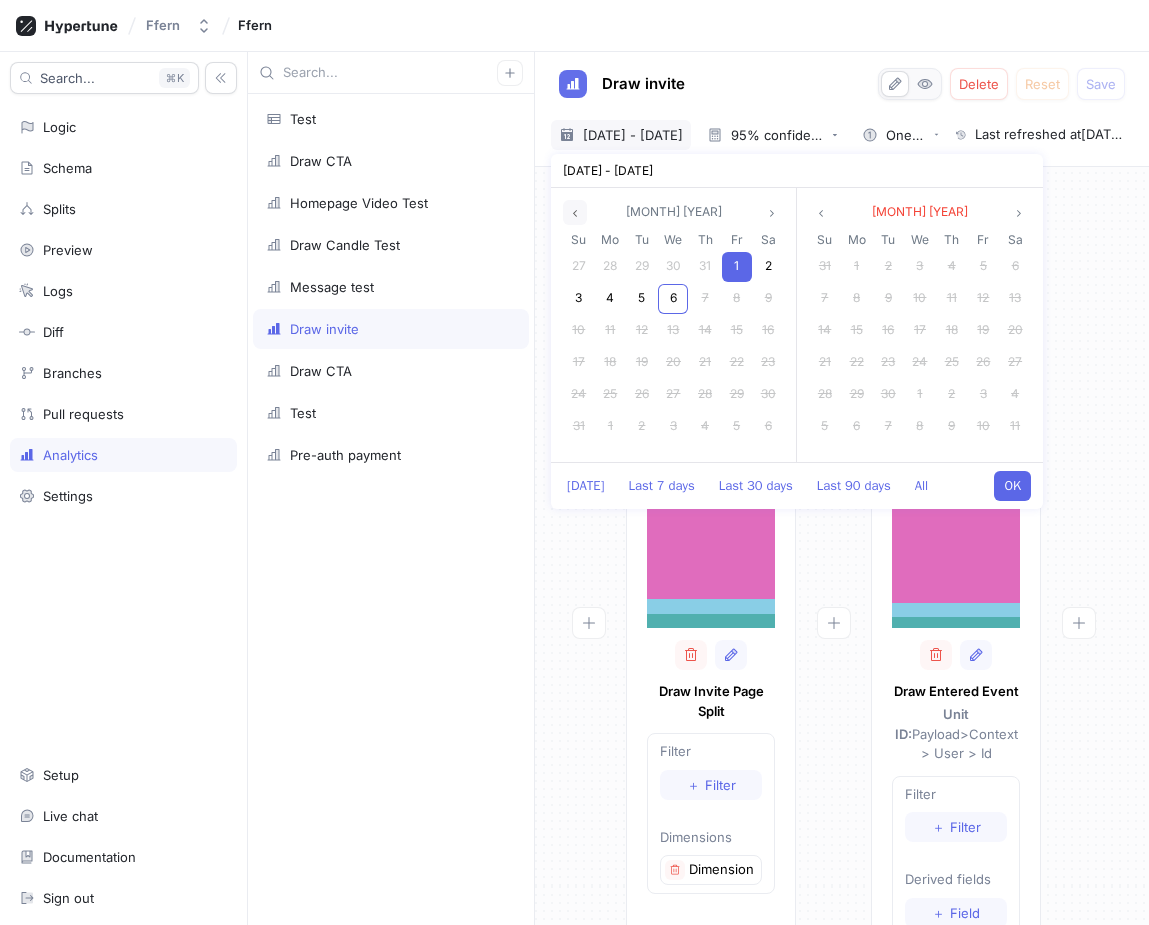 click 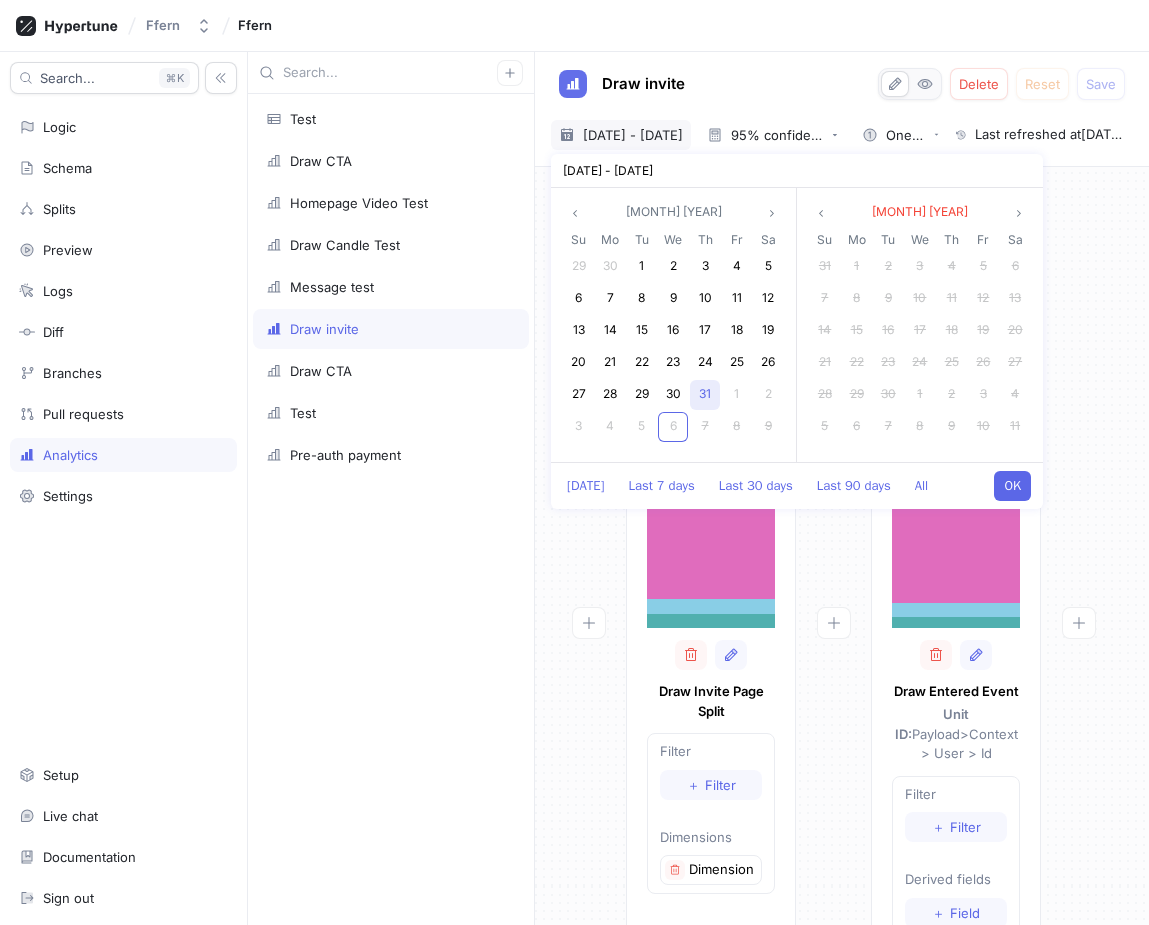 click on "31" at bounding box center [705, 395] 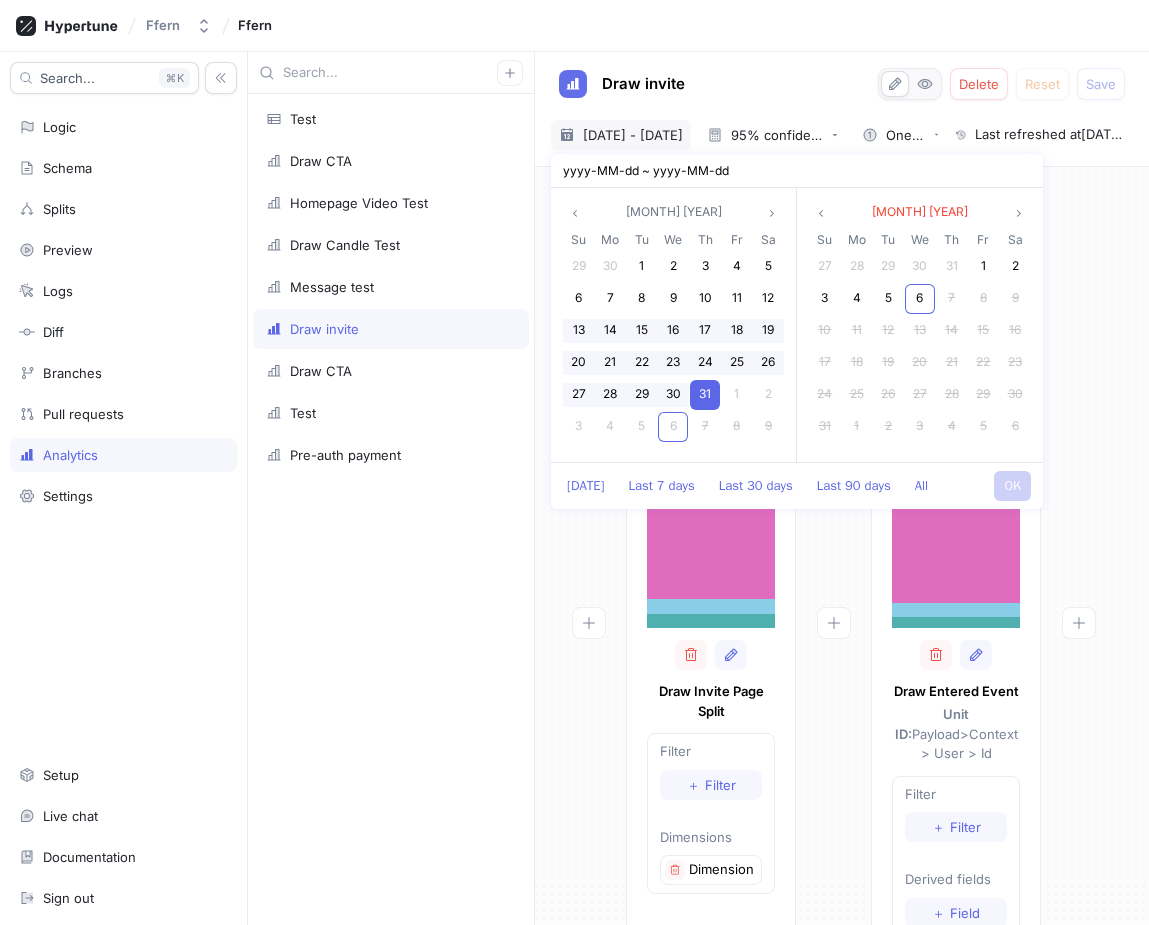 click at bounding box center (588, 672) 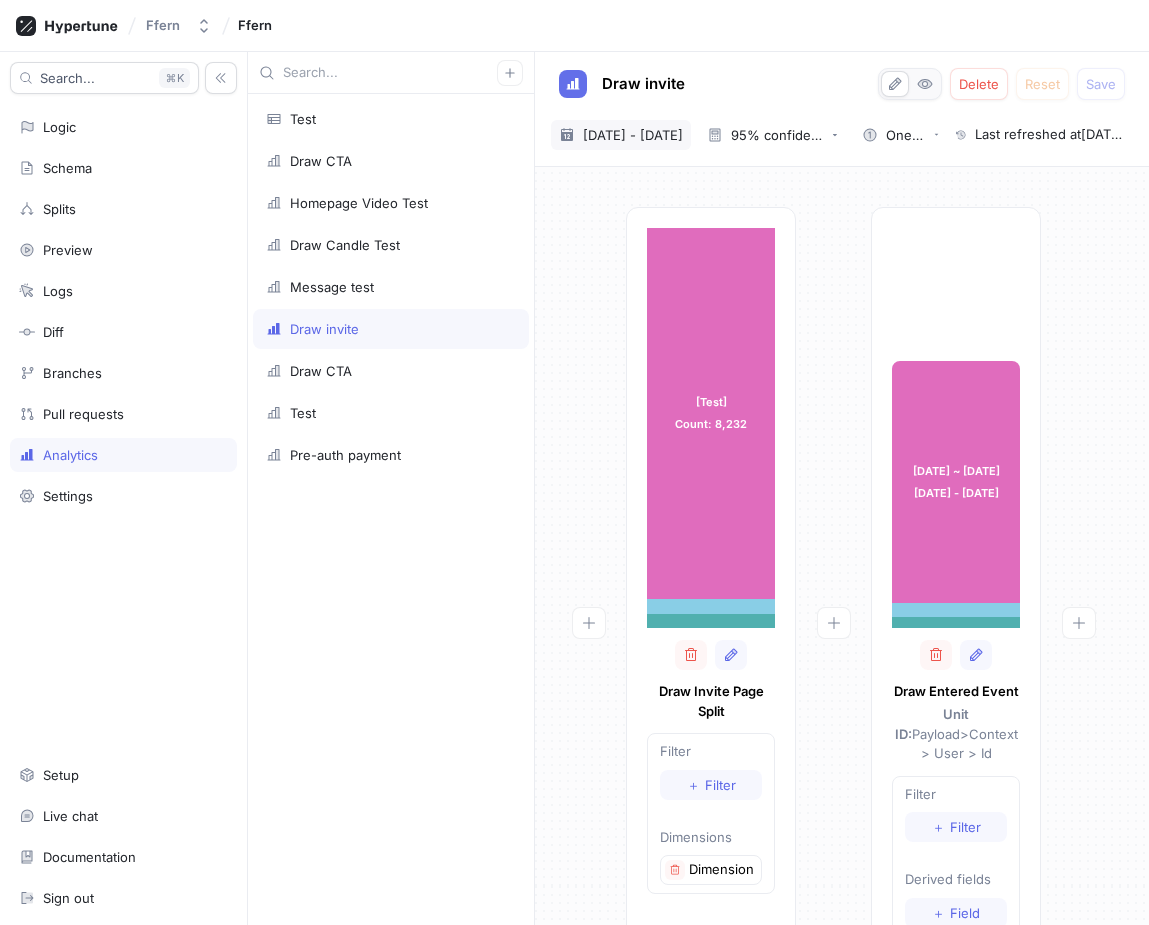 click on "1 Aug 2025 - 1 Aug 2025" at bounding box center [633, 135] 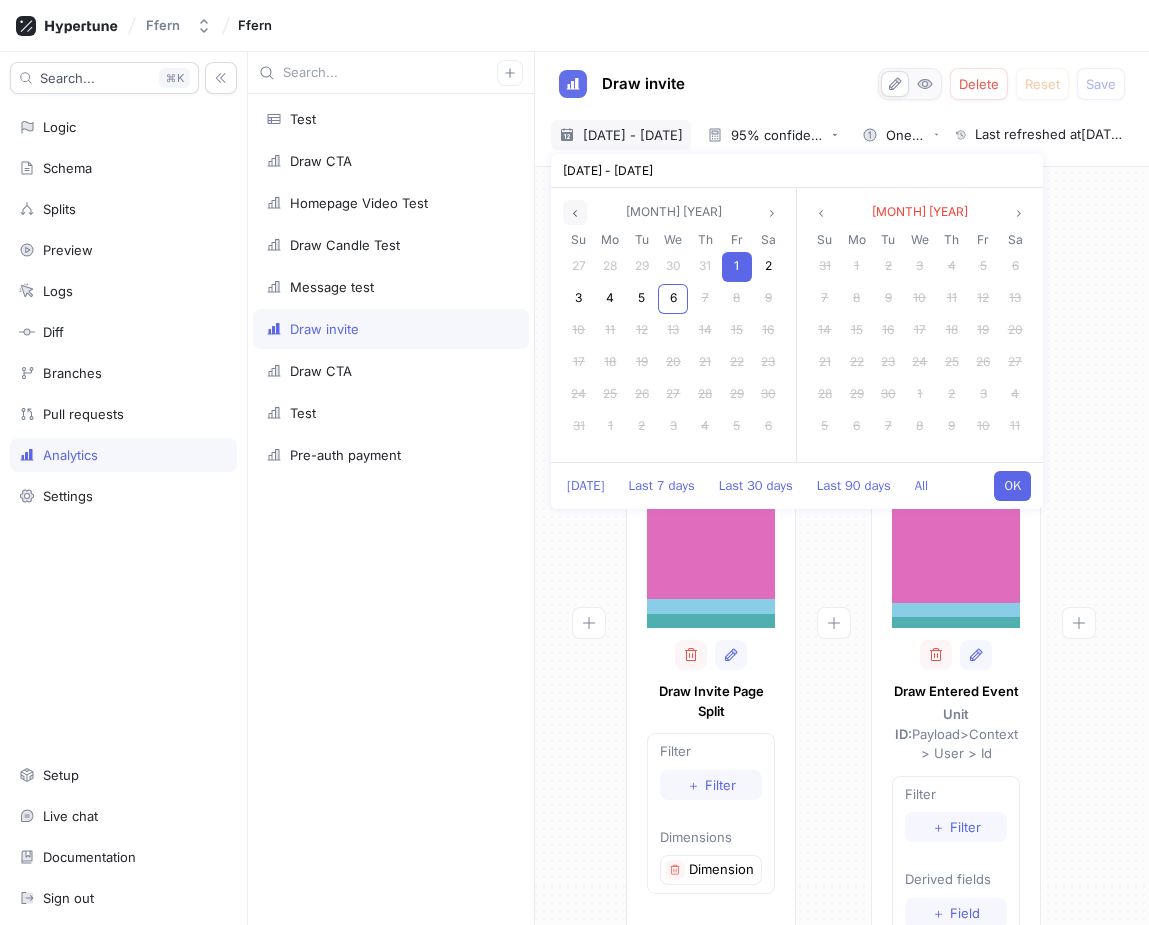 click 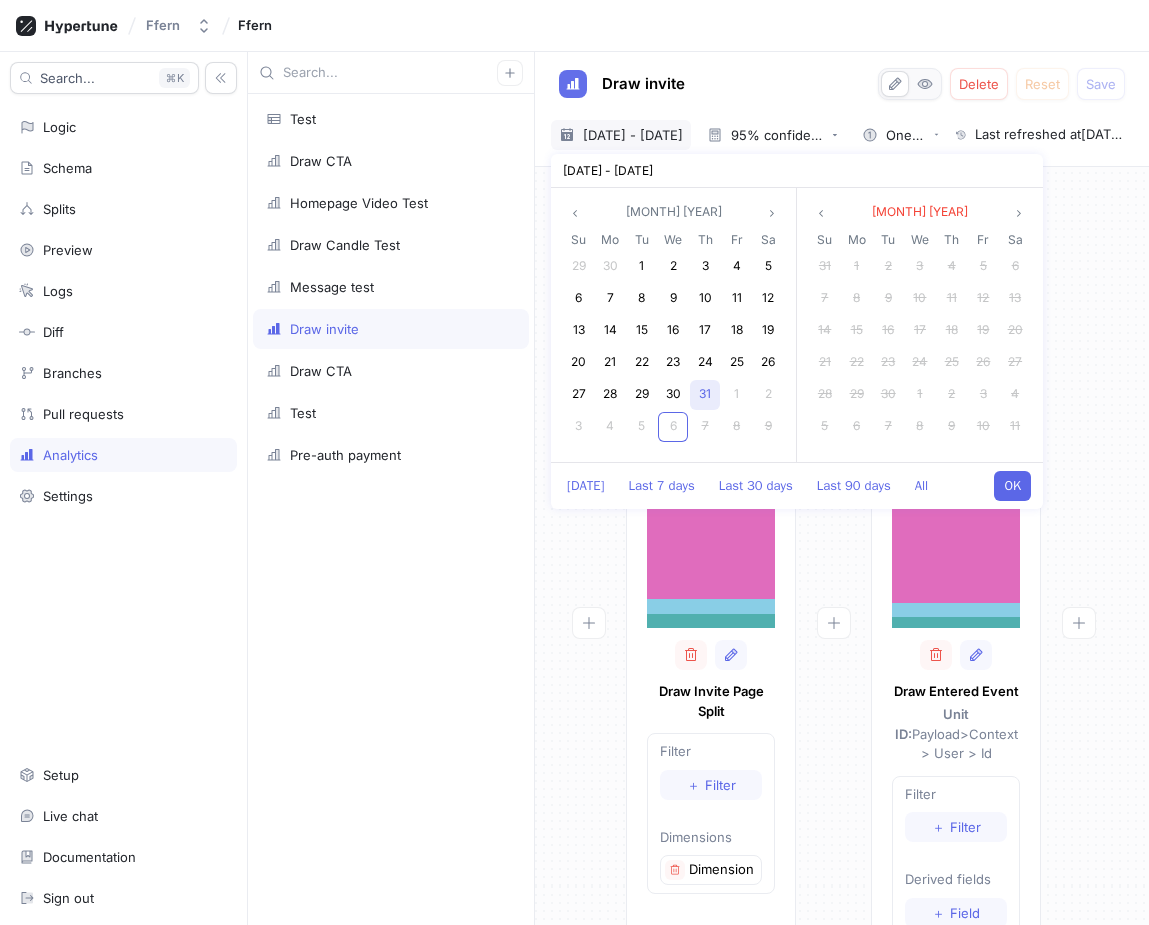 click on "31" at bounding box center (705, 393) 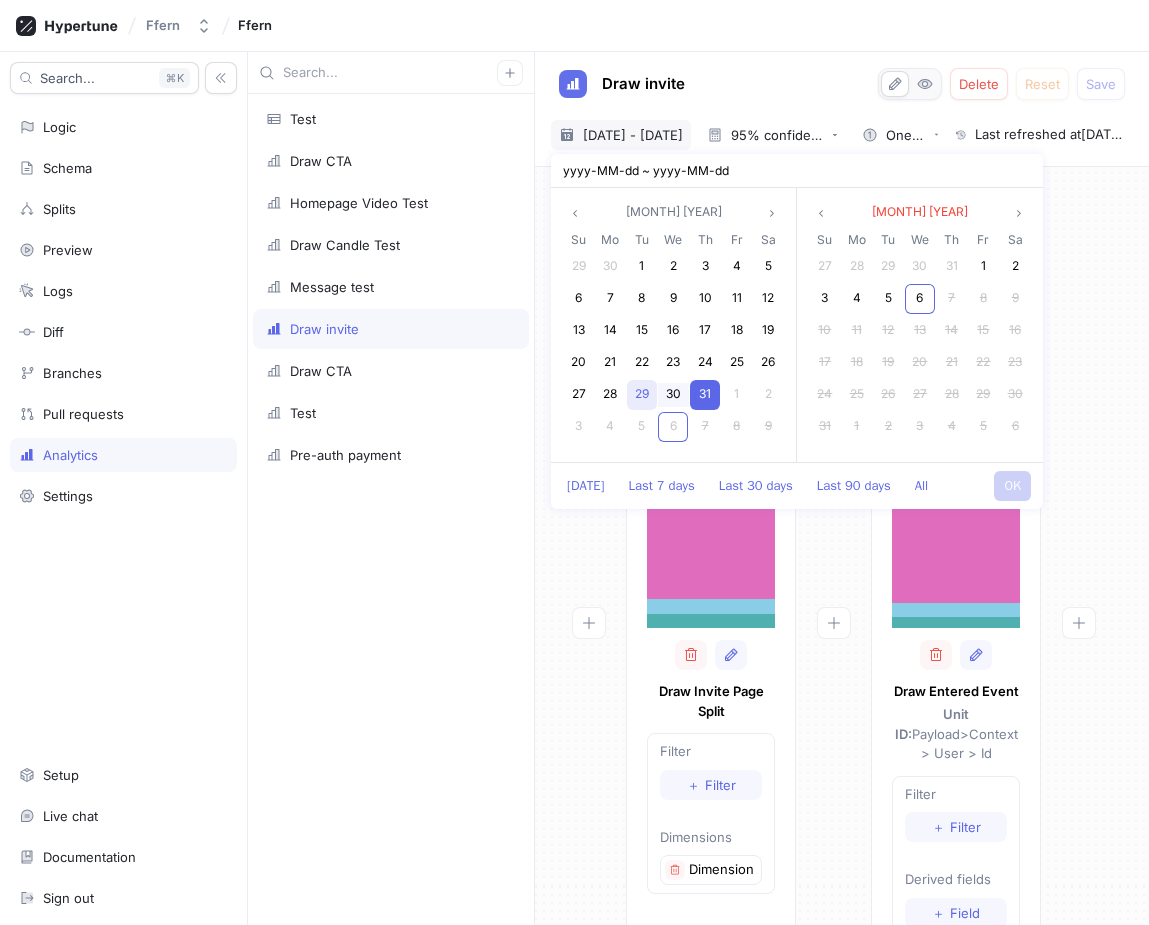 click on "29" at bounding box center [642, 393] 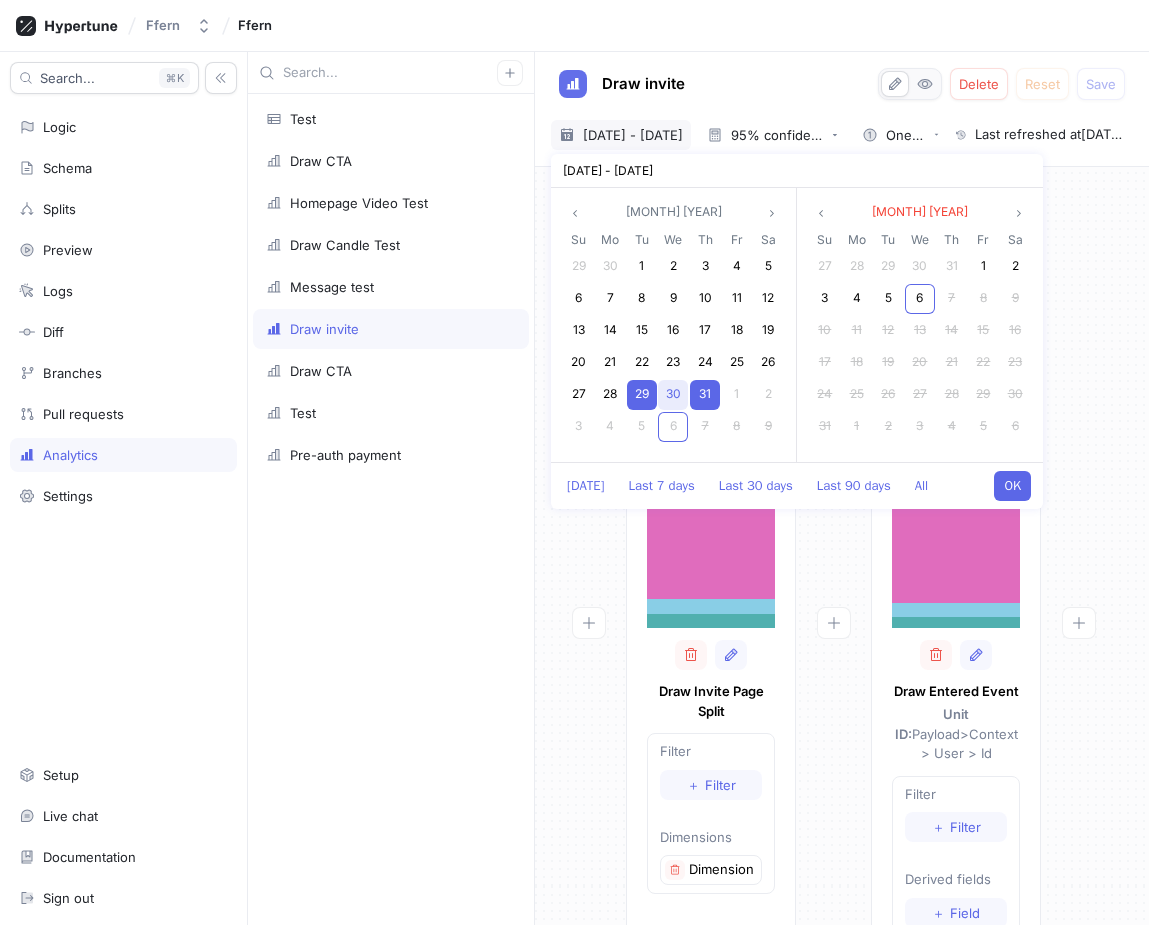 click on "30" at bounding box center [673, 393] 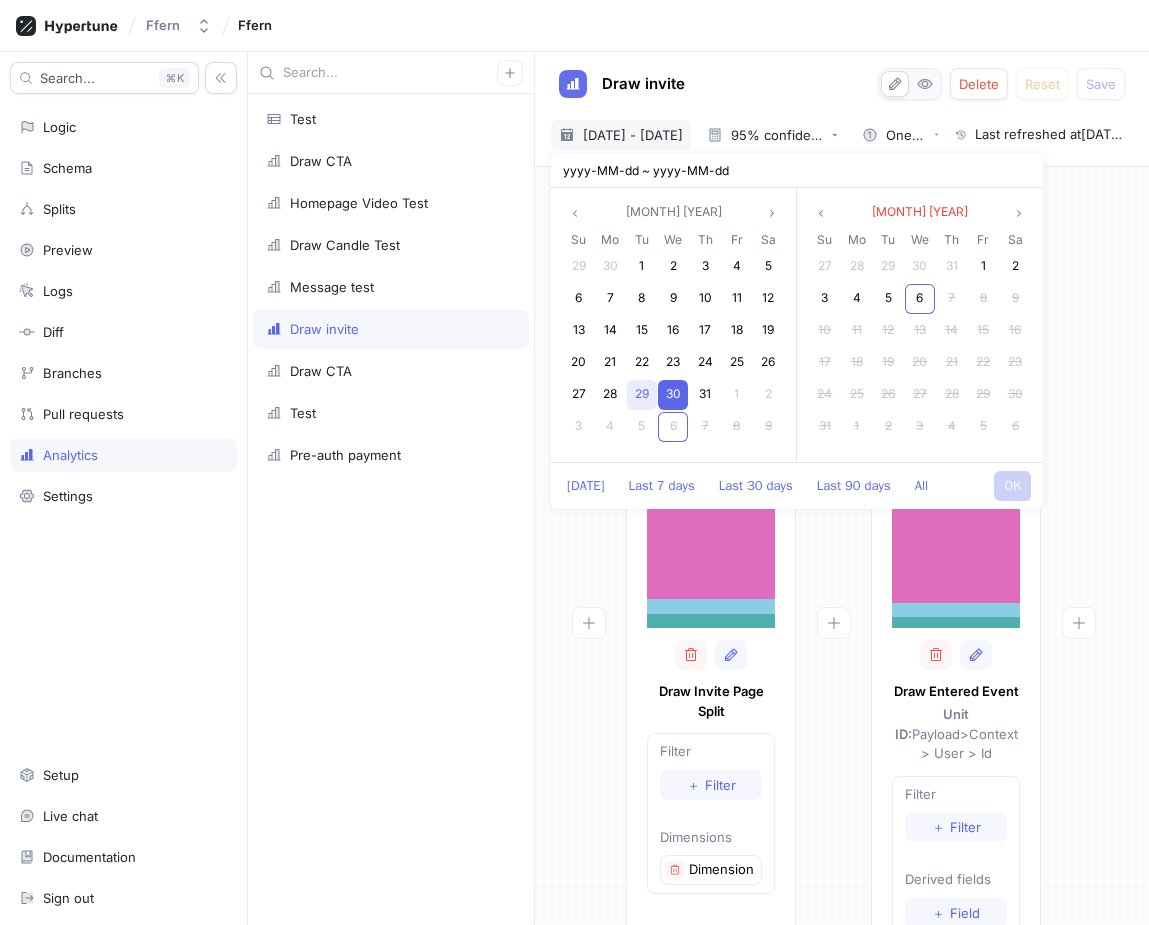 click on "29" at bounding box center [642, 393] 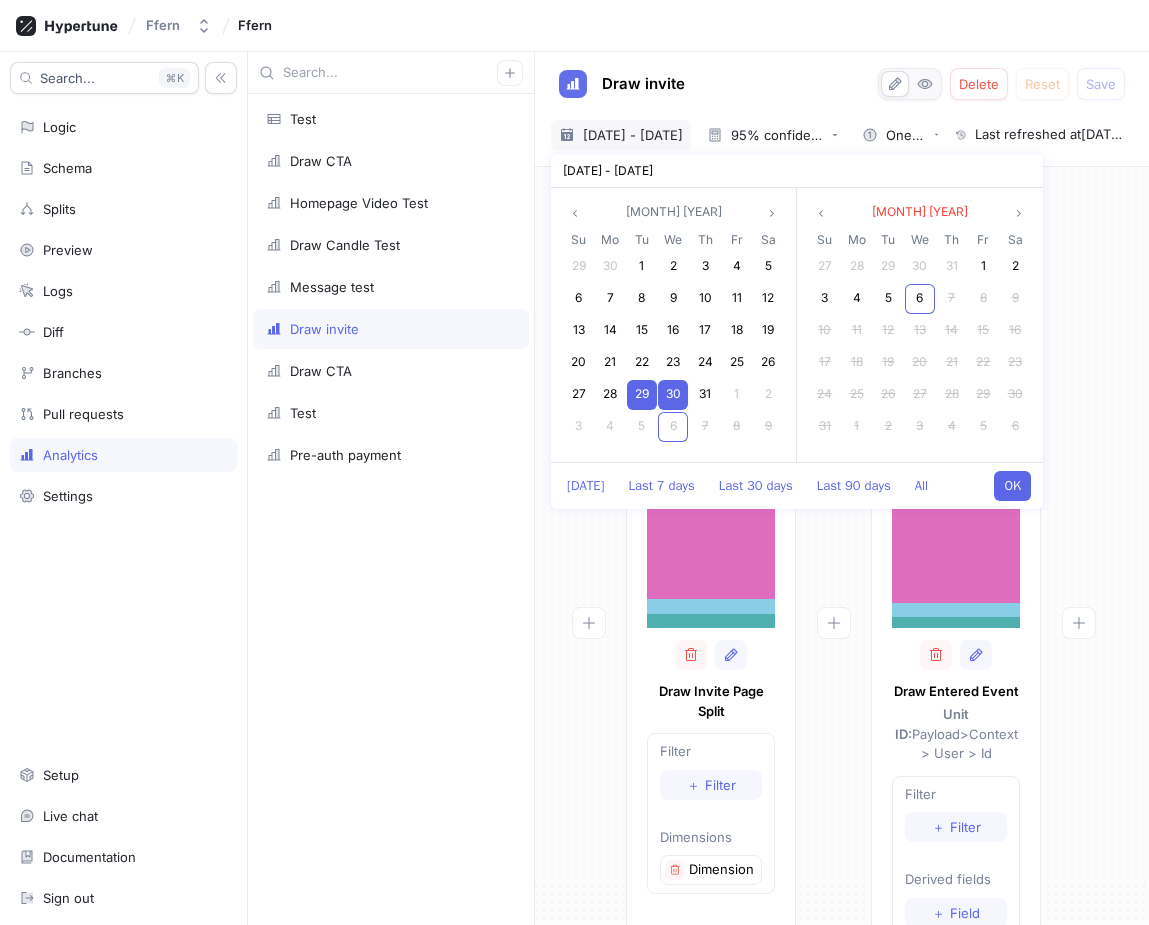 click on "OK" at bounding box center (1012, 486) 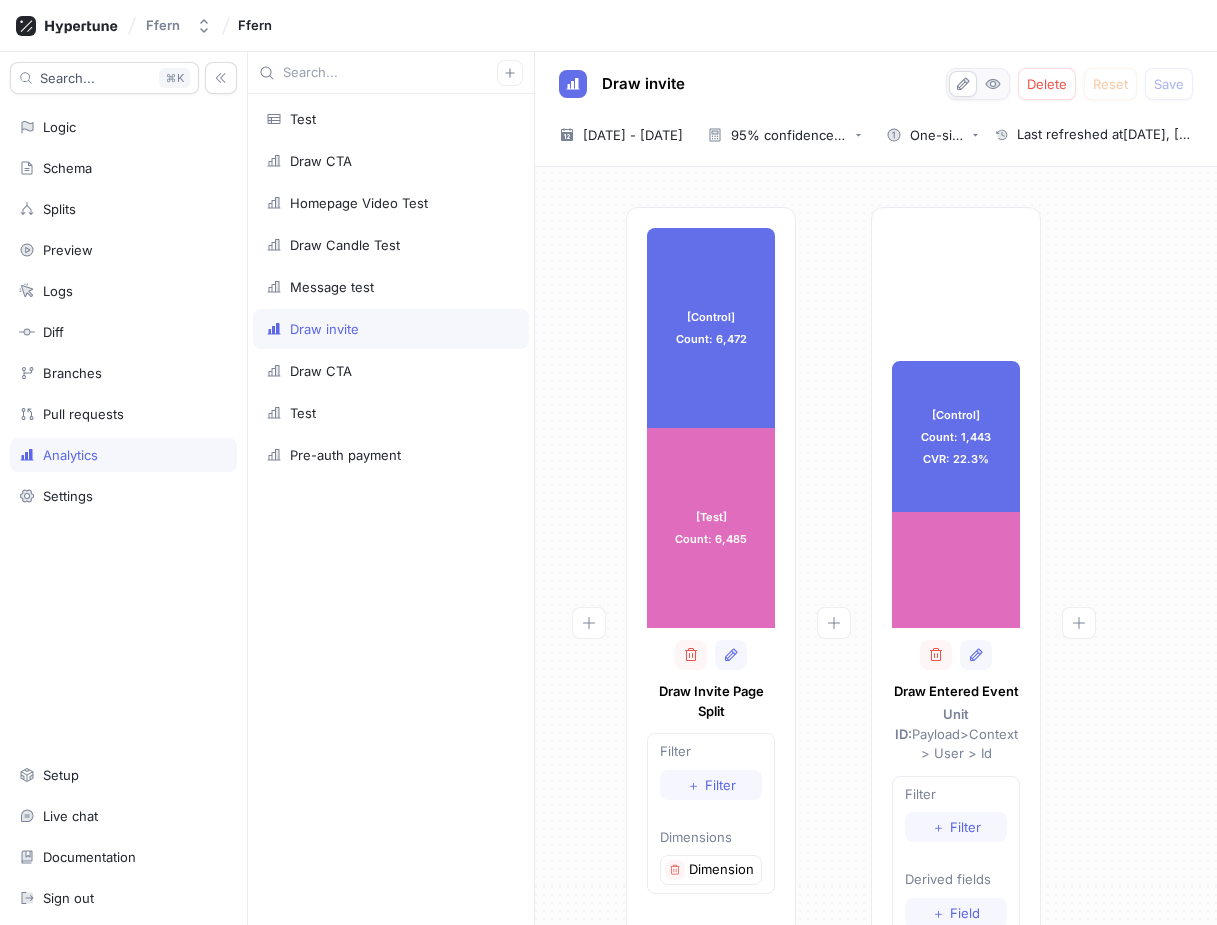 scroll, scrollTop: 0, scrollLeft: 0, axis: both 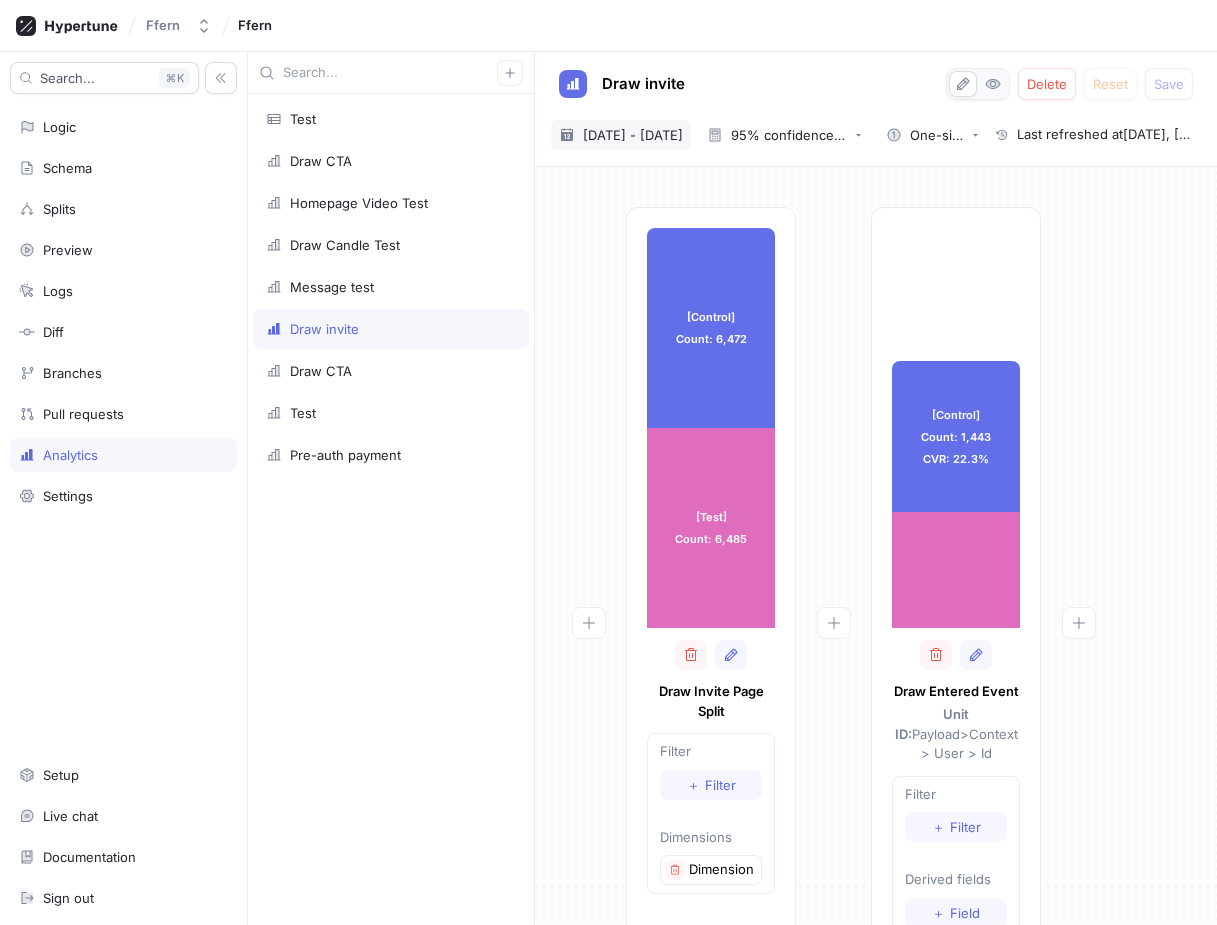 click on "29 Jul 2025 - 30 Jul 2025" at bounding box center (633, 135) 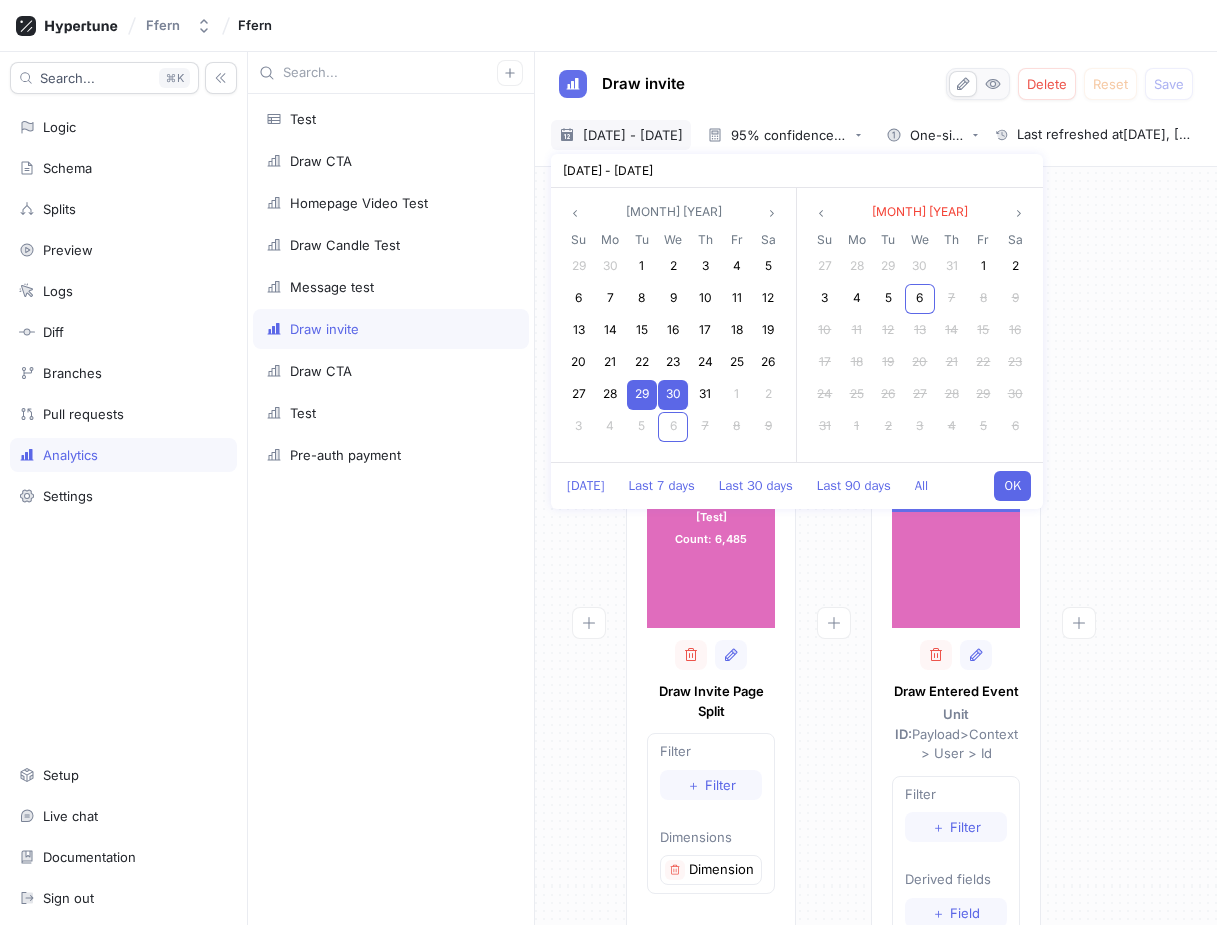 click on "29" at bounding box center (642, 393) 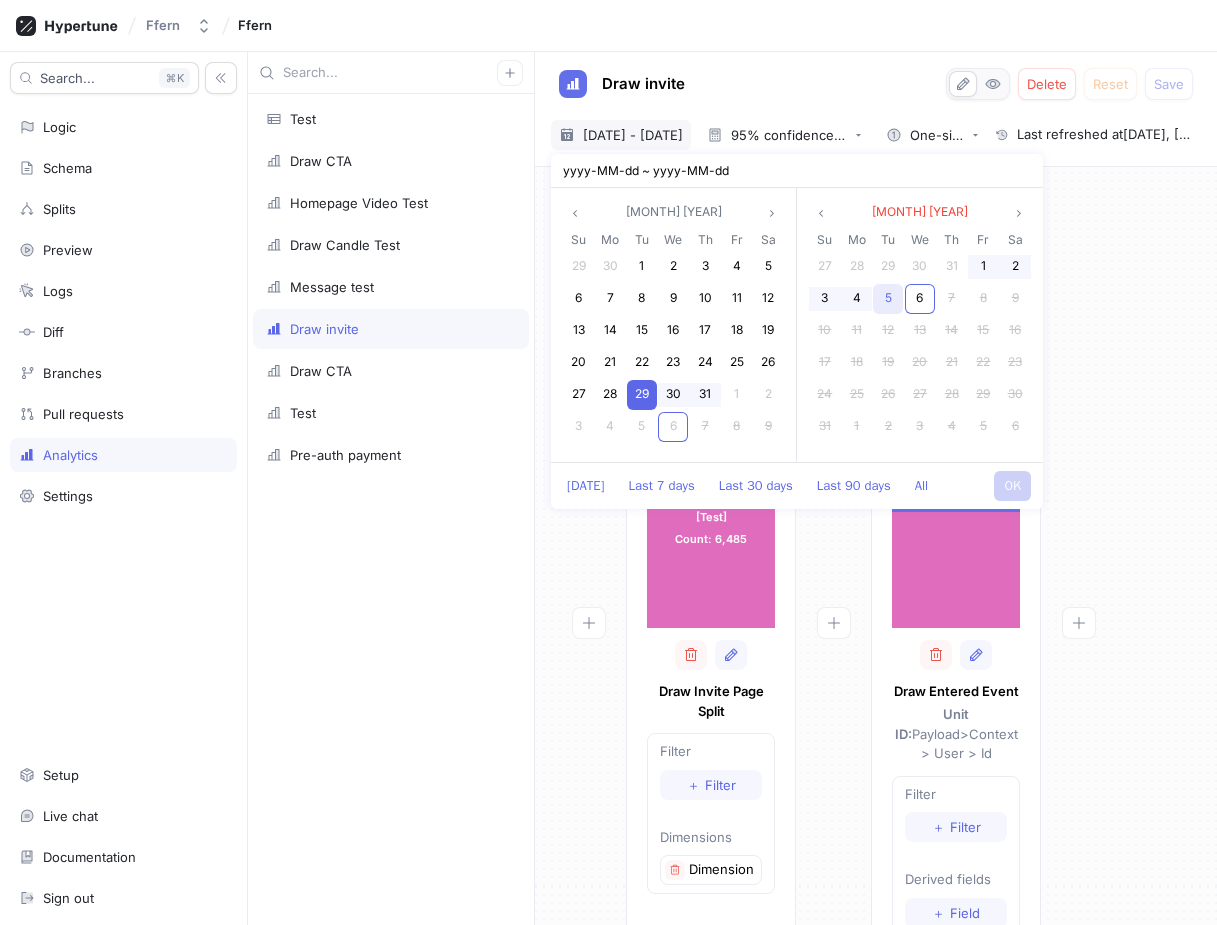 click on "5" at bounding box center (888, 299) 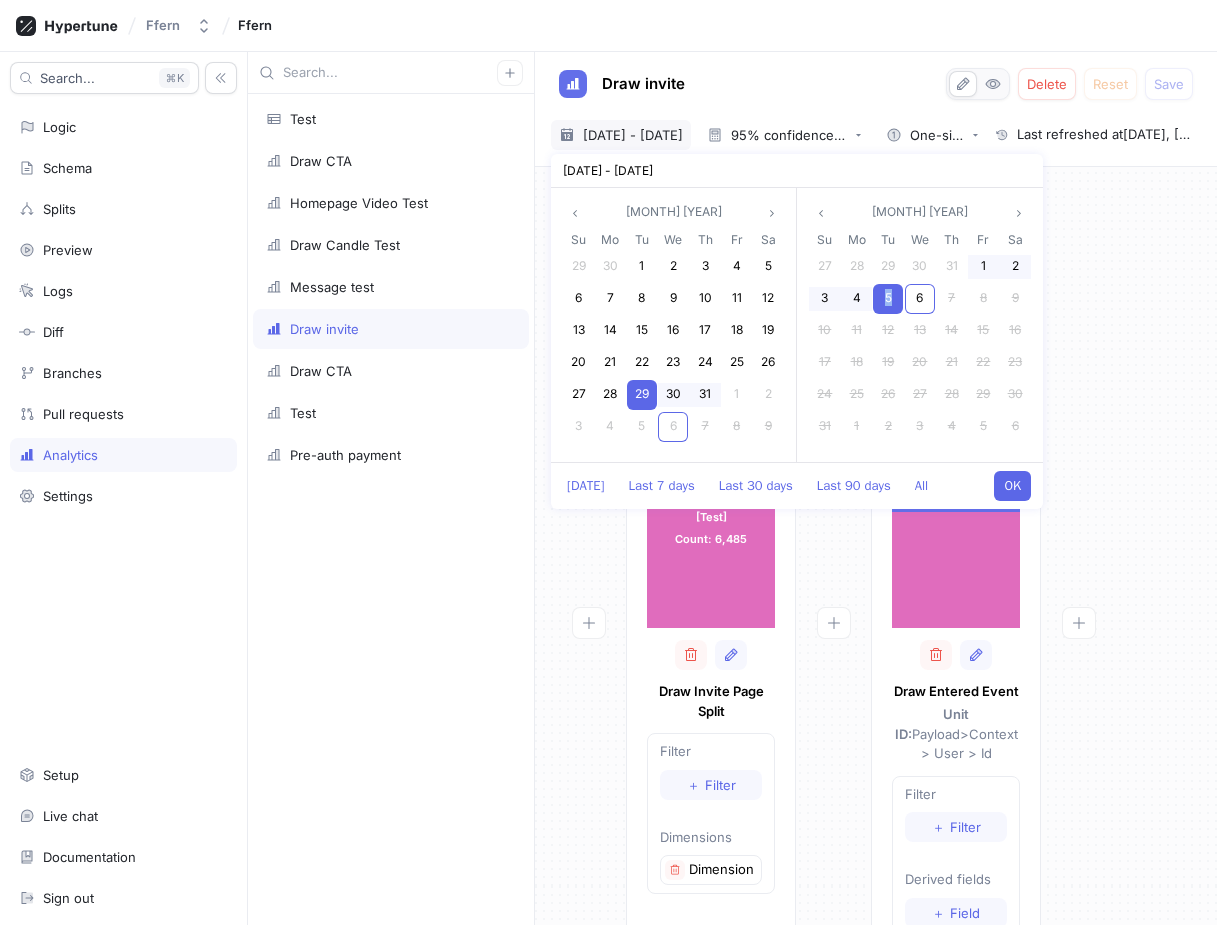 click on "5" at bounding box center (888, 299) 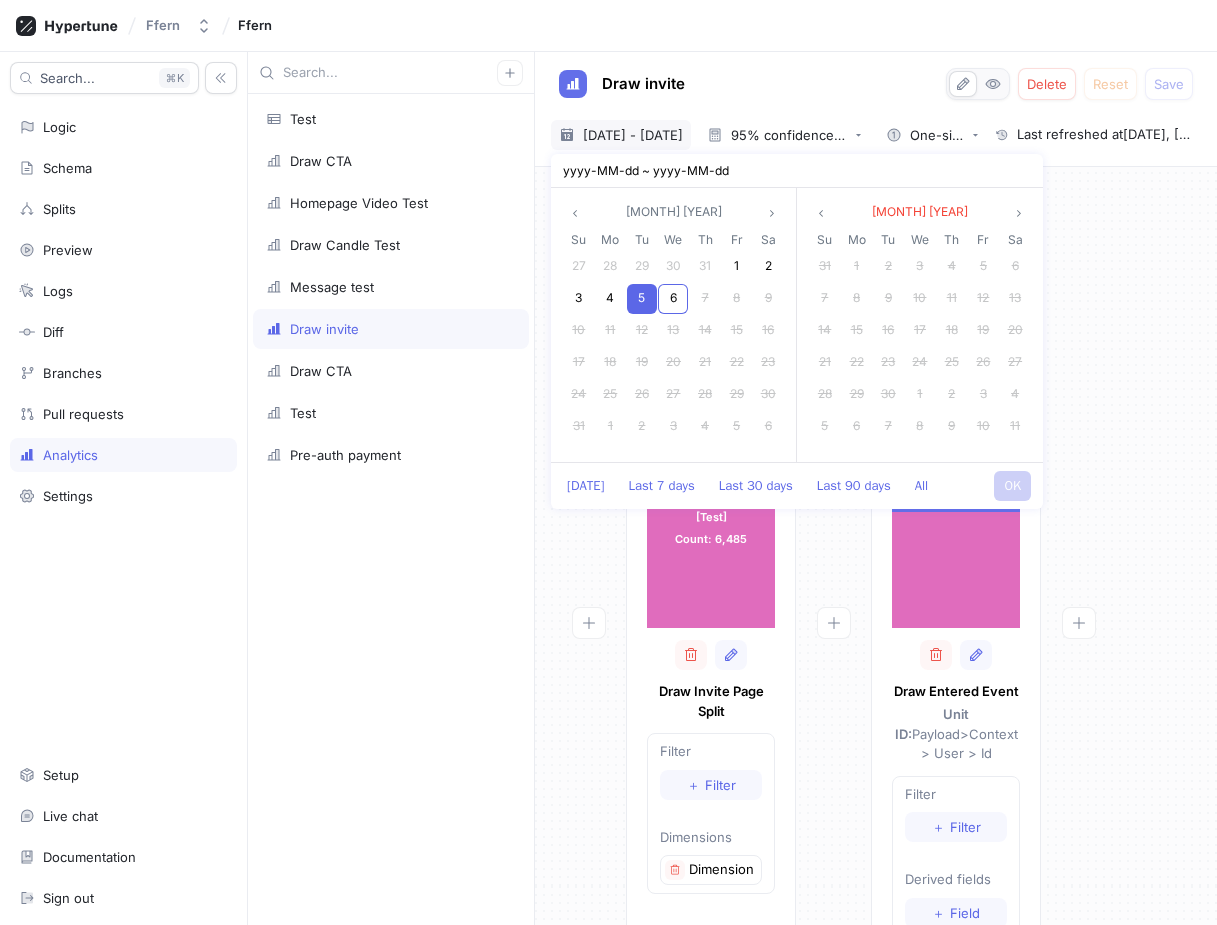 click on "5" at bounding box center (642, 299) 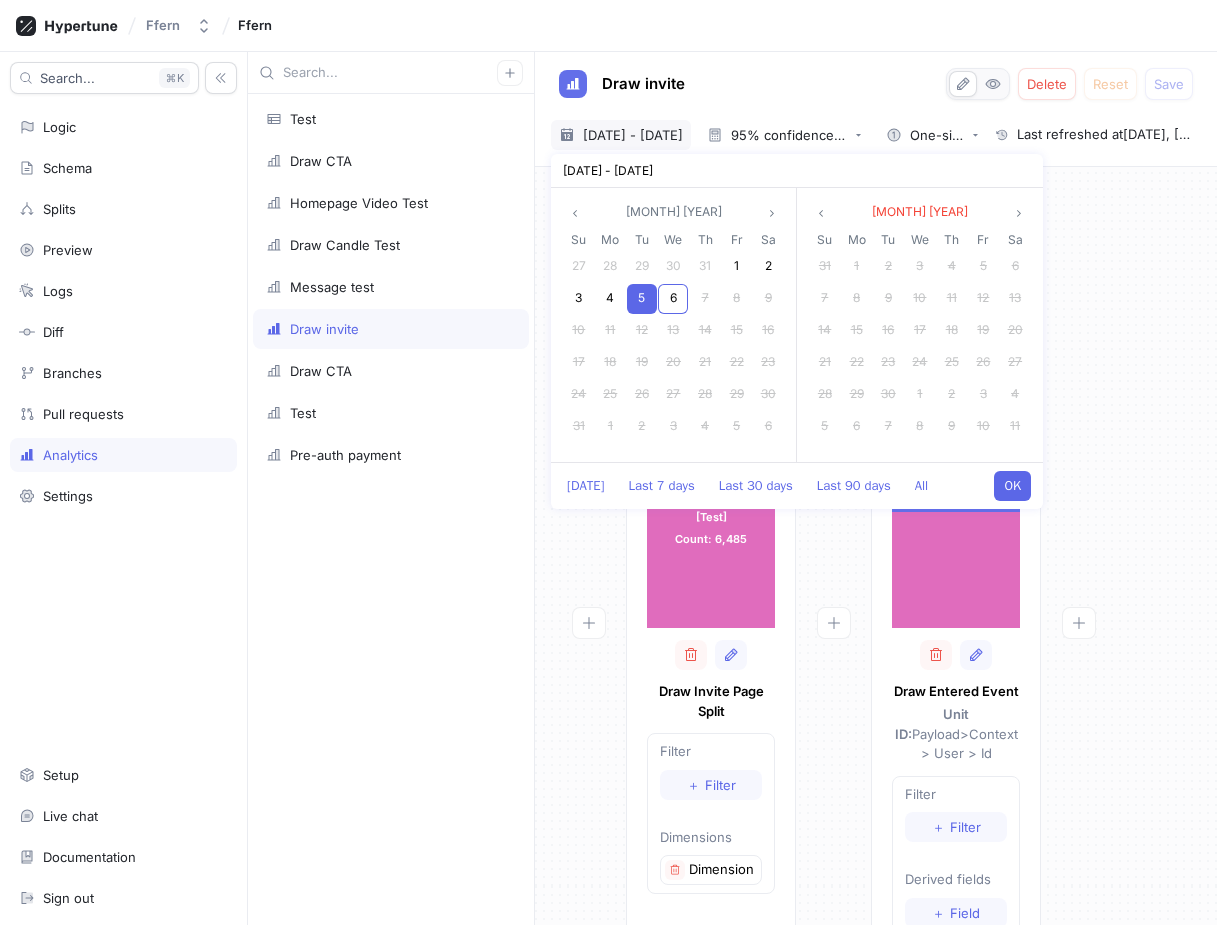 click on "5" at bounding box center [642, 299] 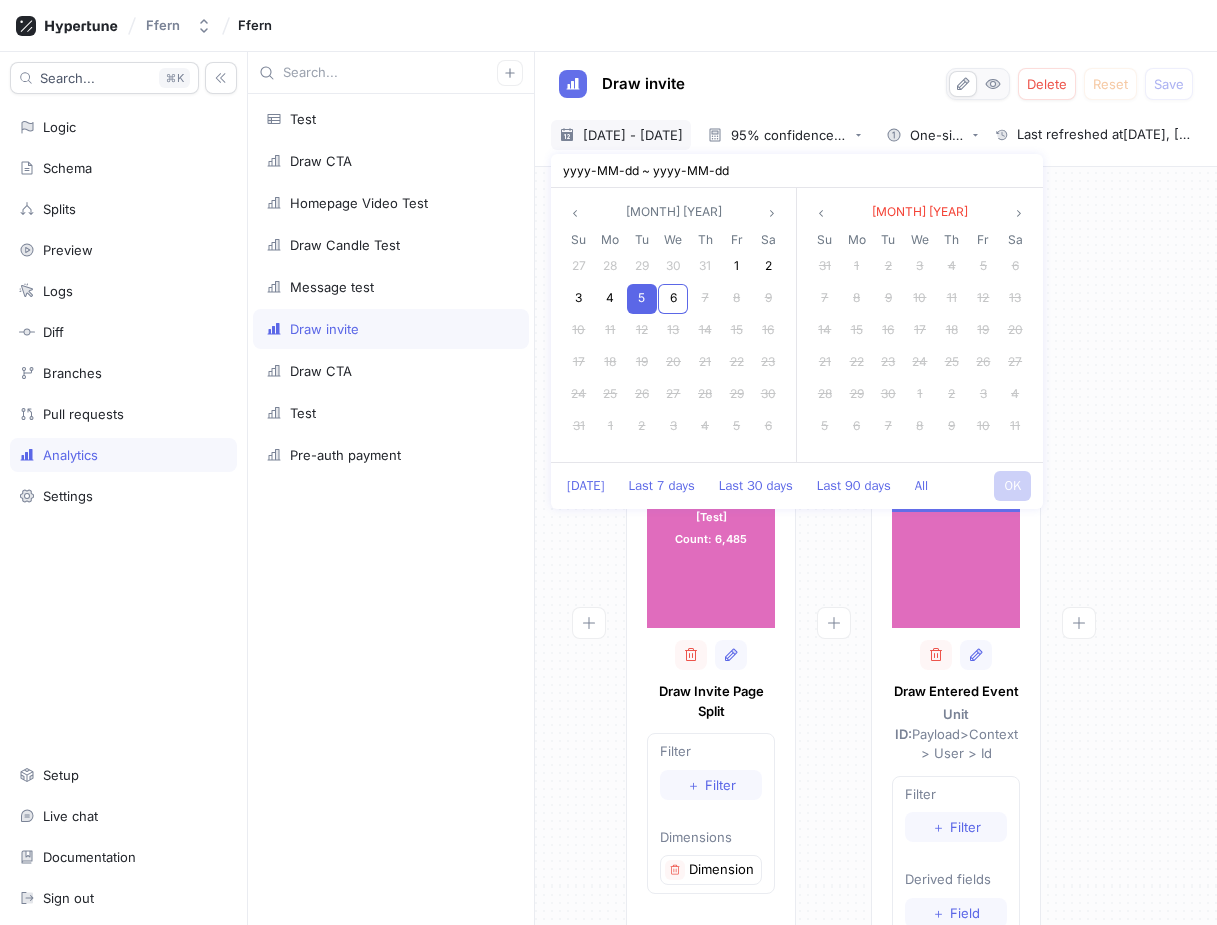 click on "5" at bounding box center [641, 297] 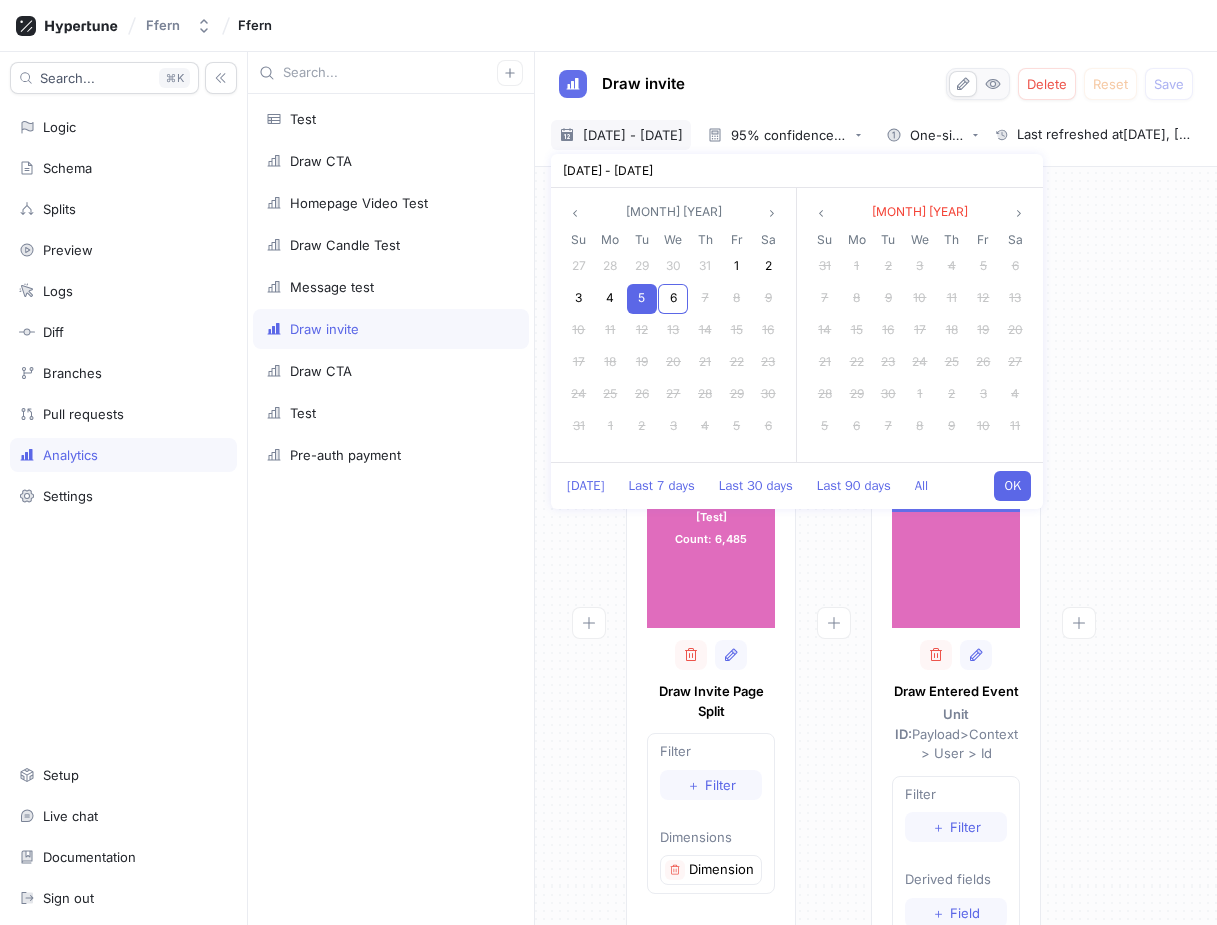 click on "OK" at bounding box center [1012, 486] 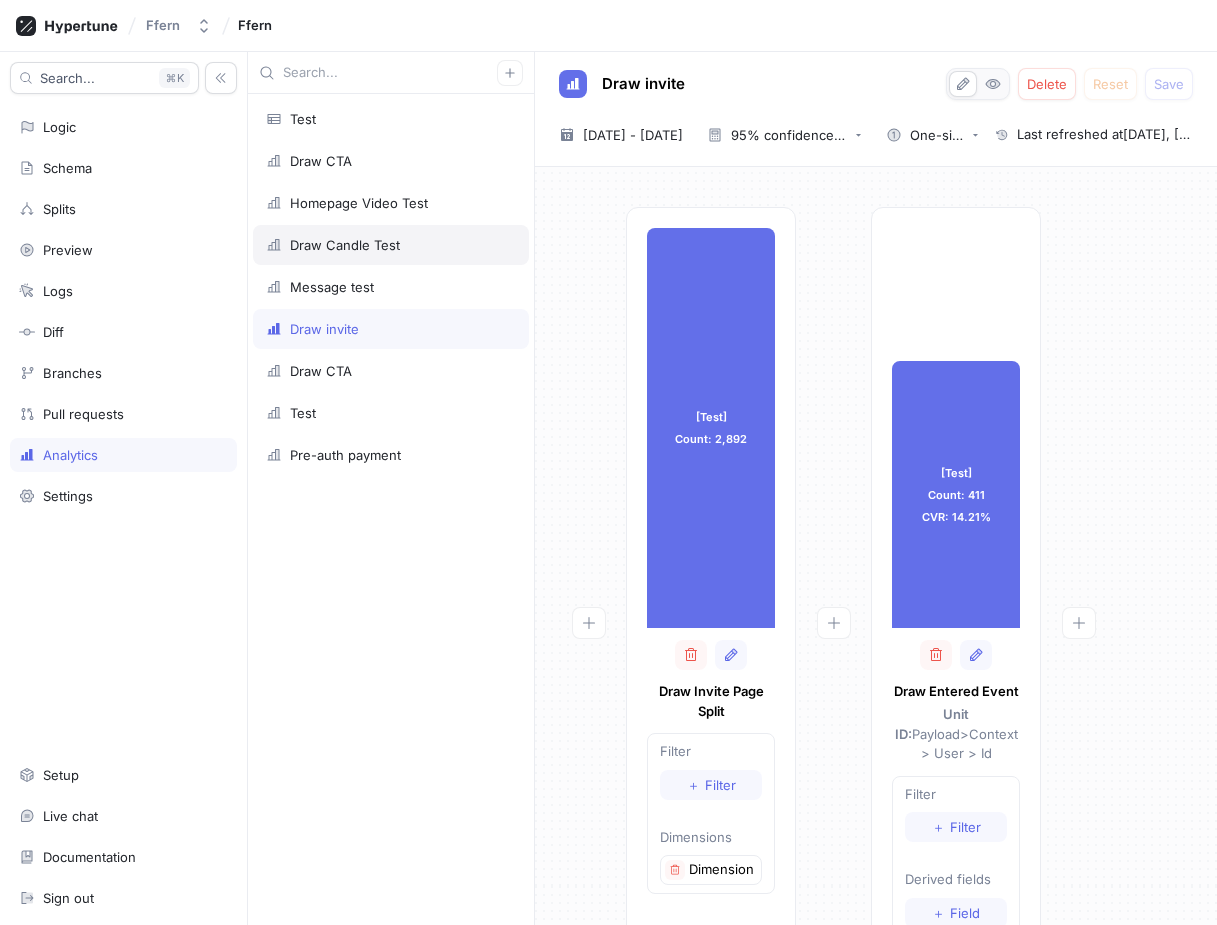 click on "Draw Candle Test" at bounding box center (391, 245) 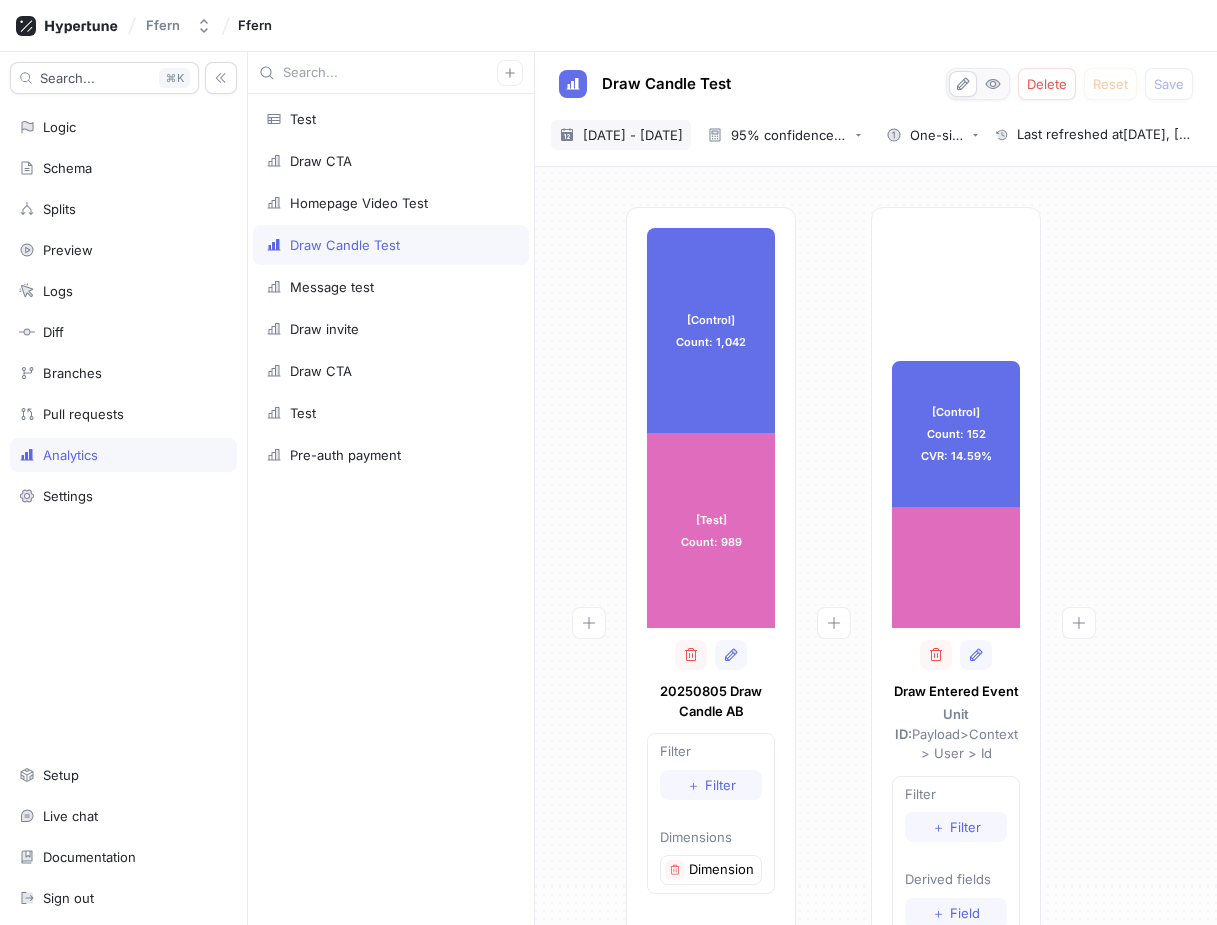 click on "5 Aug 2025 - 5 Aug 2025" at bounding box center (633, 135) 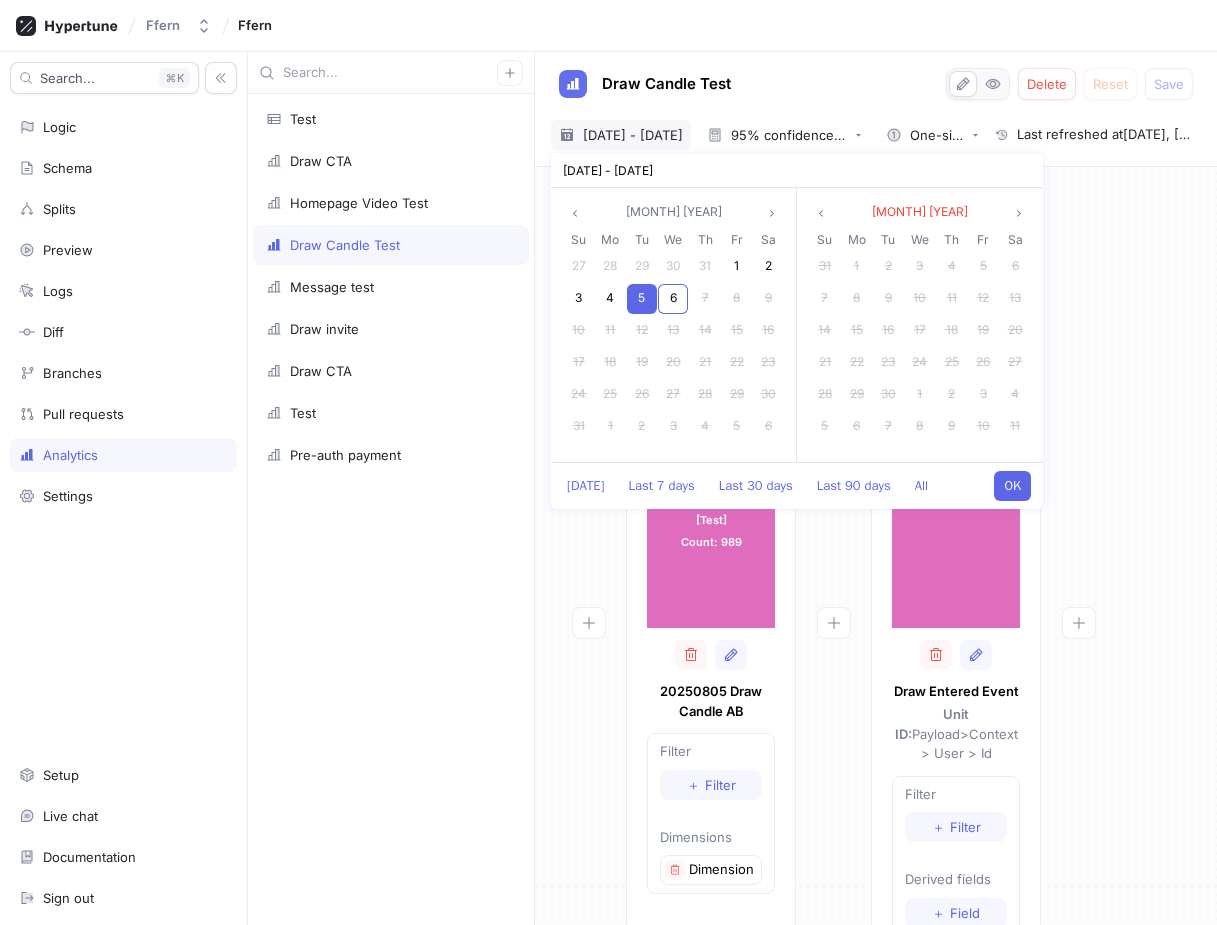 click on "5" at bounding box center (641, 297) 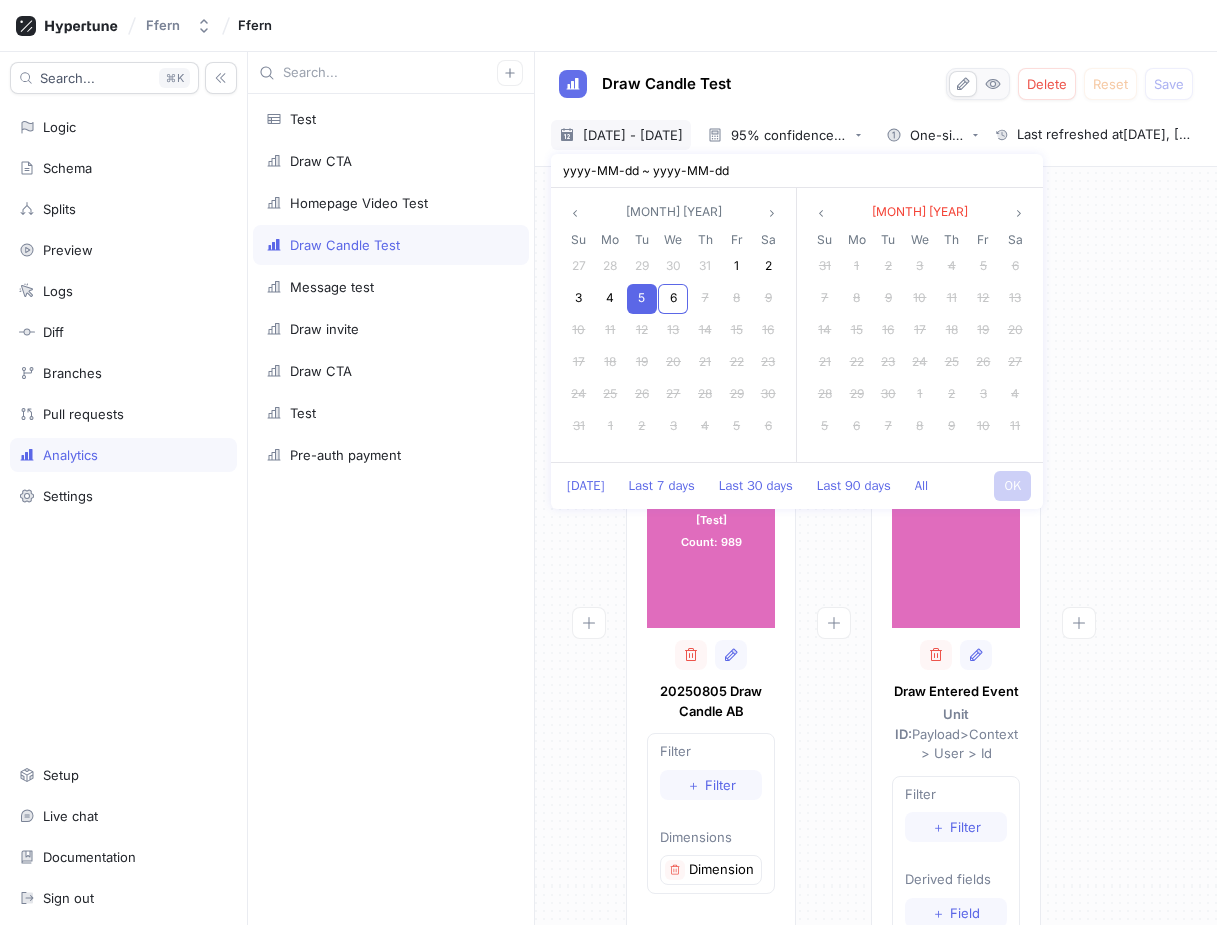 click on "5" at bounding box center (641, 297) 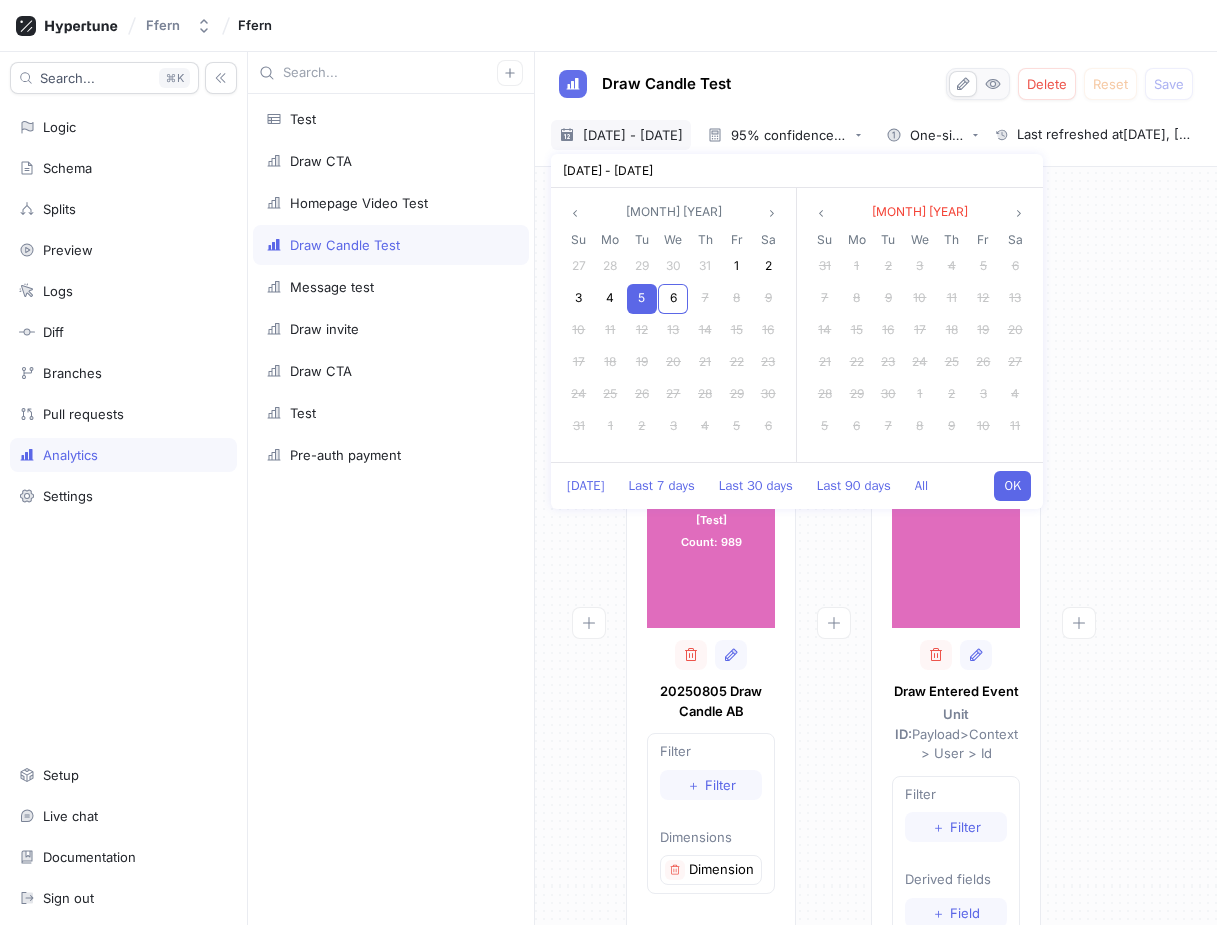 click on "OK" at bounding box center (1012, 486) 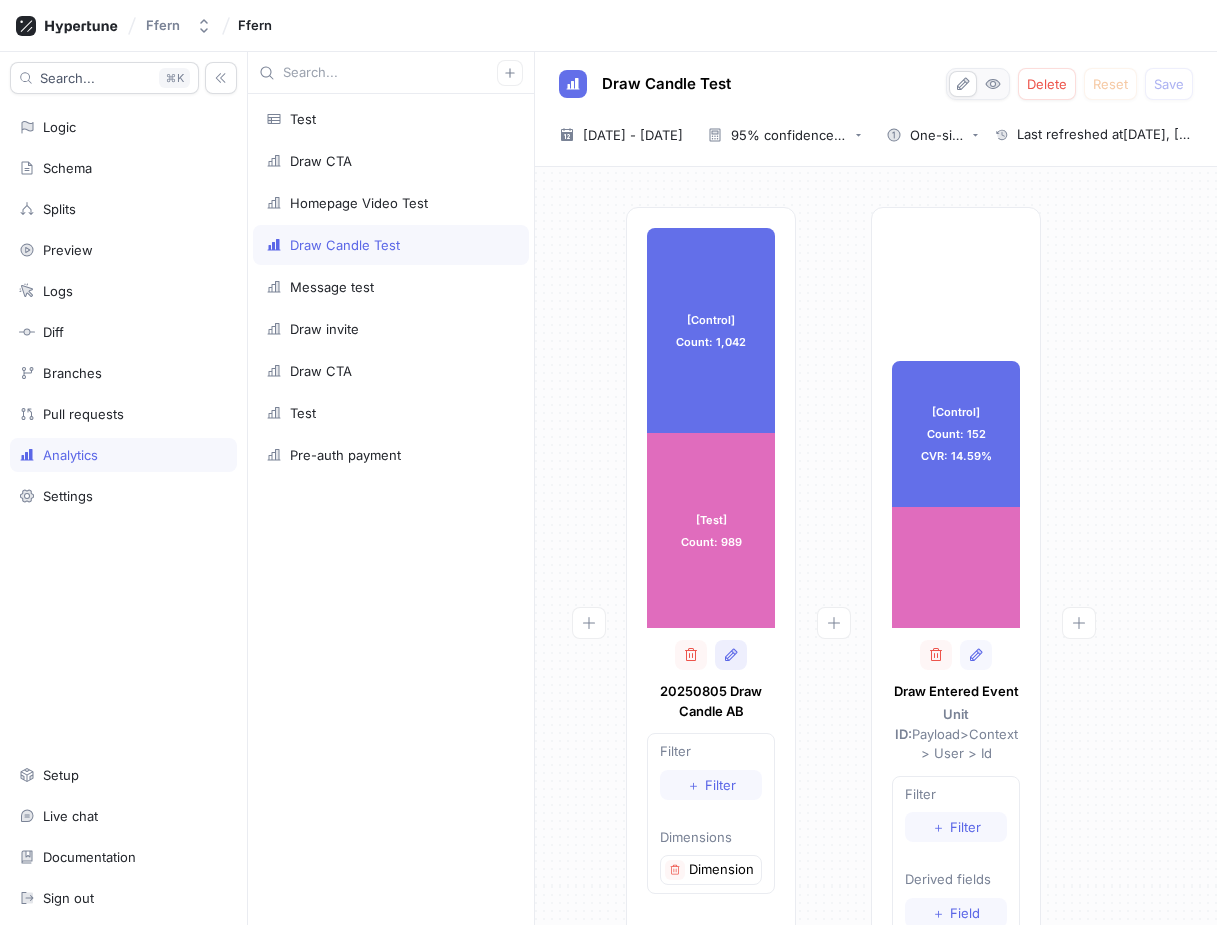 click 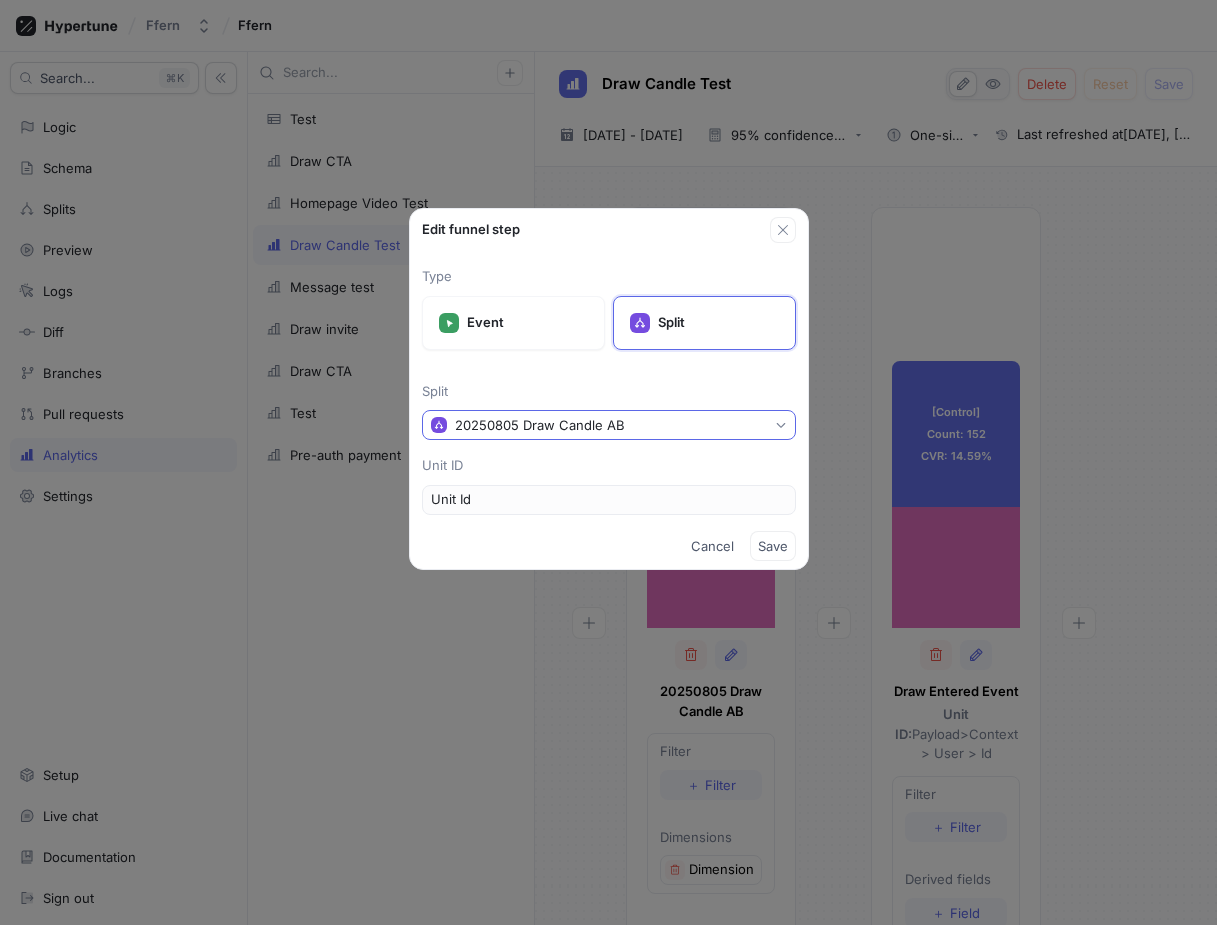 click on "20250805 Draw Candle AB" at bounding box center [609, 425] 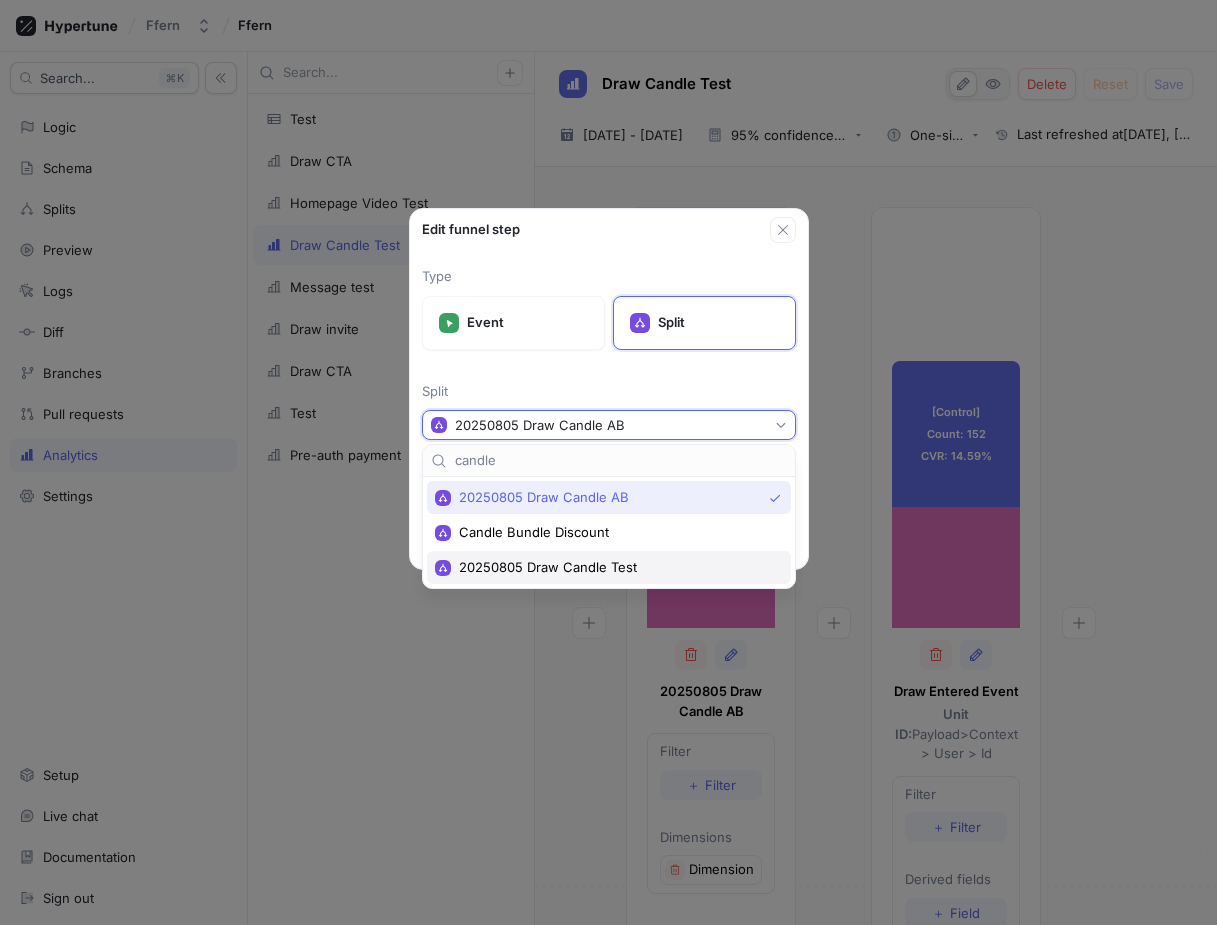 type on "candle" 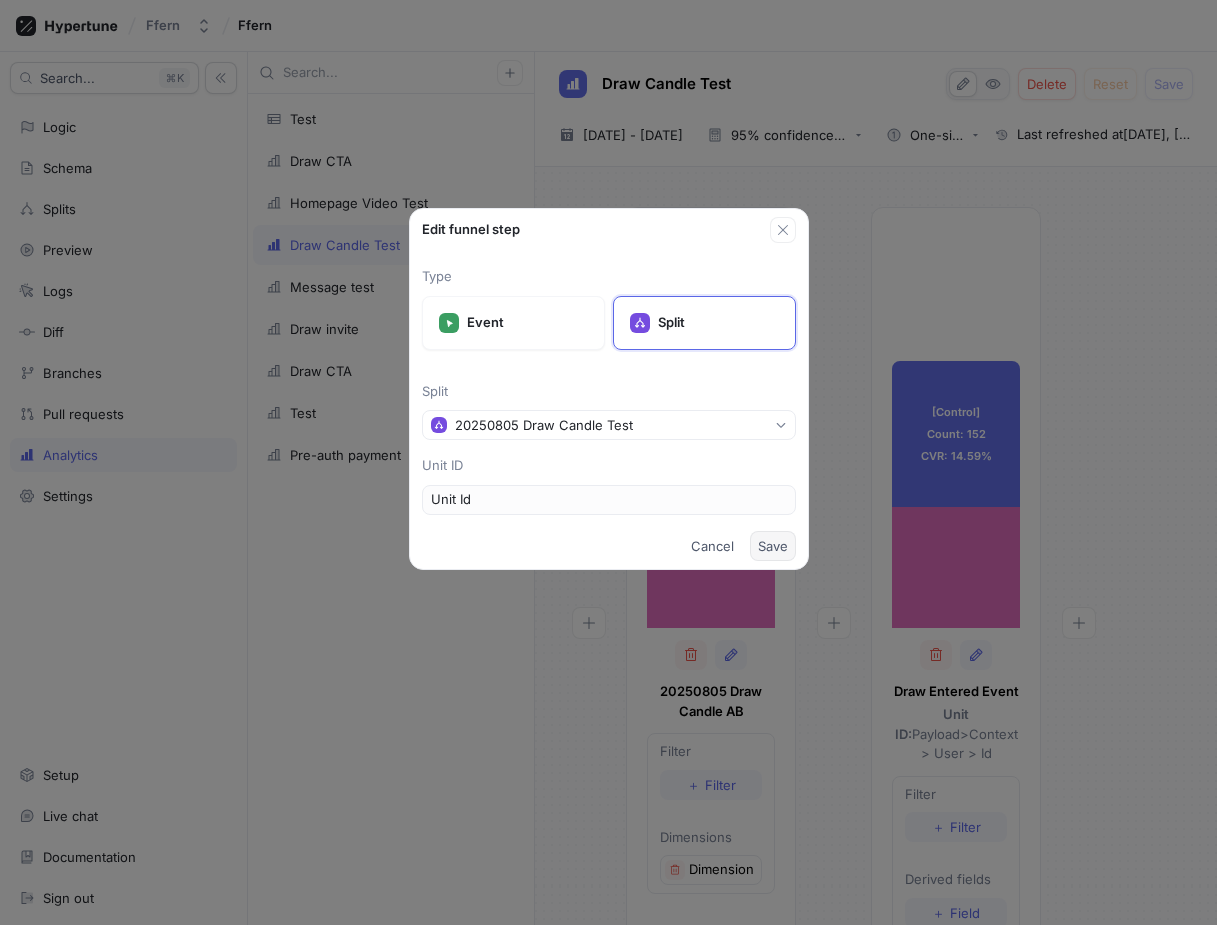 click on "Save" at bounding box center (773, 546) 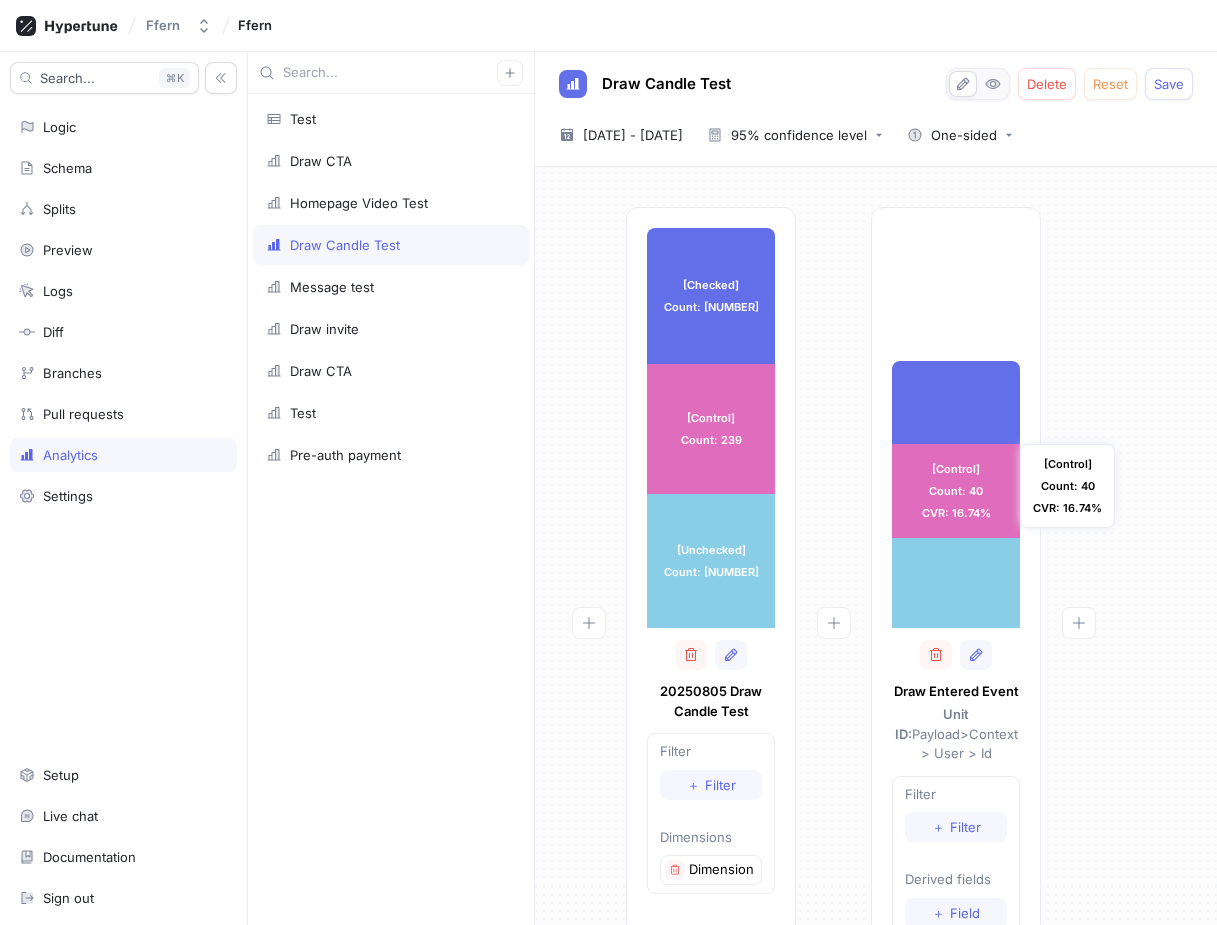 scroll, scrollTop: 0, scrollLeft: 0, axis: both 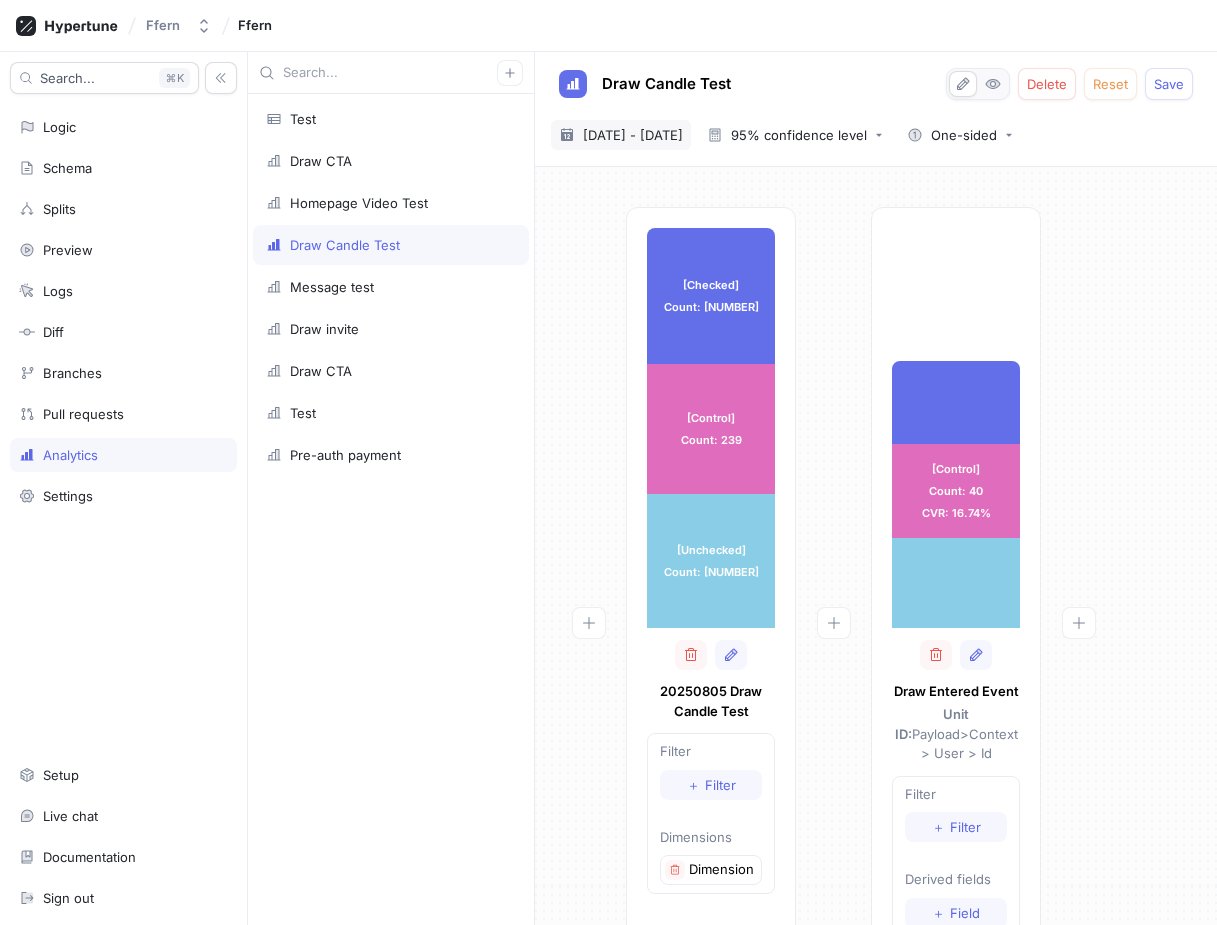 click on "5 Aug 2025 - 5 Aug 2025" at bounding box center (633, 135) 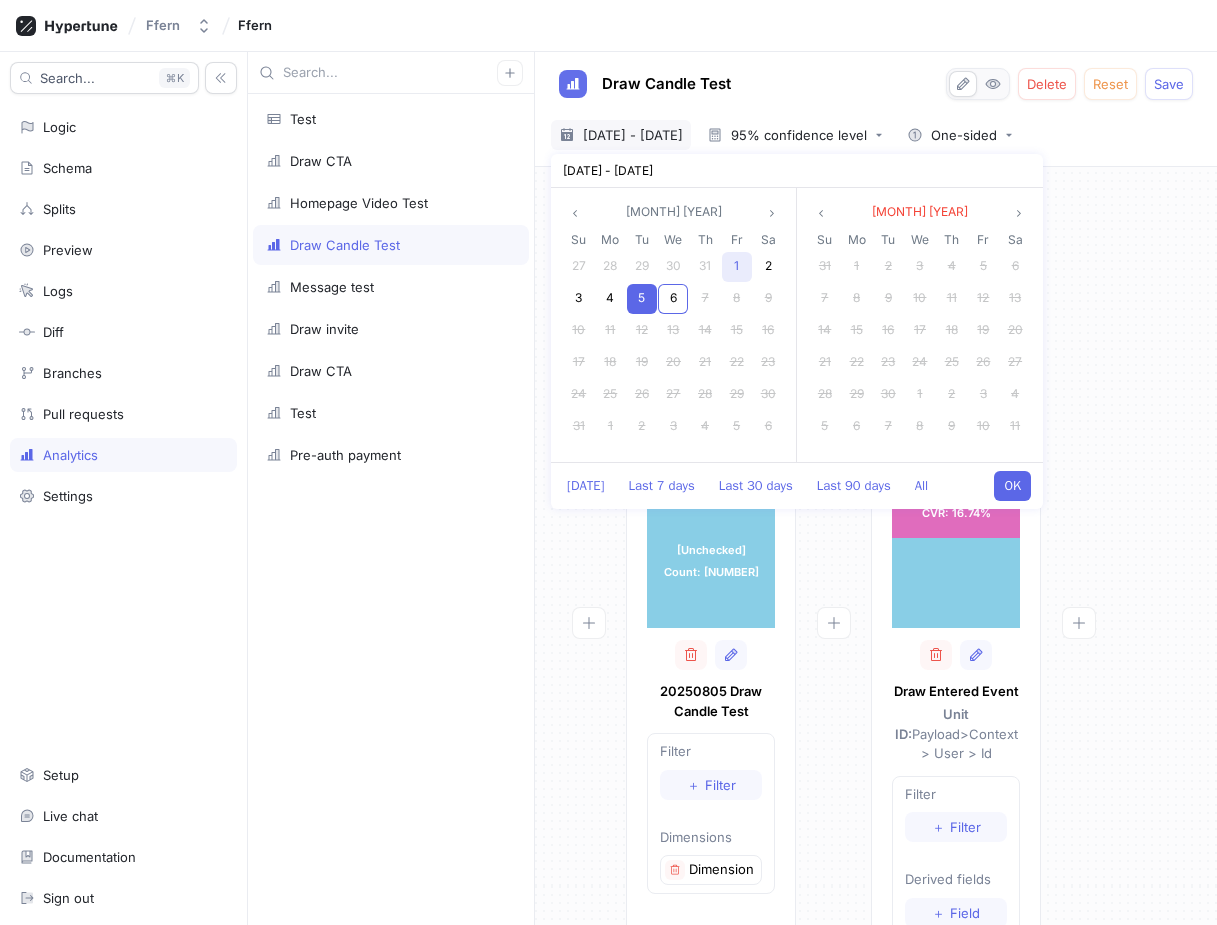 click on "1" at bounding box center (737, 267) 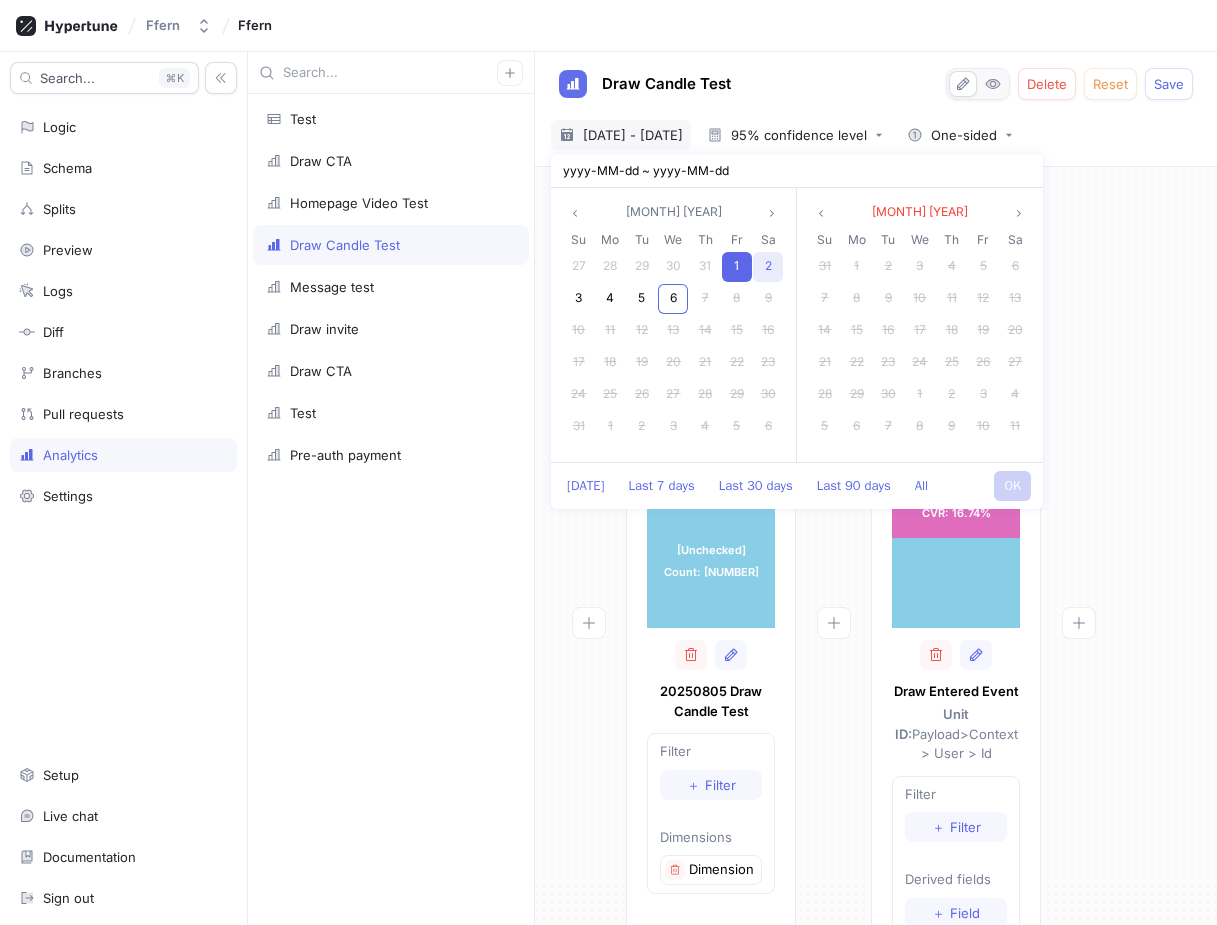 click on "2" at bounding box center (768, 267) 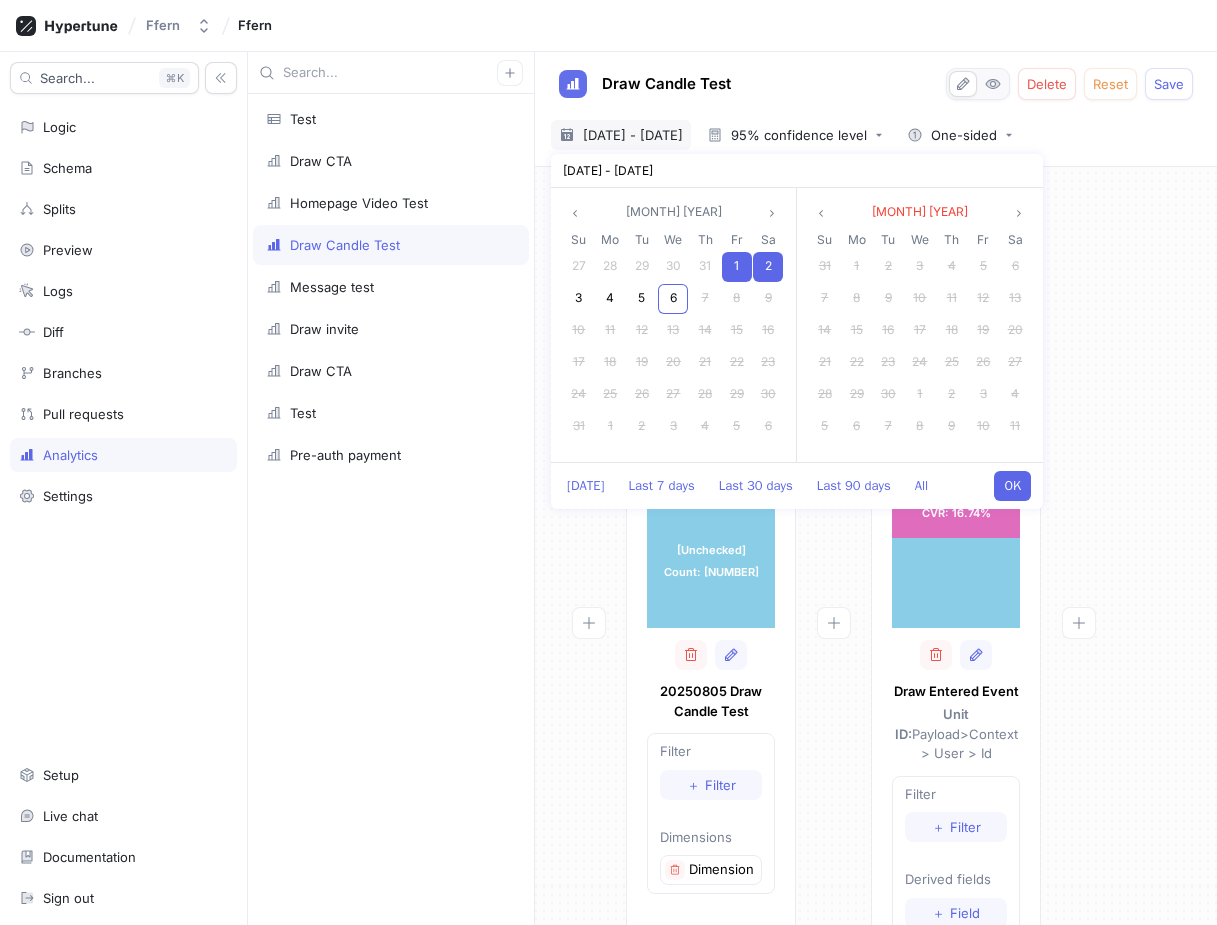 click on "OK" at bounding box center (1012, 486) 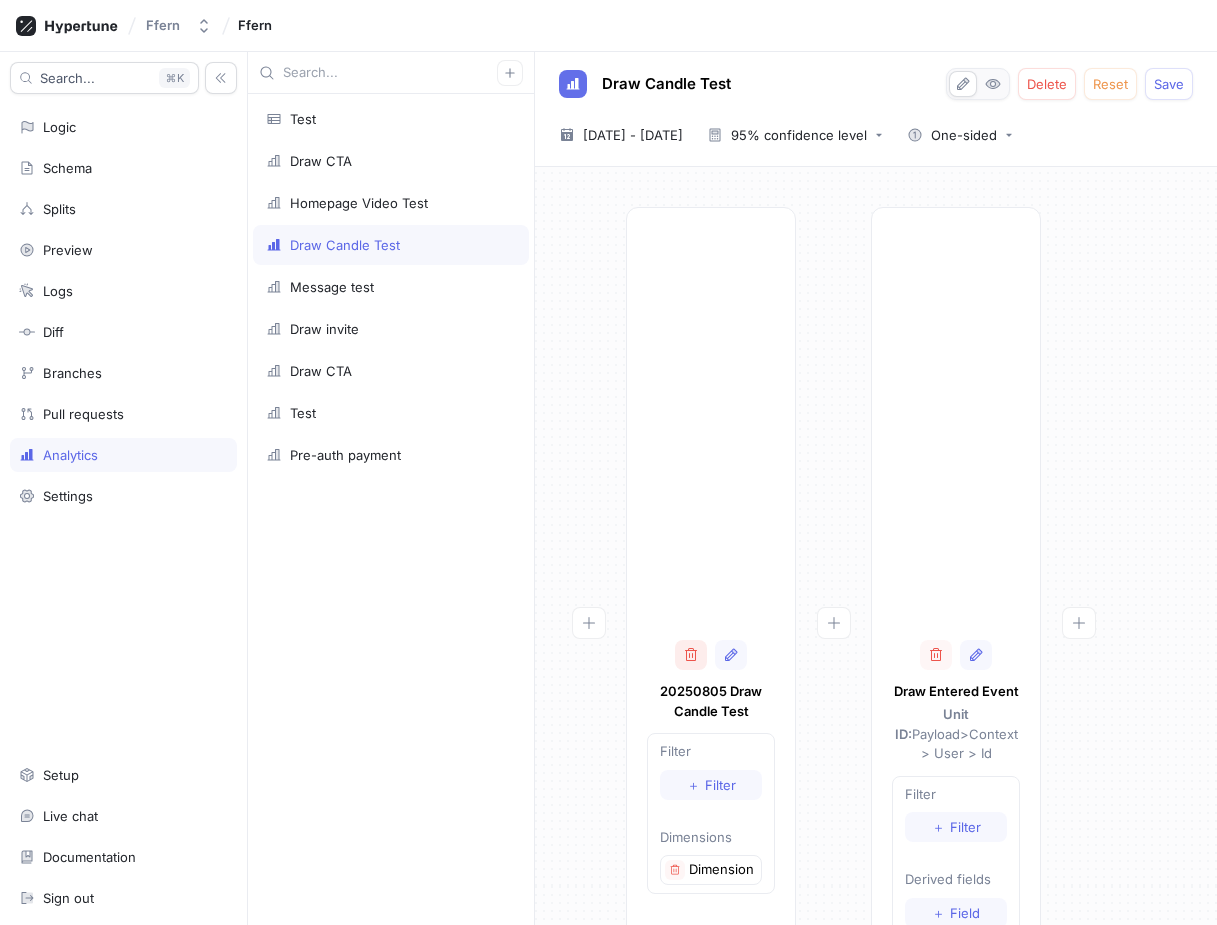 click 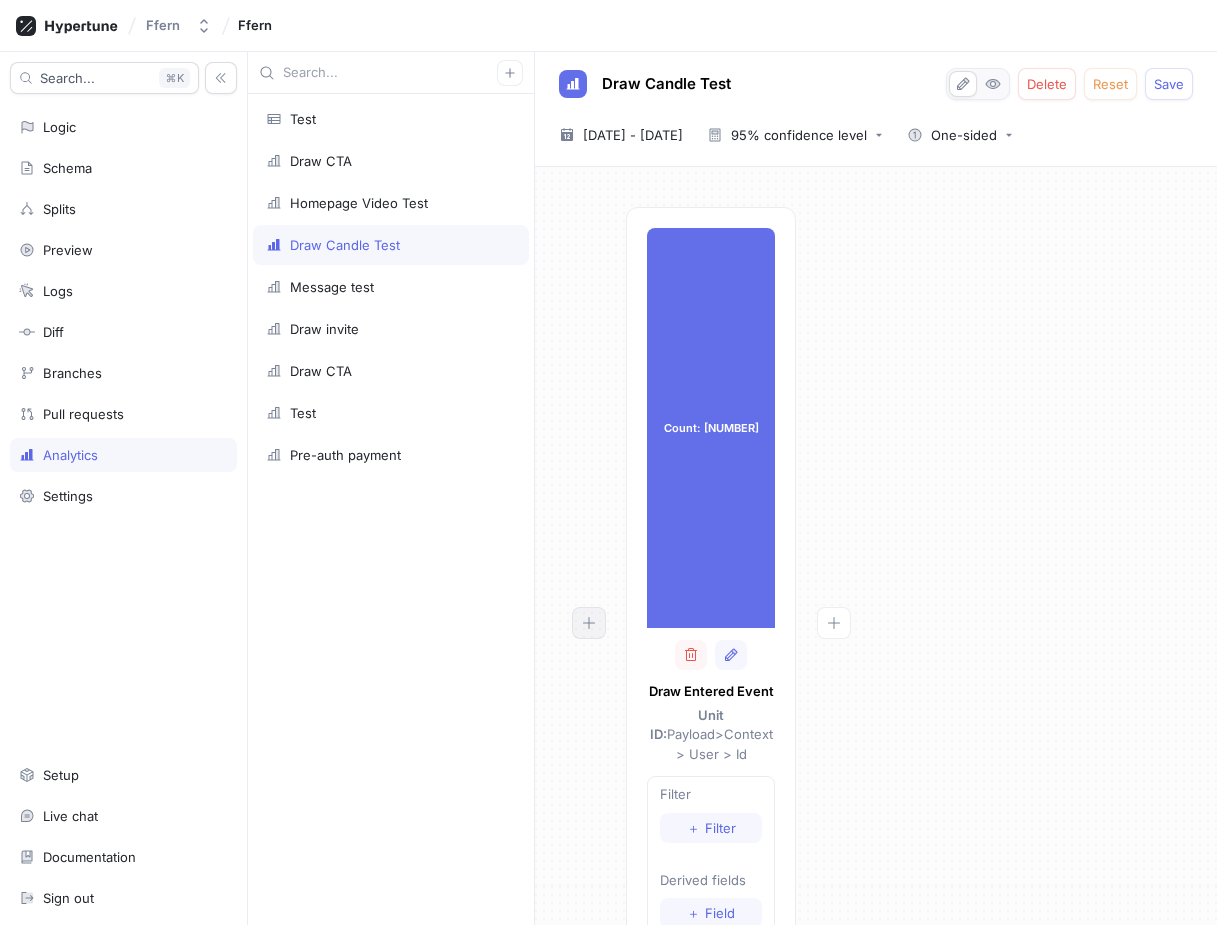 click 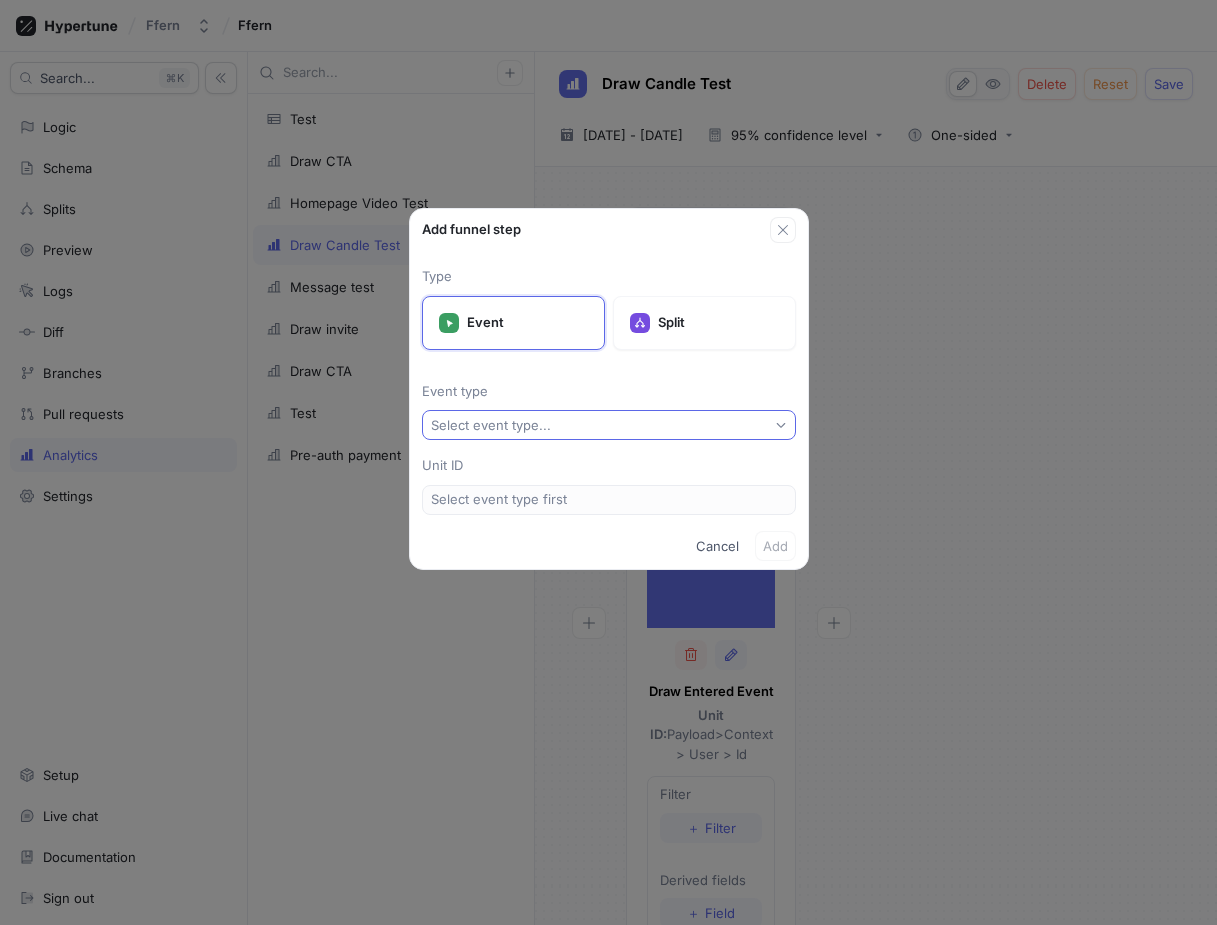 click on "Select event type..." at bounding box center (609, 425) 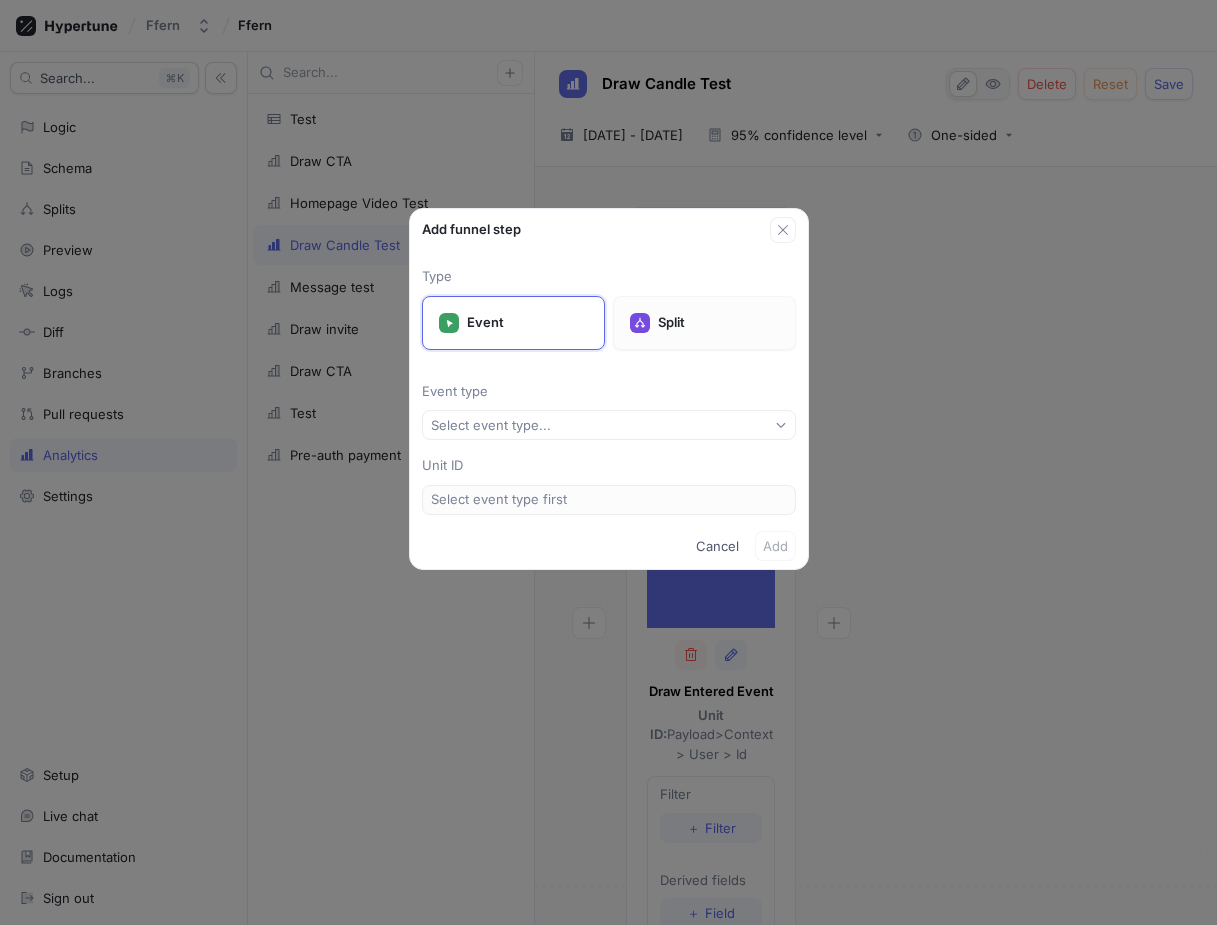 click on "Split" at bounding box center [718, 323] 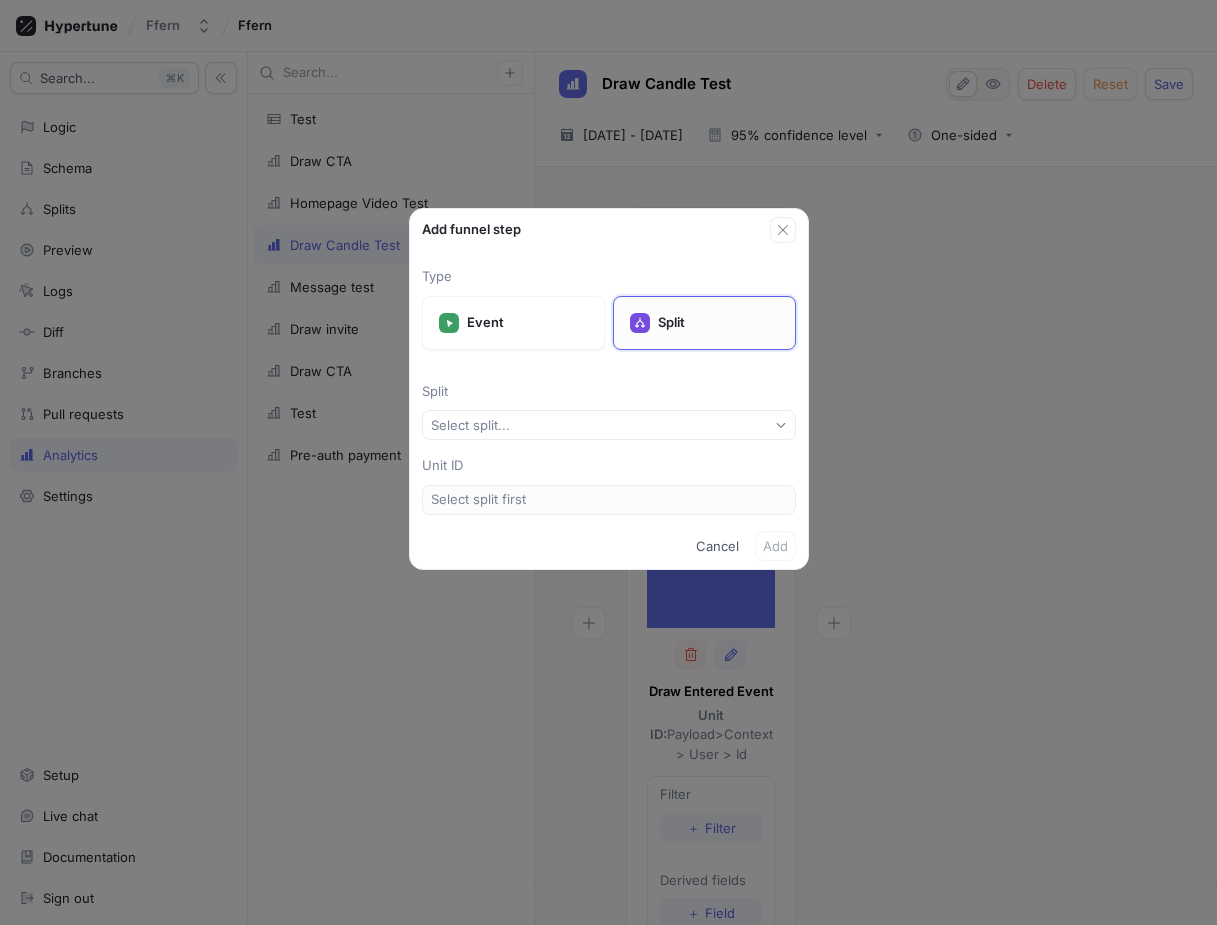 click on "Split" at bounding box center [718, 323] 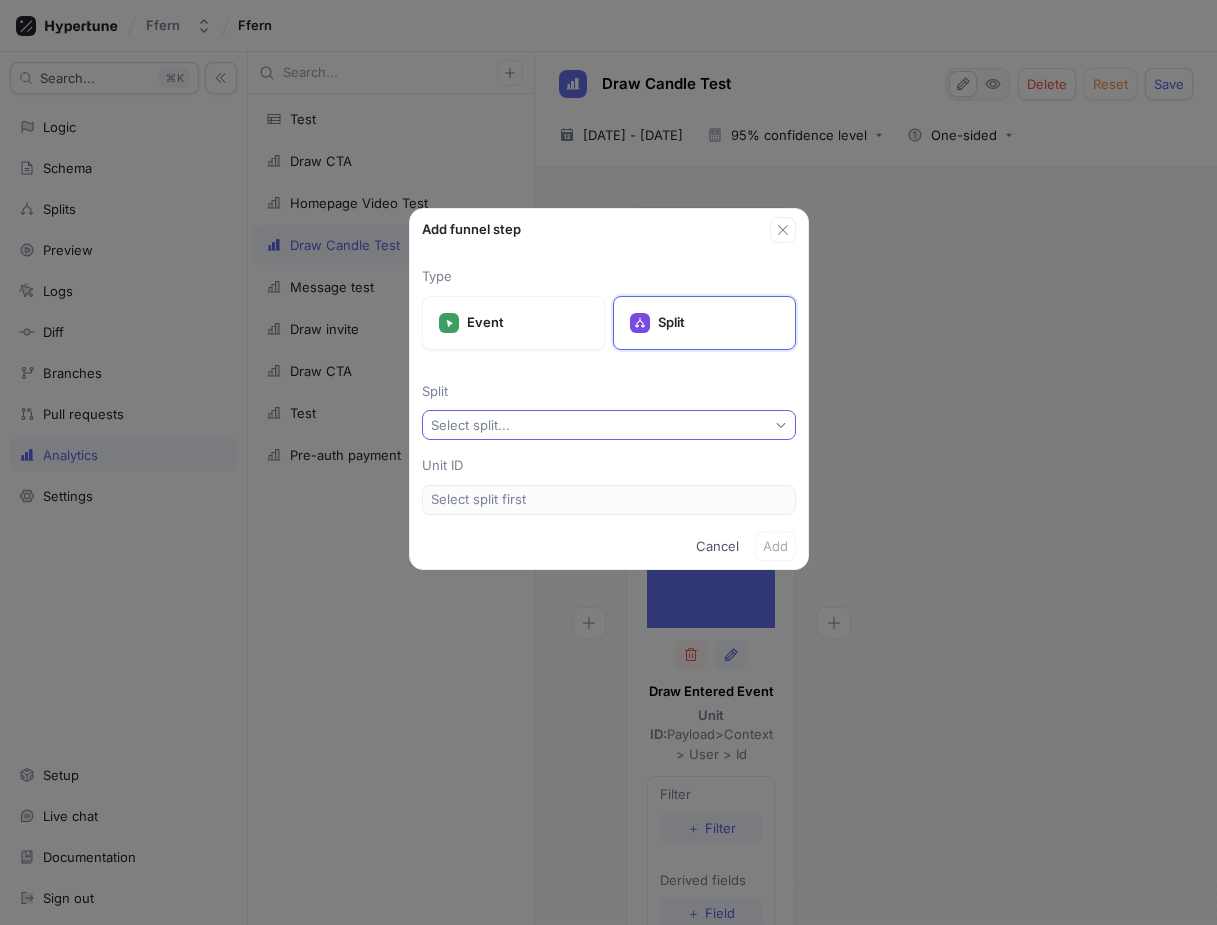 click on "Select split..." at bounding box center [609, 425] 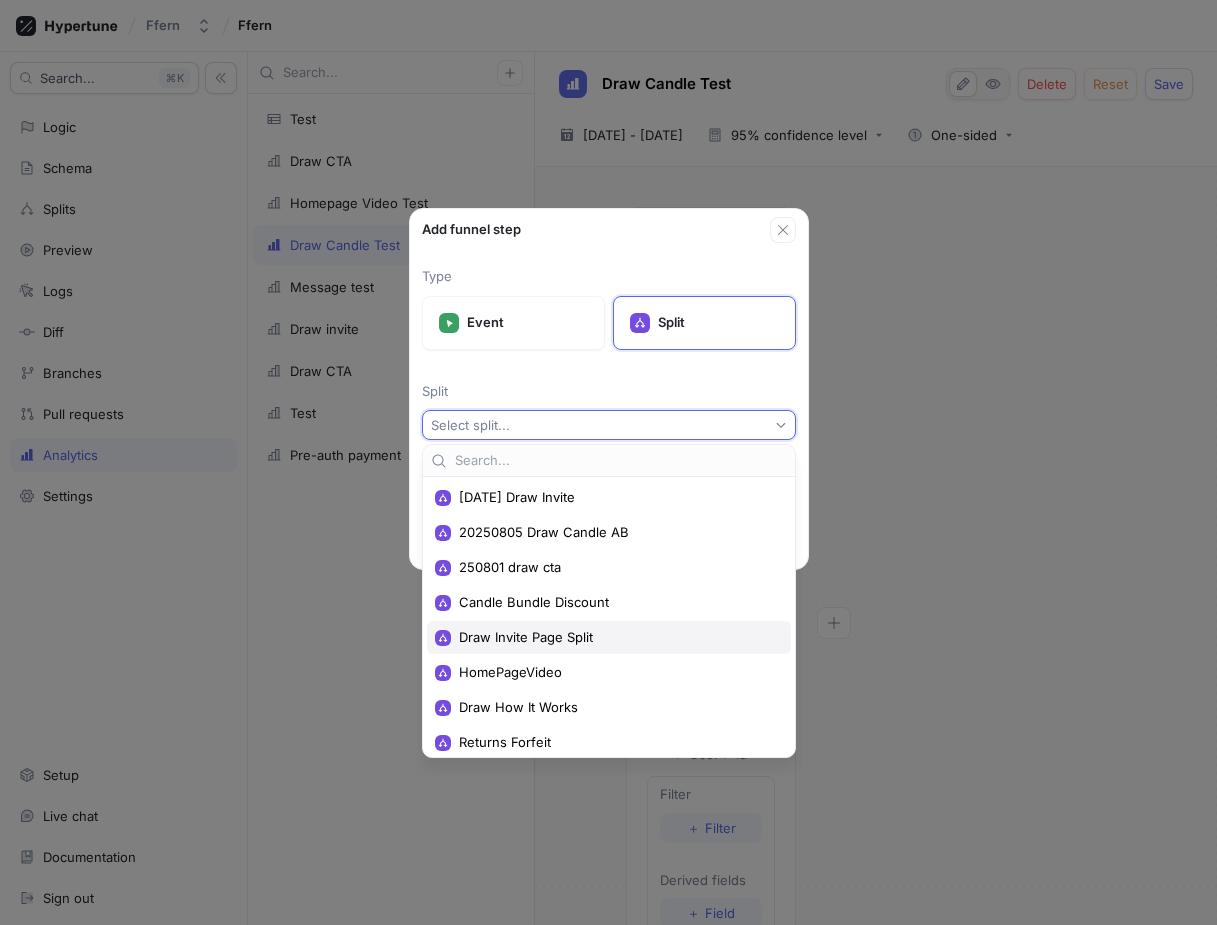 click on "Draw Invite Page Split" at bounding box center (609, 637) 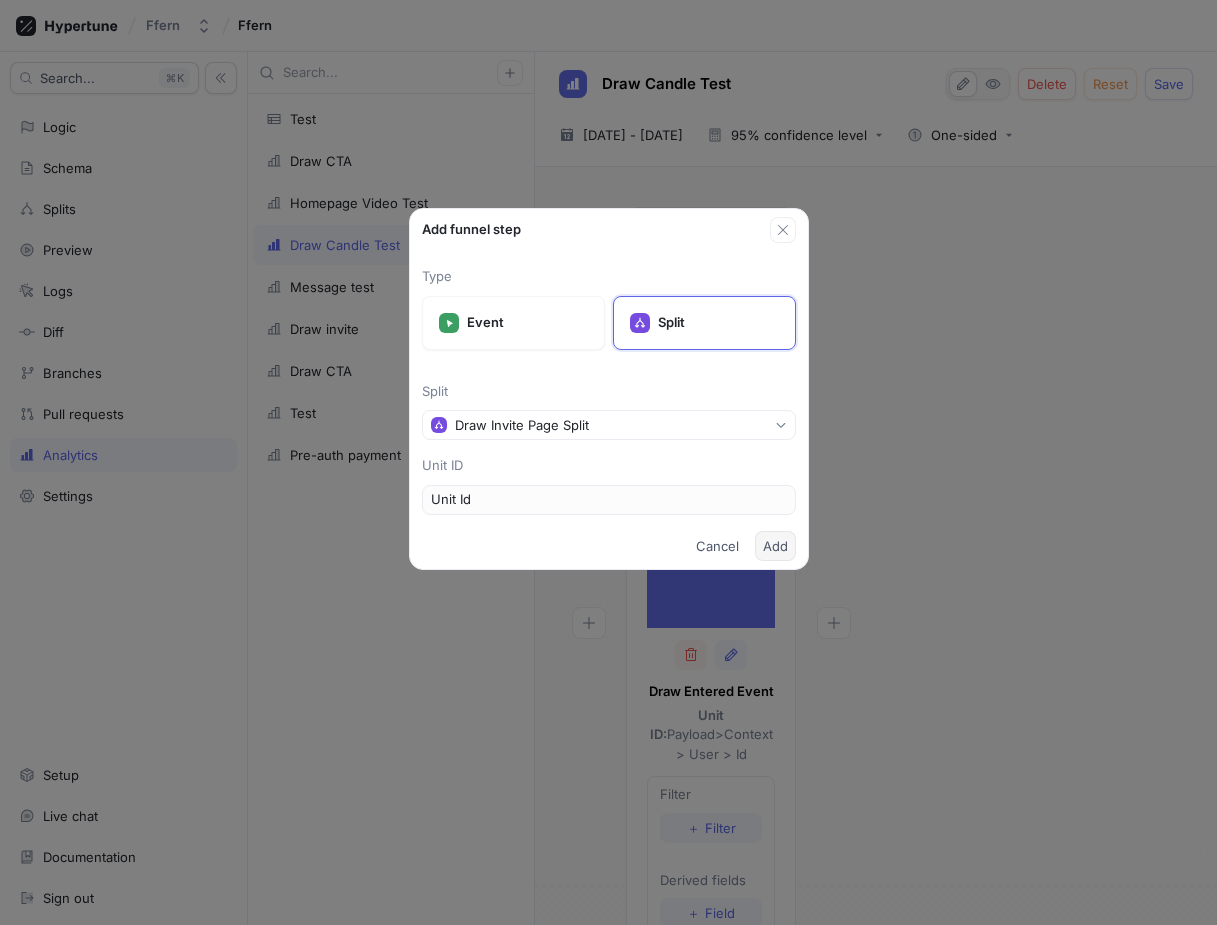 click on "Add" at bounding box center (775, 546) 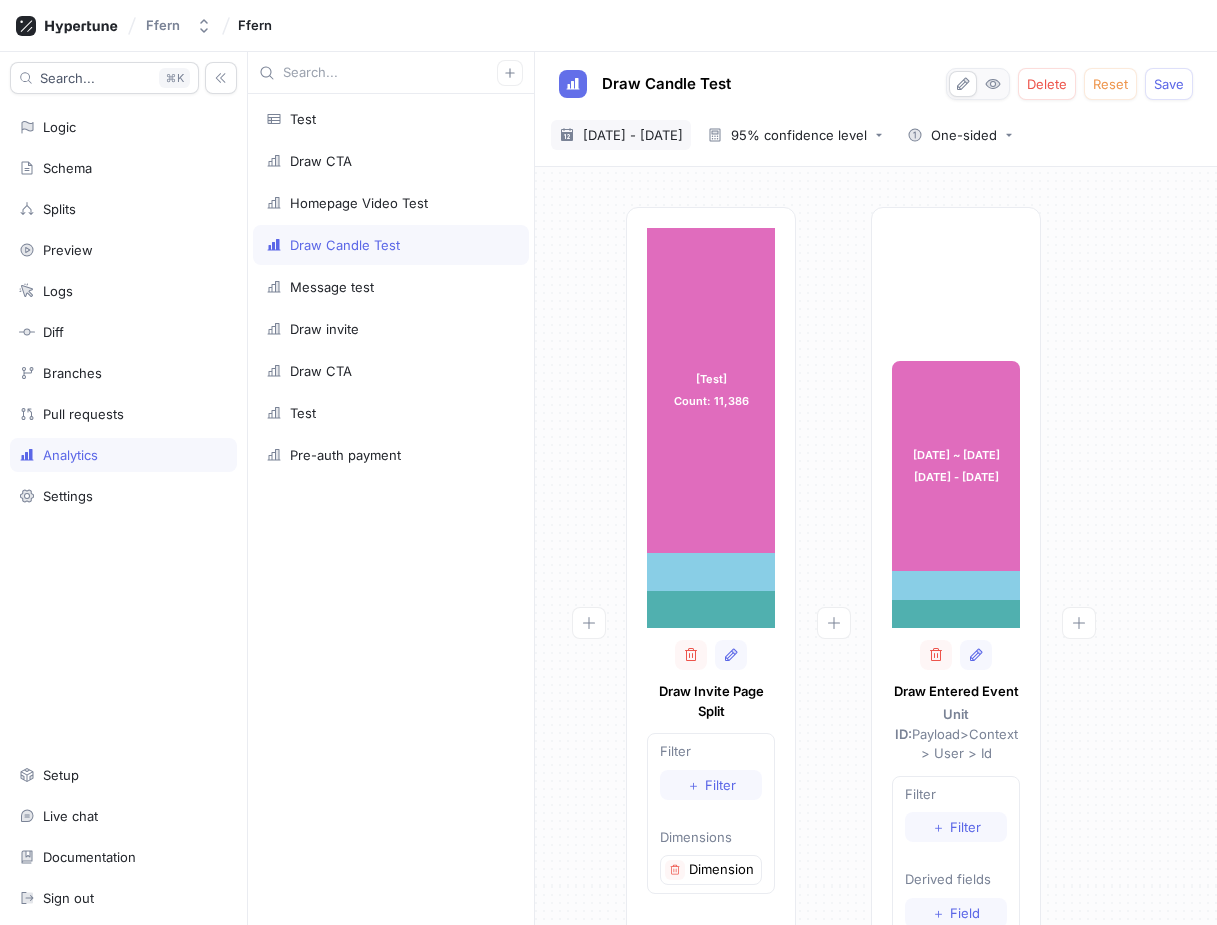 click on "1 Aug 2025 - 2 Aug 2025" at bounding box center (633, 135) 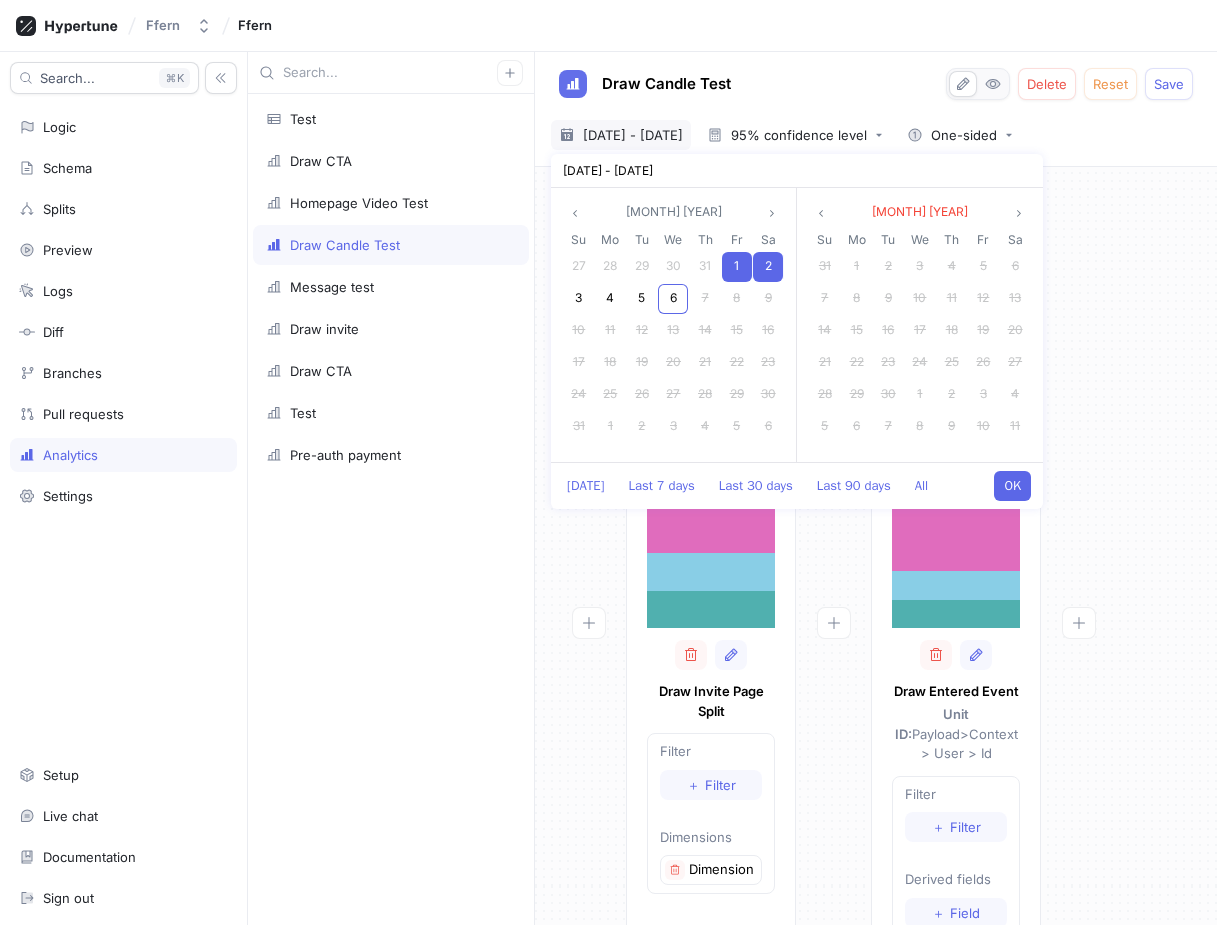 click on "[Control]
Count: 1 [Test]
Count: 11,386 [Test]
Count: 11,386 [Variant 3 Unchecked]
Count: 1,321 [Variant 4 Checked]
Count: 1,313 Draw Invite Page Split Filter ＋ Filter Dimensions Dimension 1 [Test]
Count: 1,606
CVR: 14.11% [Test]
Count: 1,606
CVR: 14.11% [Variant 3 Unchecked]
Count: 219
CVR: 16.58% [Variant 4 Checked]
Count: 215
CVR: 16.37% Draw Entered Event Unit ID:  Payload  >  Context > User > Id Filter ＋ Filter Derived fields ＋ Field Breakdowns ＋ Breakdown Aggregations ＋ Aggregation" at bounding box center [876, 678] 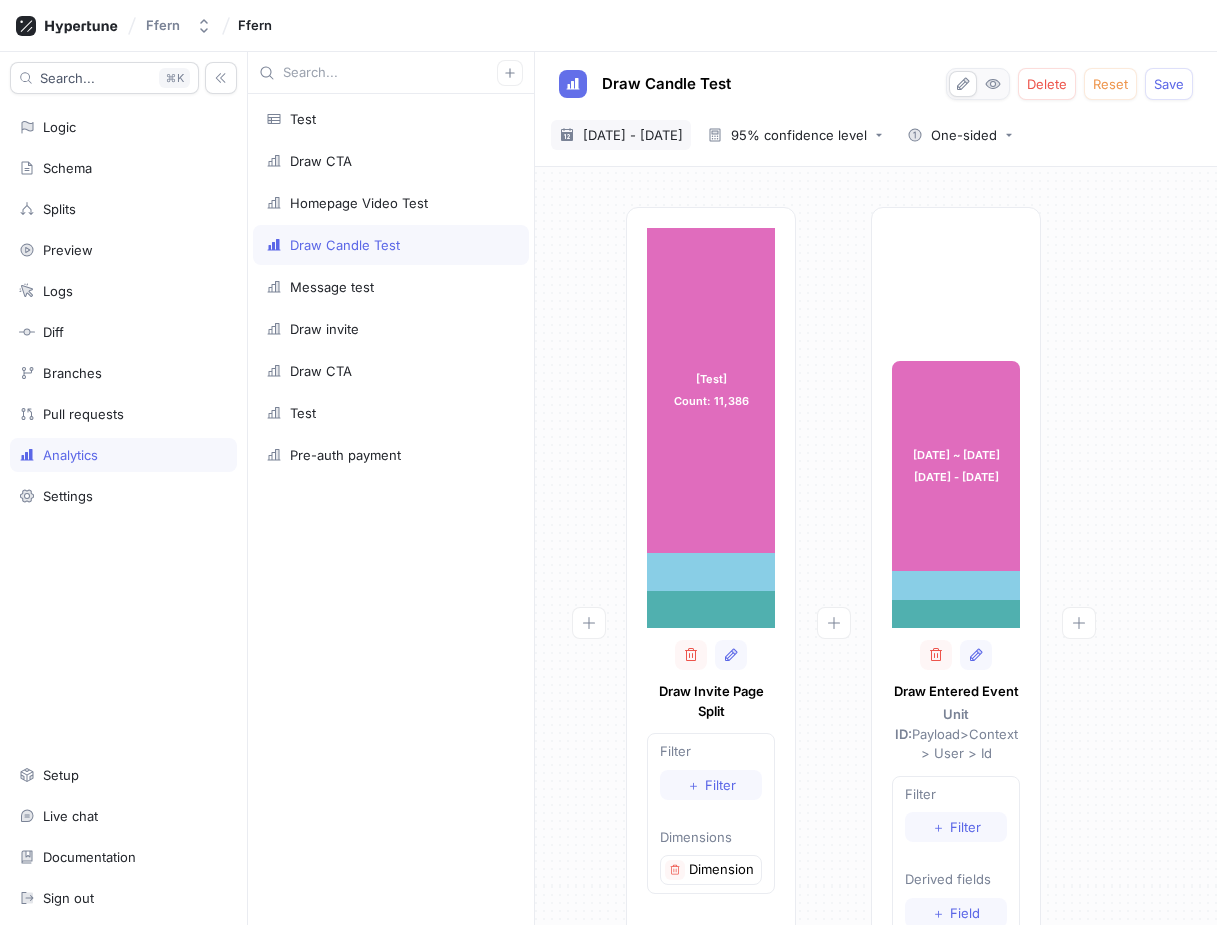 click on "1 Aug 2025 - 2 Aug 2025" at bounding box center (633, 135) 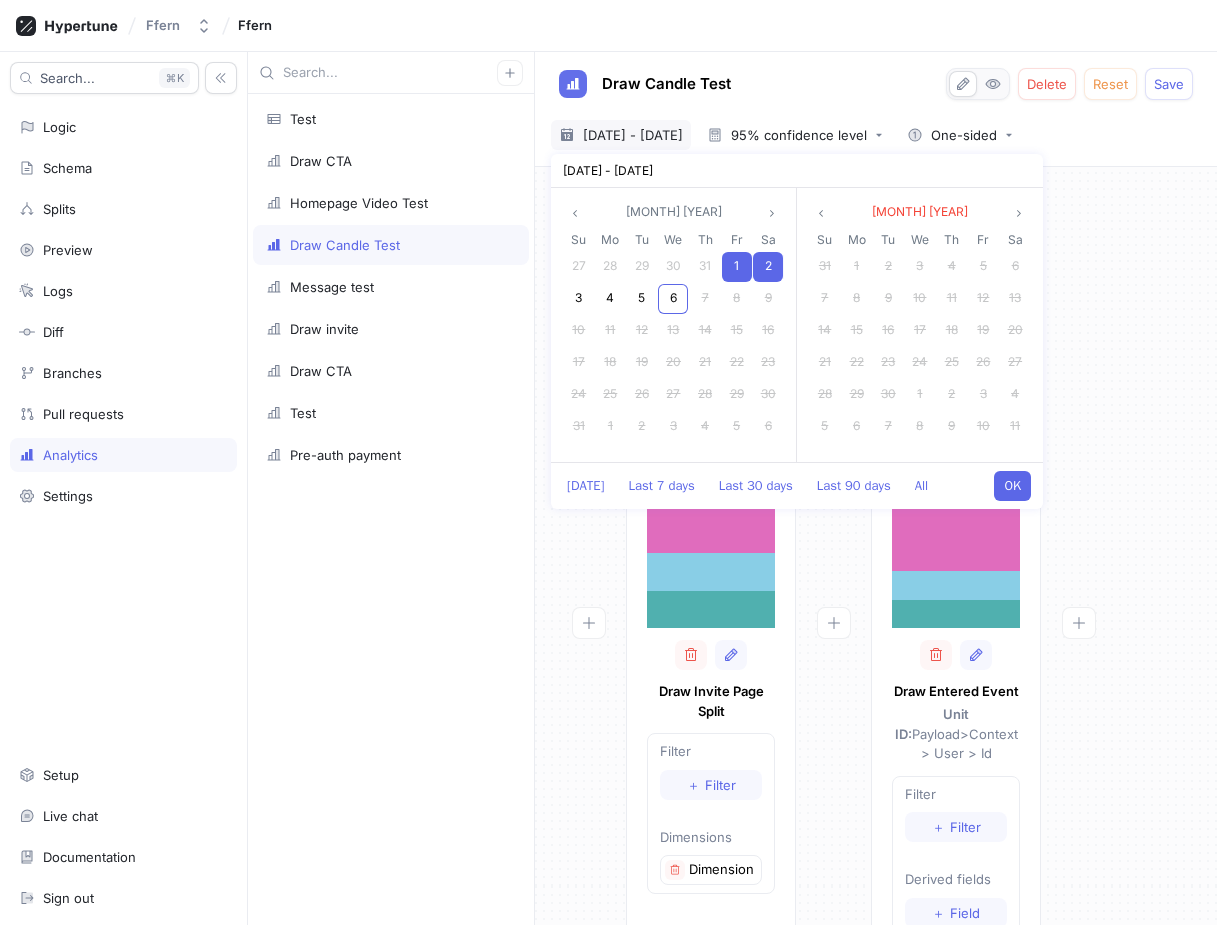 click on "1" at bounding box center [736, 265] 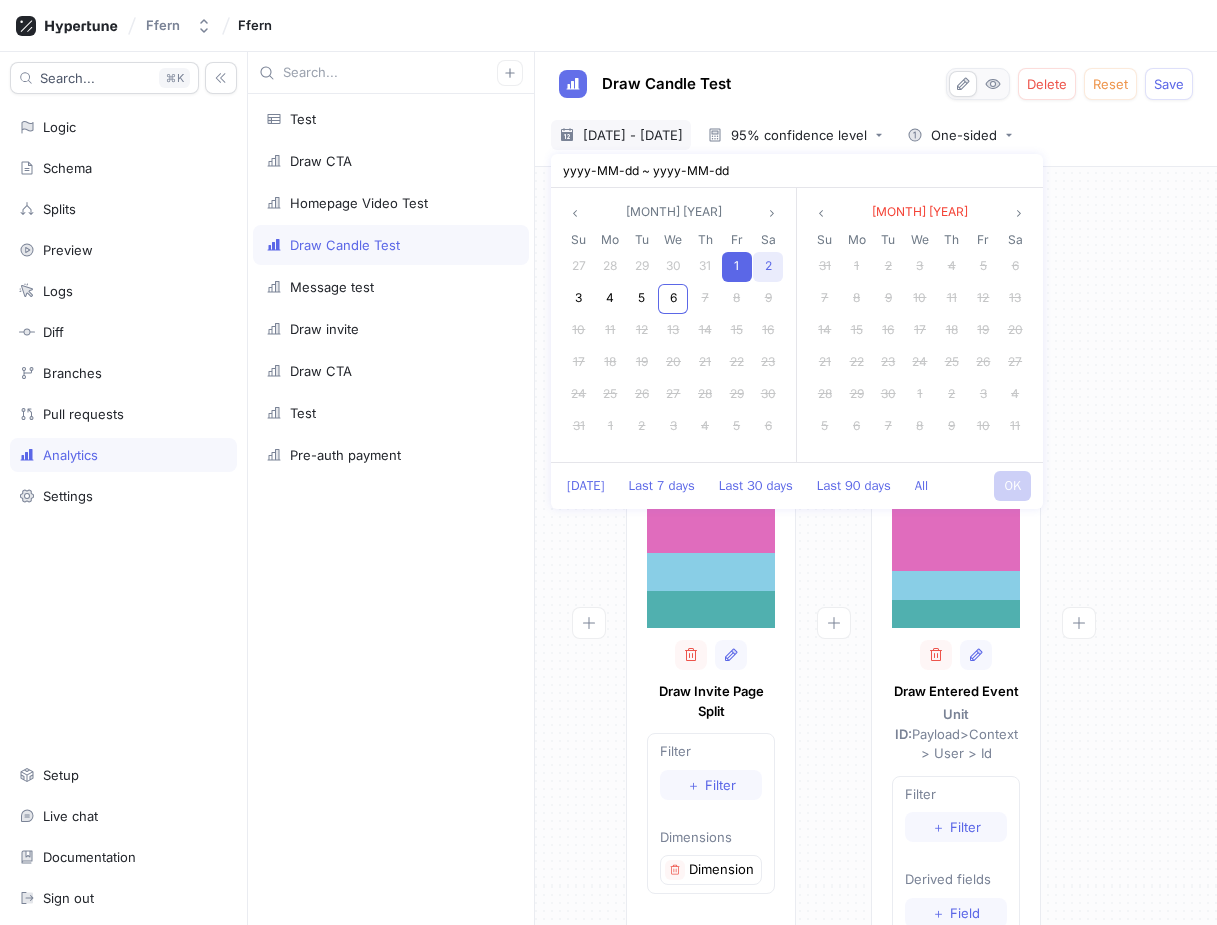 click on "2" at bounding box center (768, 265) 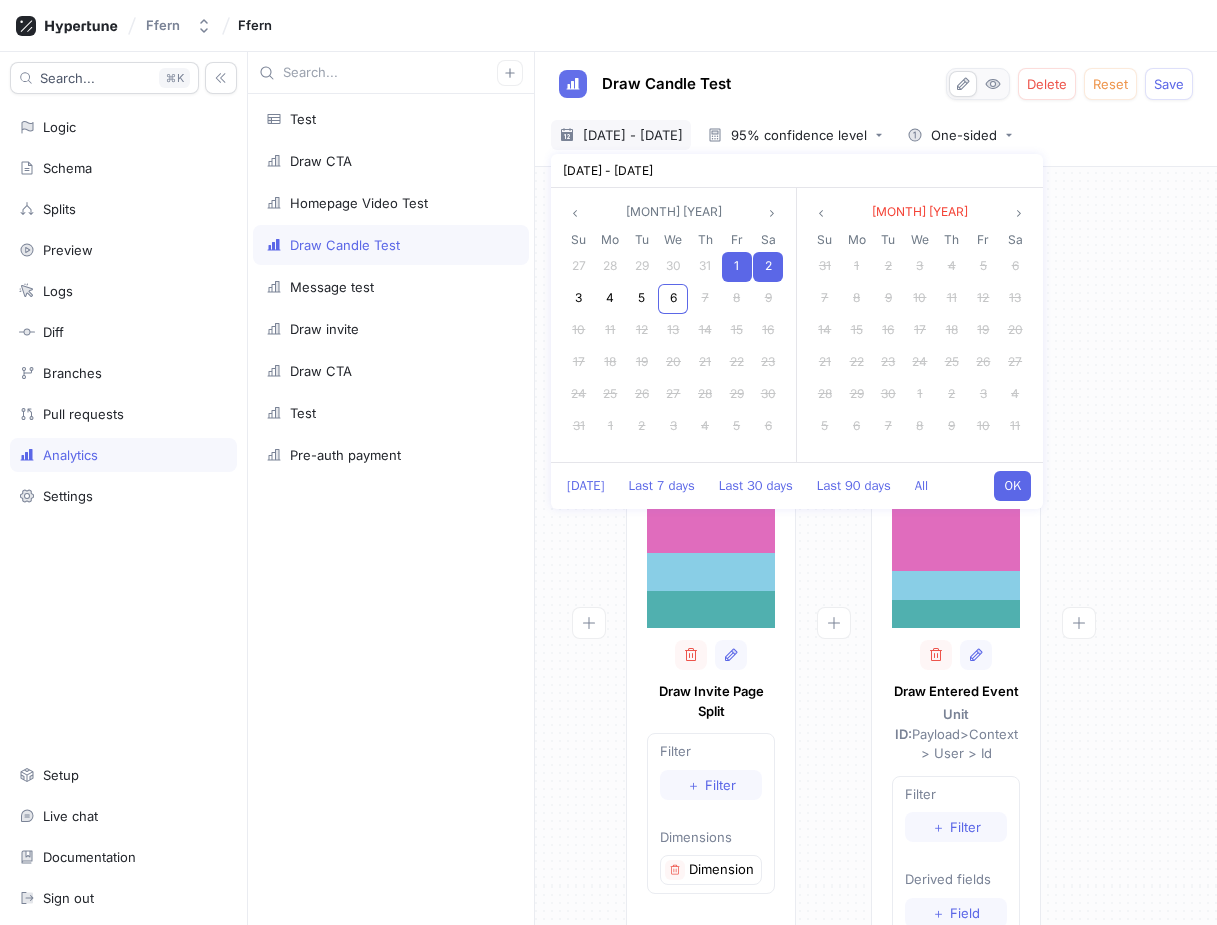click on "OK" at bounding box center [1012, 486] 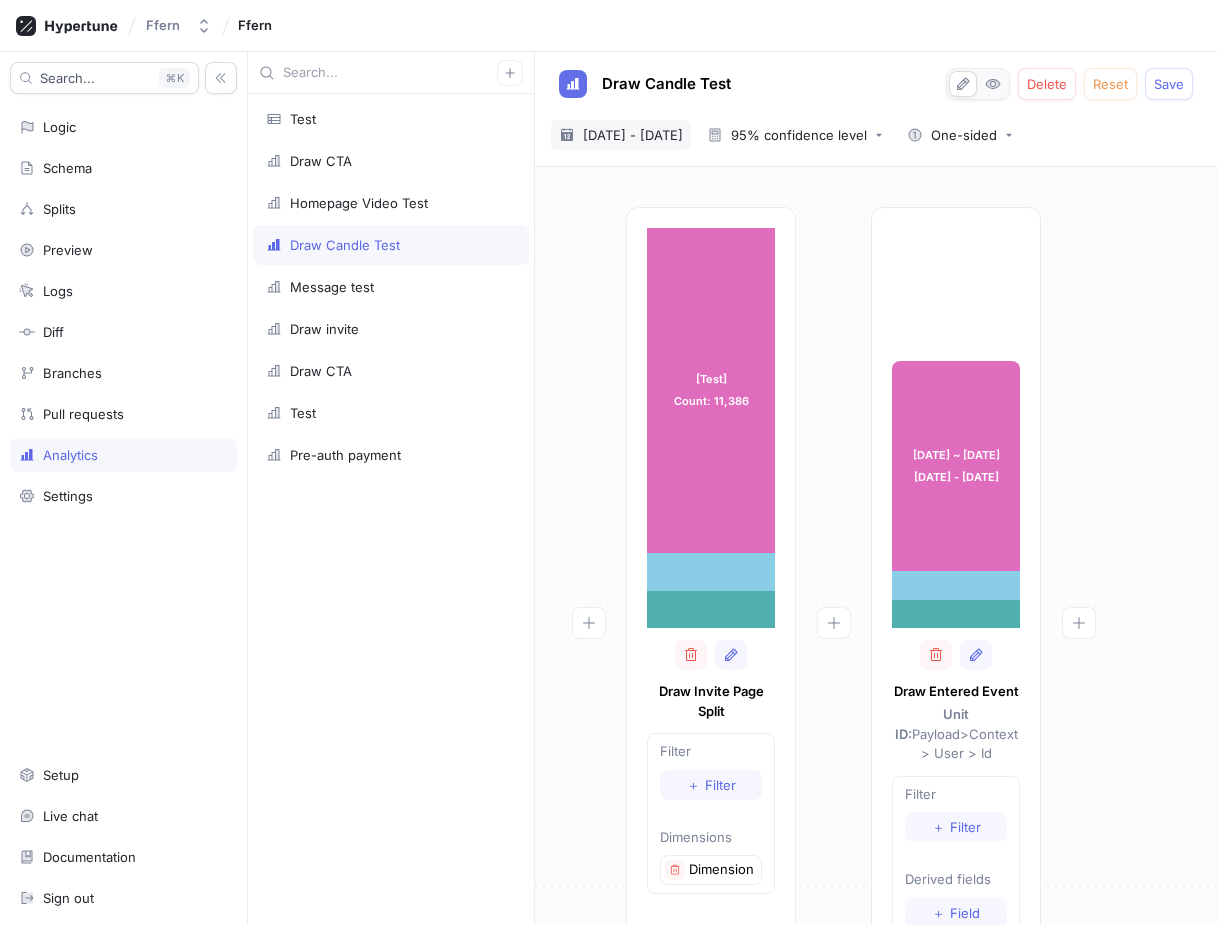 click on "1 Aug 2025 - 2 Aug 2025" at bounding box center [633, 135] 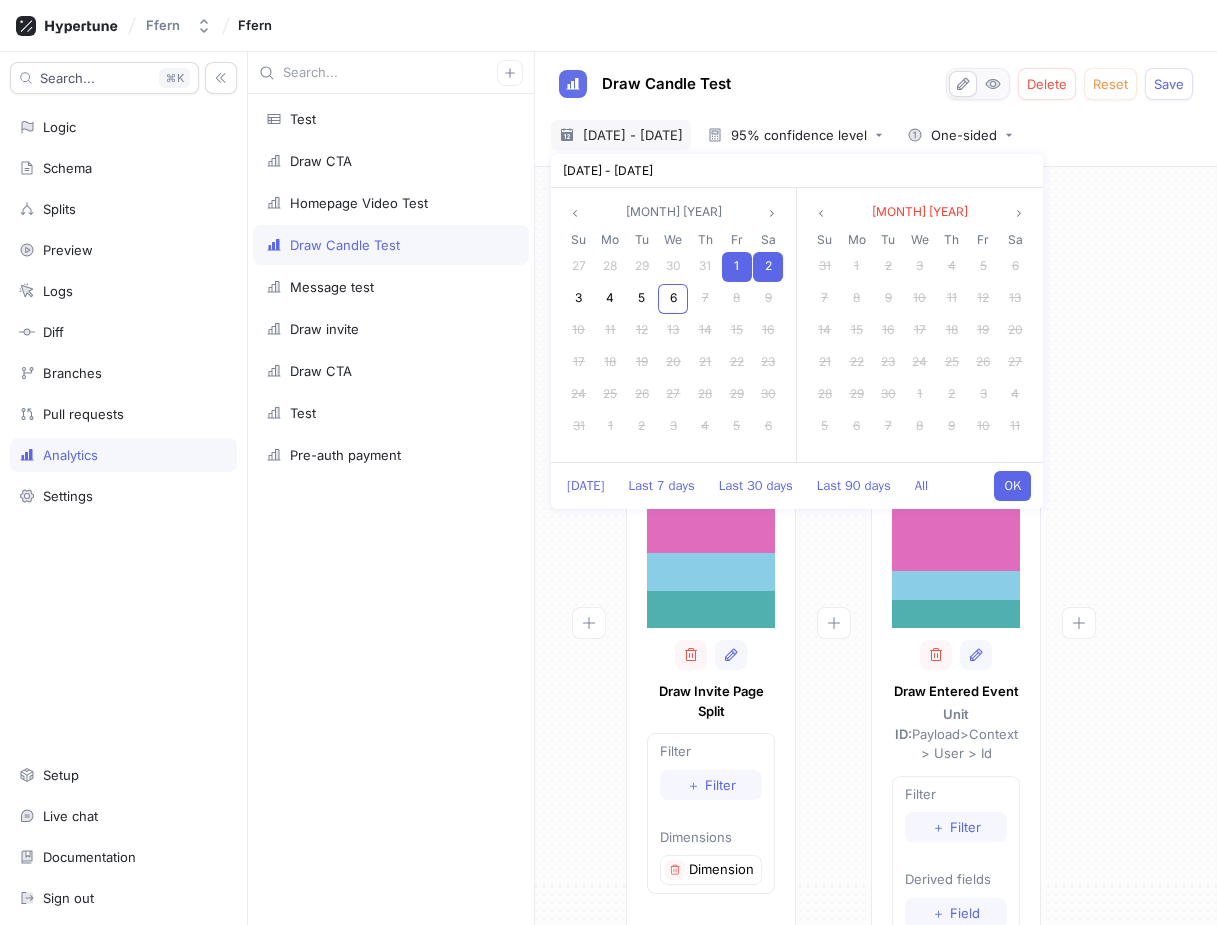 click on "OK" at bounding box center (1012, 486) 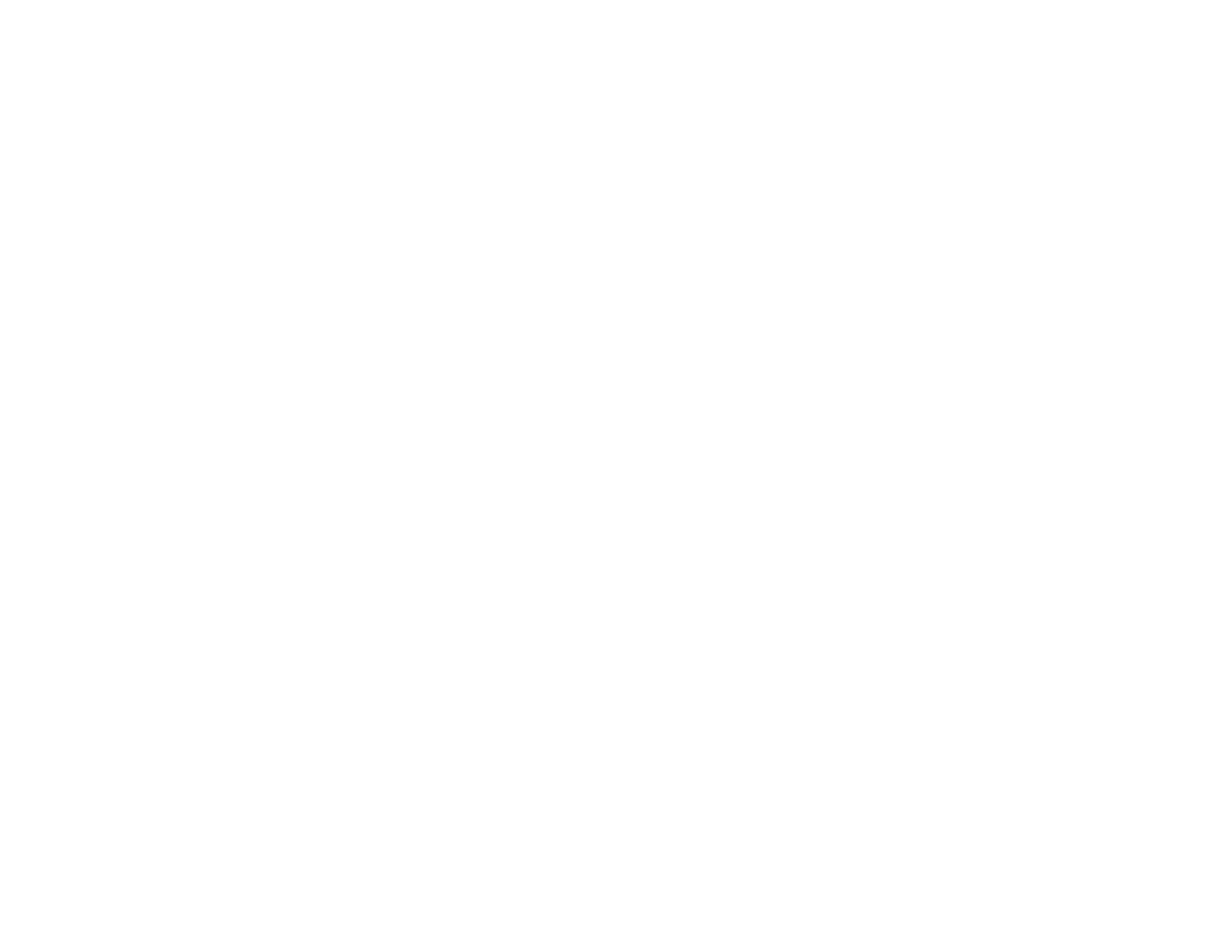 scroll, scrollTop: 0, scrollLeft: 0, axis: both 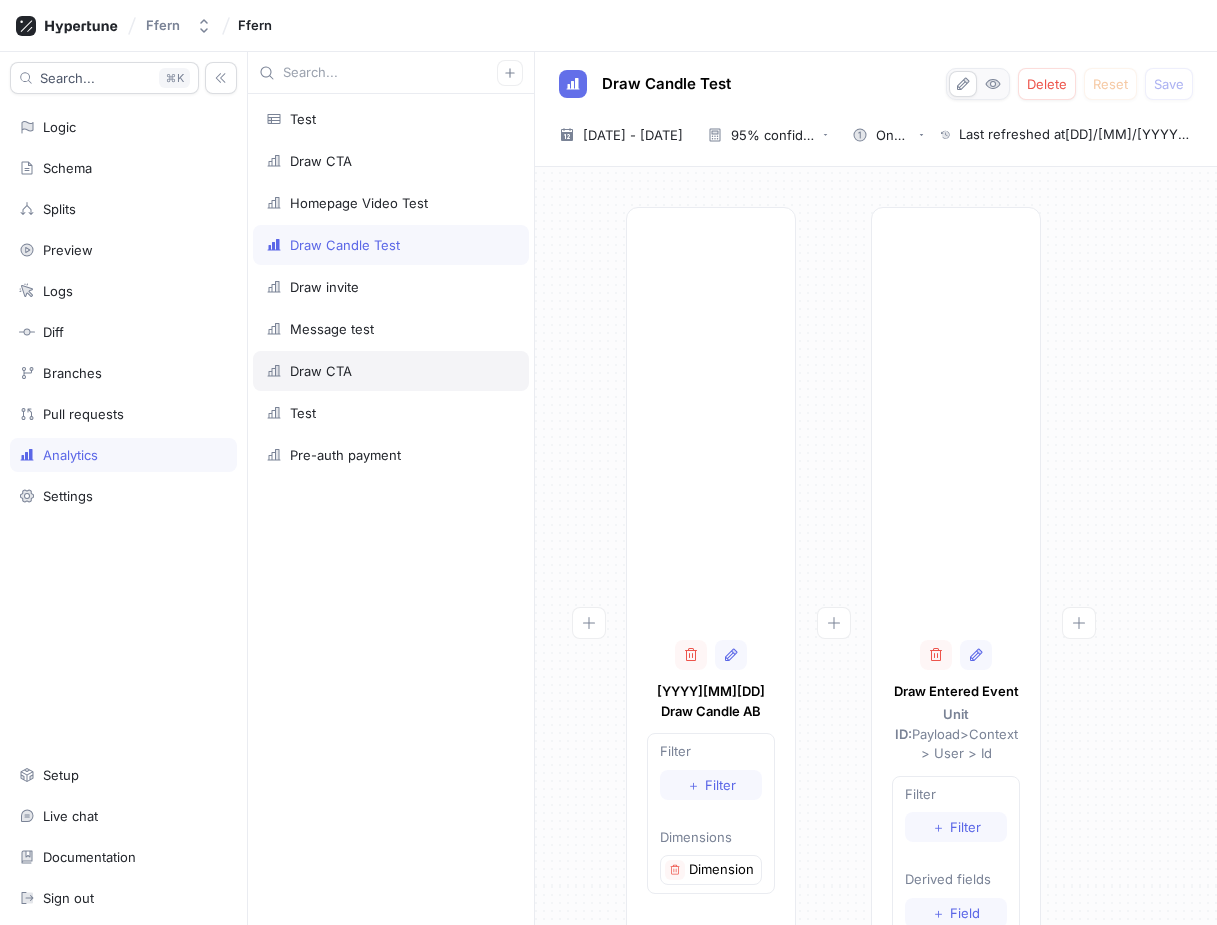 click on "Draw CTA" at bounding box center (391, 371) 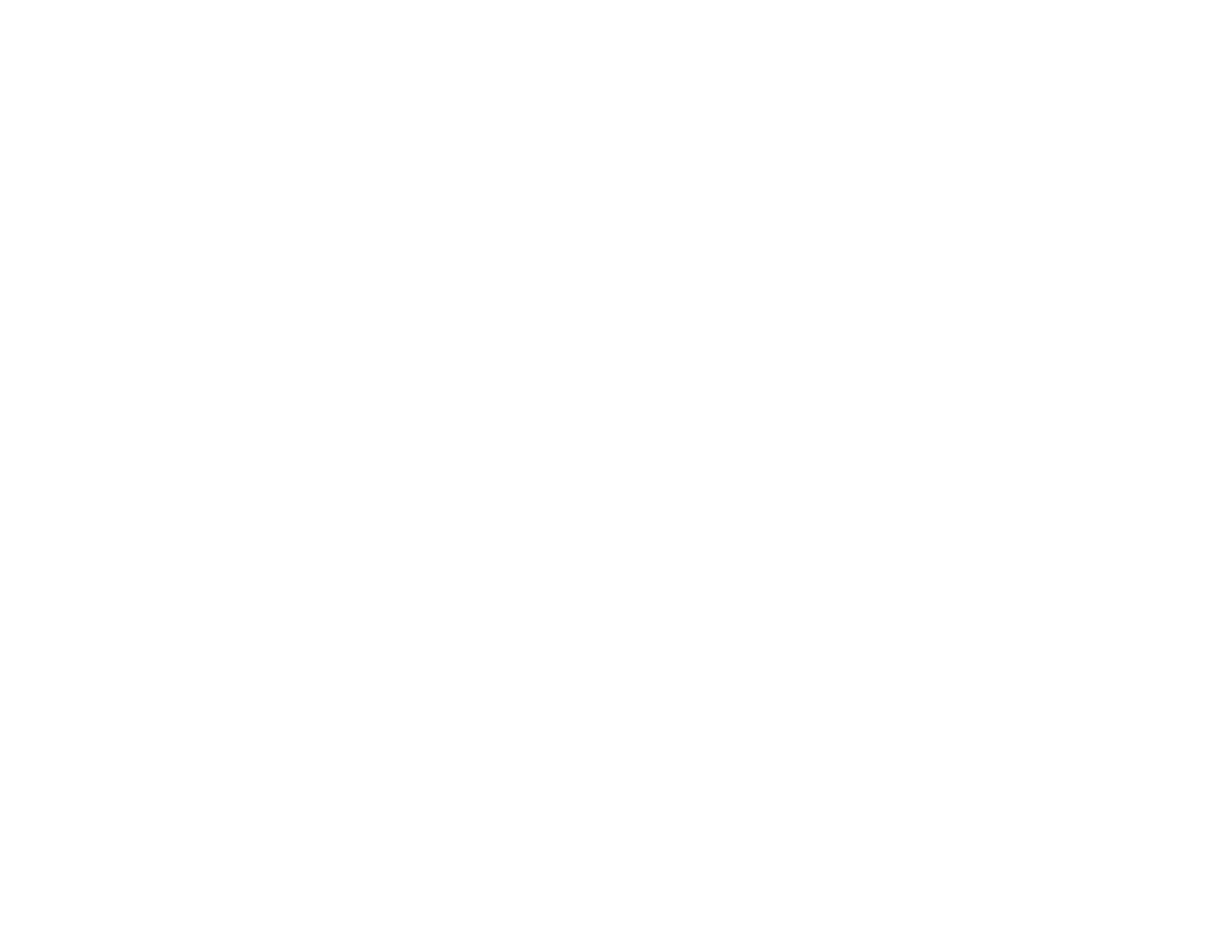 scroll, scrollTop: 0, scrollLeft: 0, axis: both 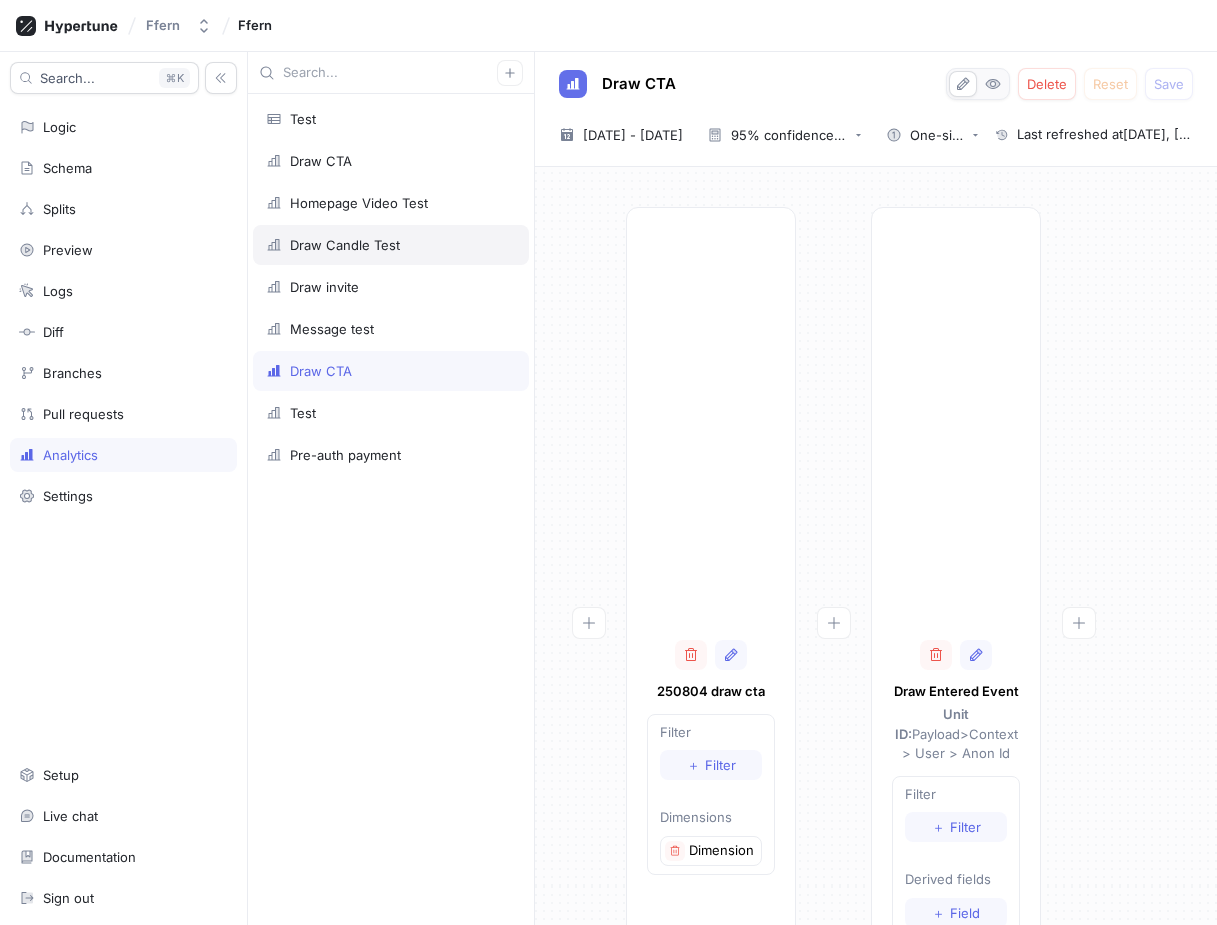 click on "Draw Candle Test" at bounding box center [391, 245] 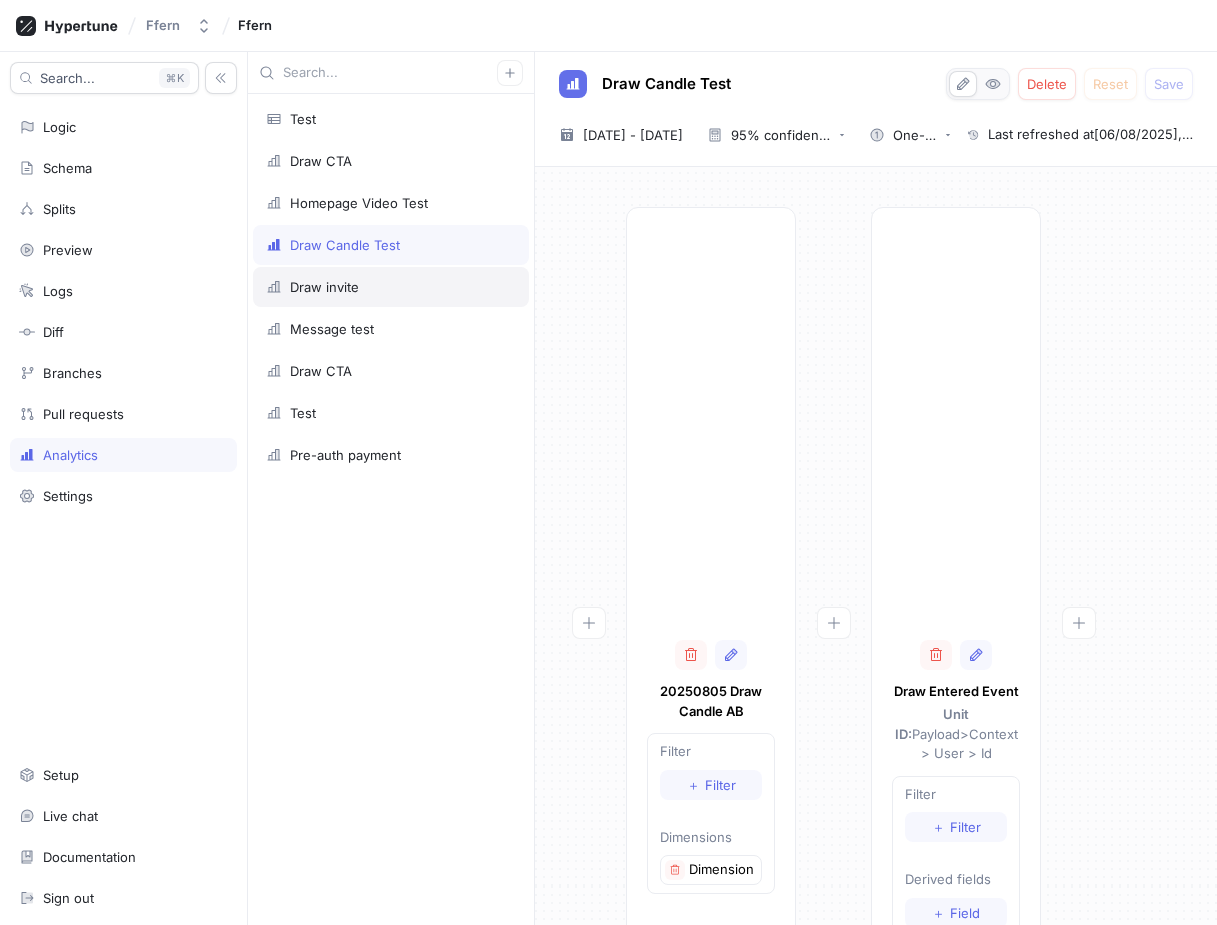 click on "Draw invite" at bounding box center (391, 287) 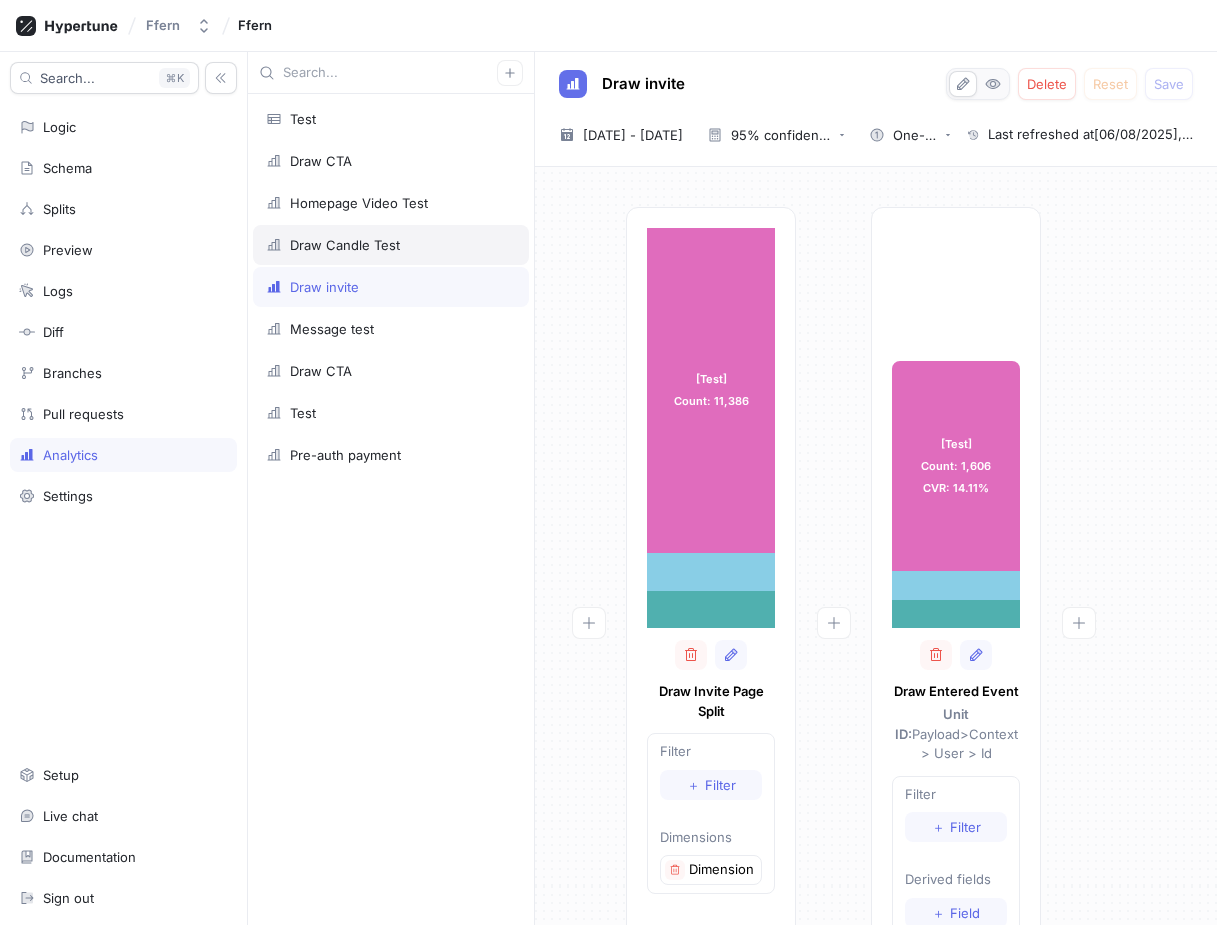 click on "Draw Candle Test" at bounding box center [391, 245] 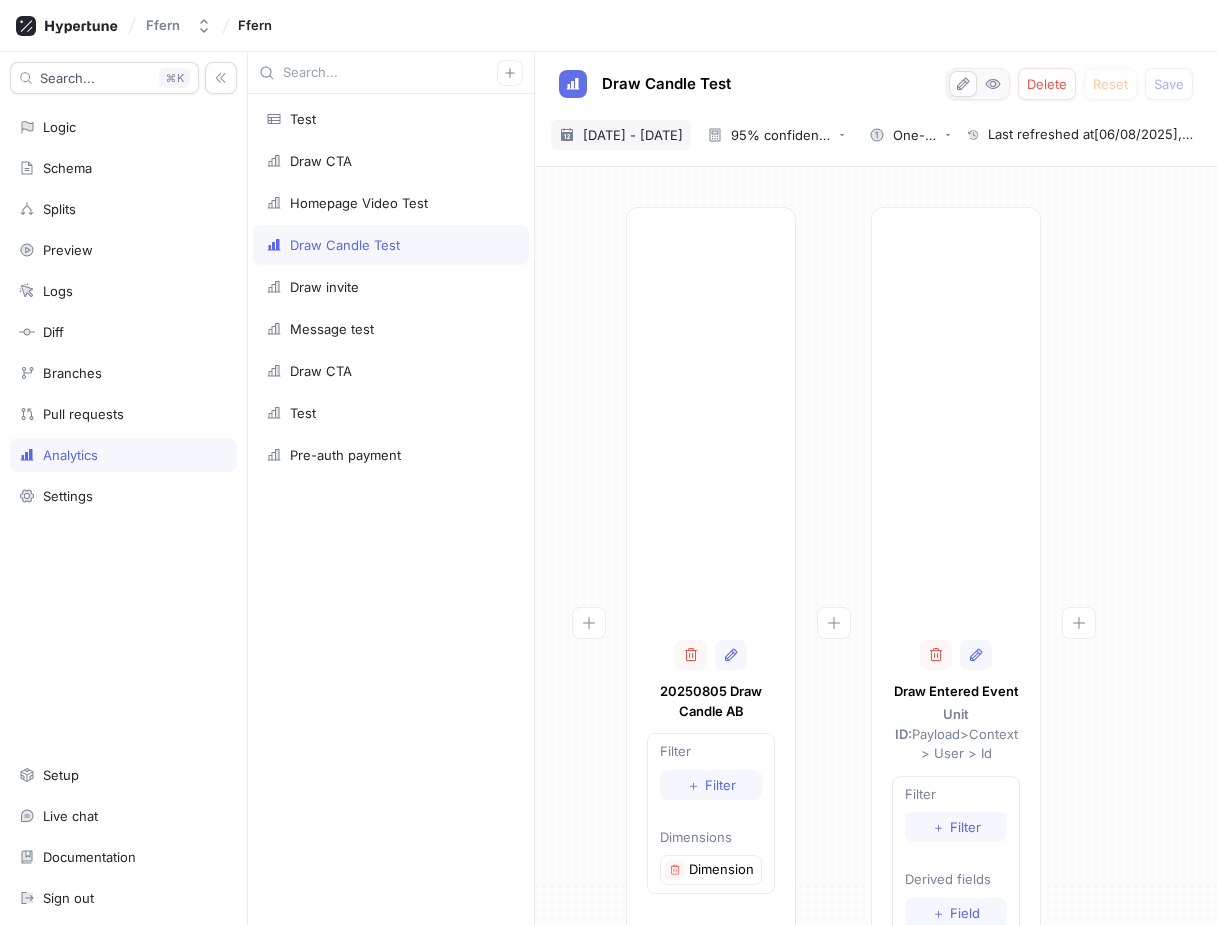click on "1 Aug 2025 - 2 Aug 2025" at bounding box center (633, 135) 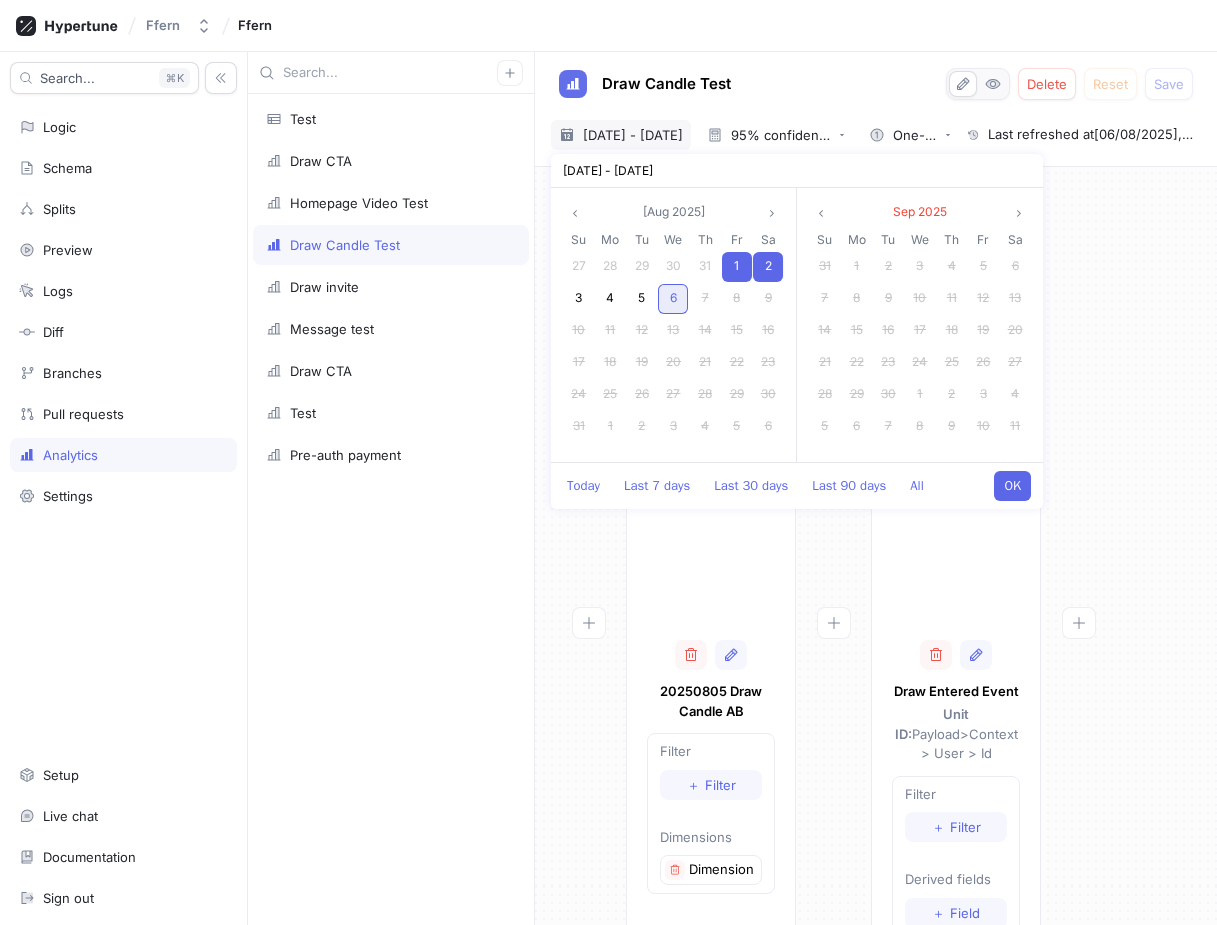 click on "6" at bounding box center [673, 297] 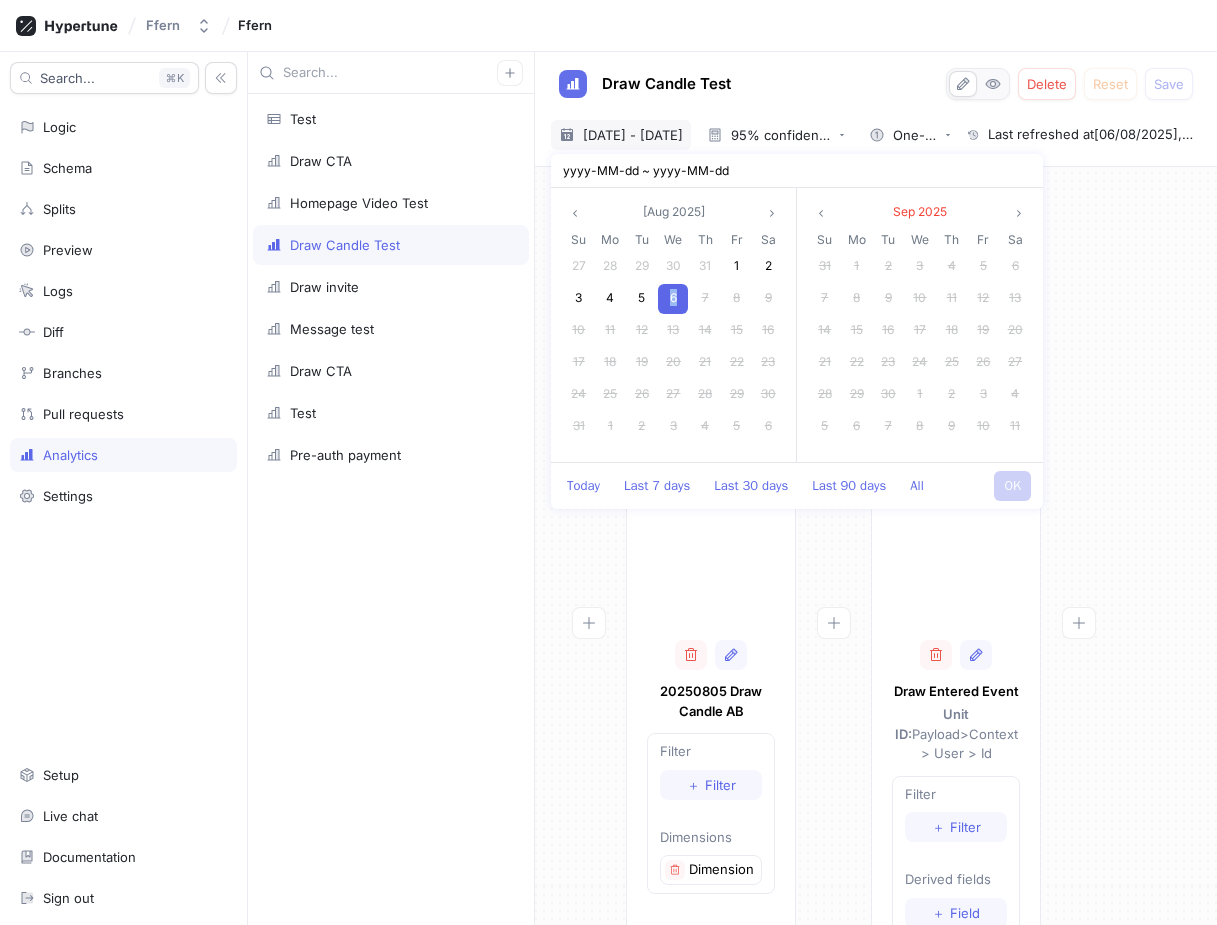 click on "6" at bounding box center (673, 297) 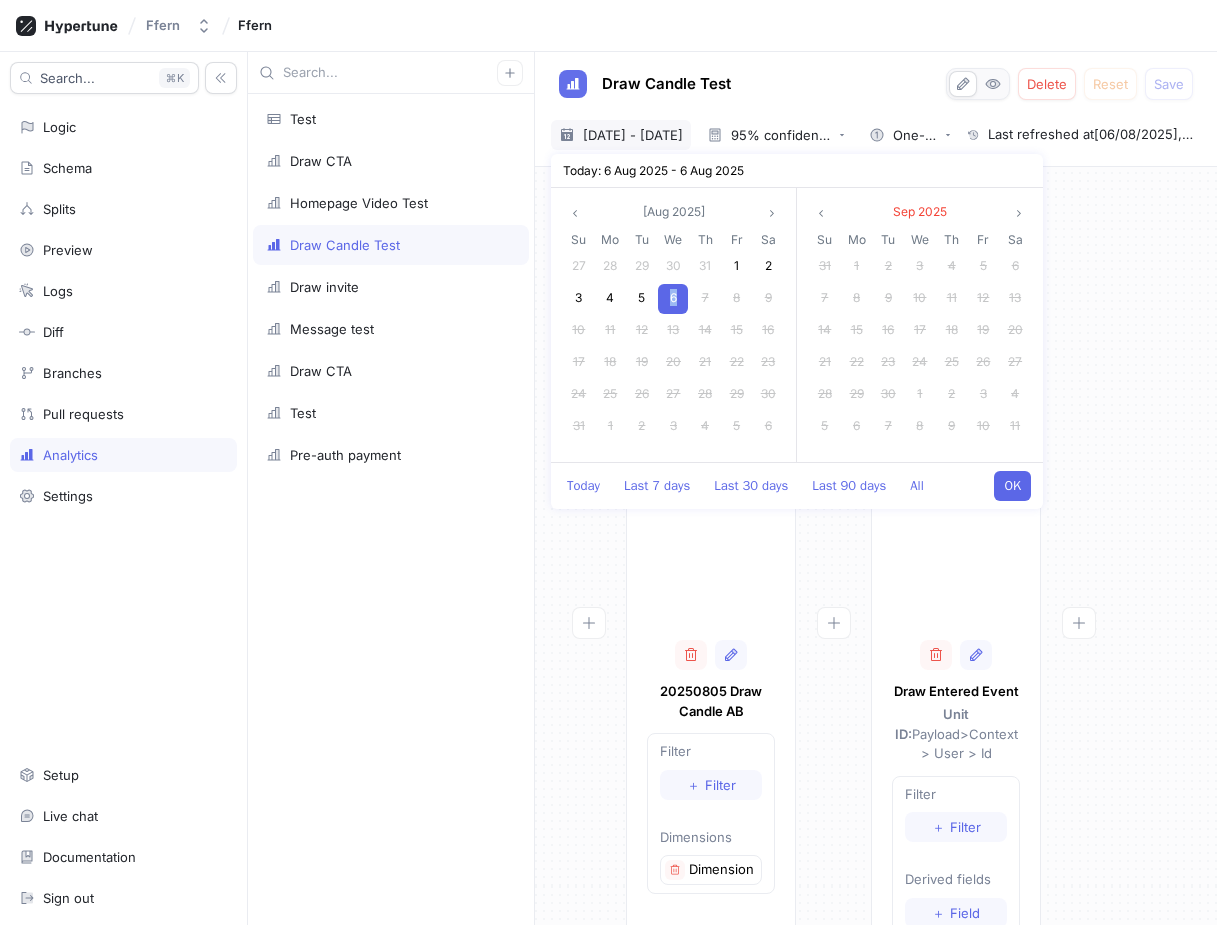 click on "OK" at bounding box center (1012, 486) 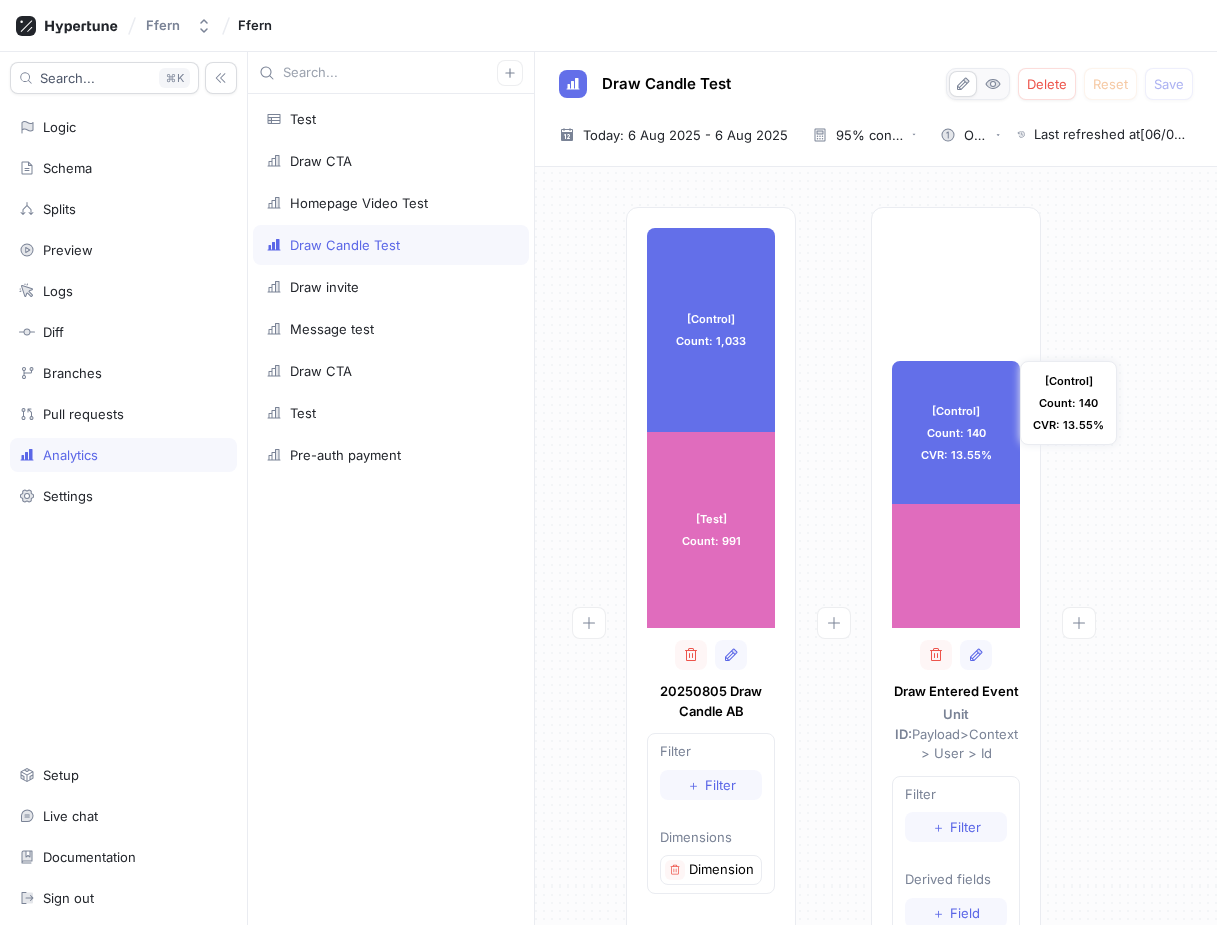 scroll, scrollTop: 0, scrollLeft: 0, axis: both 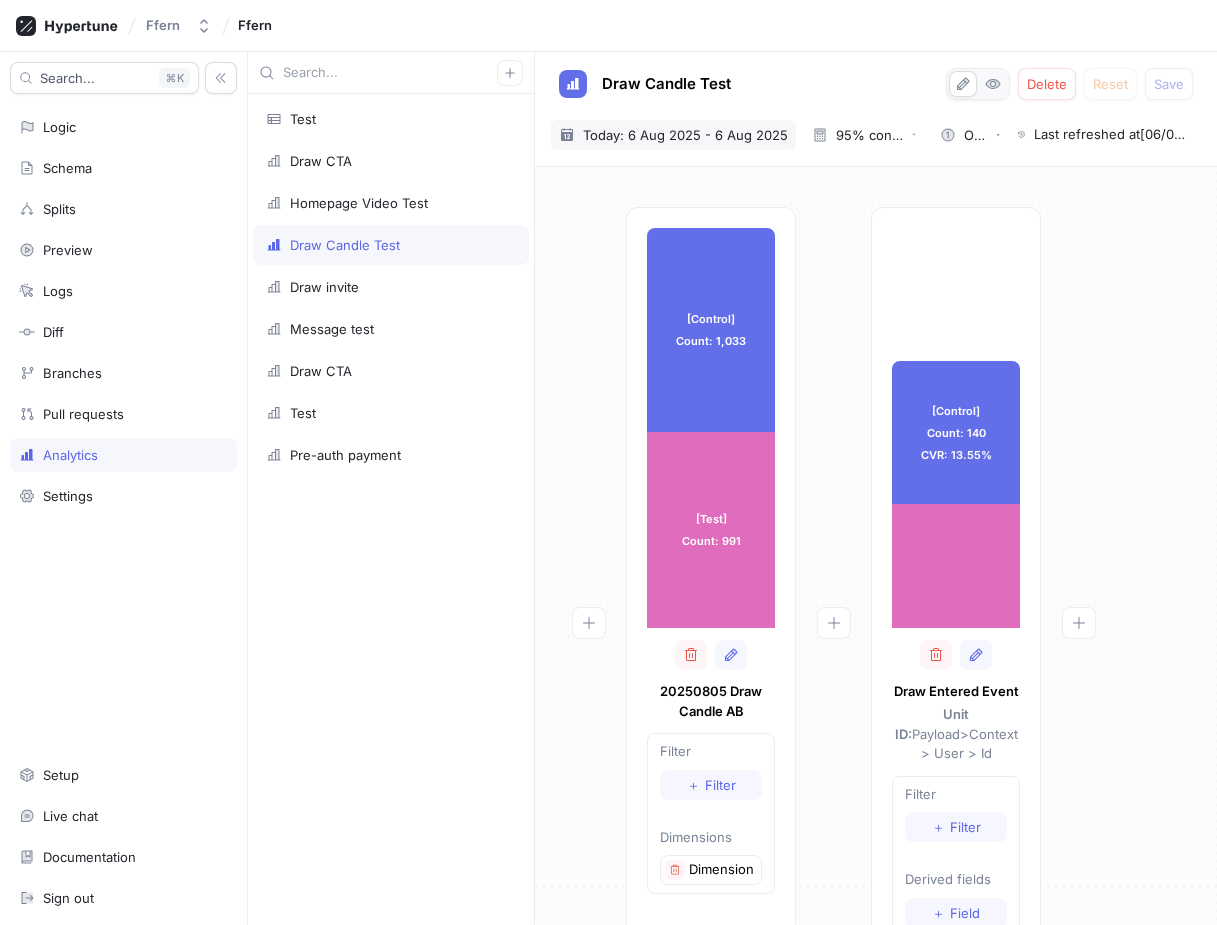click on "Today: 6 Aug 2025 - 6 Aug 2025" at bounding box center (685, 135) 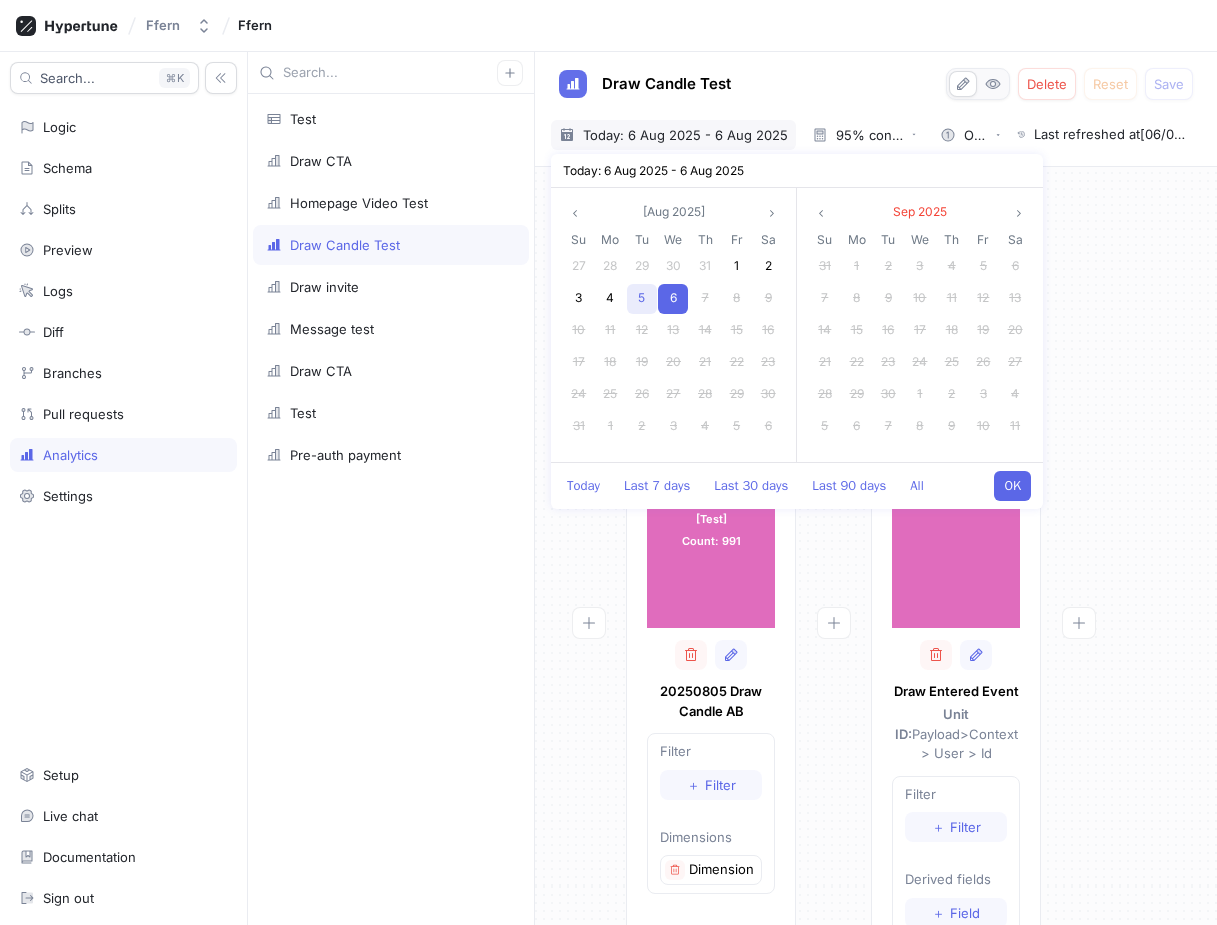 click on "5" at bounding box center (641, 297) 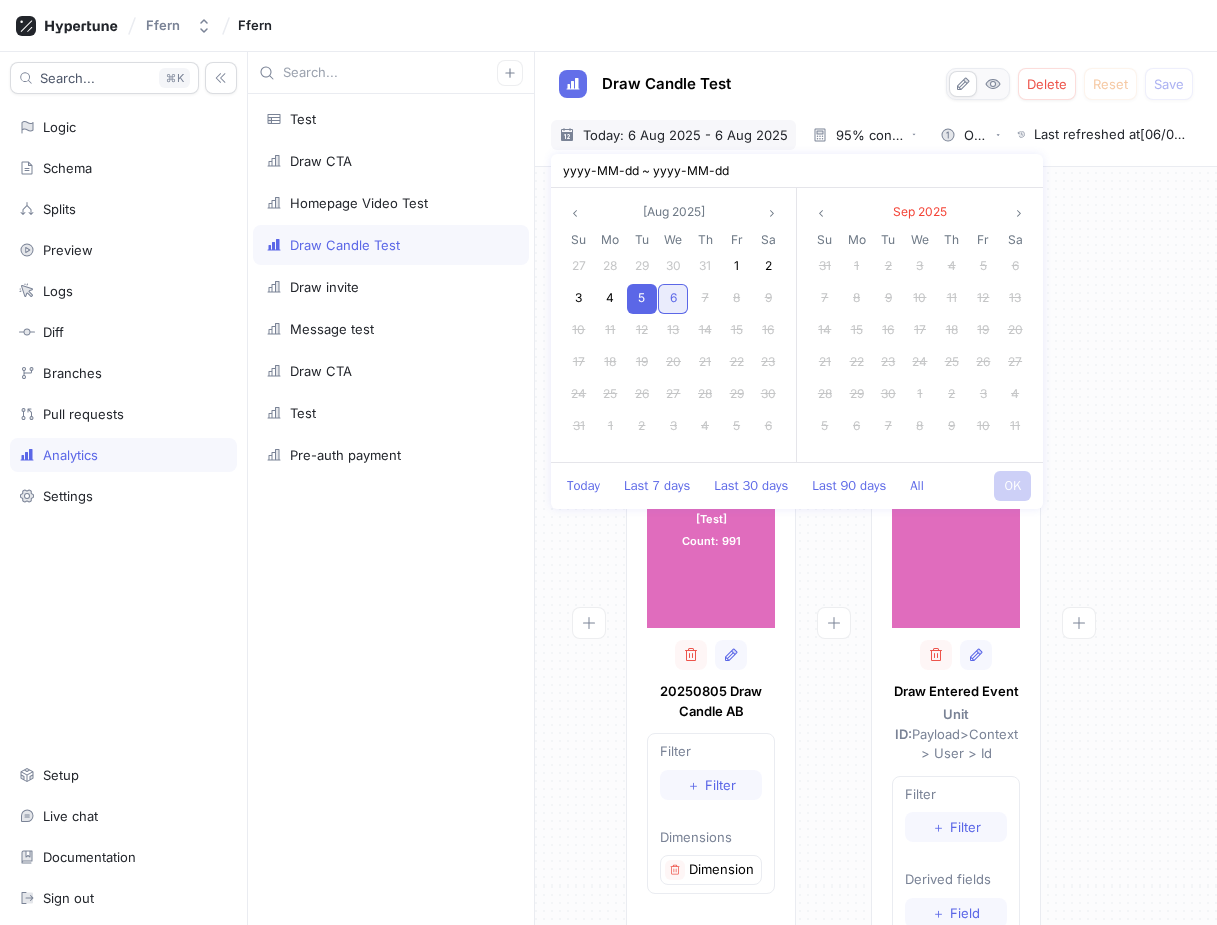 click on "6" at bounding box center (673, 297) 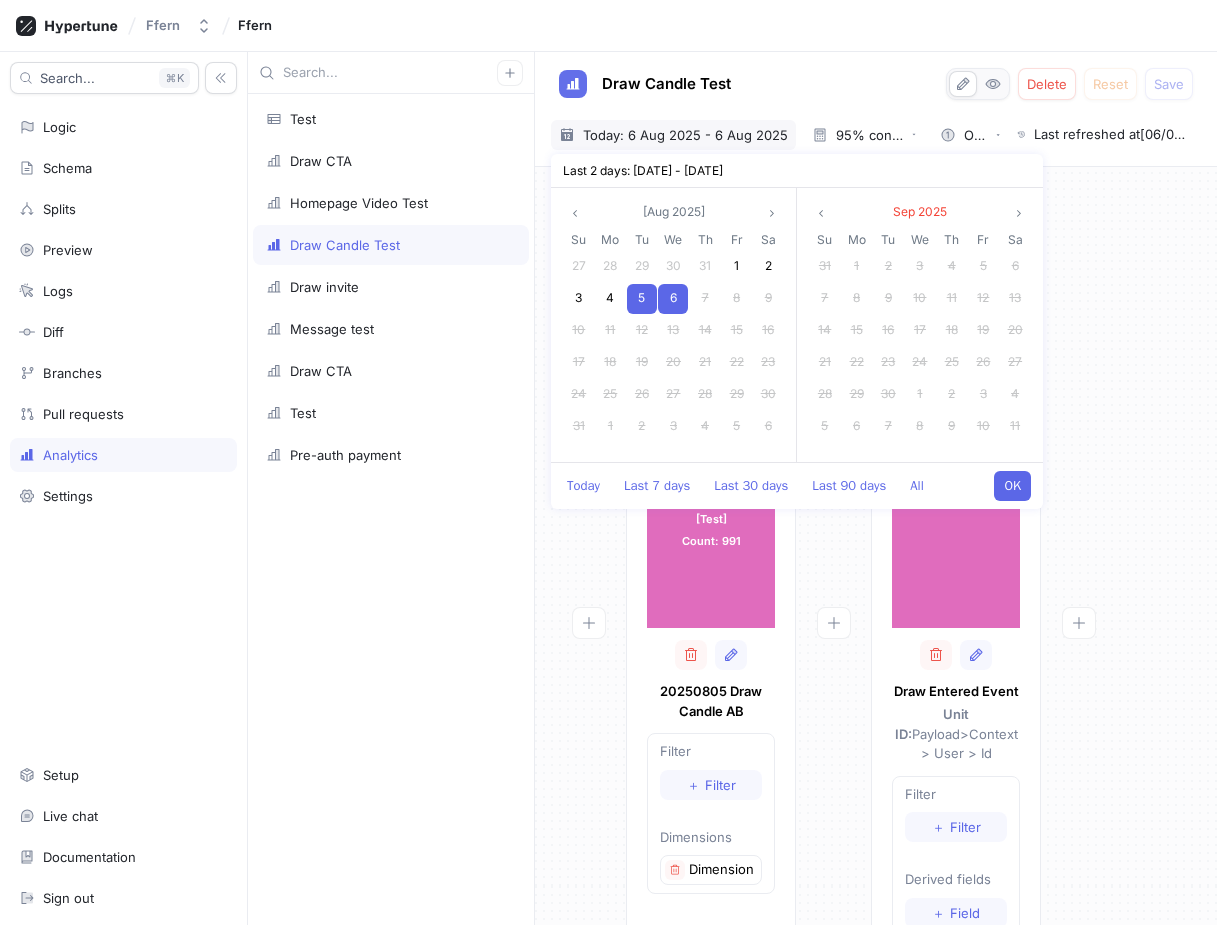 click on "OK" at bounding box center [1012, 486] 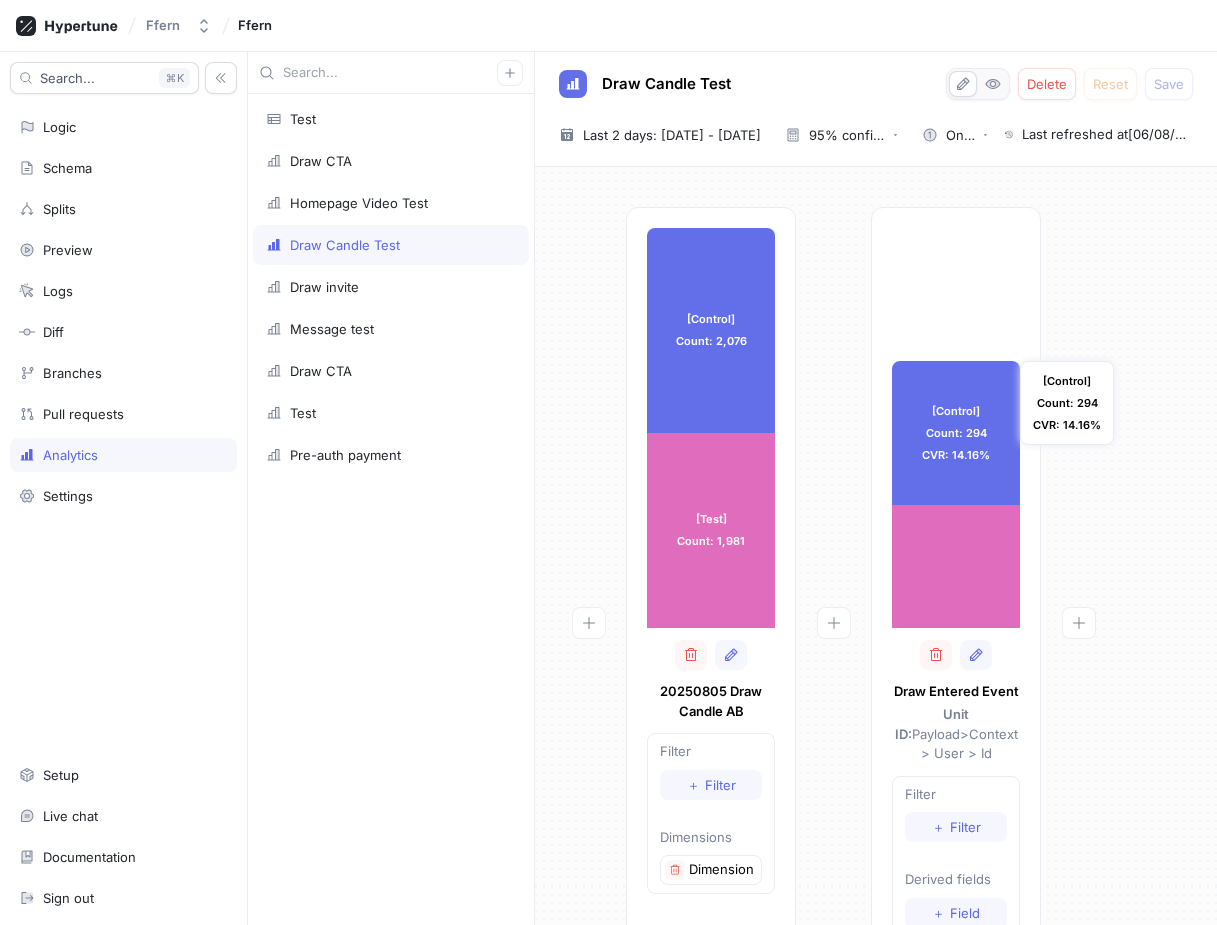 scroll, scrollTop: 0, scrollLeft: 0, axis: both 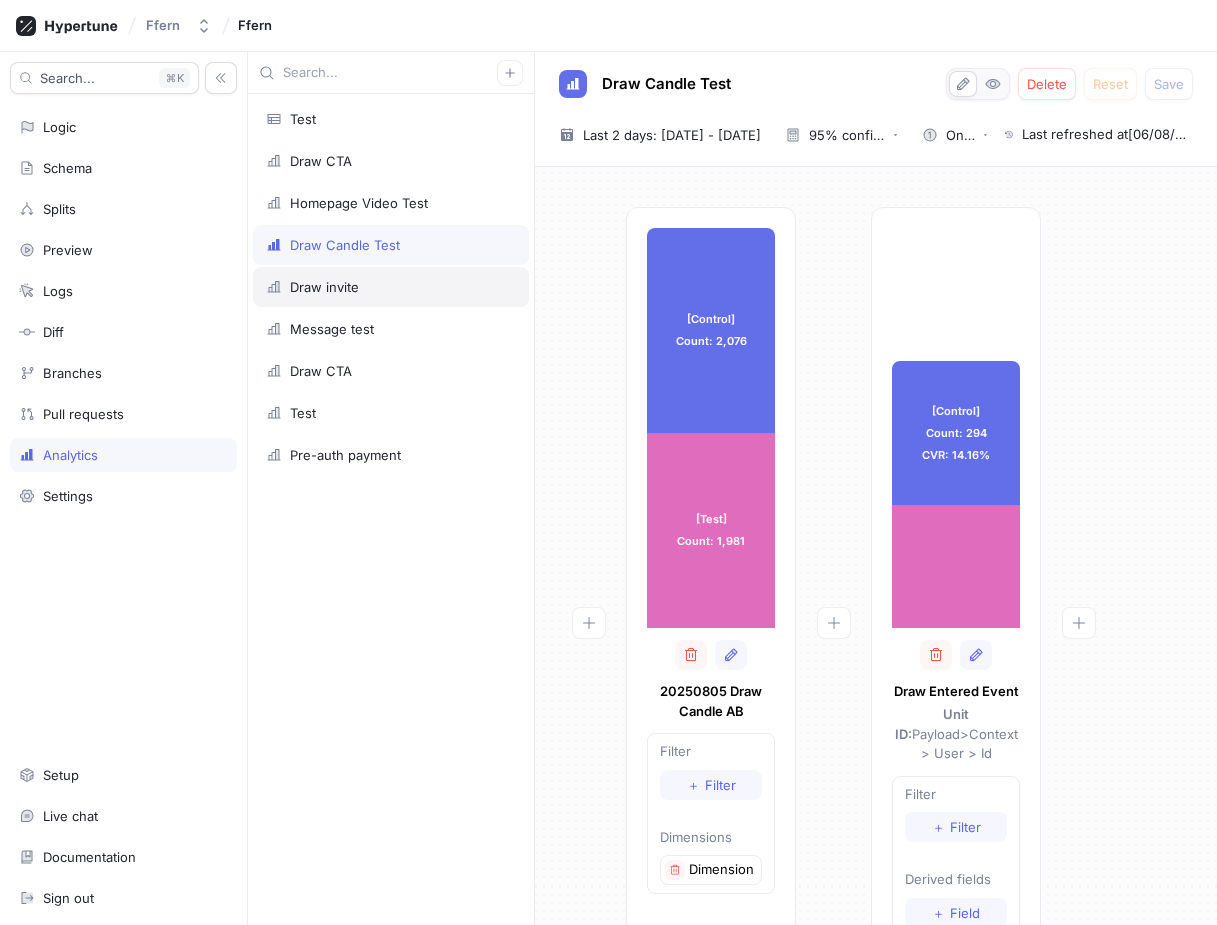 click on "Draw invite" at bounding box center [391, 287] 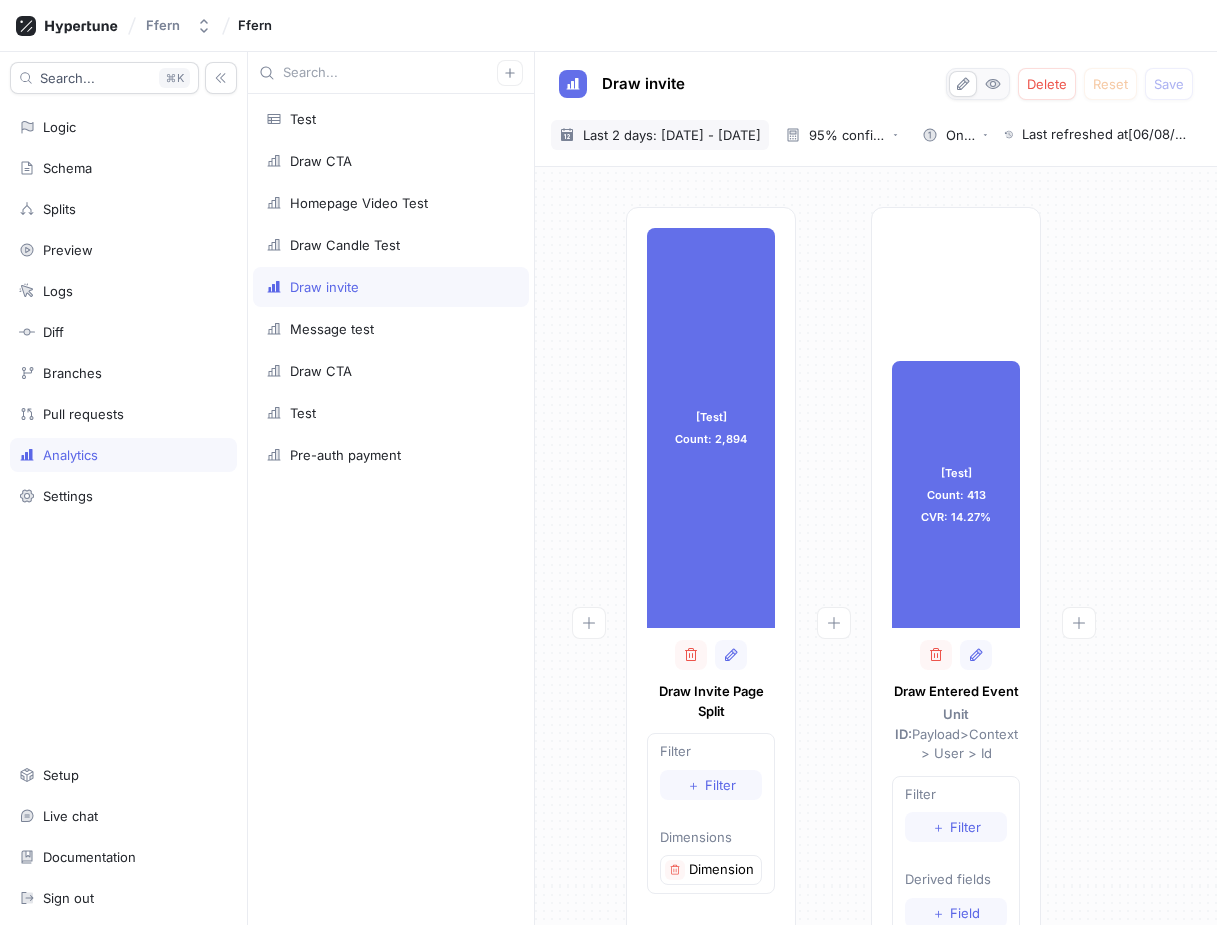 click on "Last 2 days: 5 Aug 2025 - 6 Aug 2025" at bounding box center (672, 135) 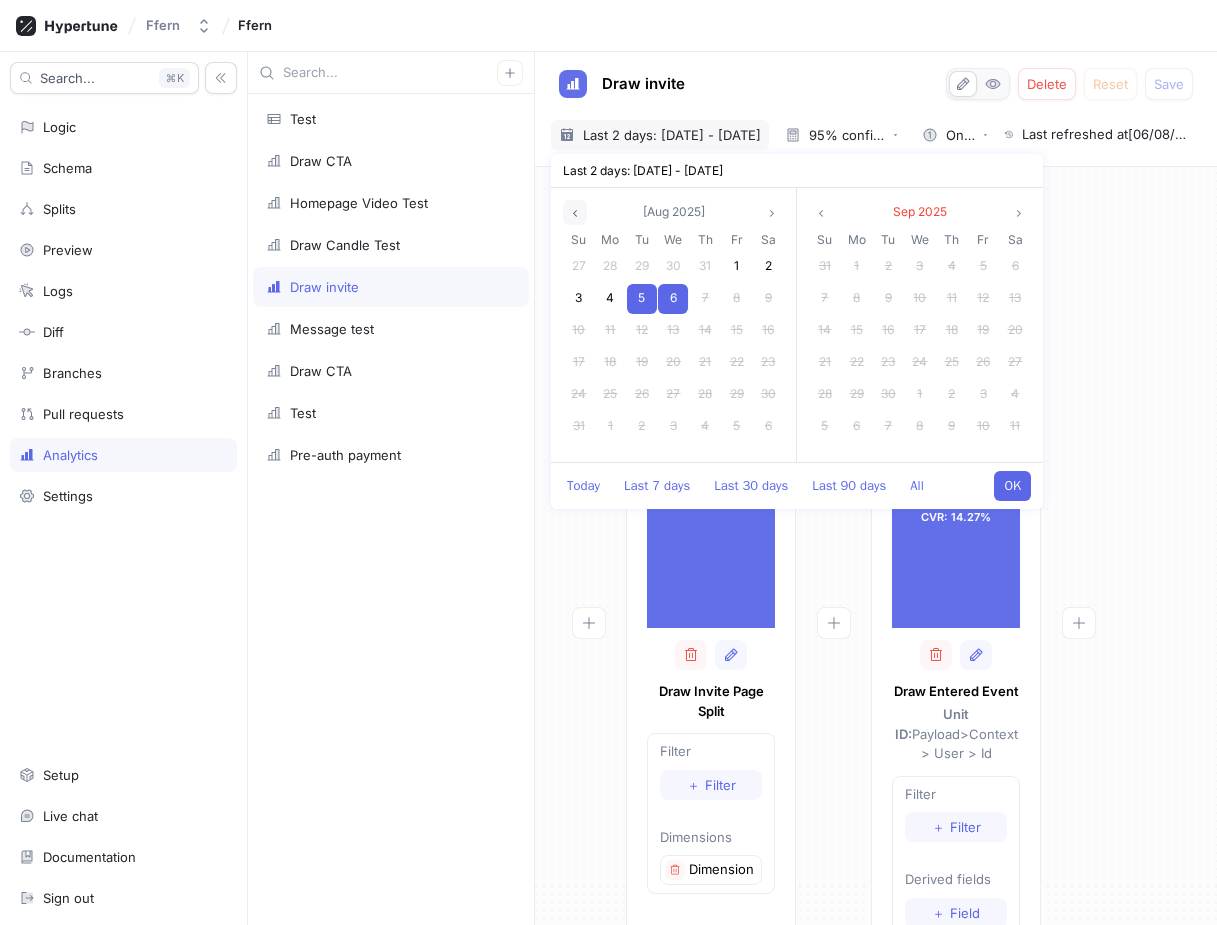 click 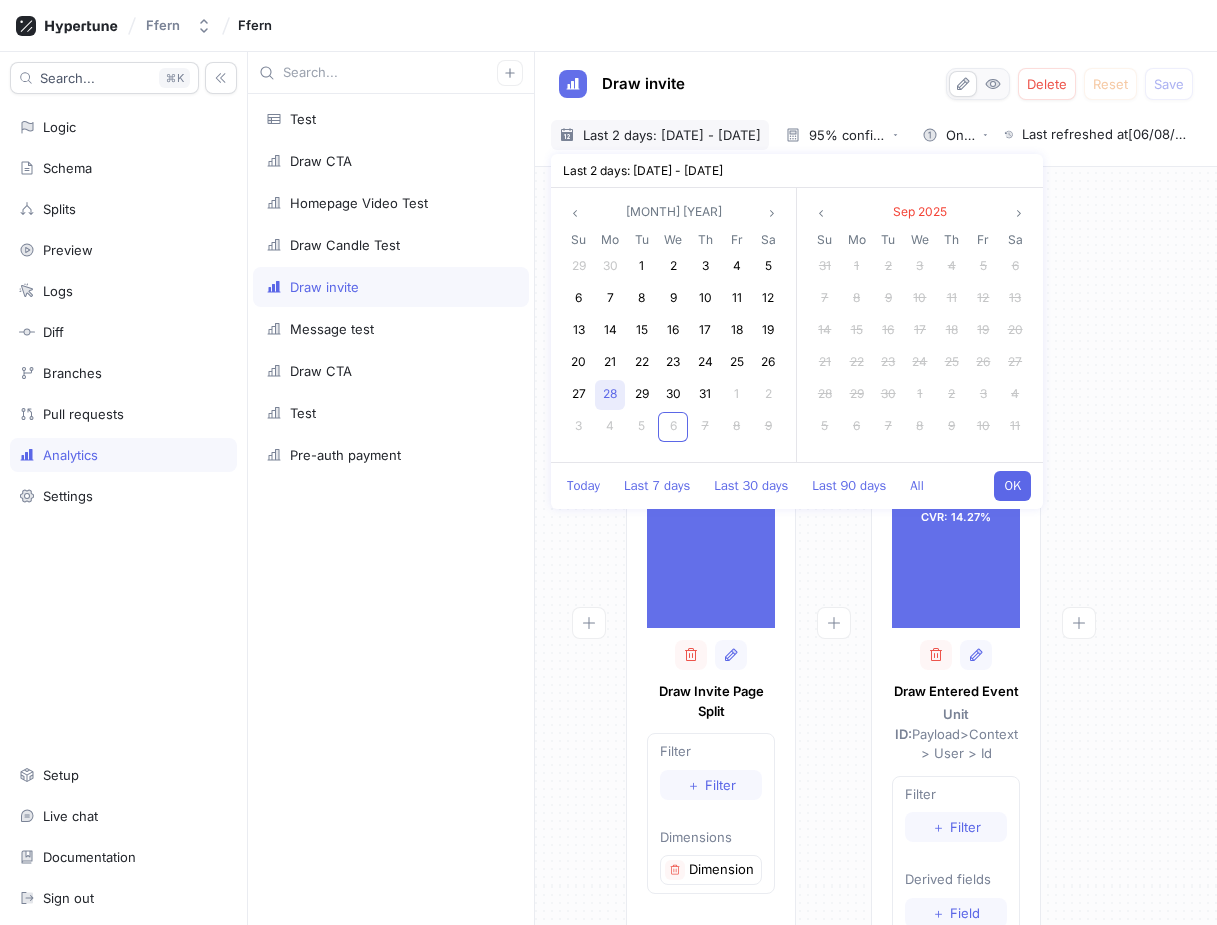 click on "28" at bounding box center (610, 393) 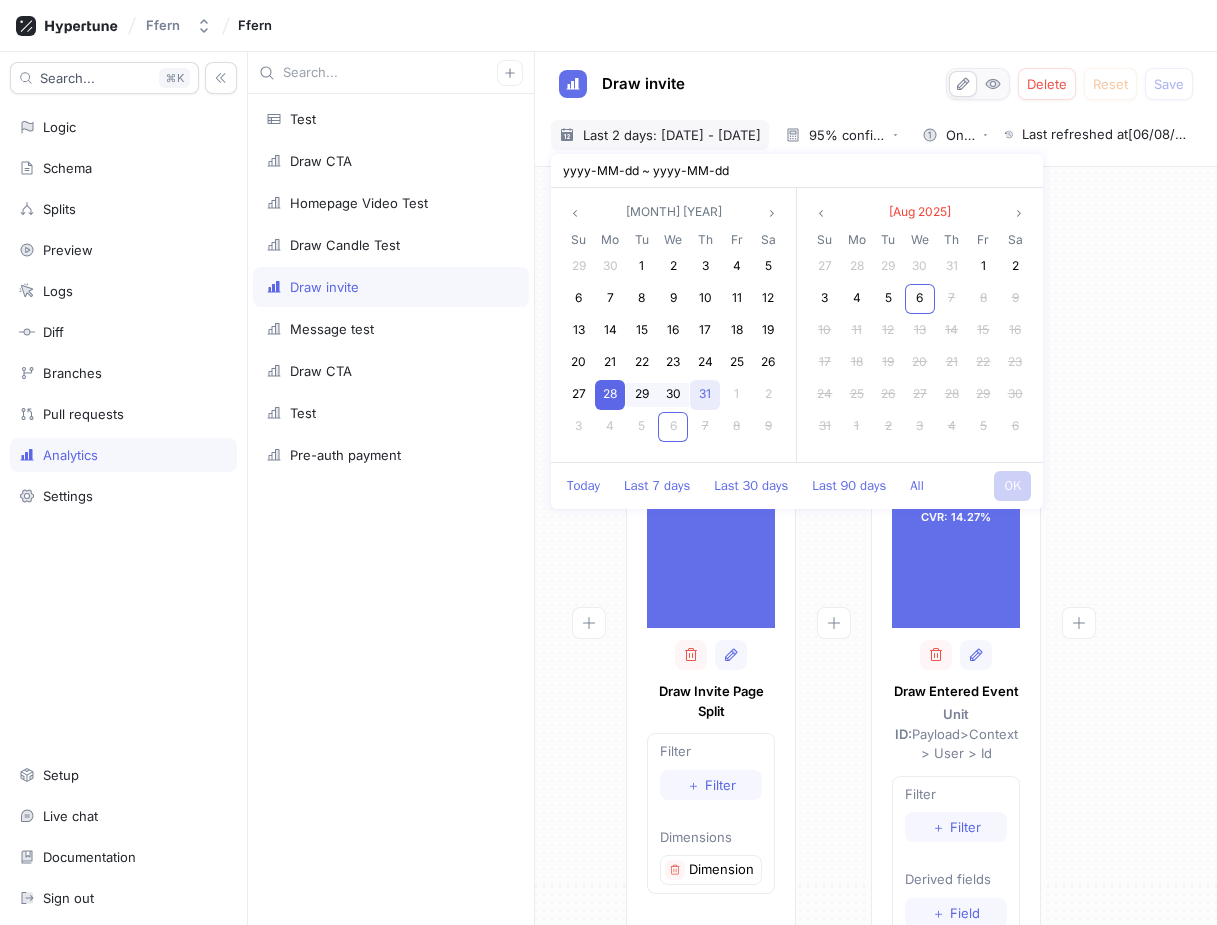 click on "31" at bounding box center (705, 395) 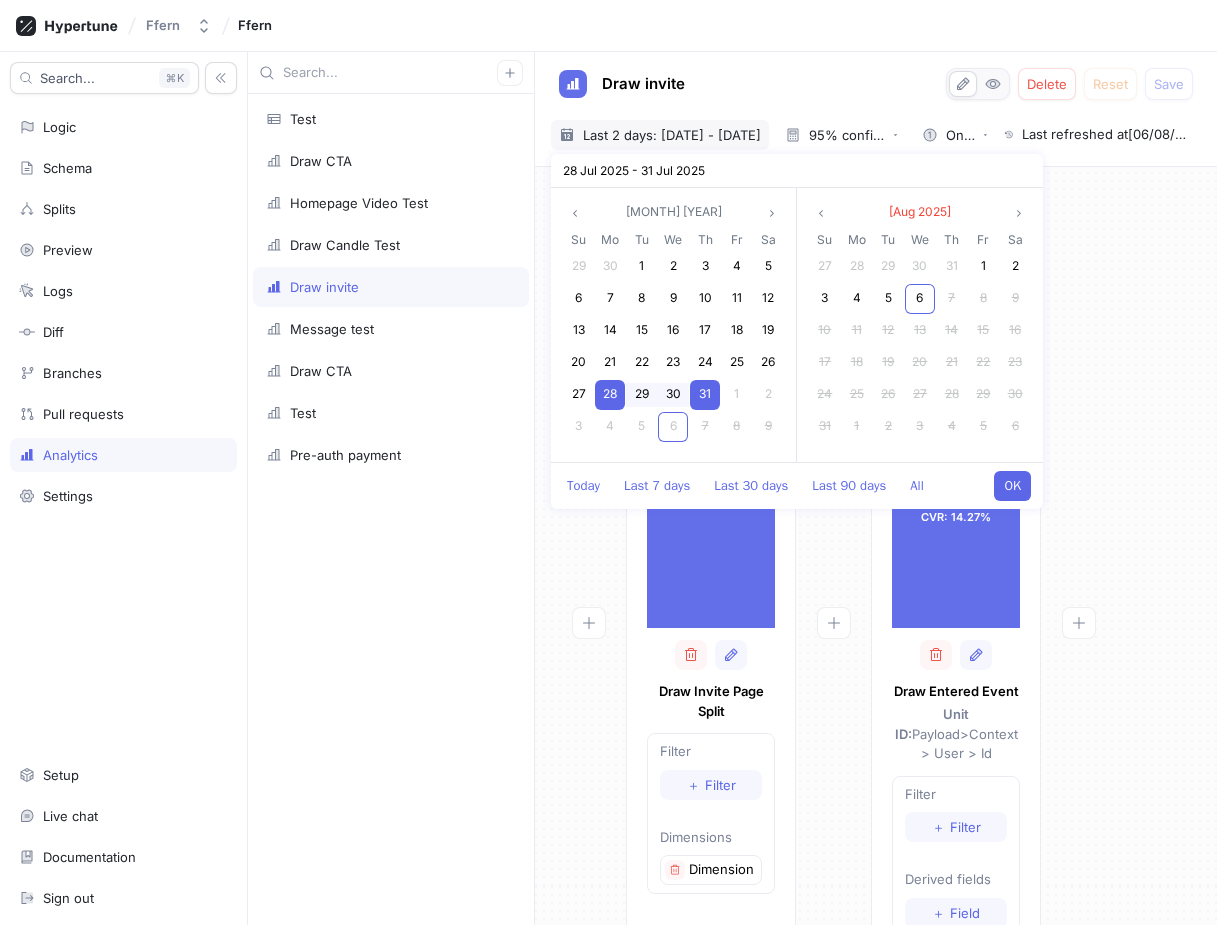 click on "OK" at bounding box center [1012, 486] 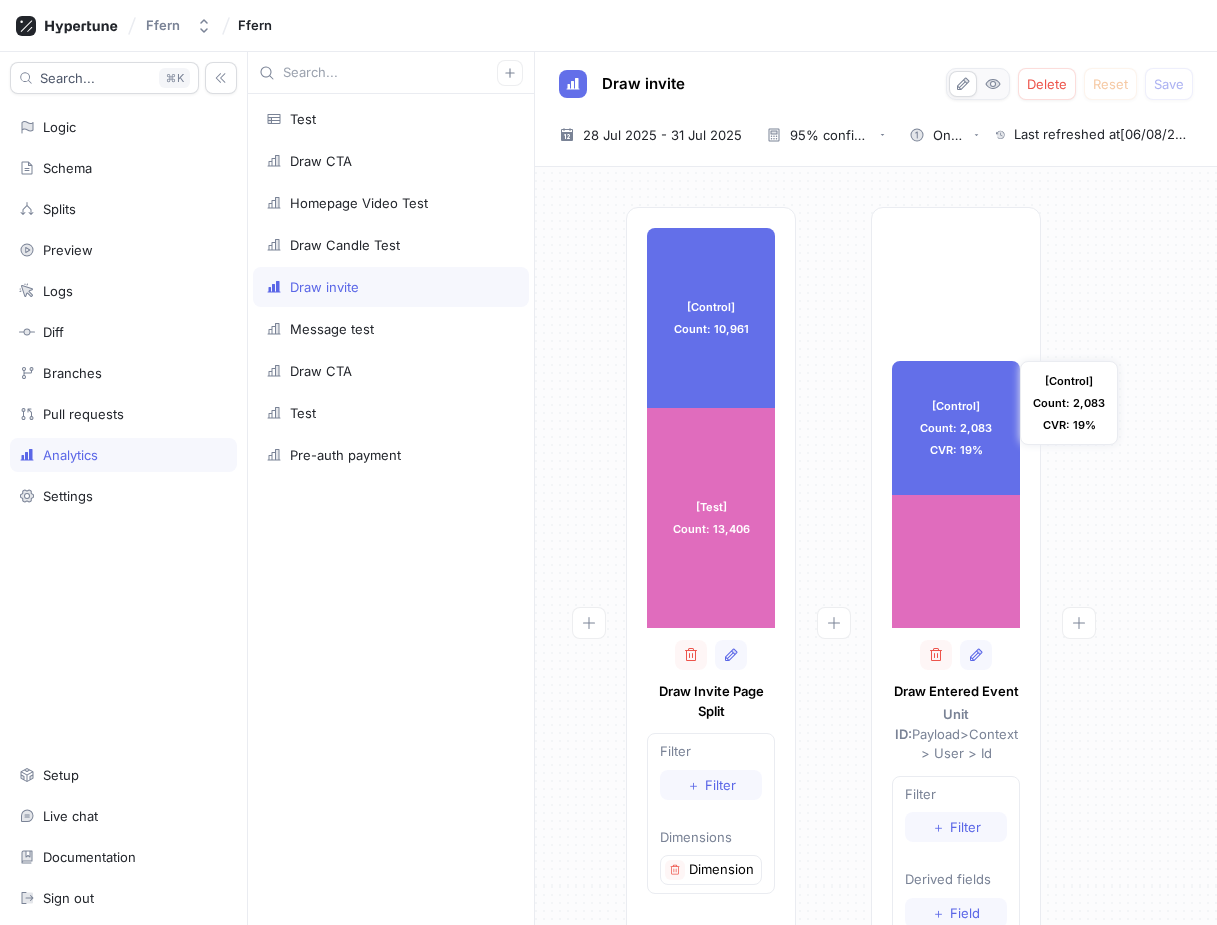 scroll, scrollTop: 0, scrollLeft: 0, axis: both 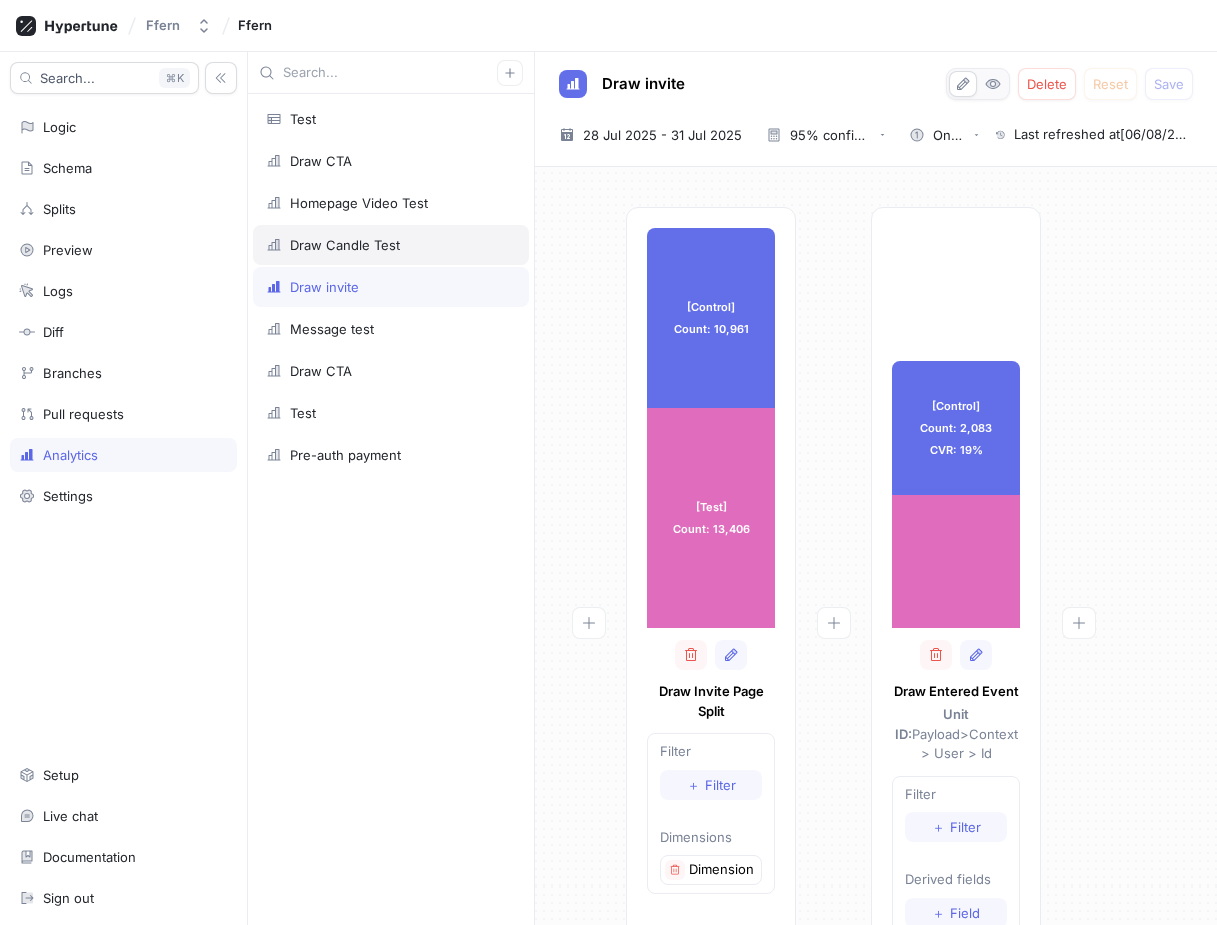 click on "Draw Candle Test" at bounding box center (391, 245) 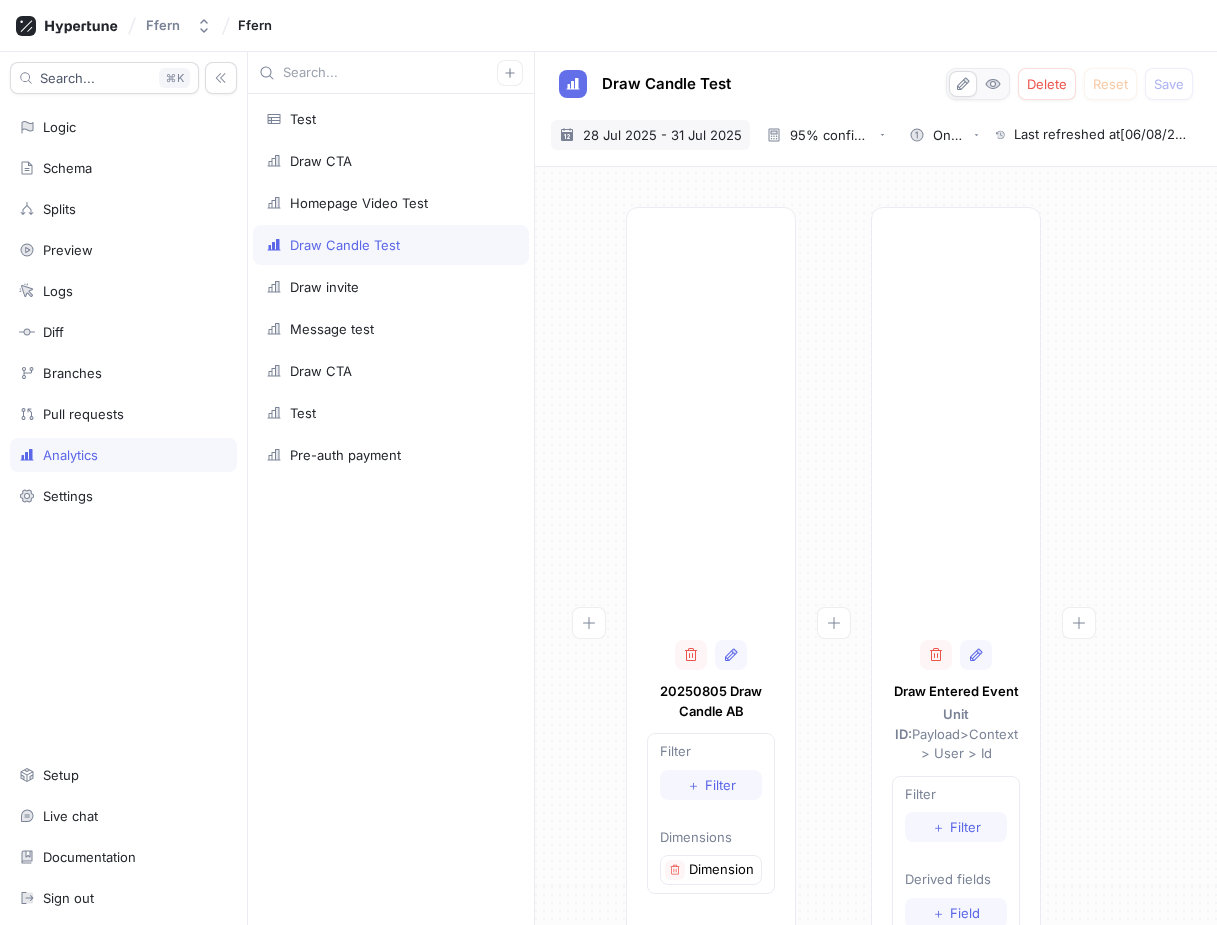 click on "28 Jul 2025 - 31 Jul 2025" at bounding box center [662, 135] 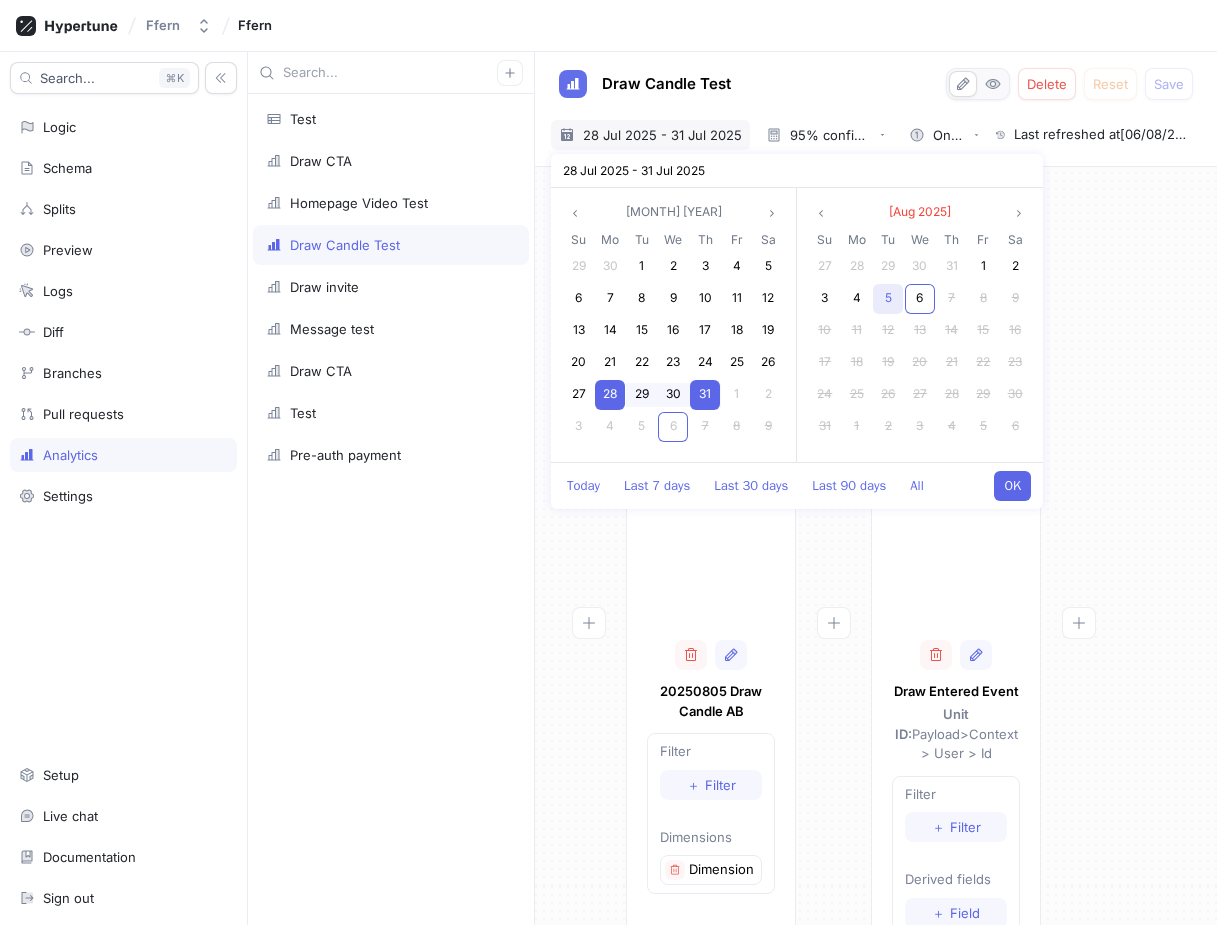 click on "5" at bounding box center (888, 299) 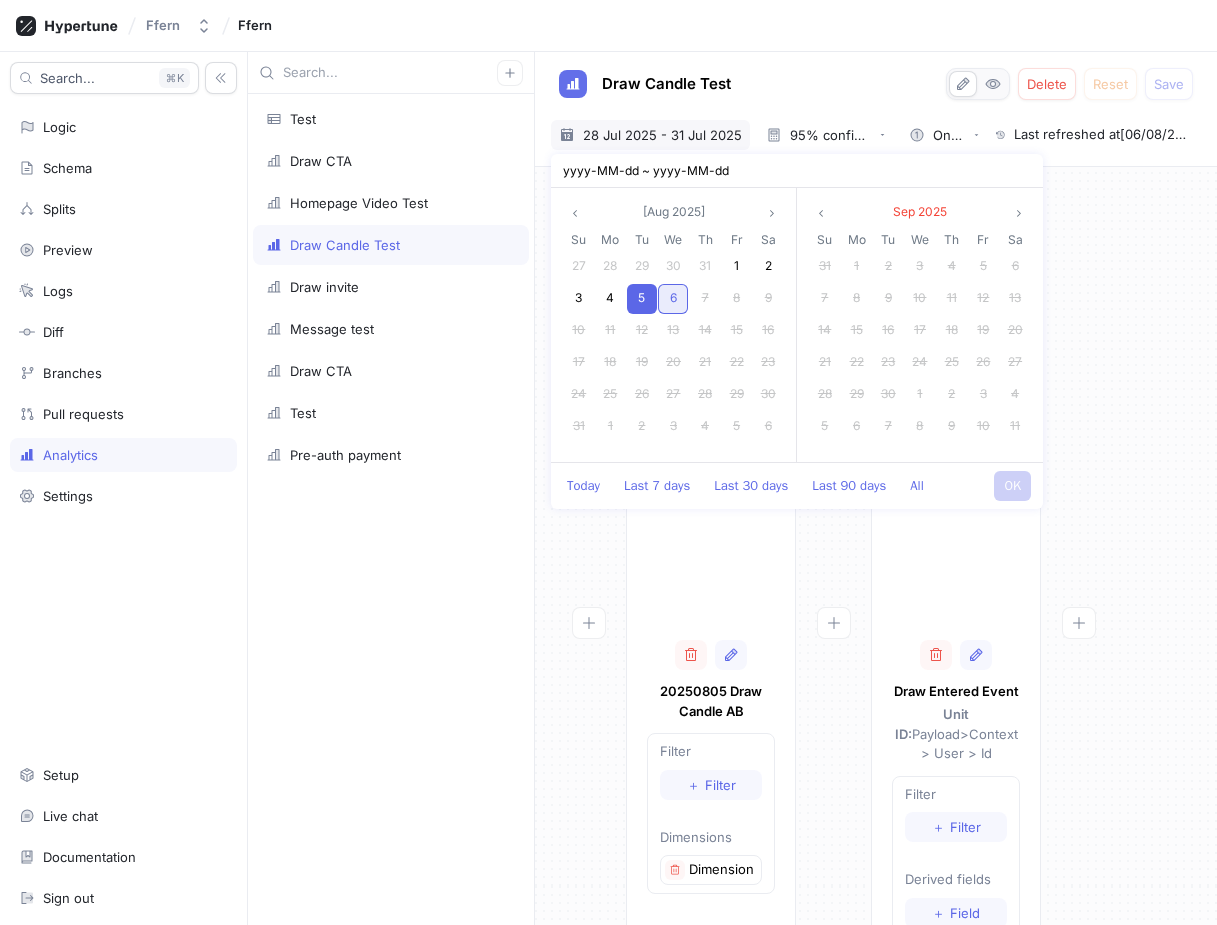 click on "6" at bounding box center [673, 299] 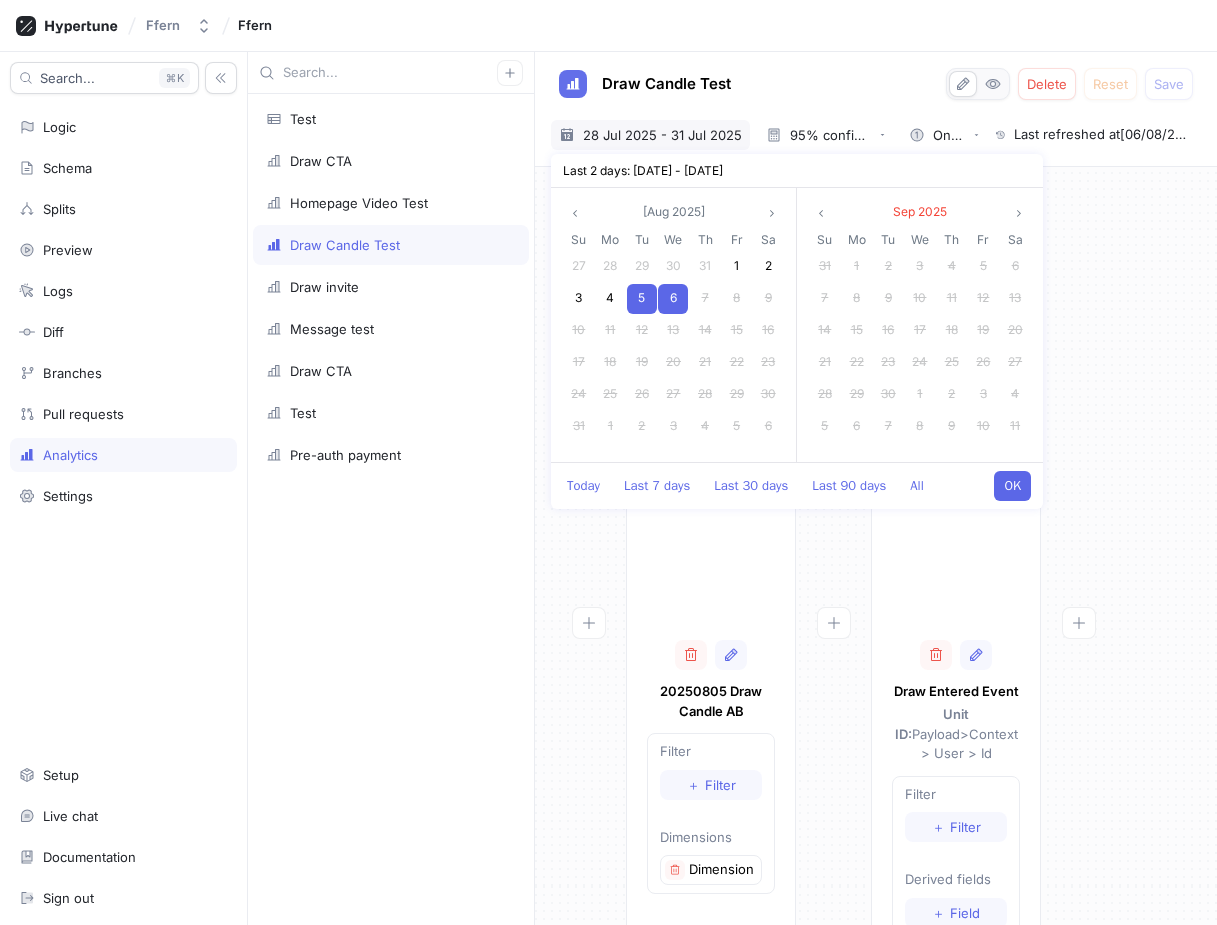click on "OK" at bounding box center [1012, 486] 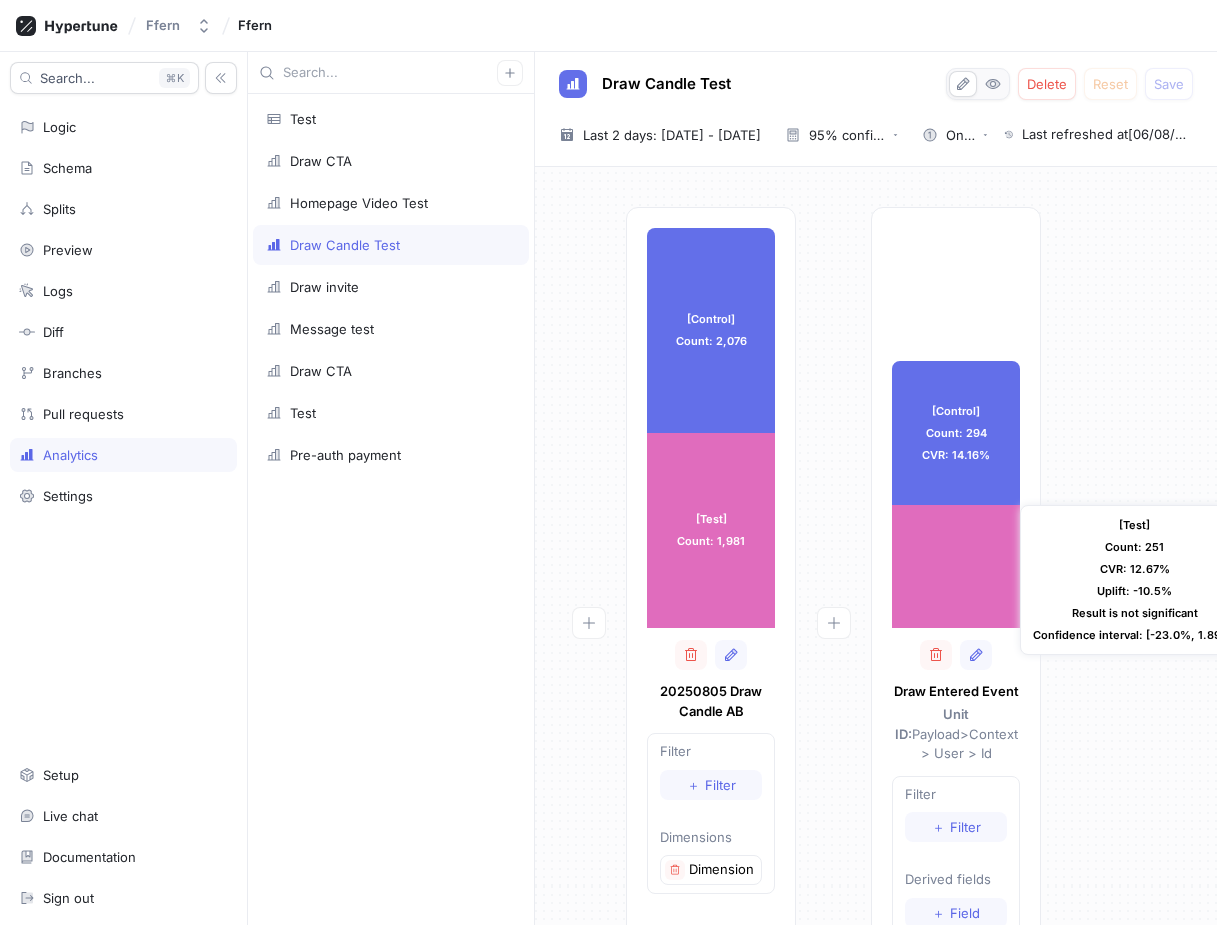 scroll, scrollTop: 220, scrollLeft: 0, axis: vertical 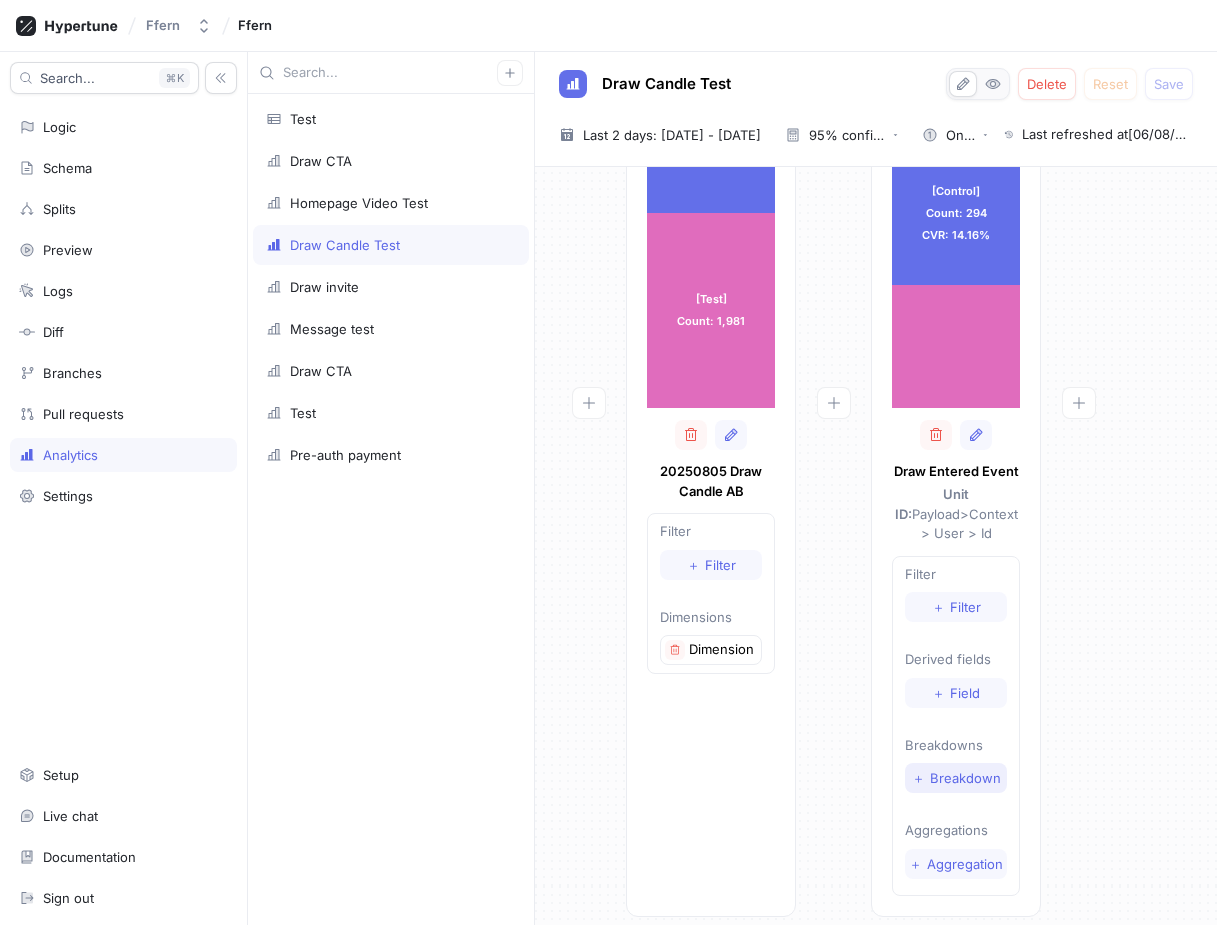 click on "Breakdown" at bounding box center [965, 778] 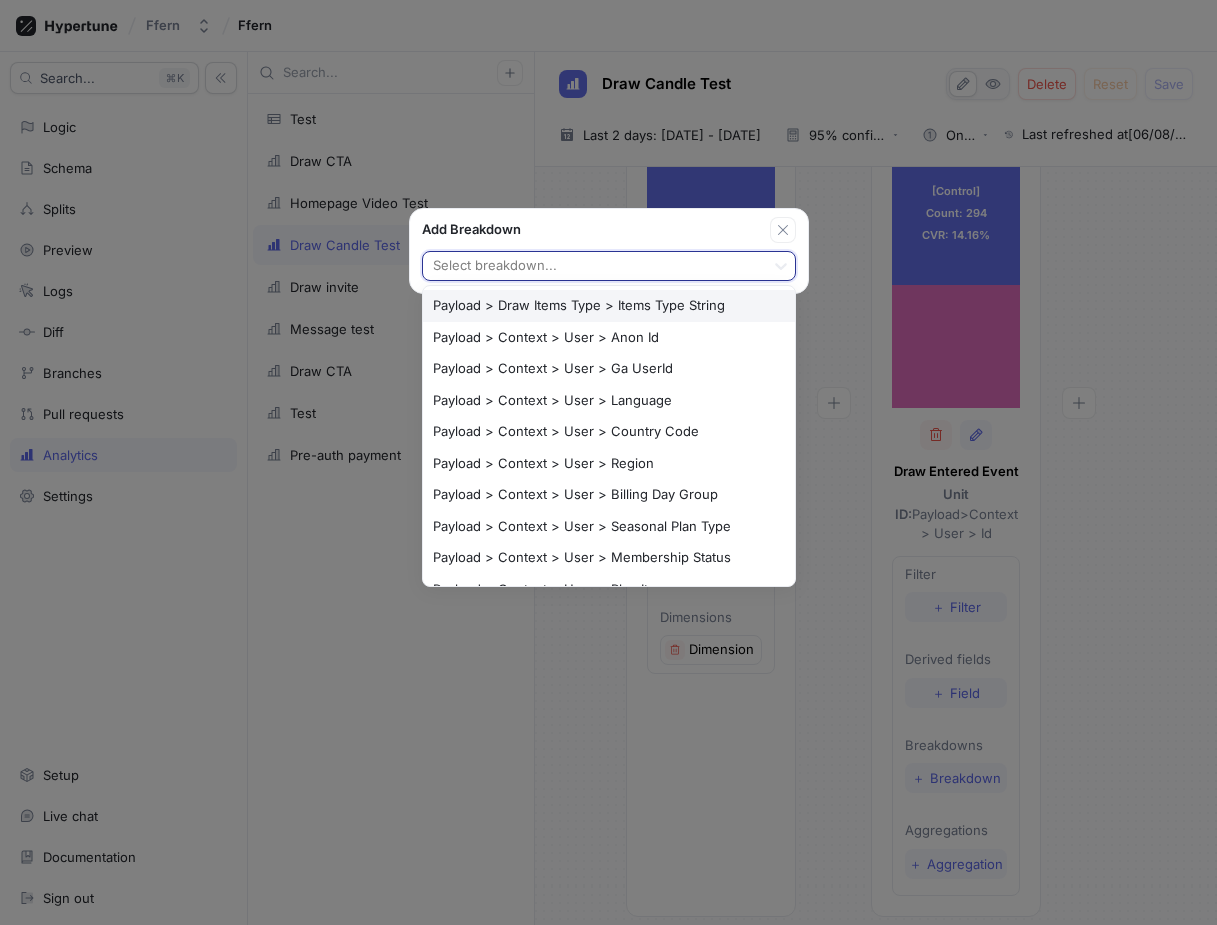 click at bounding box center [594, 267] 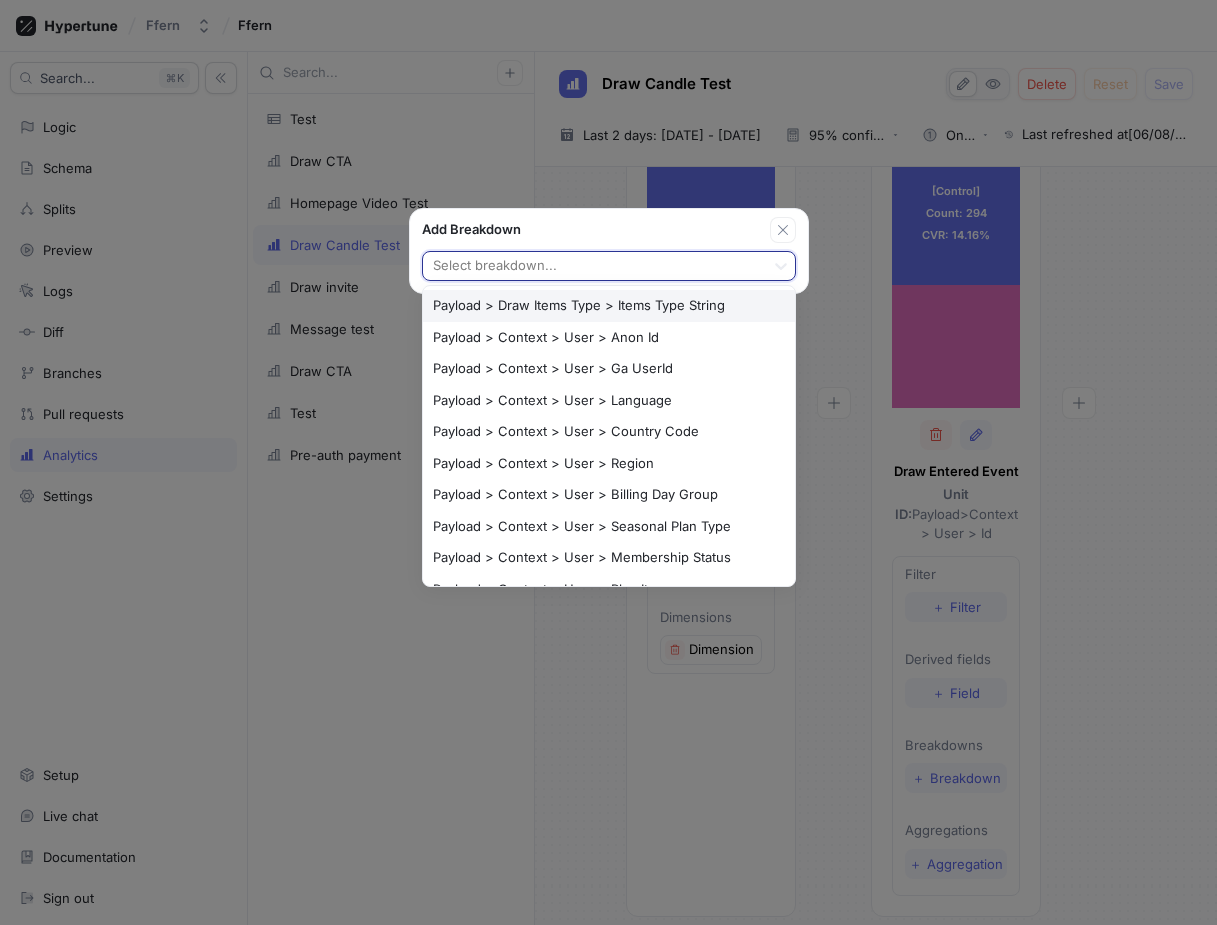 click on "Payload > Draw Items Type > Items Type String" at bounding box center (609, 306) 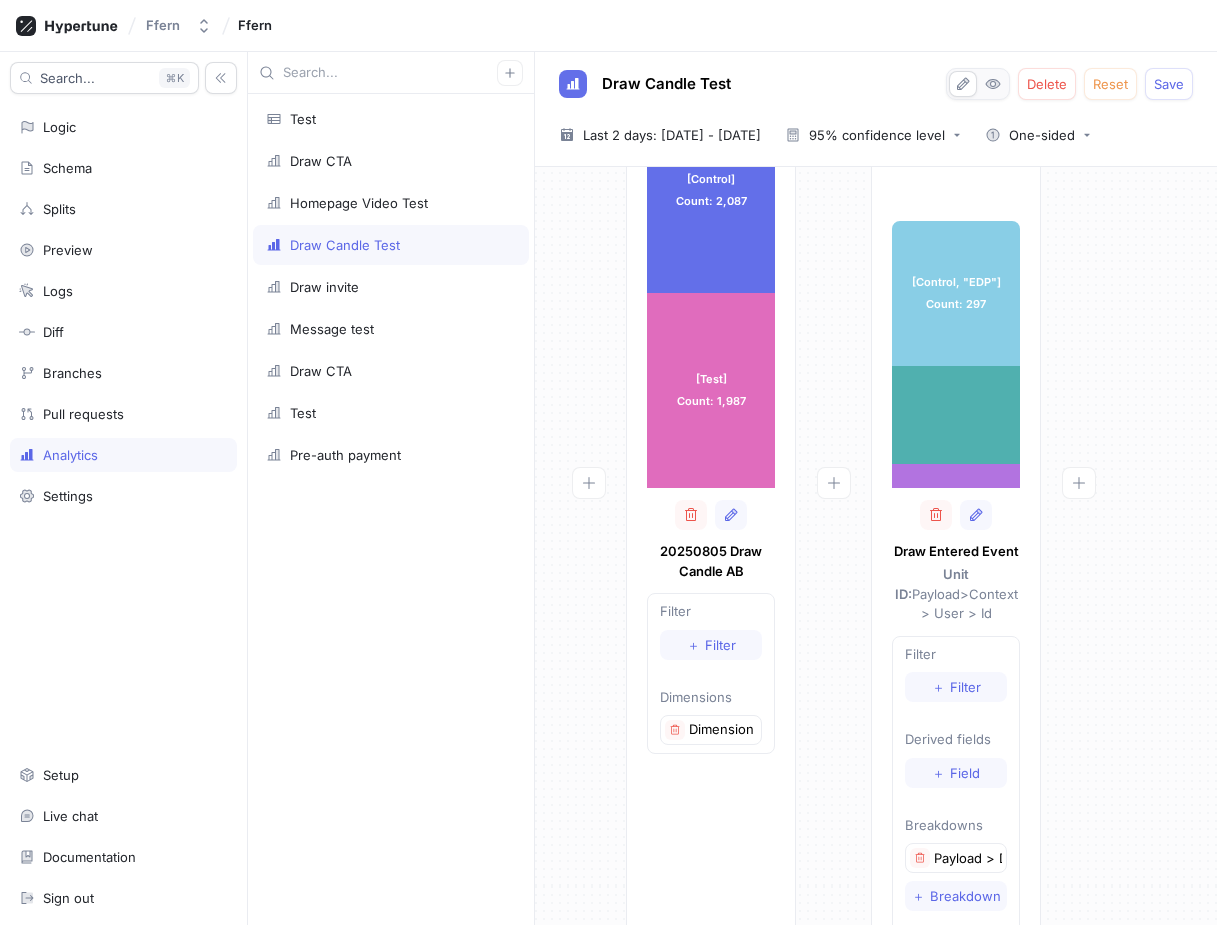 scroll, scrollTop: 258, scrollLeft: 0, axis: vertical 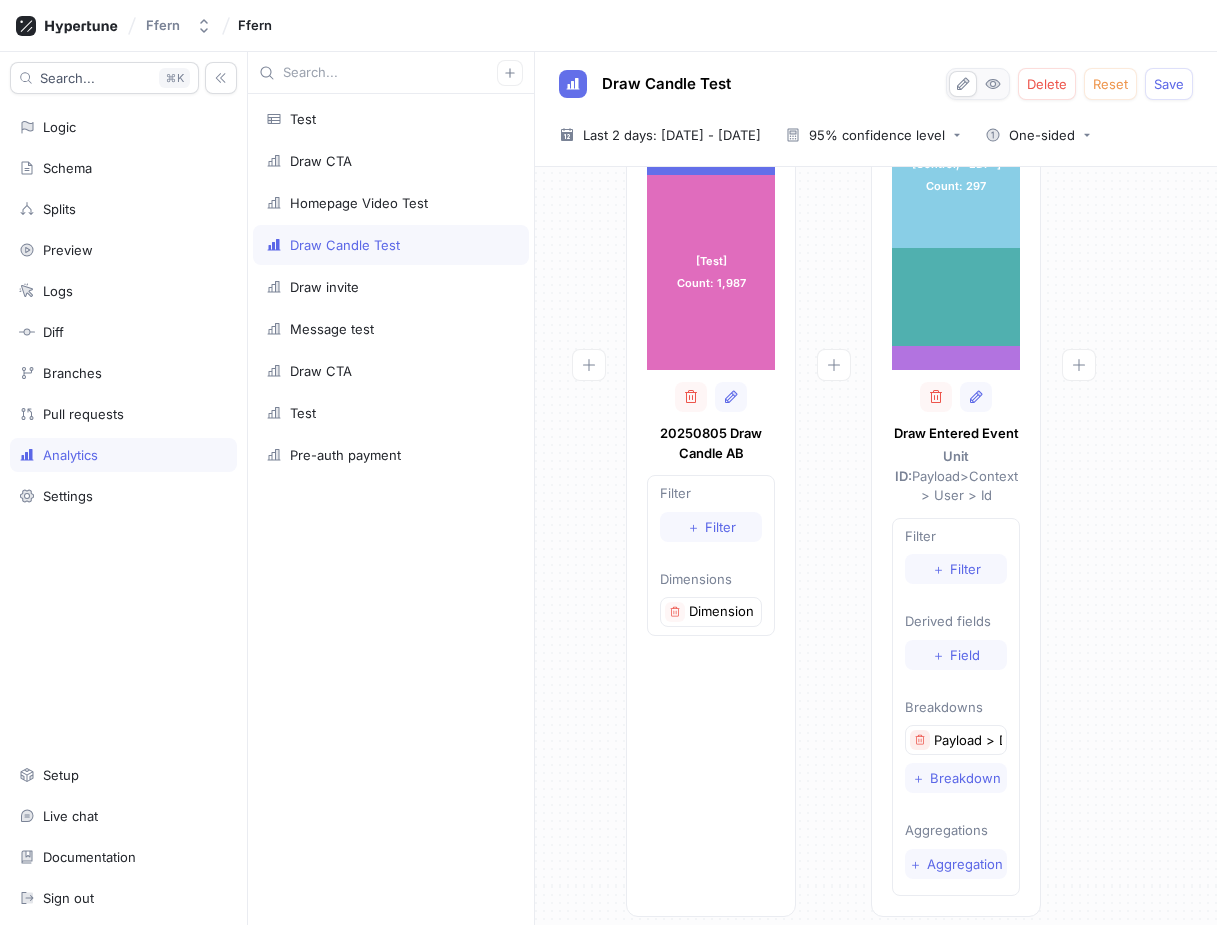 click 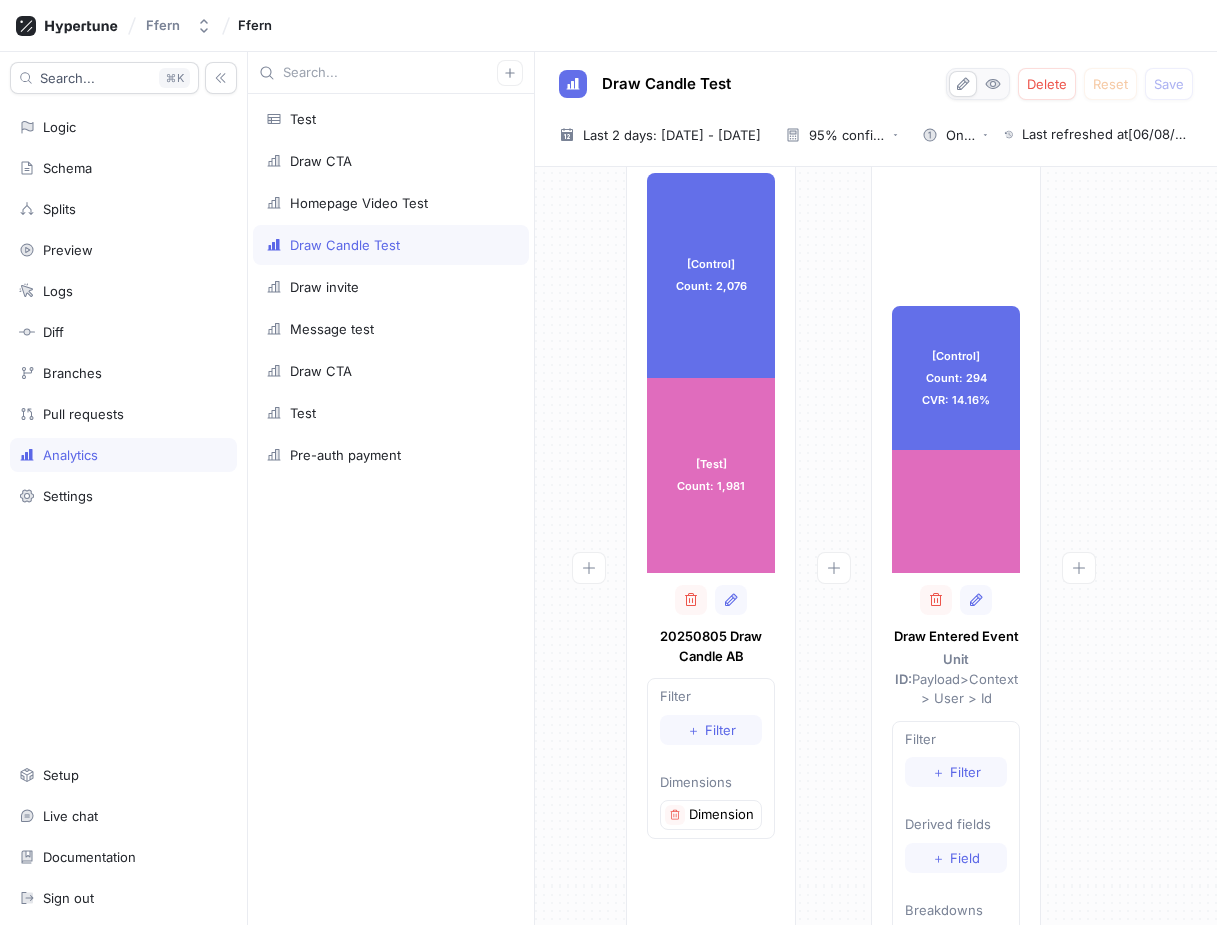 scroll, scrollTop: 0, scrollLeft: 0, axis: both 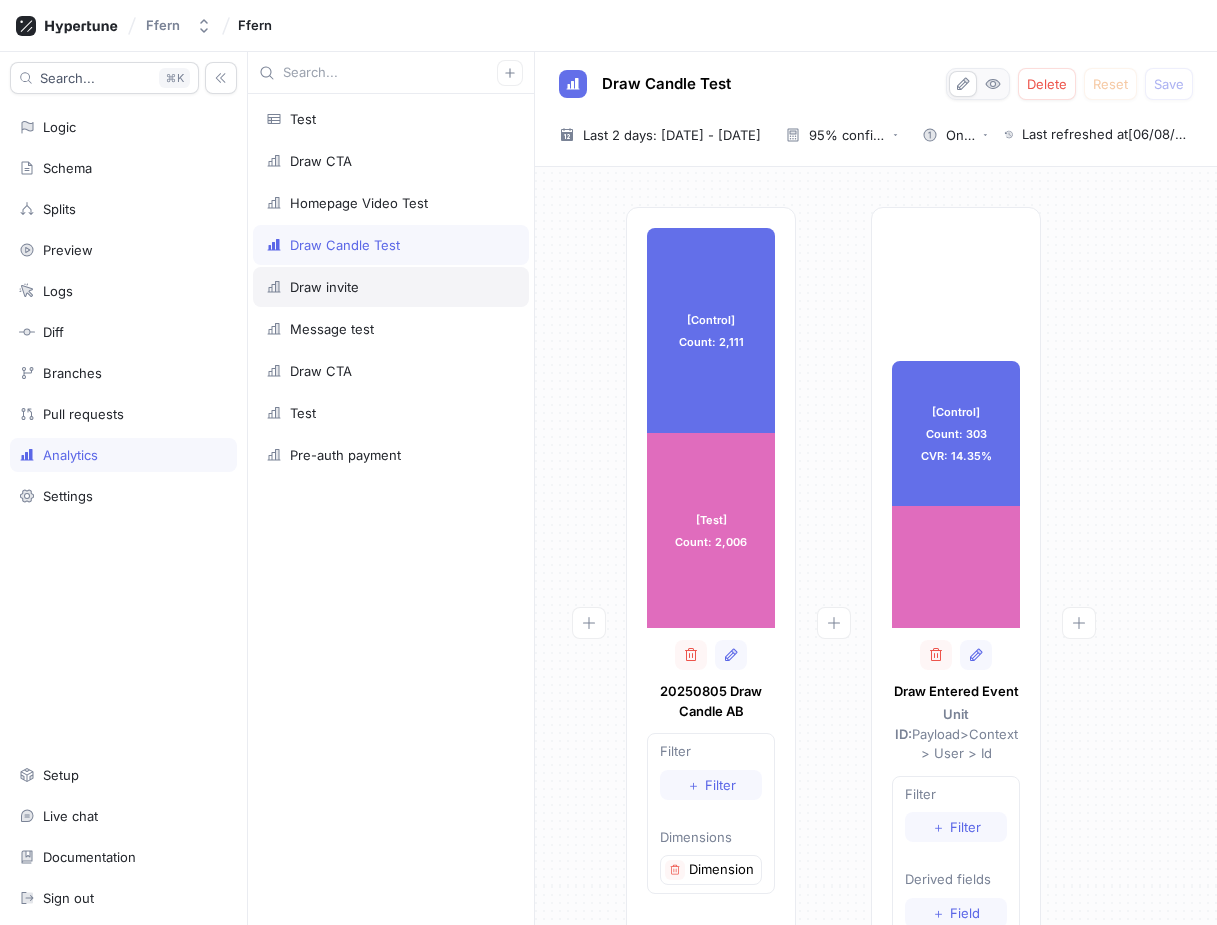 click on "Draw invite" at bounding box center [324, 287] 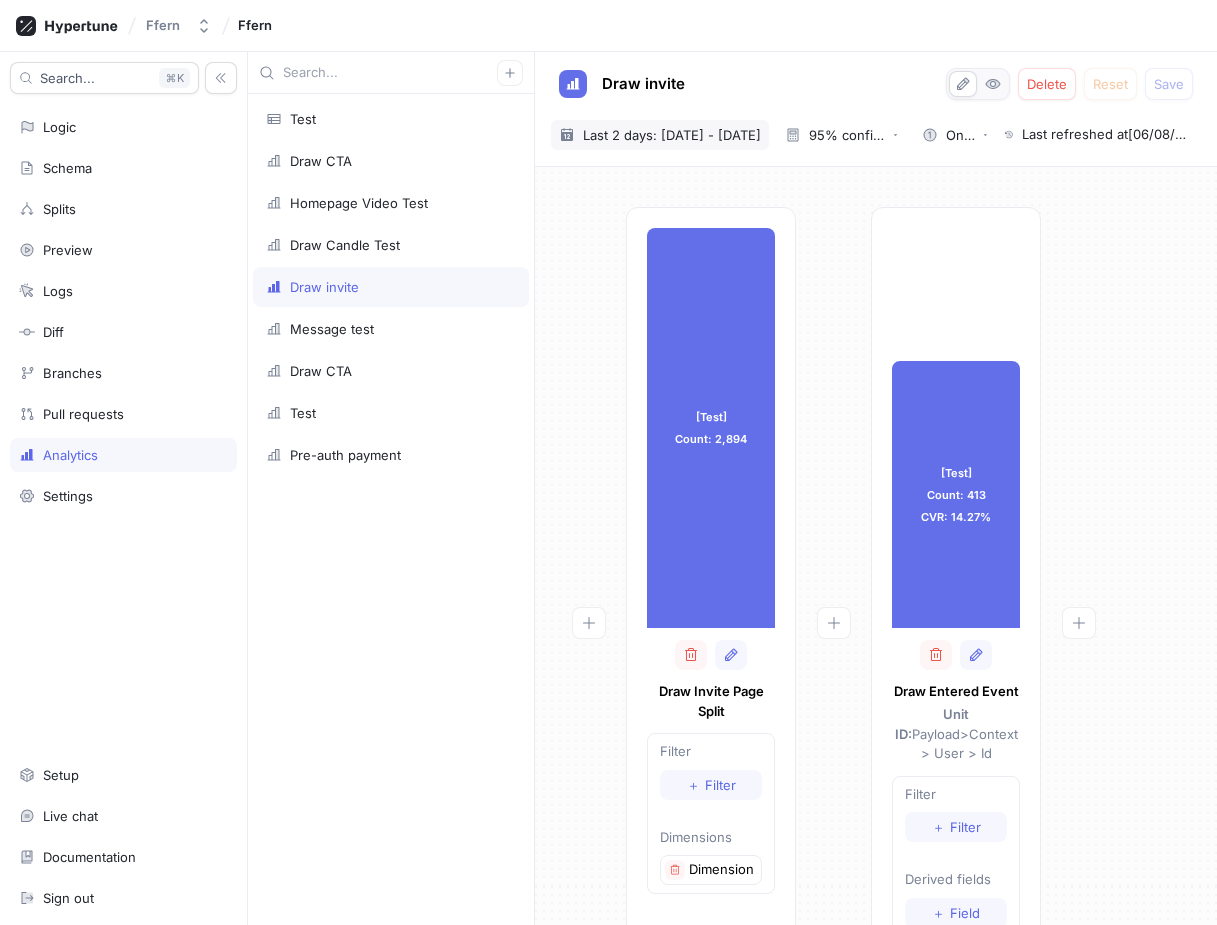 click on "Last 2 days: 5 Aug 2025 - 6 Aug 2025" at bounding box center [672, 135] 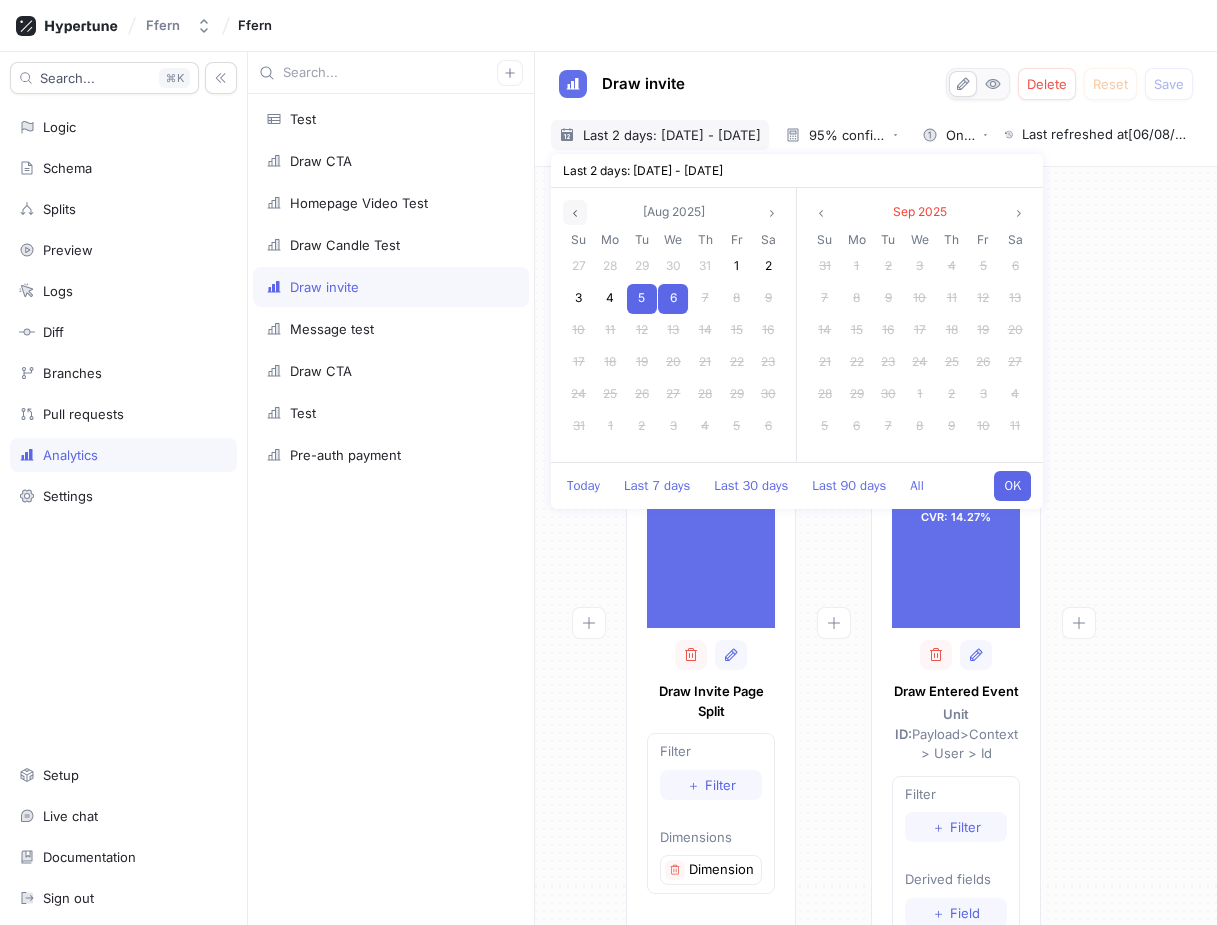 click 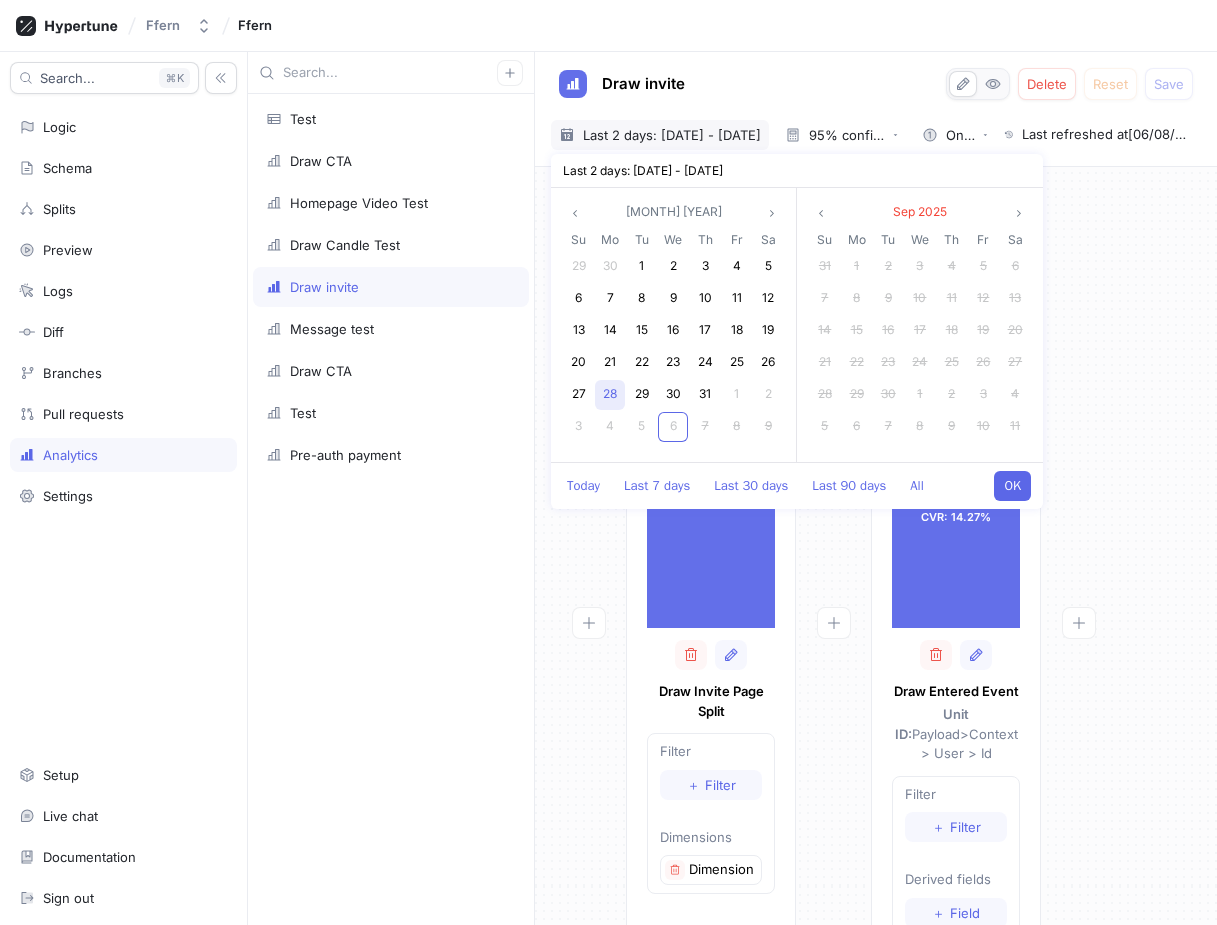 click on "28" at bounding box center (610, 395) 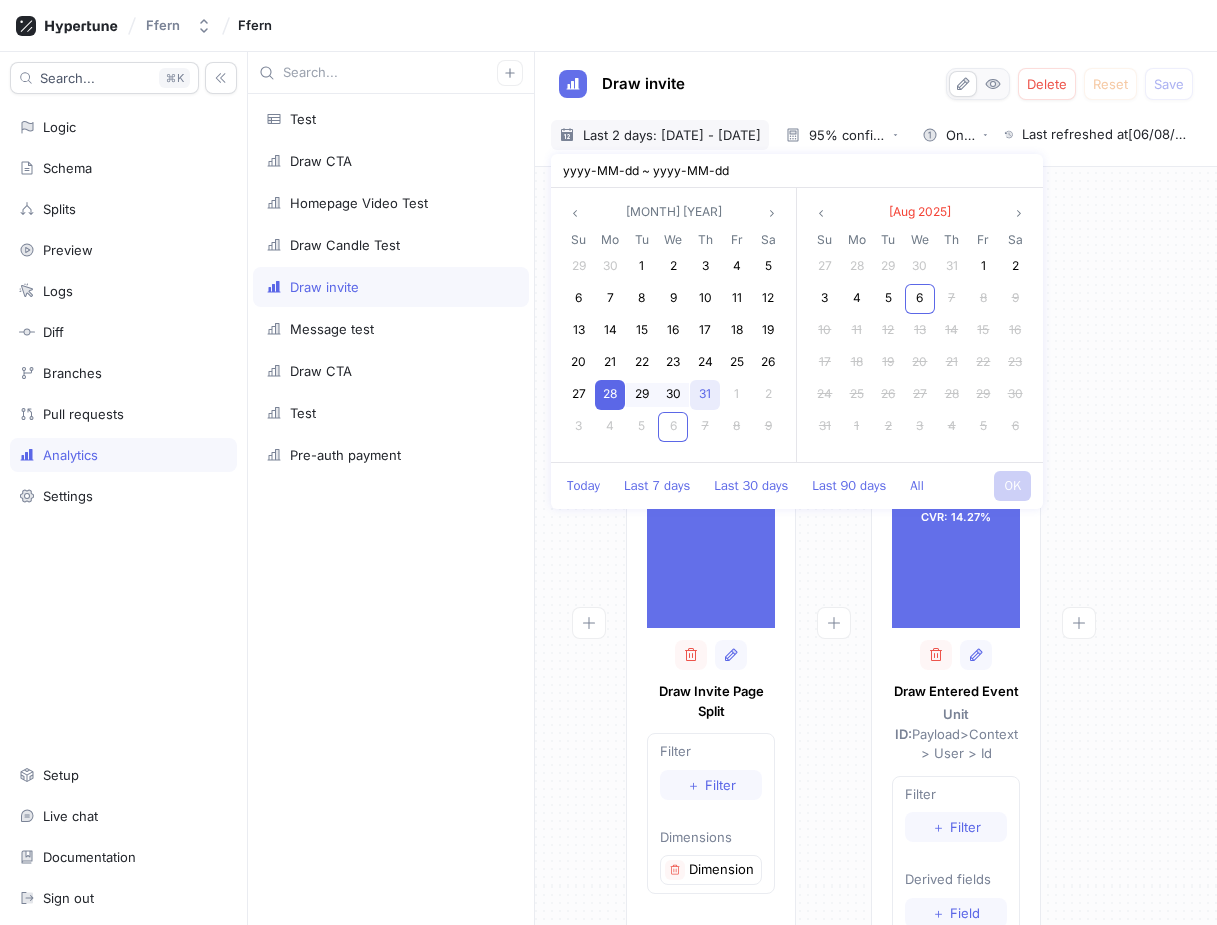 click on "31" at bounding box center (705, 395) 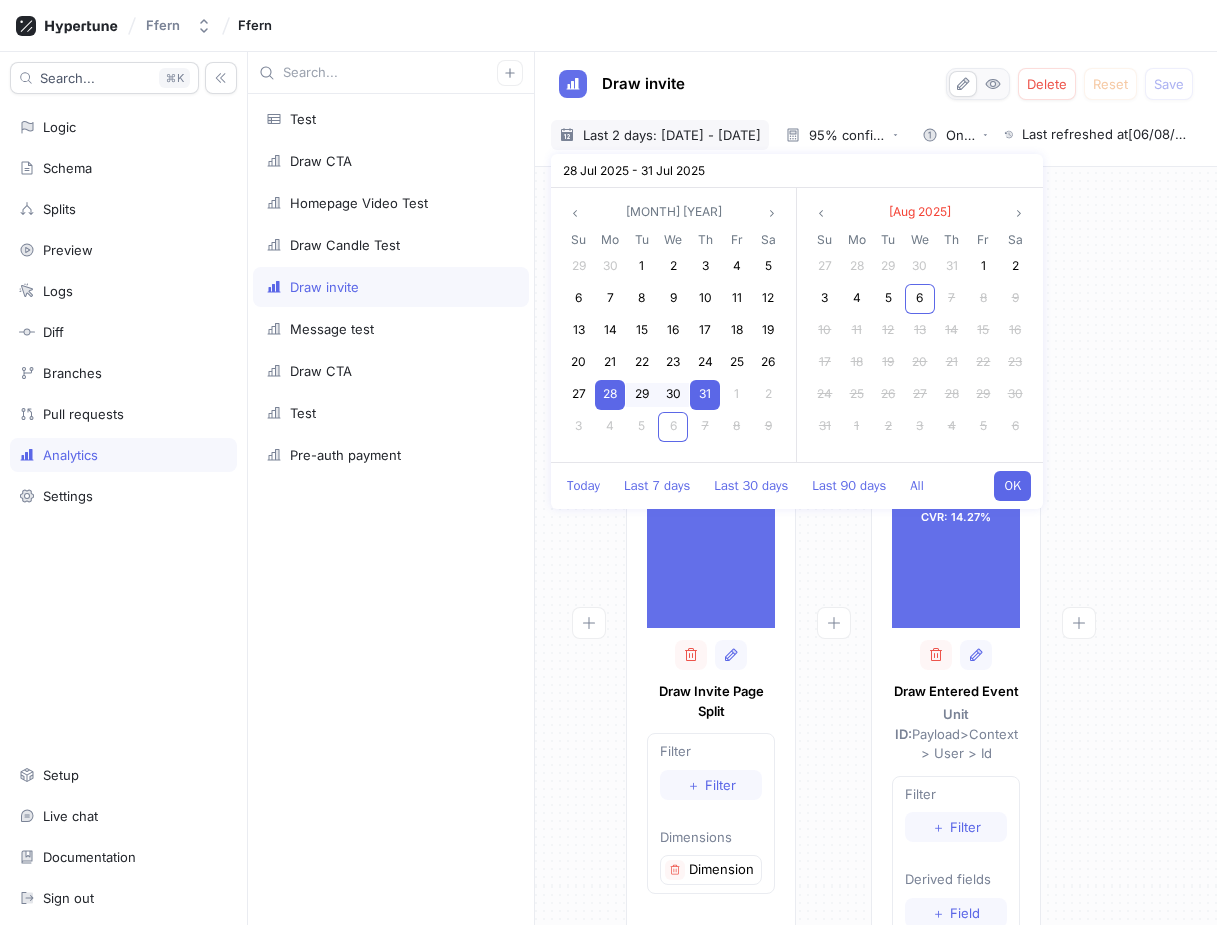 click on "OK" at bounding box center (1012, 486) 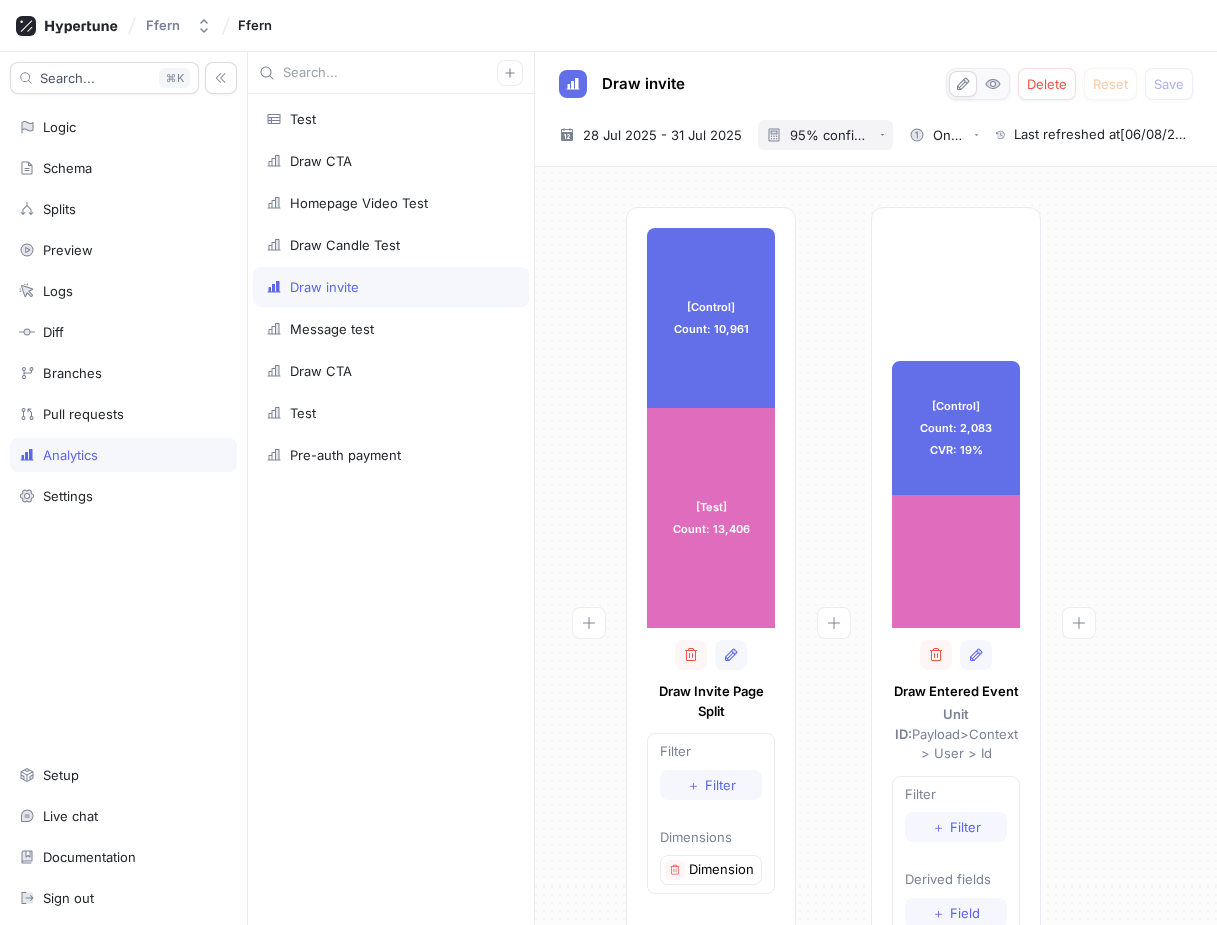 click on "95% confidence level" at bounding box center (825, 135) 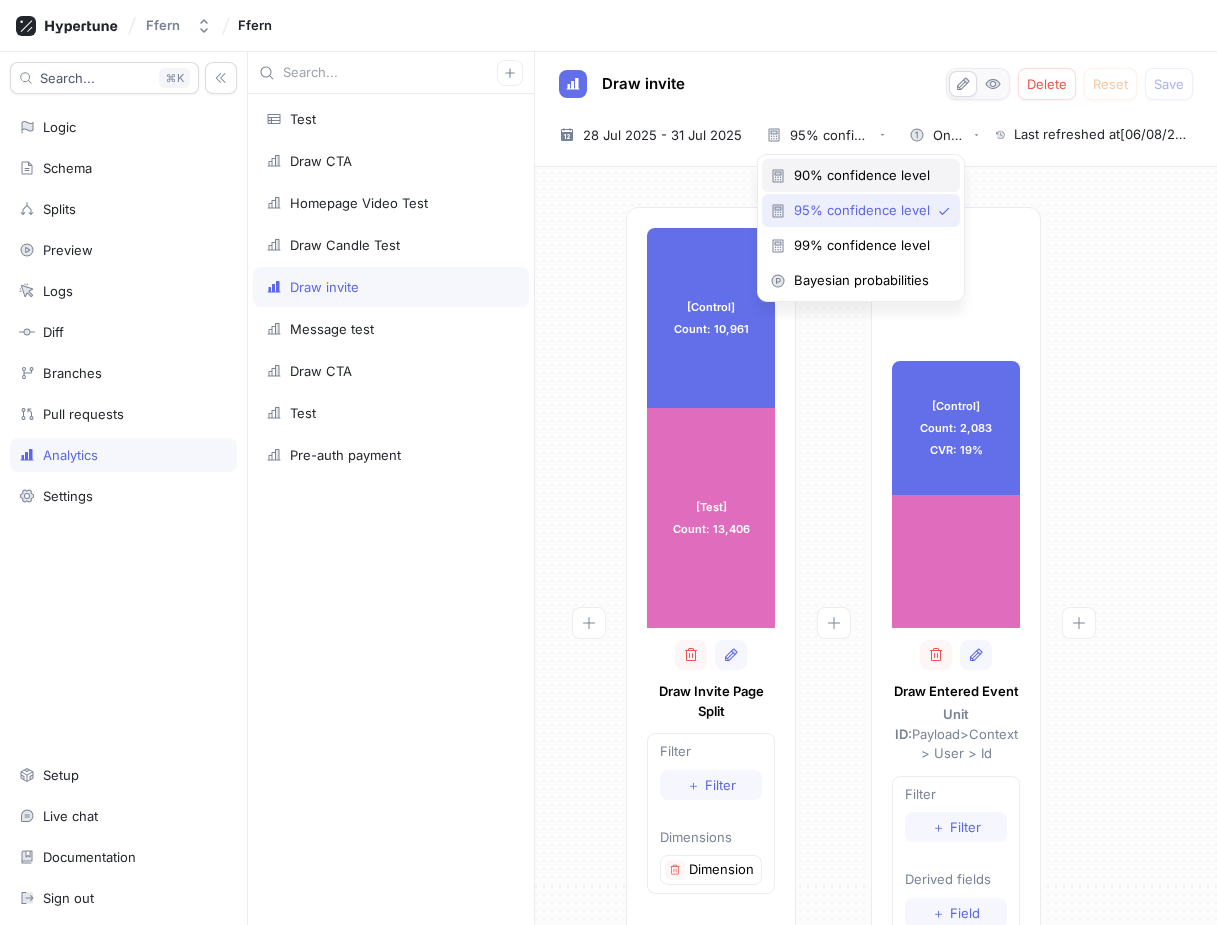 click on "90% confidence level" at bounding box center [868, 175] 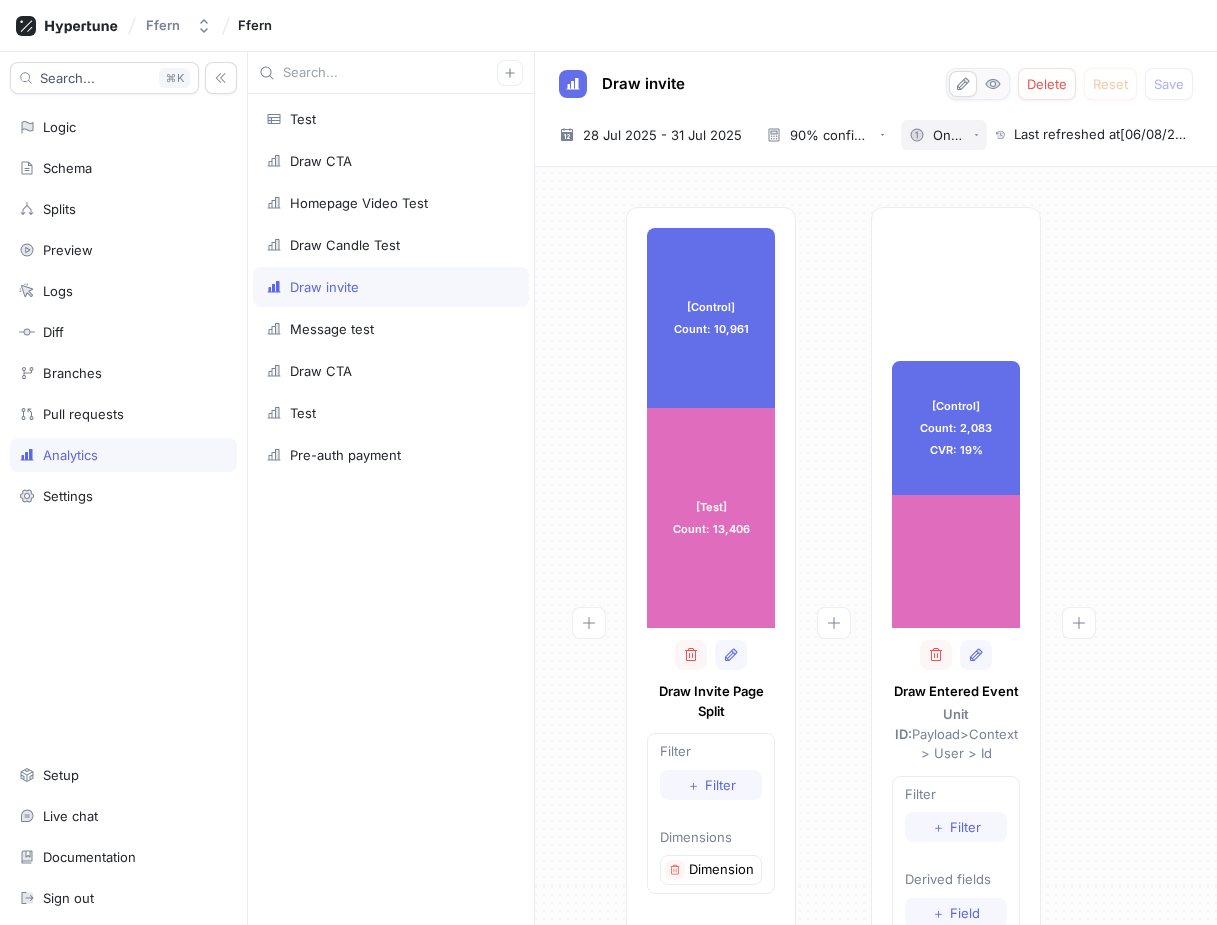 click on "One-sided" at bounding box center (937, 135) 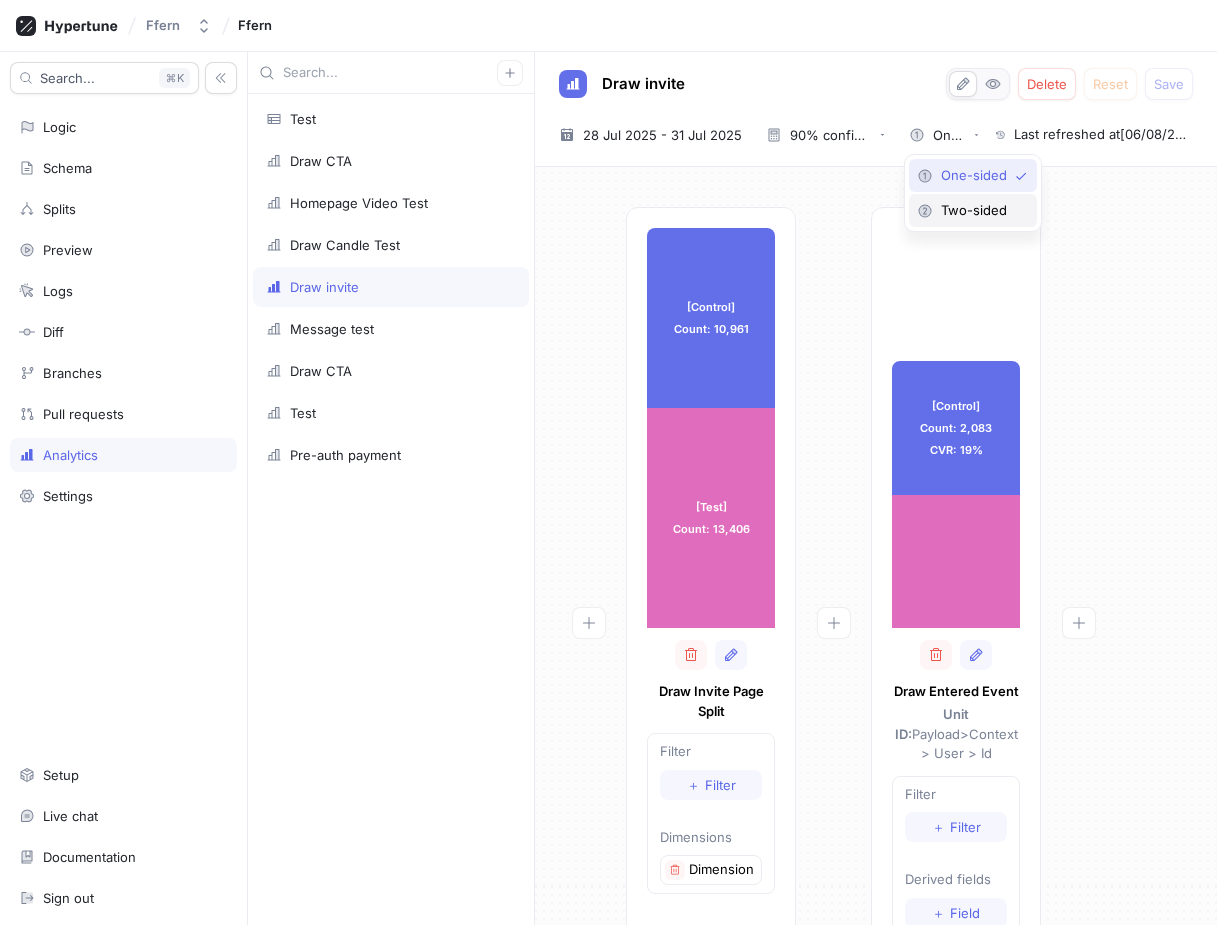 click on "Two-sided" at bounding box center (980, 210) 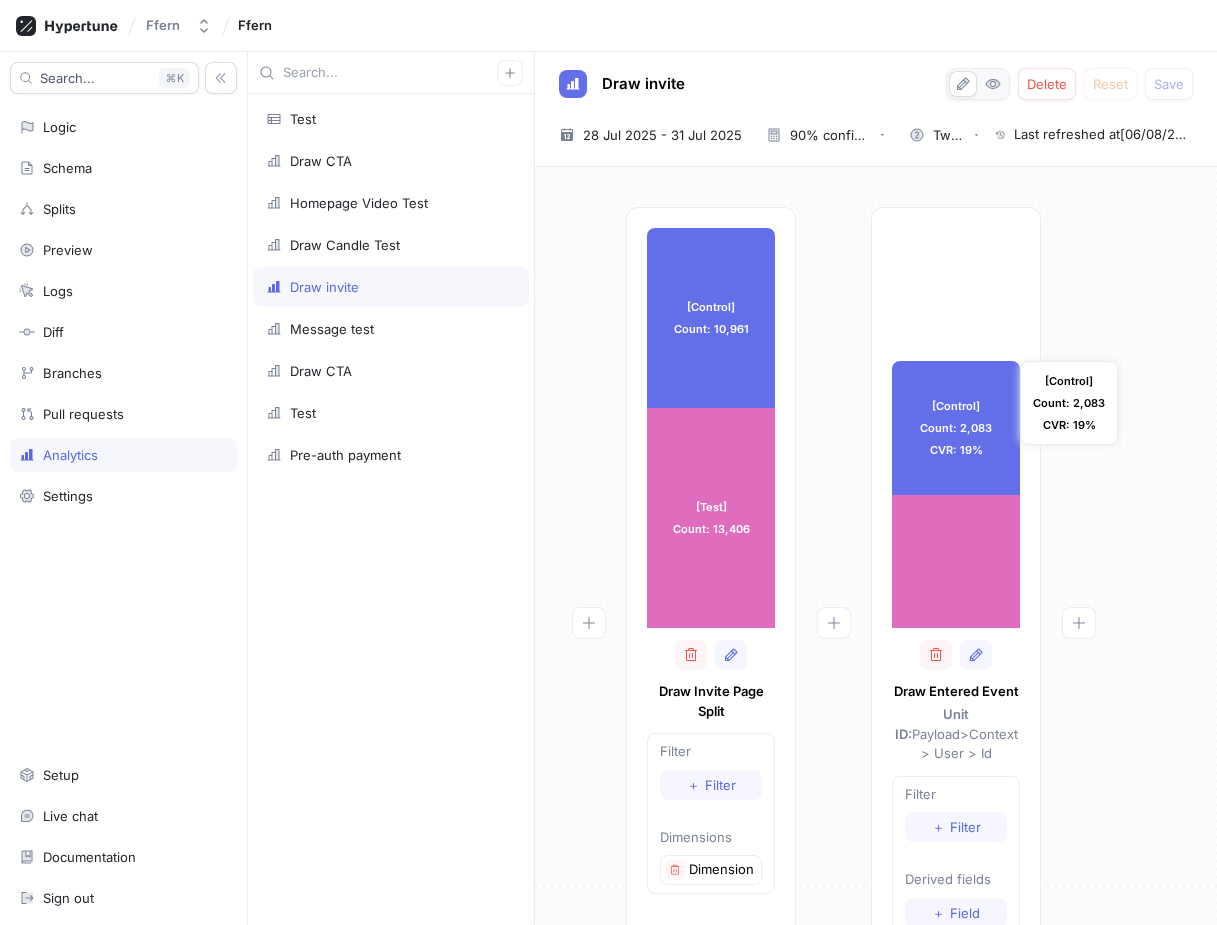 scroll, scrollTop: 0, scrollLeft: 0, axis: both 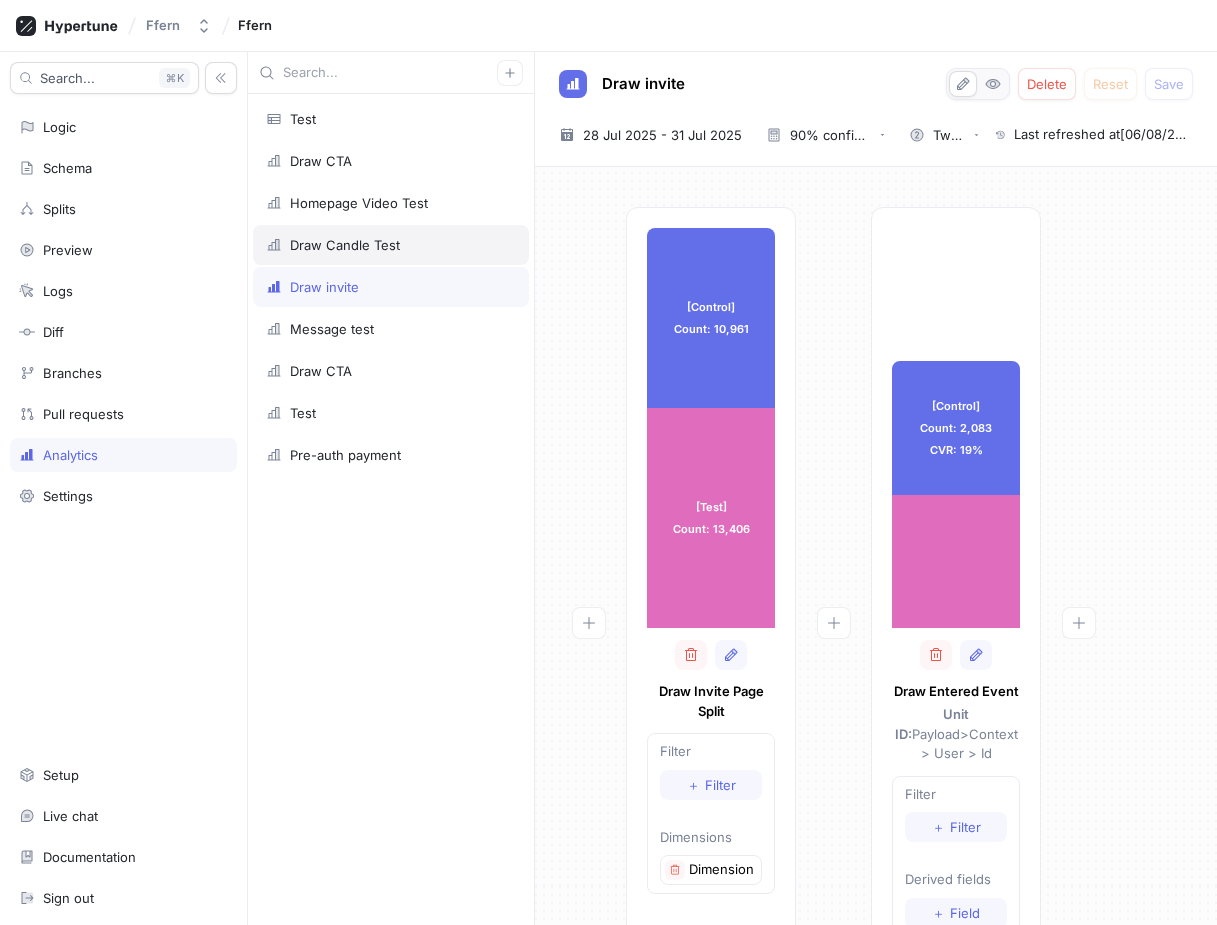click on "Draw Candle Test" at bounding box center [345, 245] 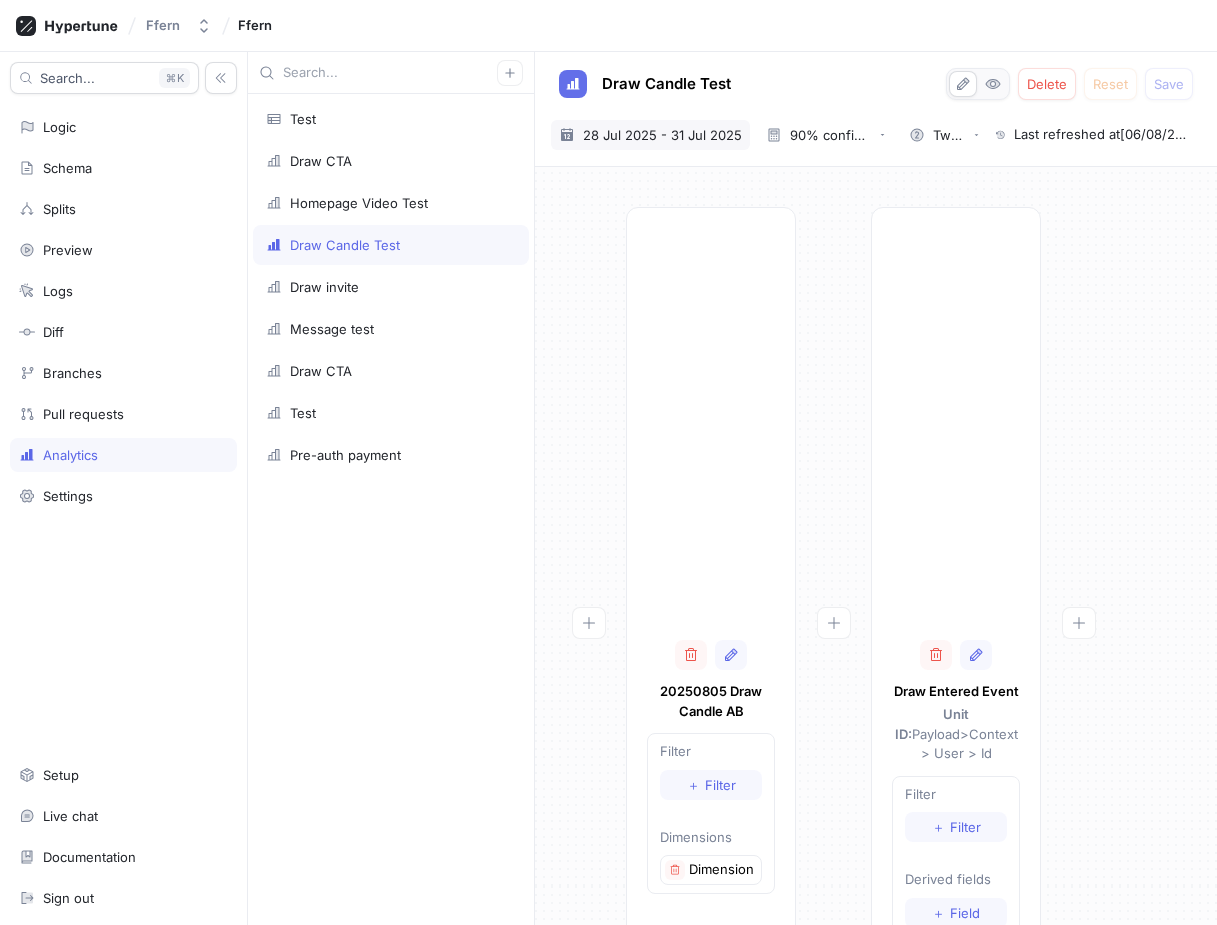 click on "28 Jul 2025 - 31 Jul 2025" at bounding box center (662, 135) 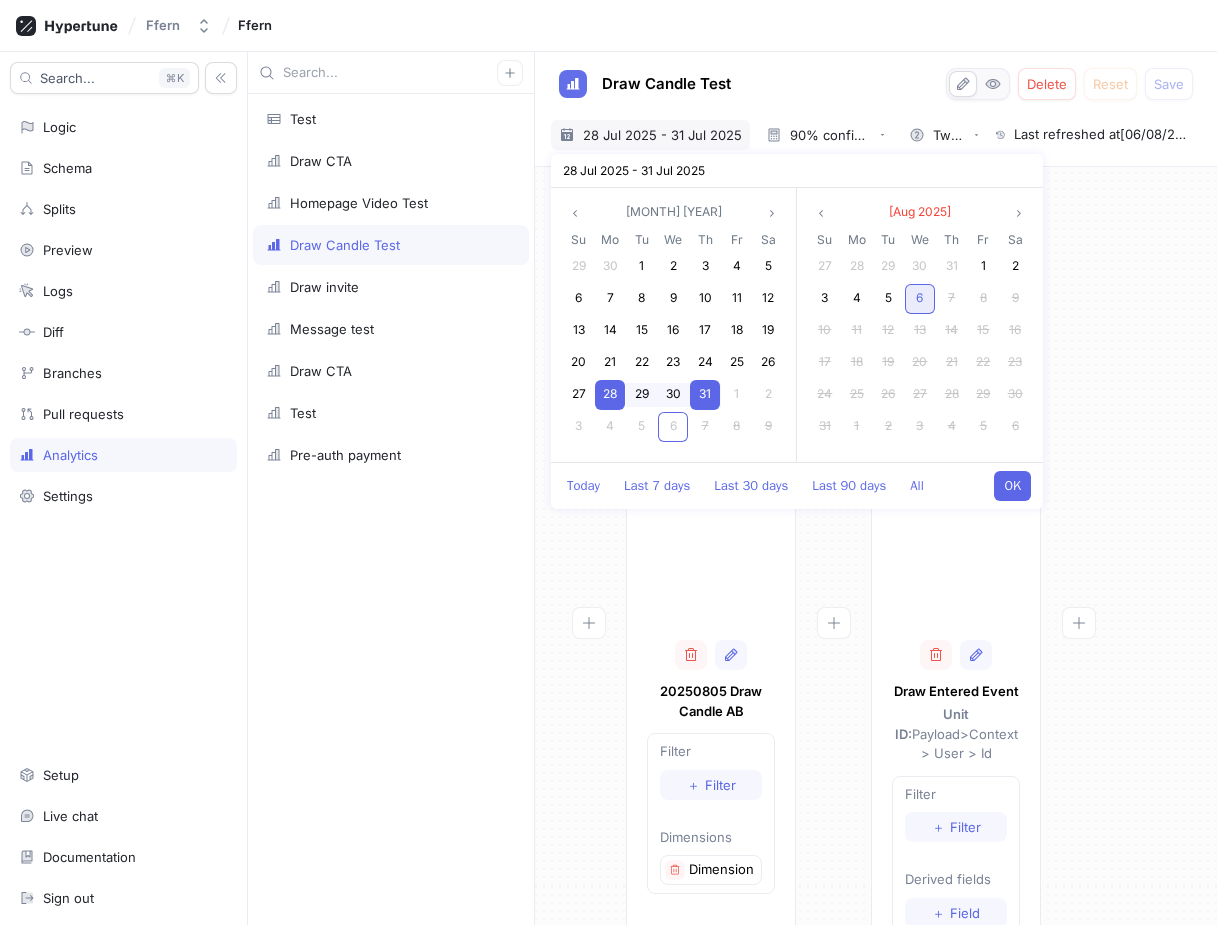 click on "6" at bounding box center [919, 297] 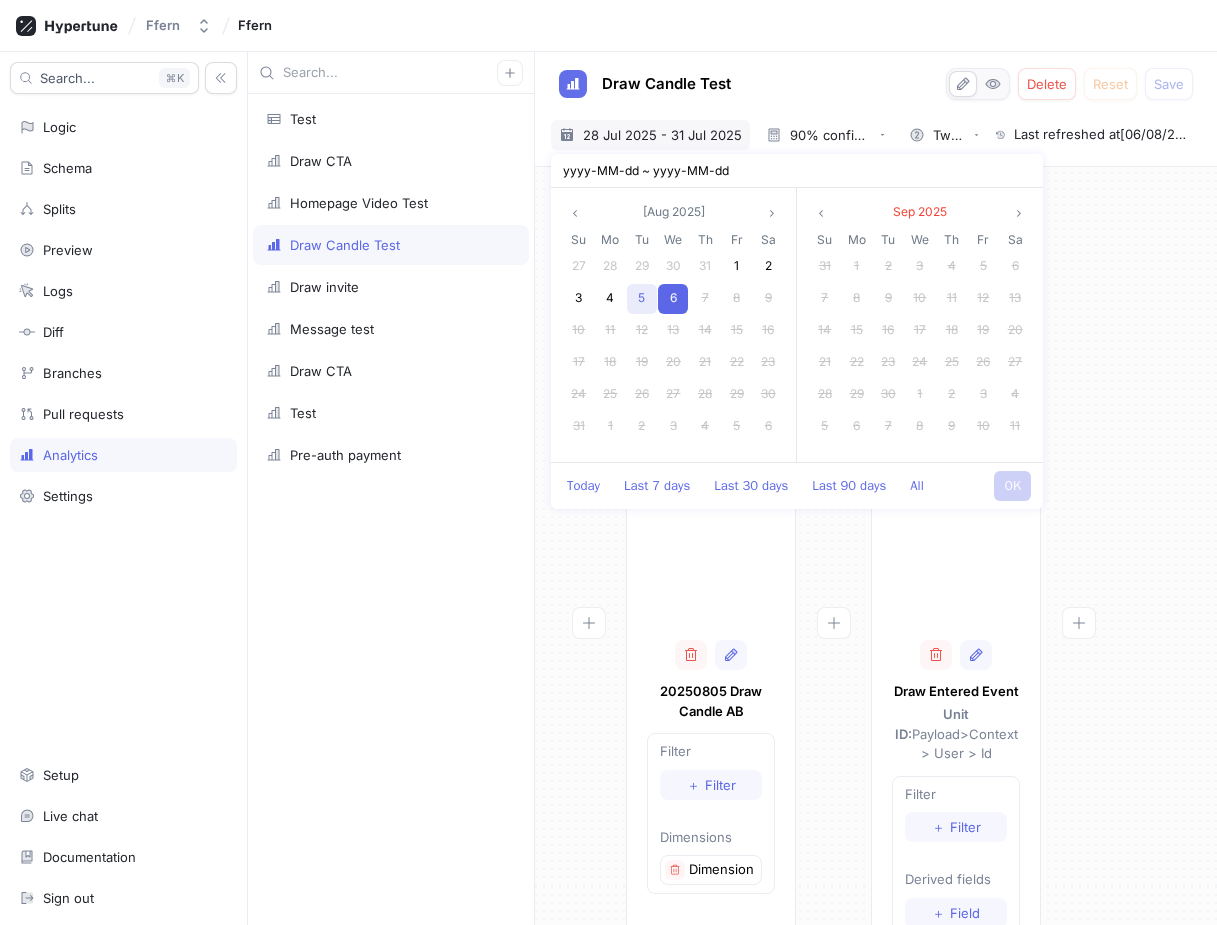 click on "5" at bounding box center [641, 297] 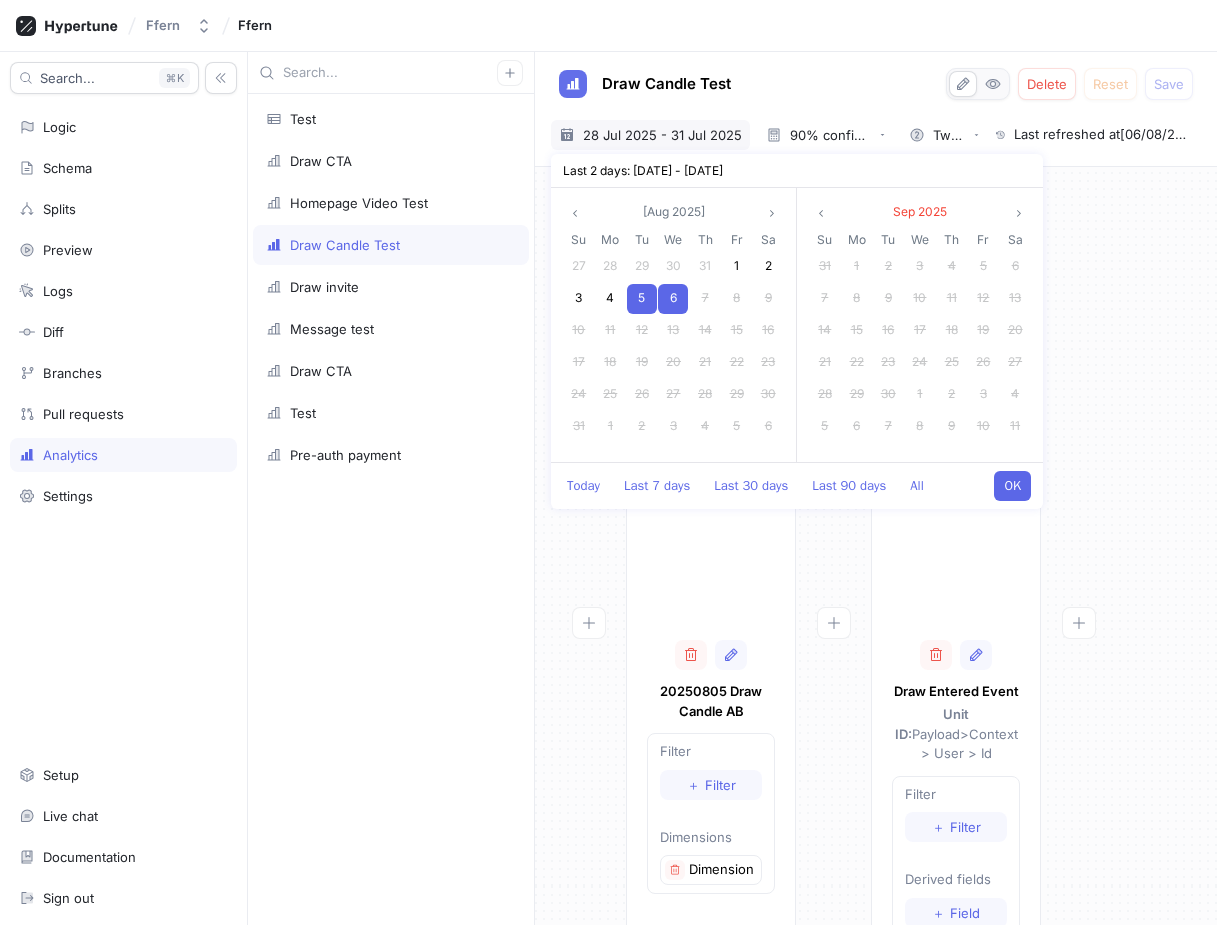 click on "OK" at bounding box center (1012, 486) 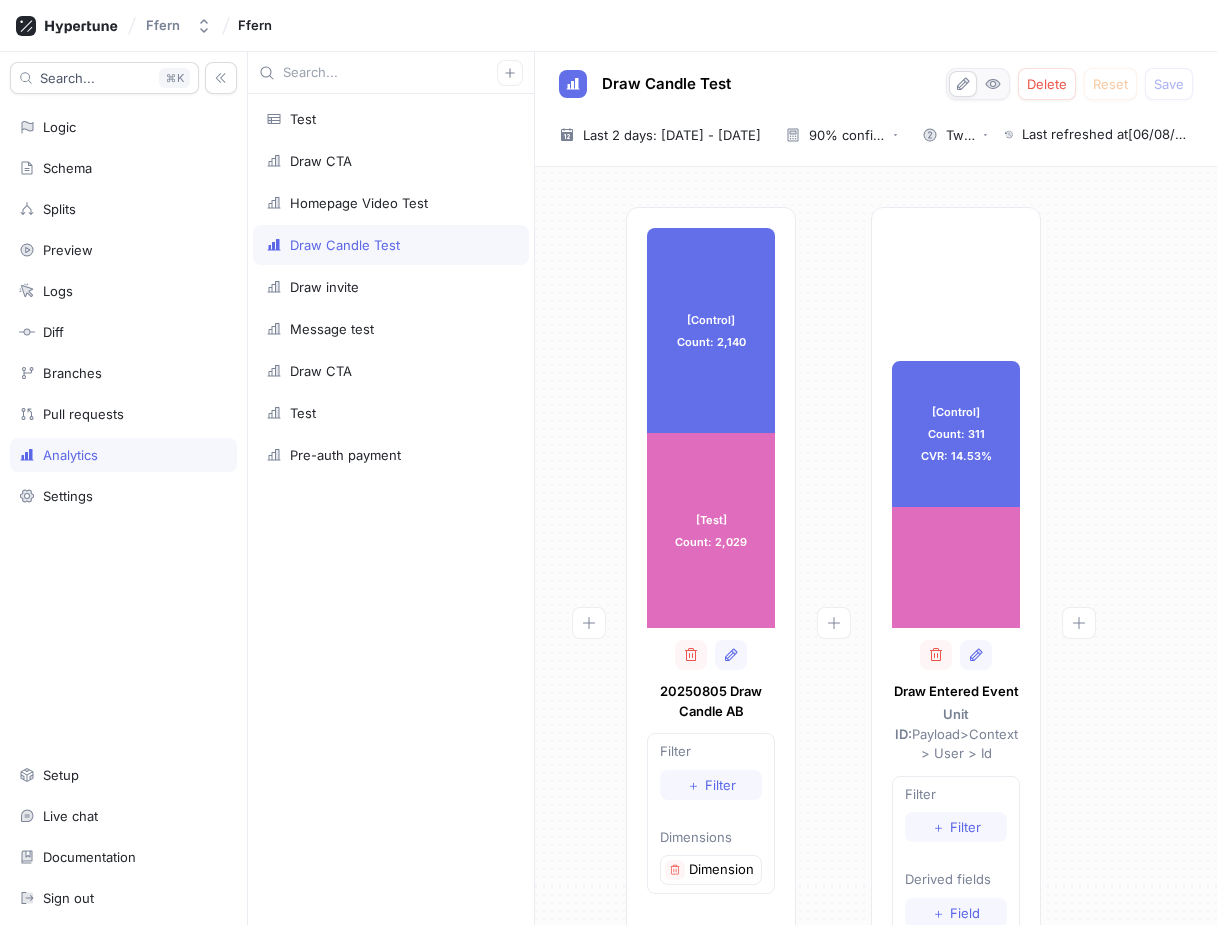 scroll, scrollTop: 0, scrollLeft: 0, axis: both 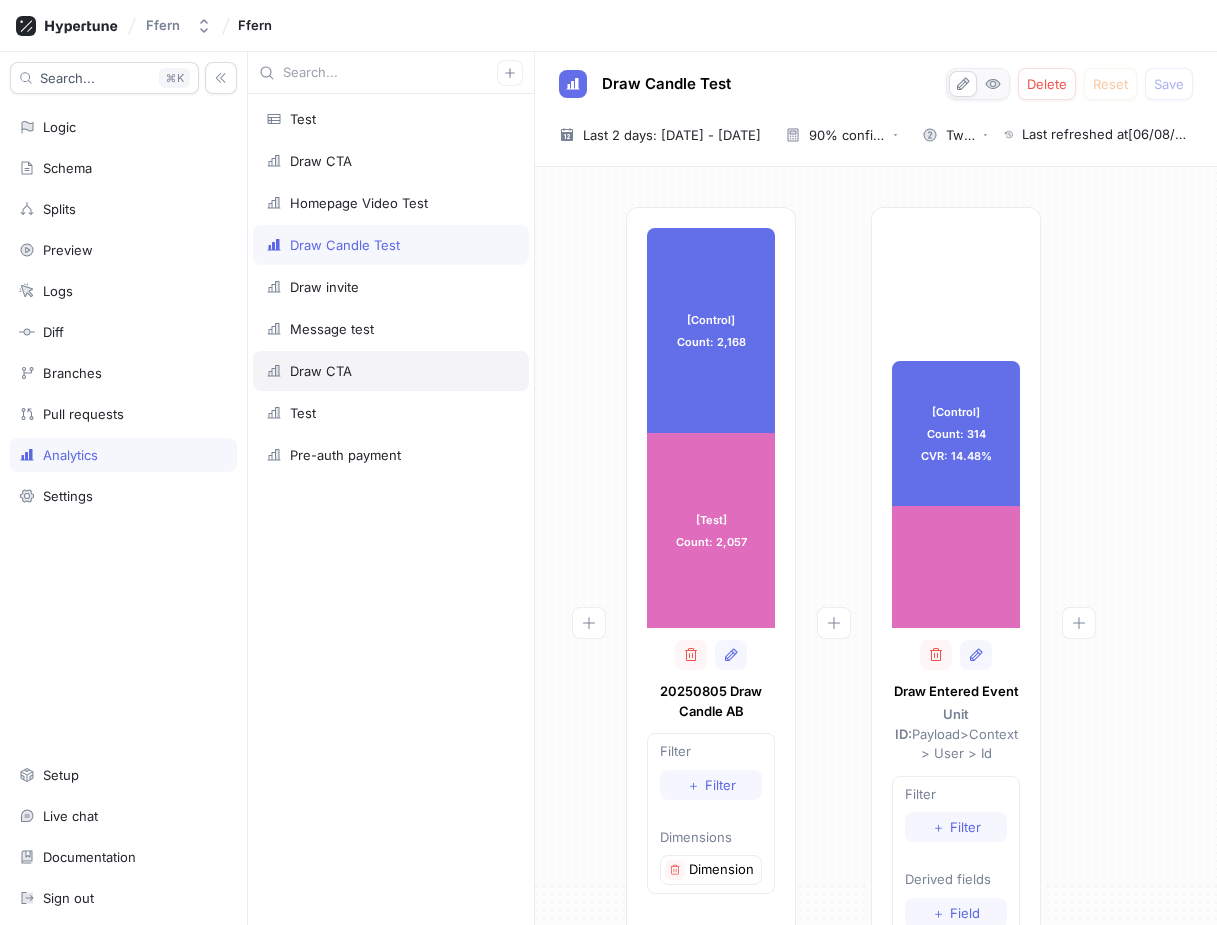 click on "Draw CTA" at bounding box center [321, 371] 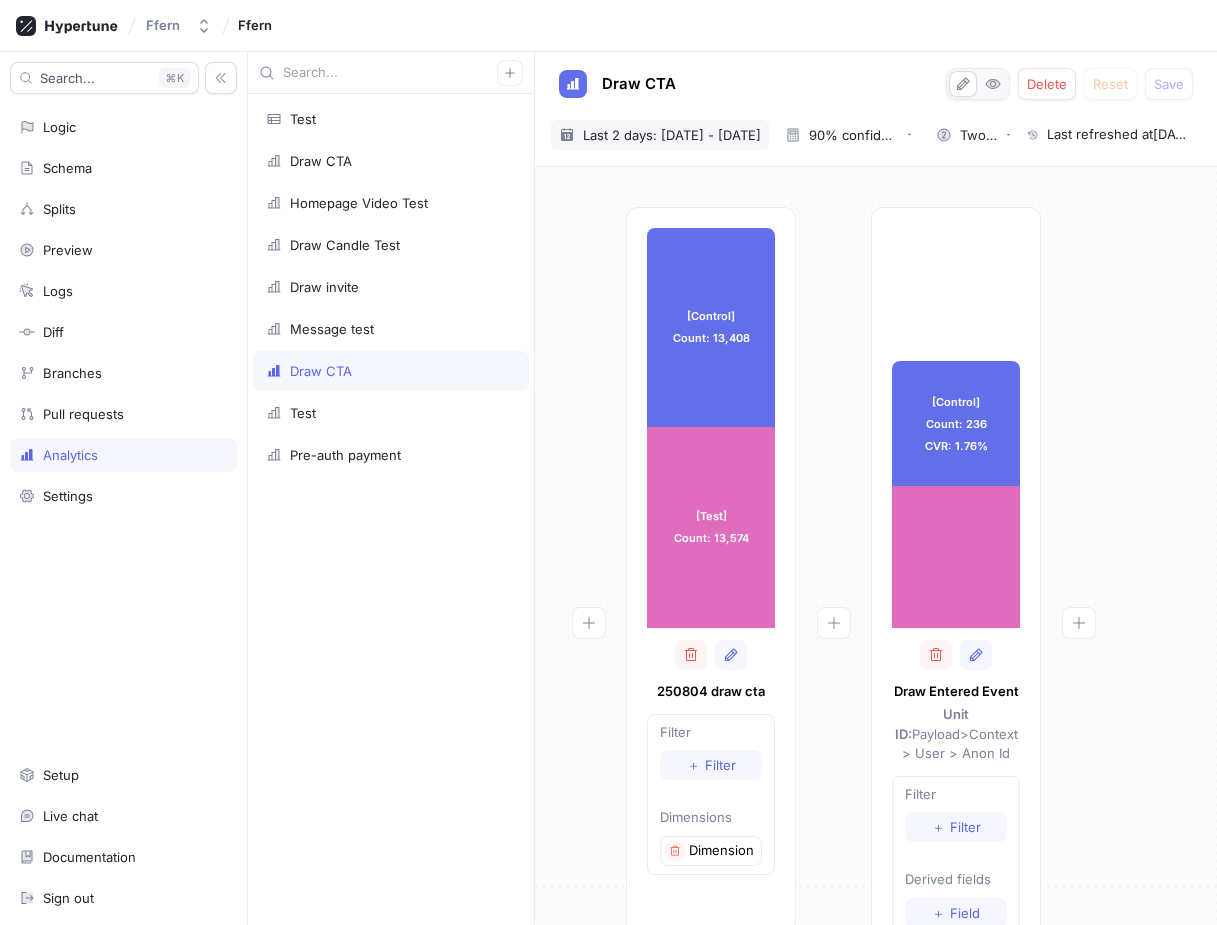 click on "Last 2 days: 5 Aug 2025 - 6 Aug 2025" at bounding box center (672, 135) 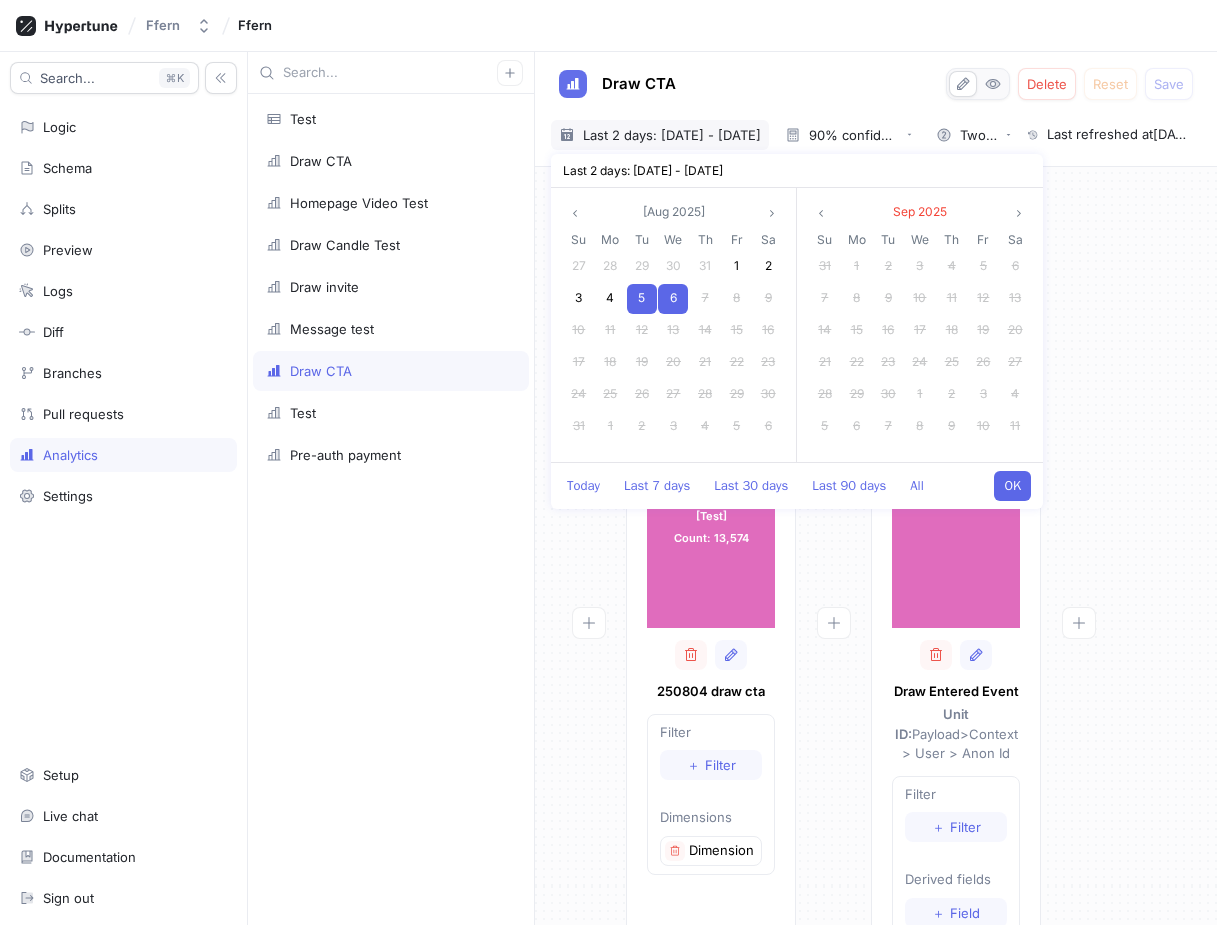 click on "6" at bounding box center [673, 299] 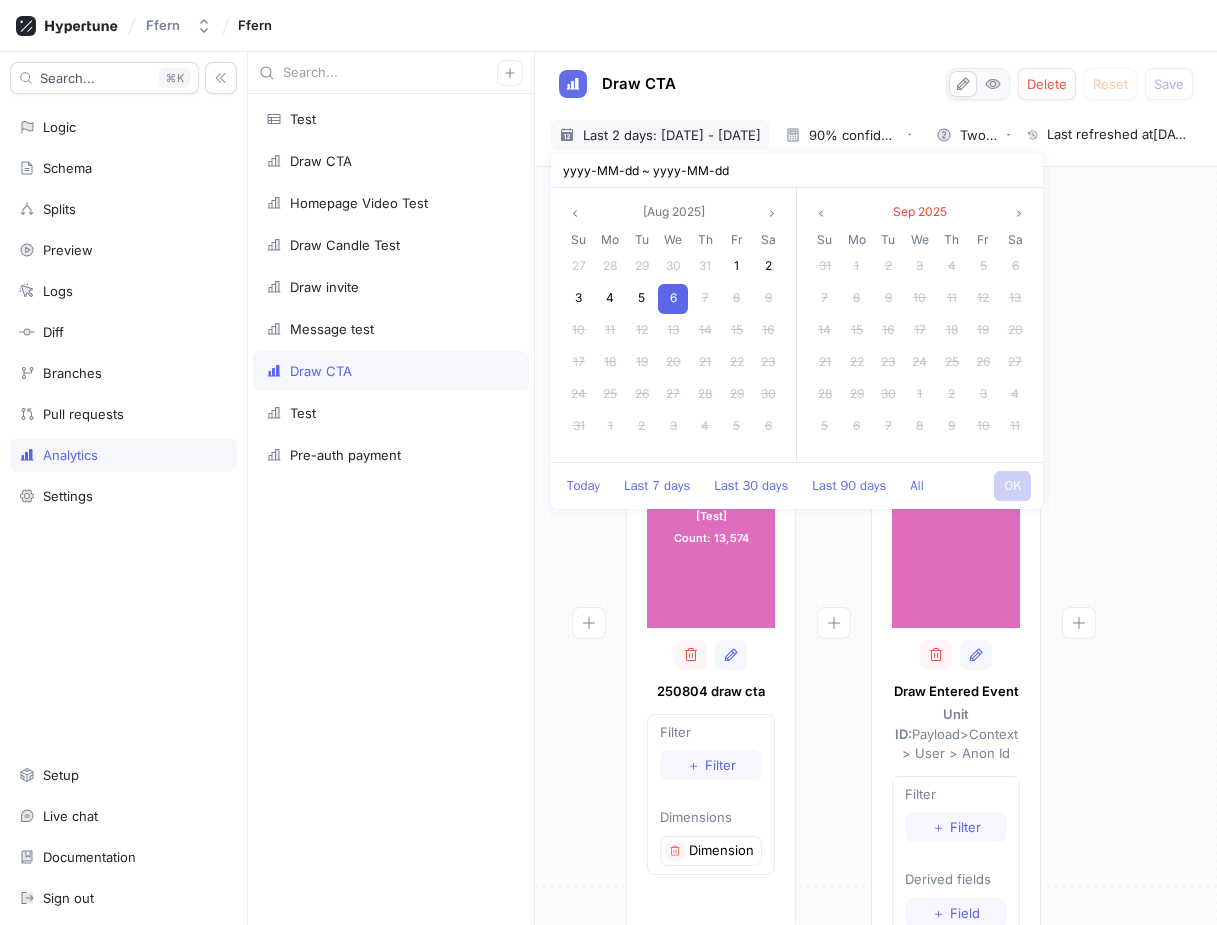 click on "6" at bounding box center (673, 297) 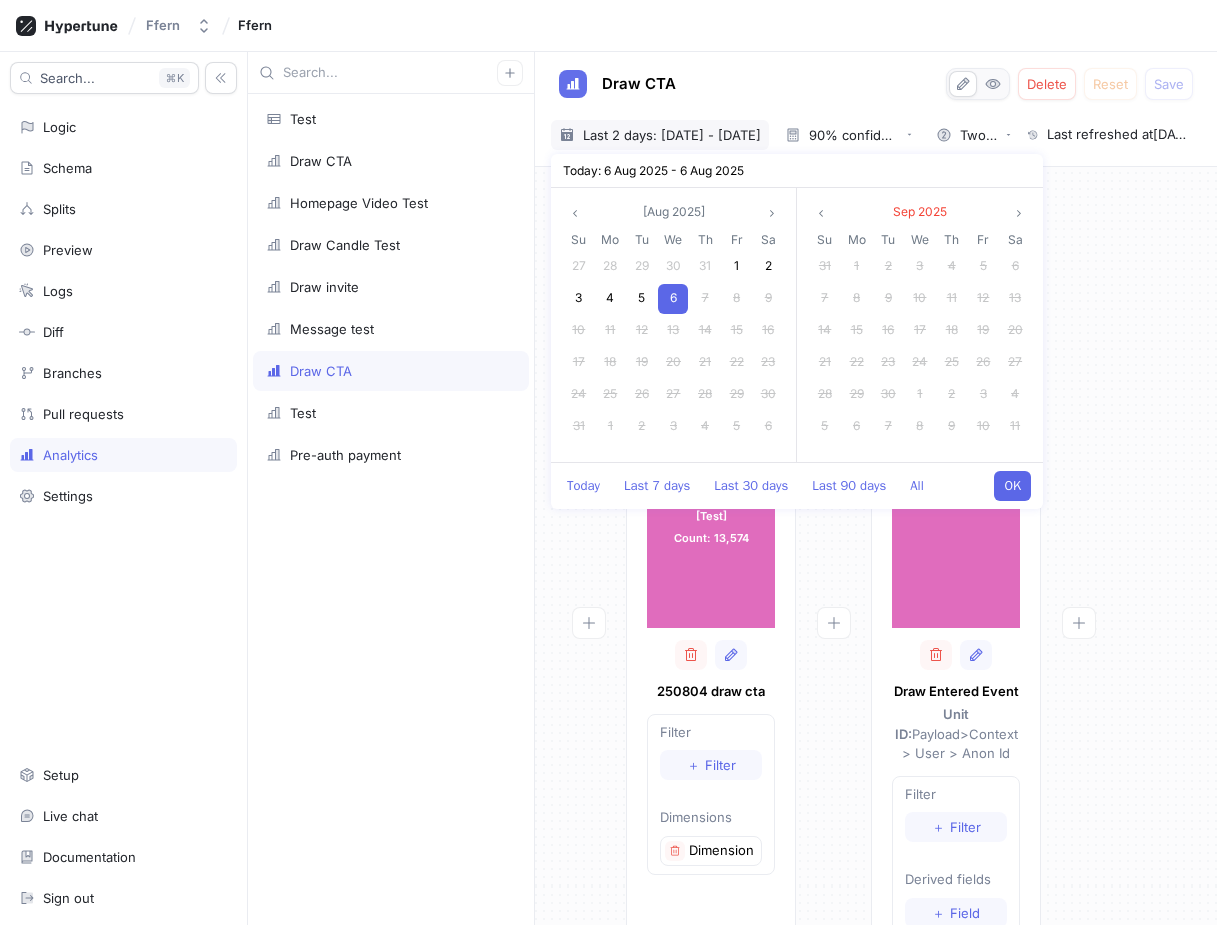 click on "OK" at bounding box center (1012, 486) 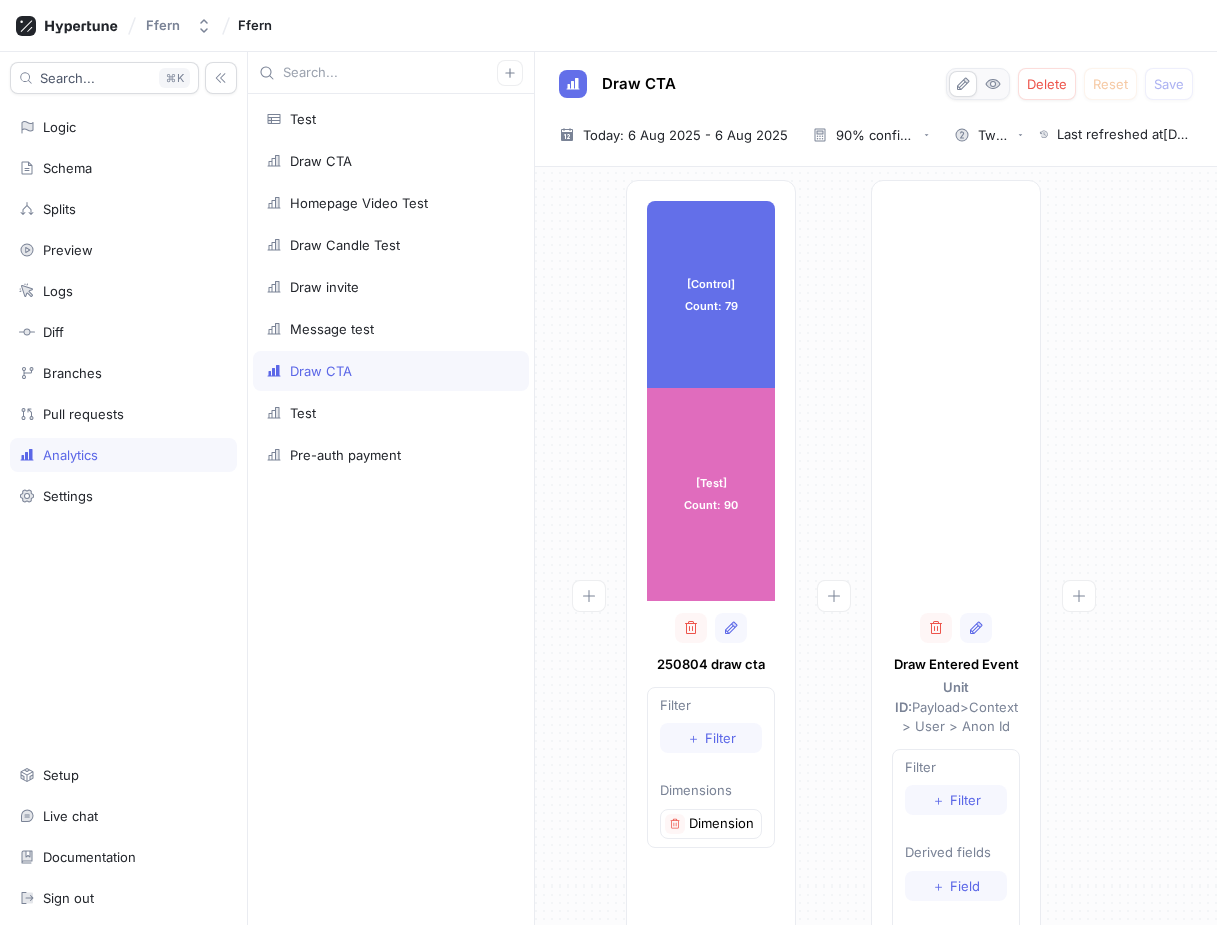 scroll, scrollTop: 31, scrollLeft: 0, axis: vertical 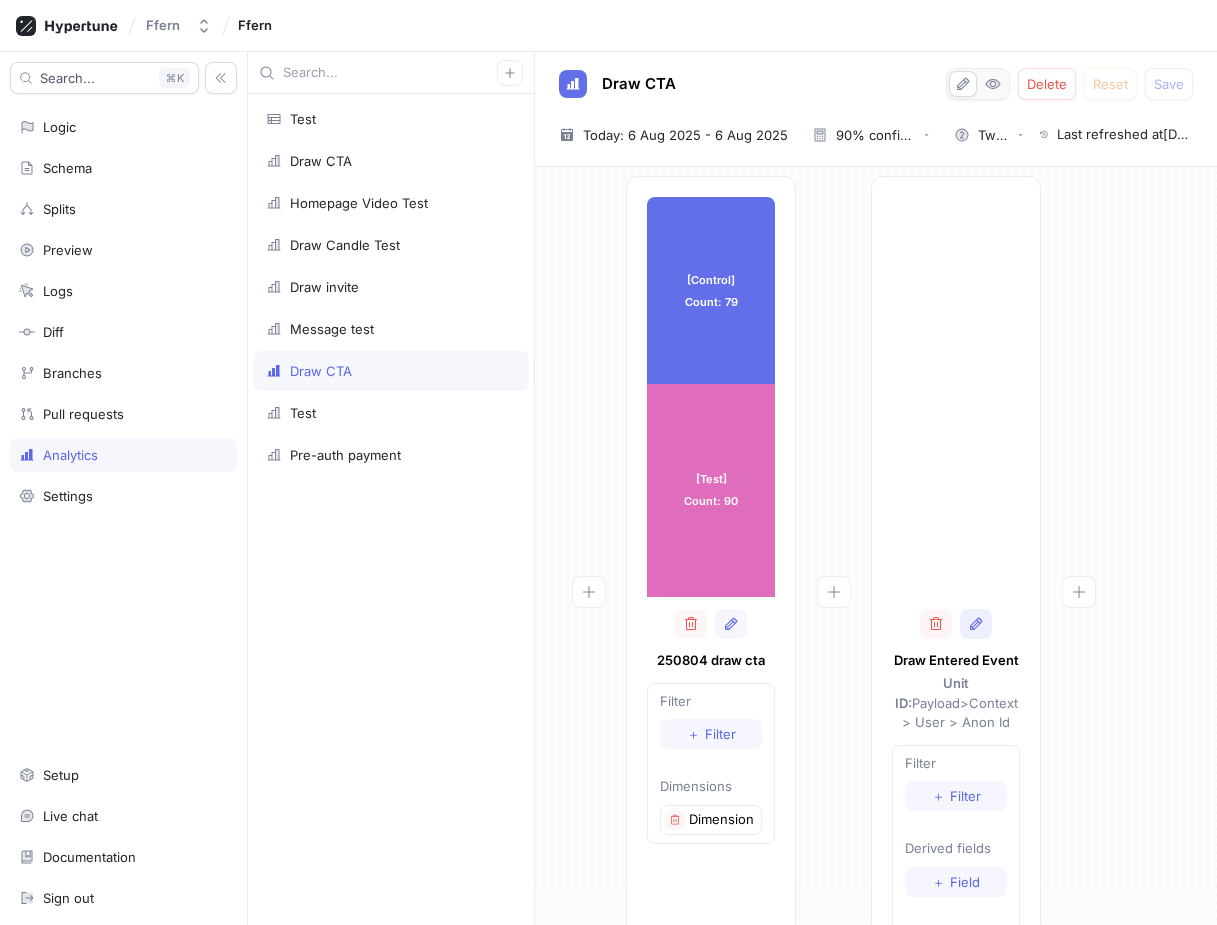 click 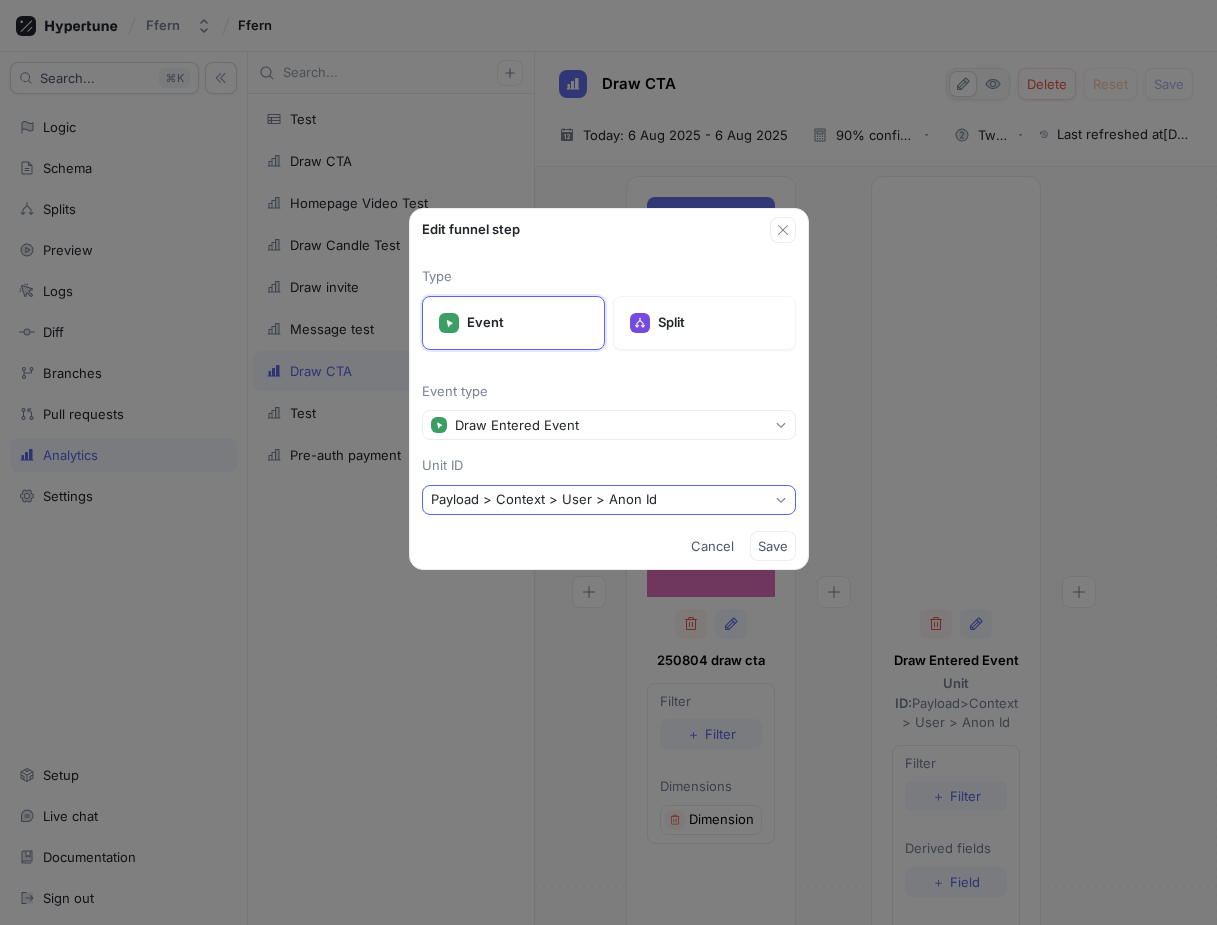 click on "Payload > Context > User > Anon Id" at bounding box center (609, 500) 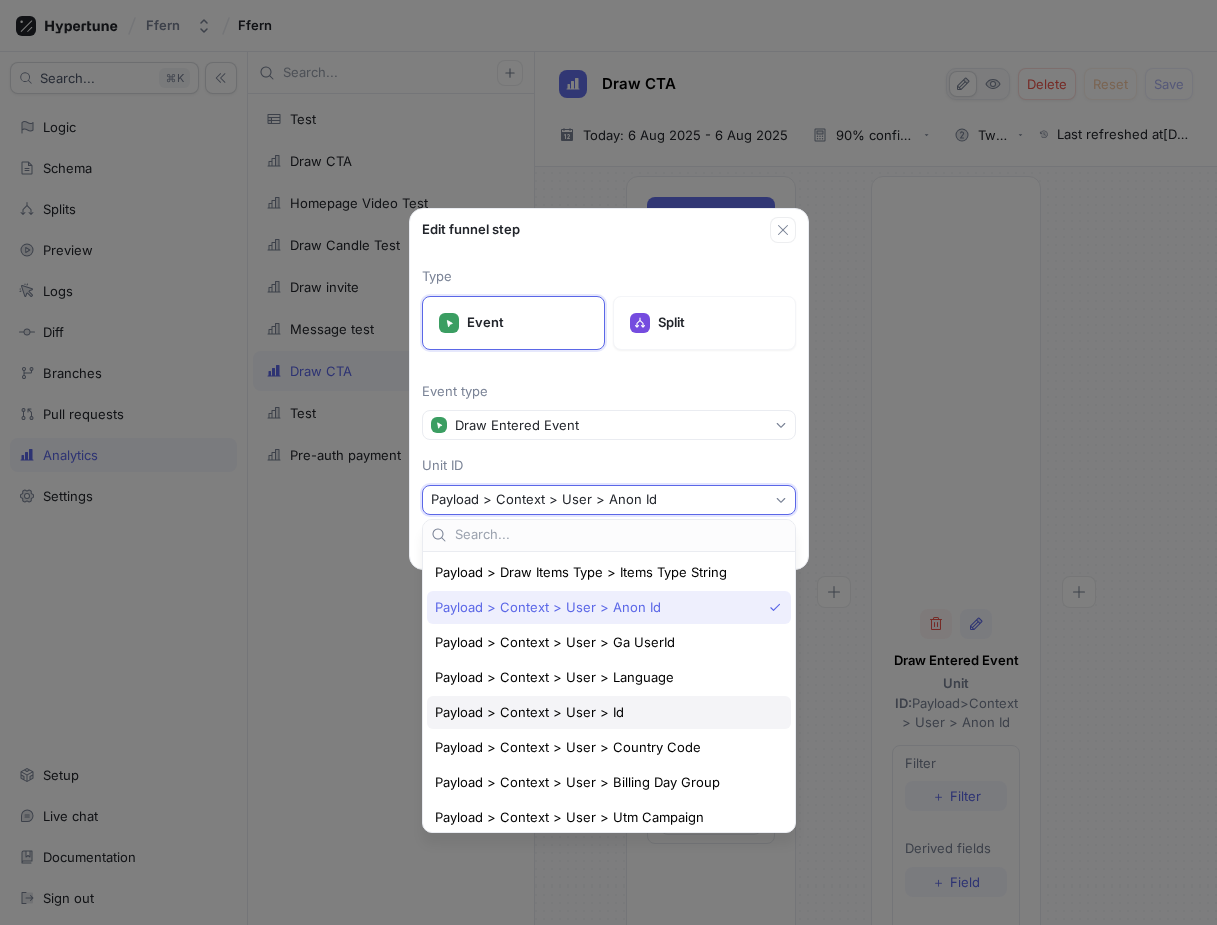 click on "Payload > Context > User > Id" at bounding box center (604, 712) 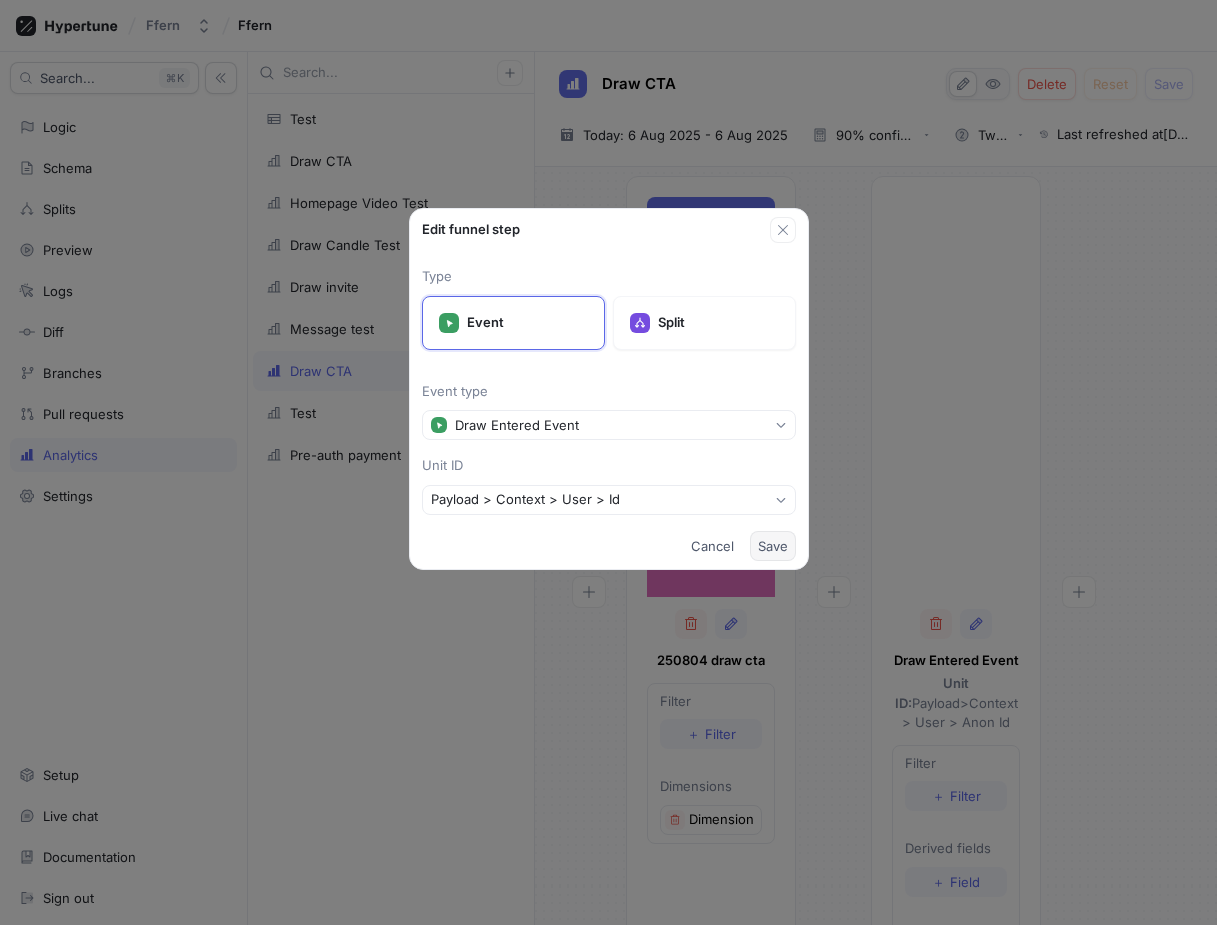 click on "Save" at bounding box center [773, 546] 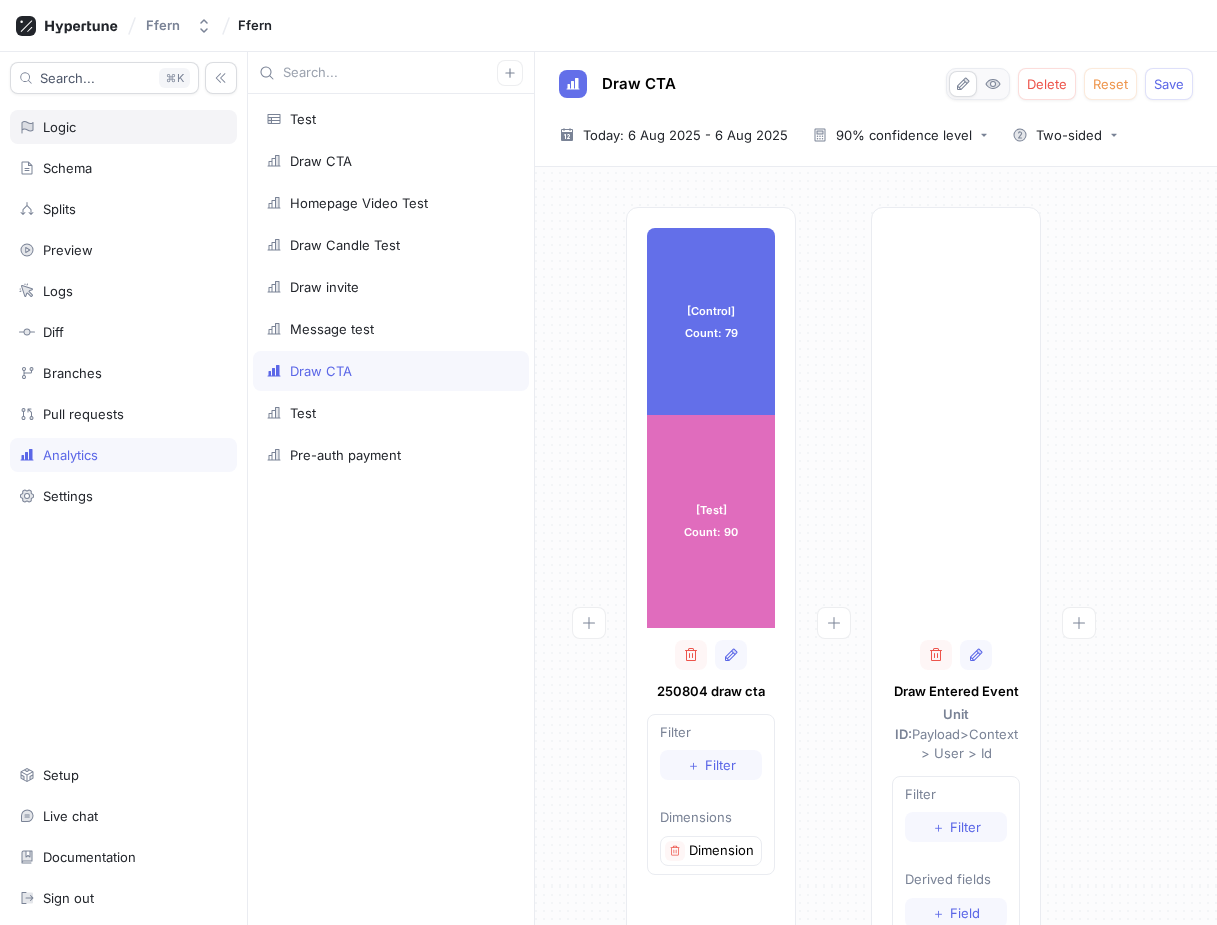 click on "Logic" at bounding box center (123, 127) 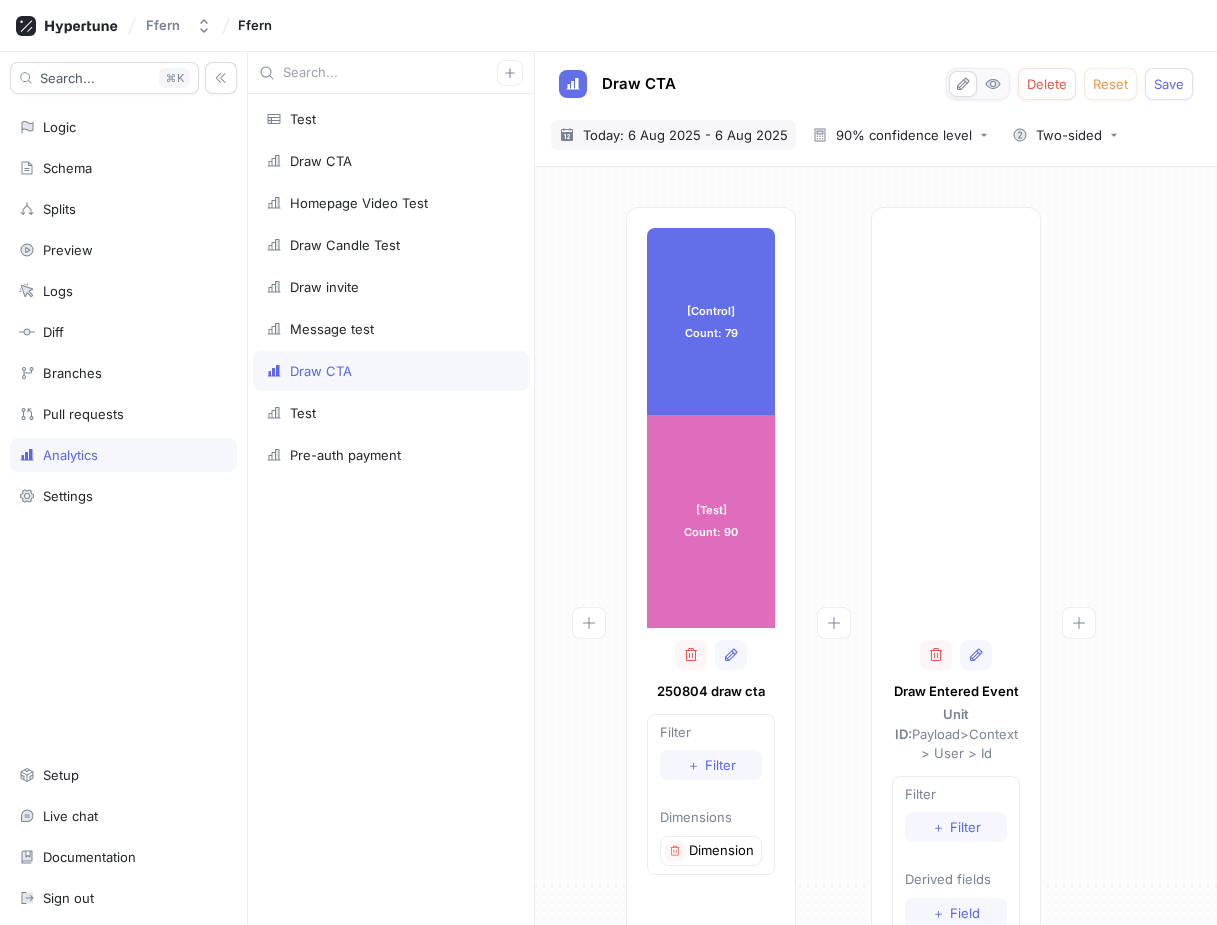 click on "Today: 6 Aug 2025 - 6 Aug 2025" at bounding box center (685, 135) 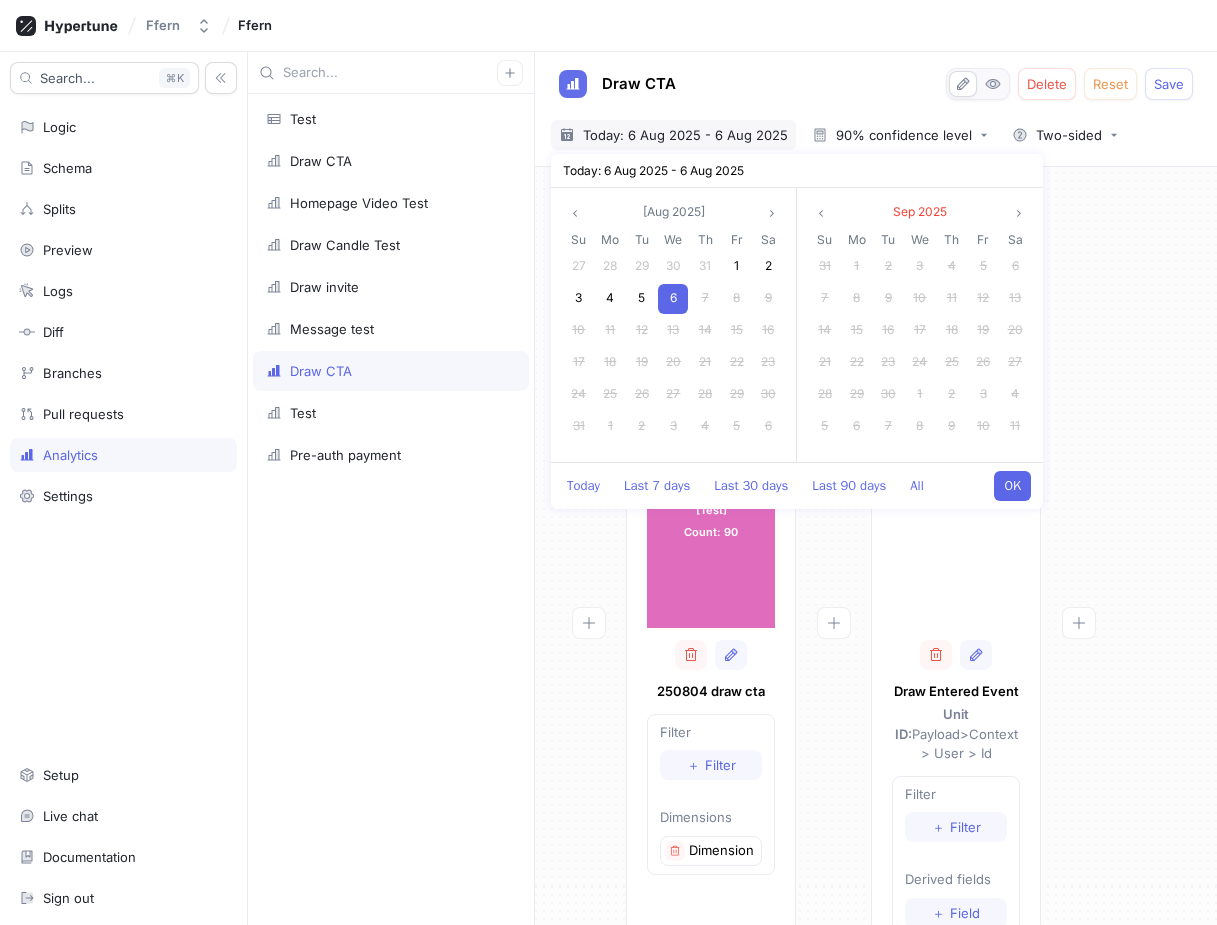 click on "6" at bounding box center [673, 297] 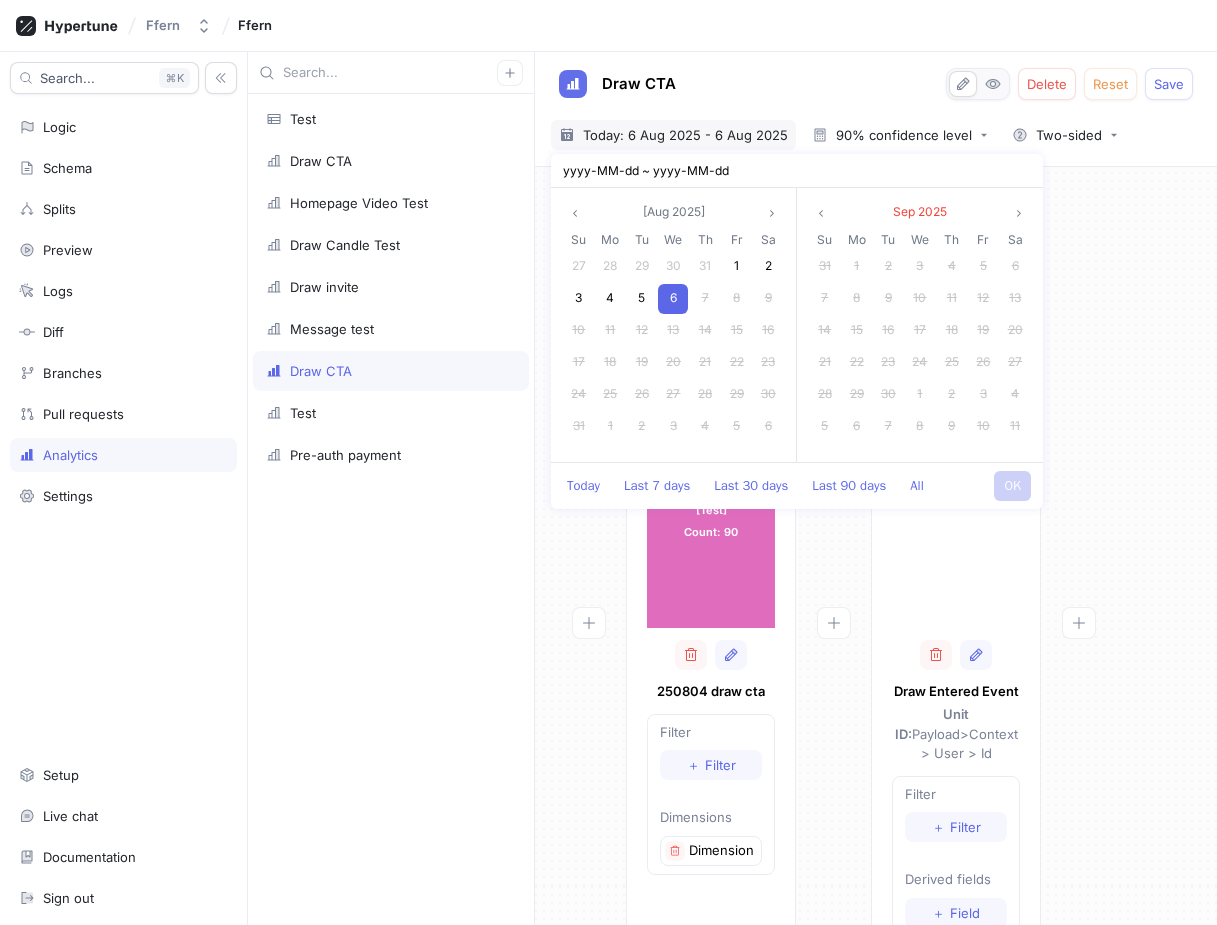 click on "6" at bounding box center [673, 297] 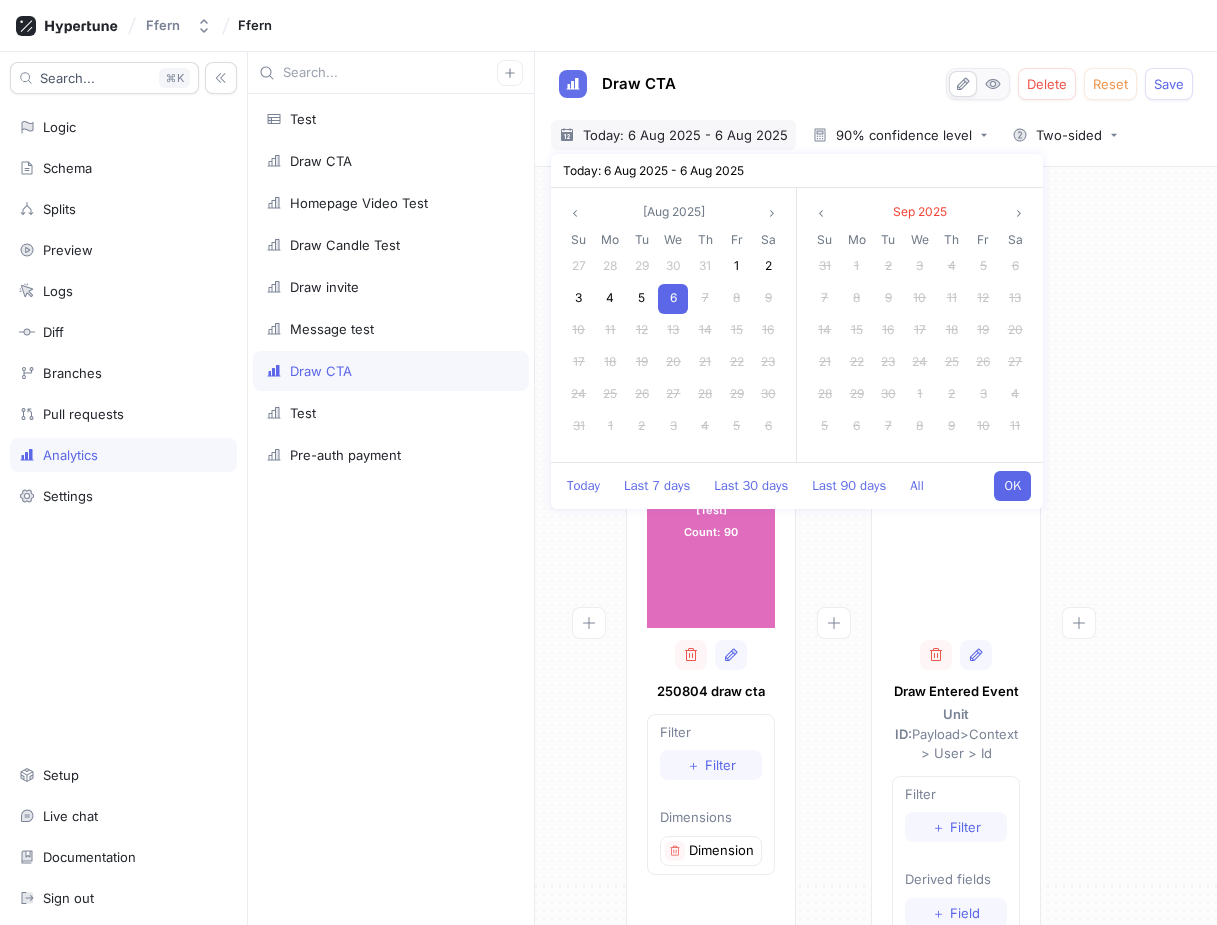 click on "OK" at bounding box center [1012, 486] 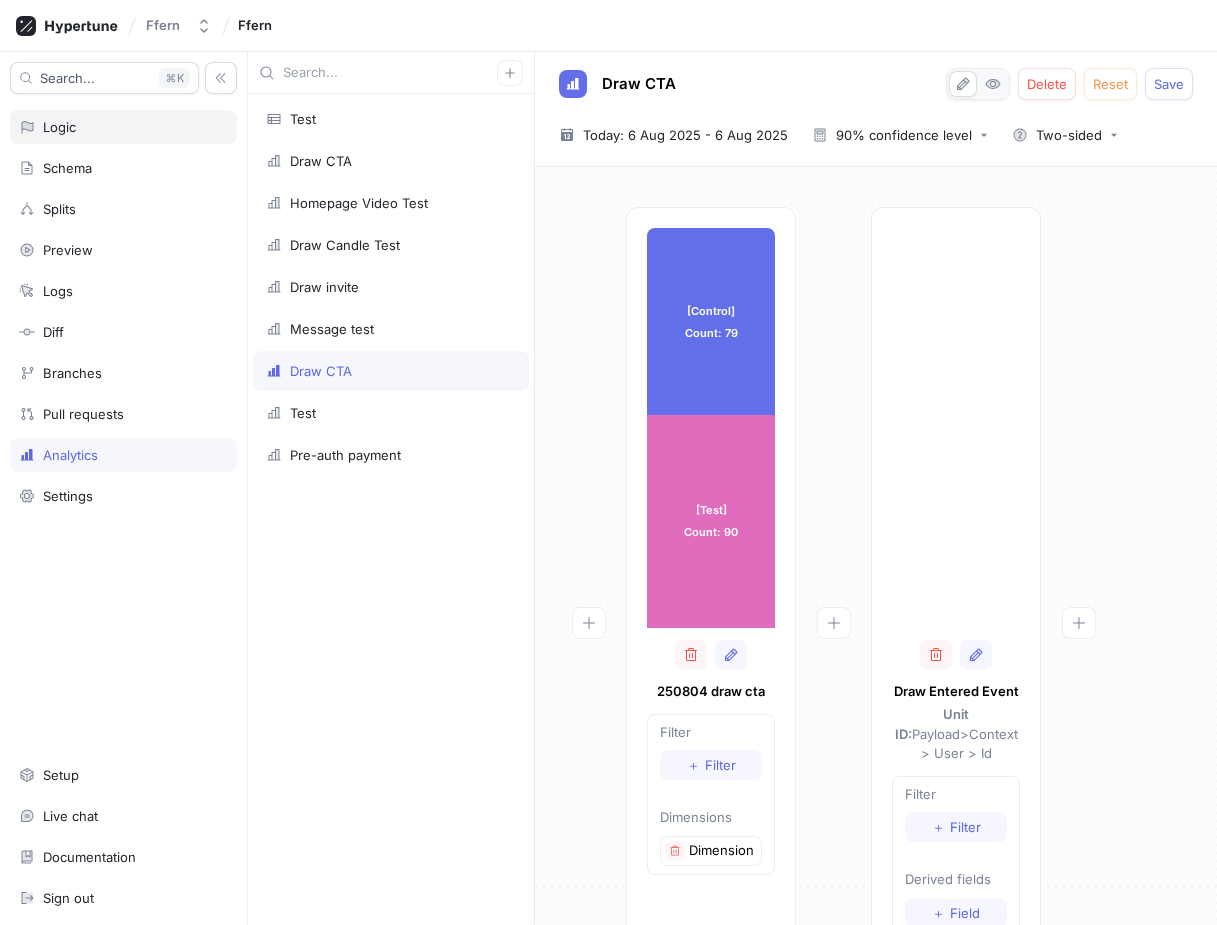 click on "Logic" at bounding box center [123, 127] 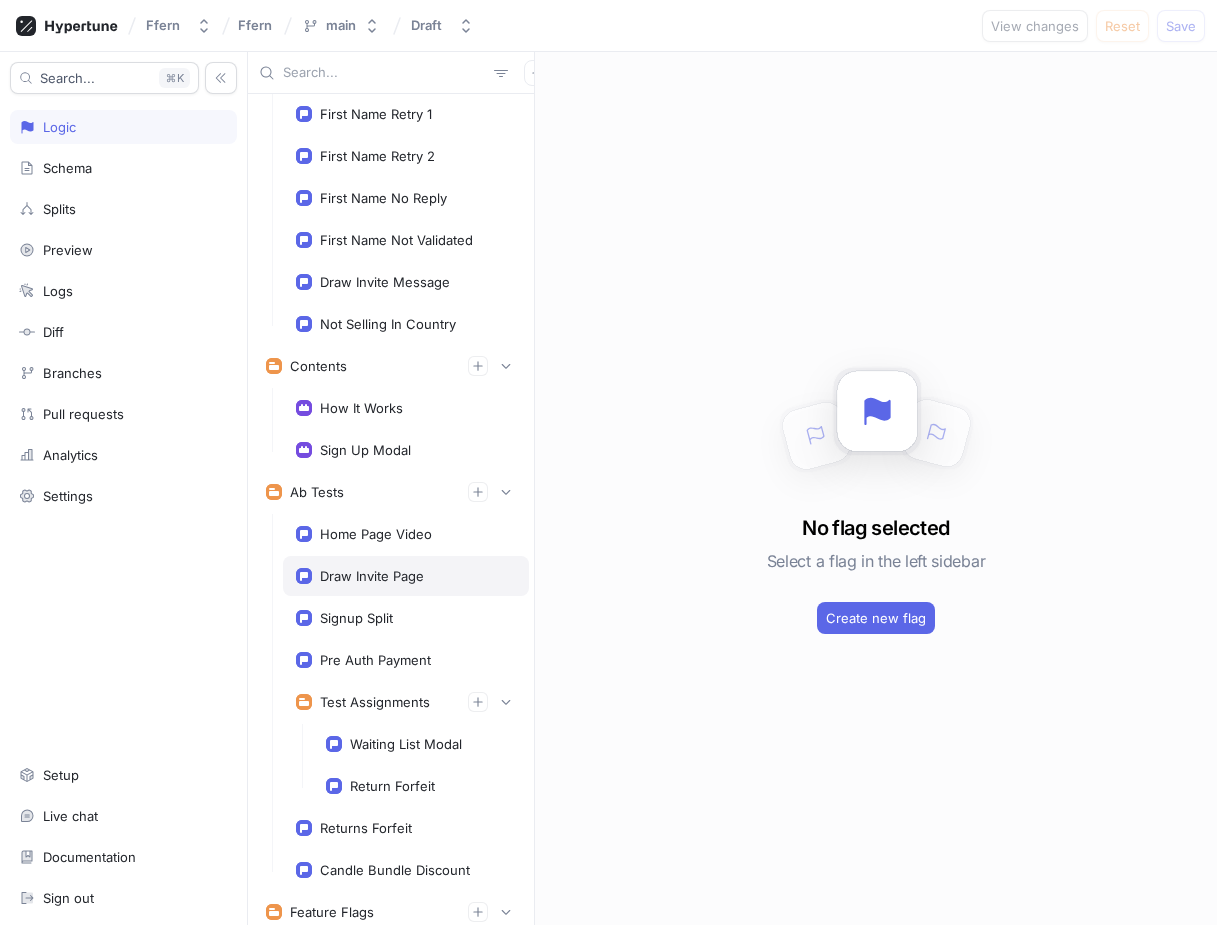 scroll, scrollTop: 153, scrollLeft: 0, axis: vertical 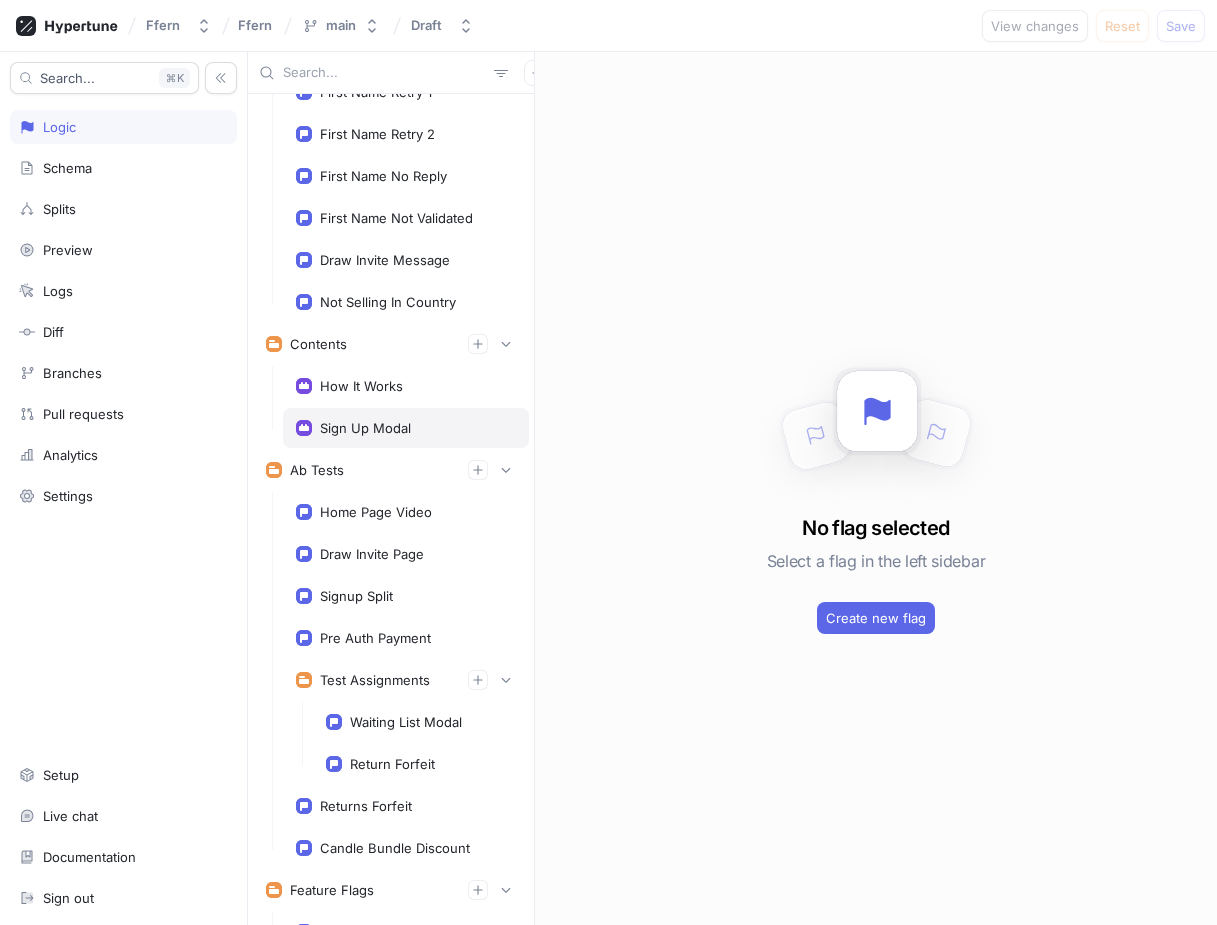 click on "Sign Up Modal" at bounding box center [406, 428] 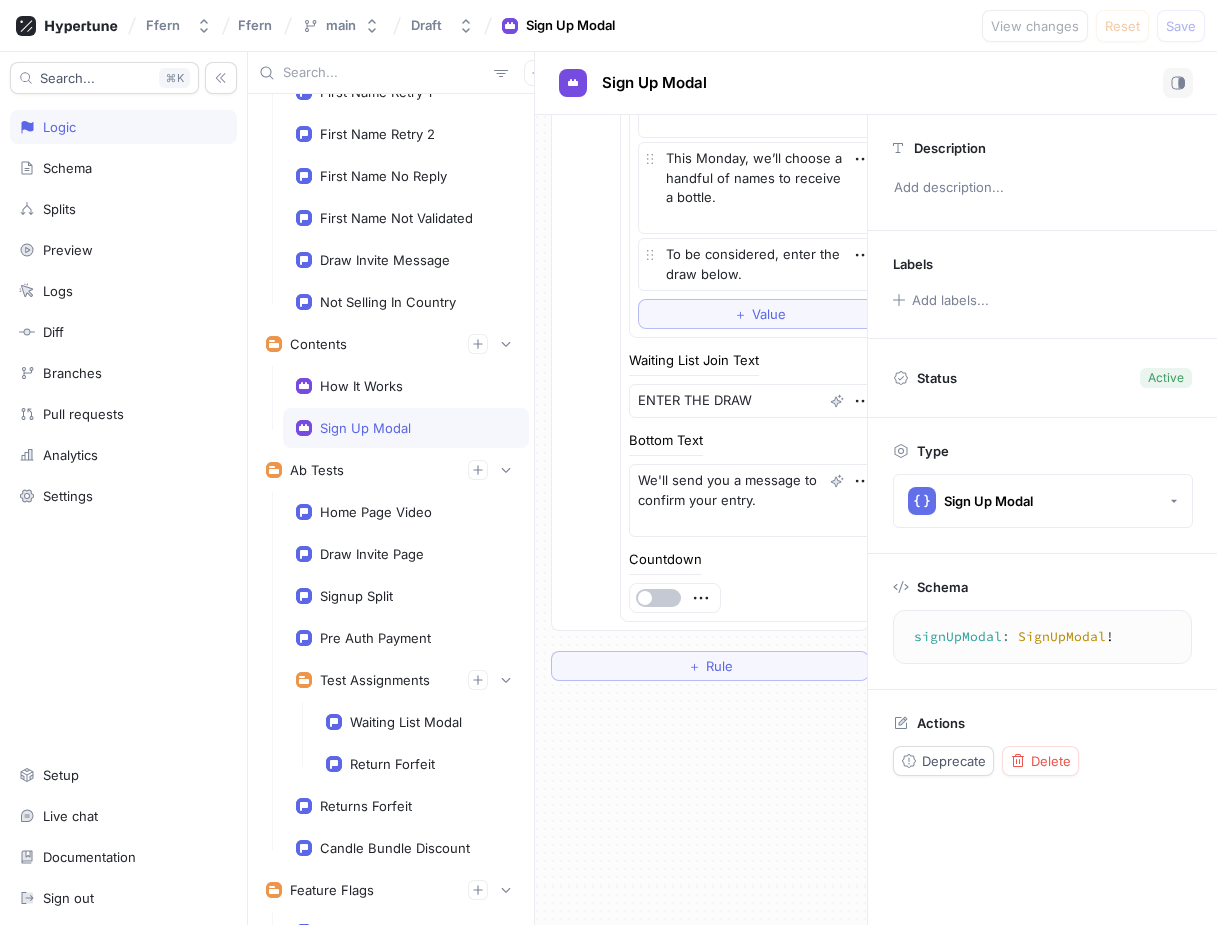 scroll, scrollTop: 1045, scrollLeft: 0, axis: vertical 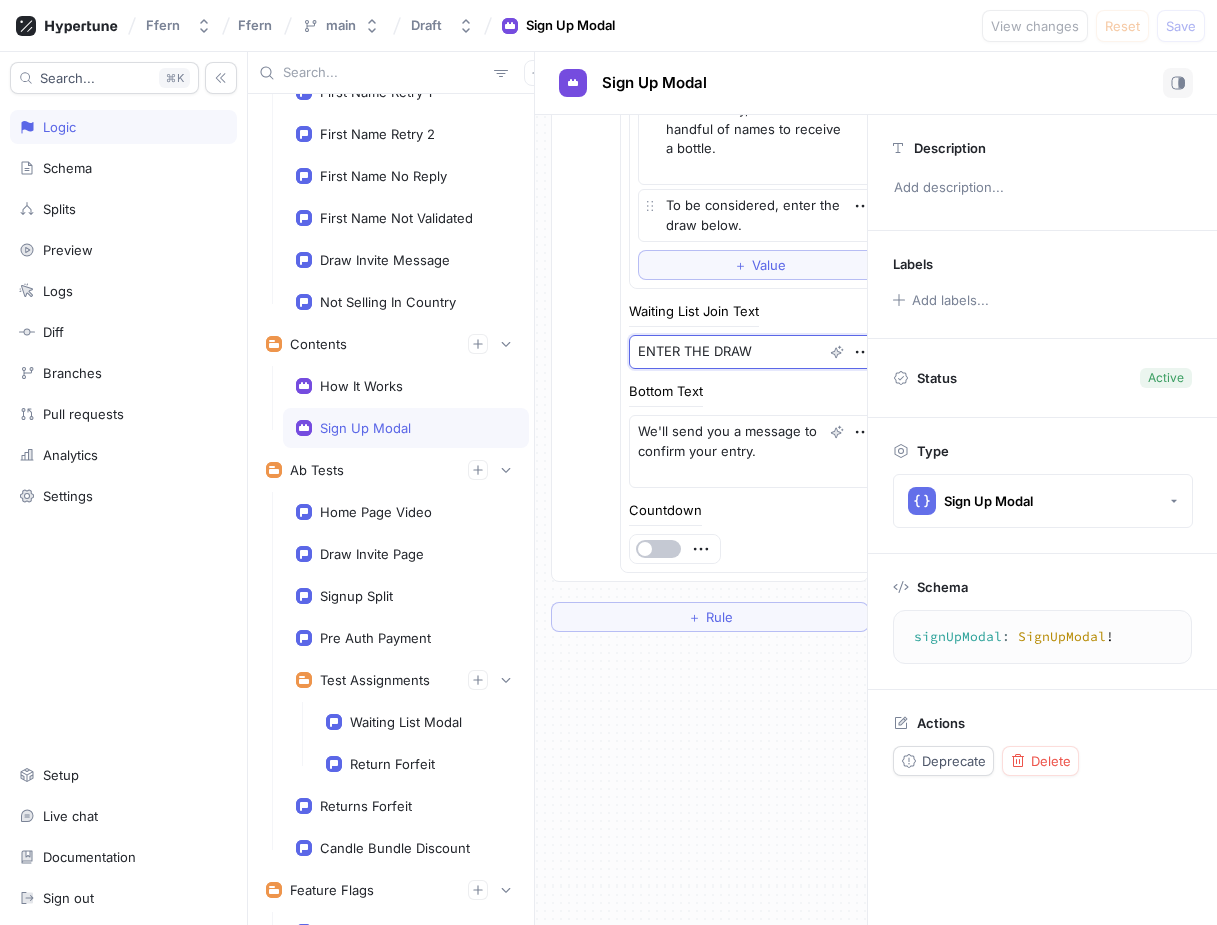 click on "ENTER THE DRAW" at bounding box center (755, 352) 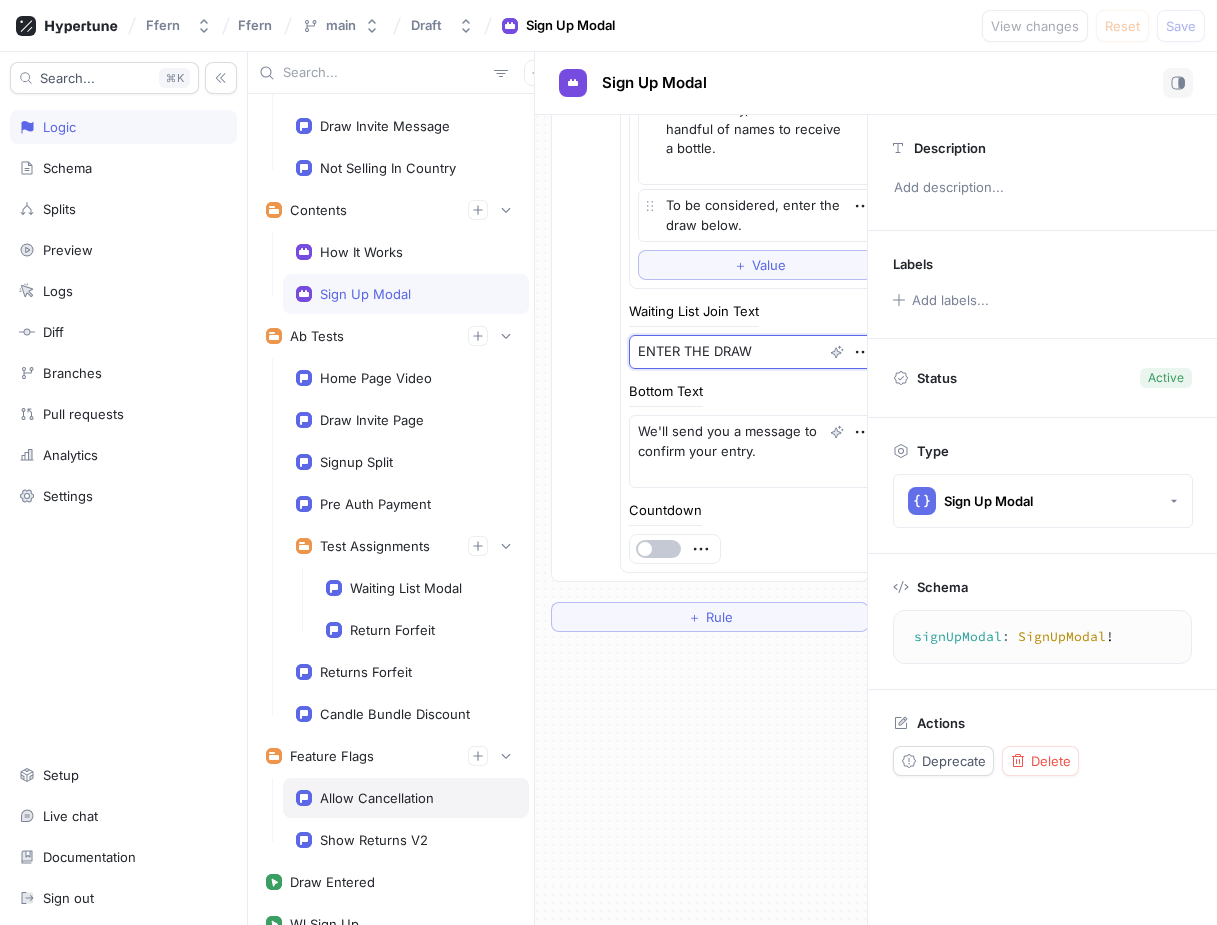 scroll, scrollTop: 267, scrollLeft: 0, axis: vertical 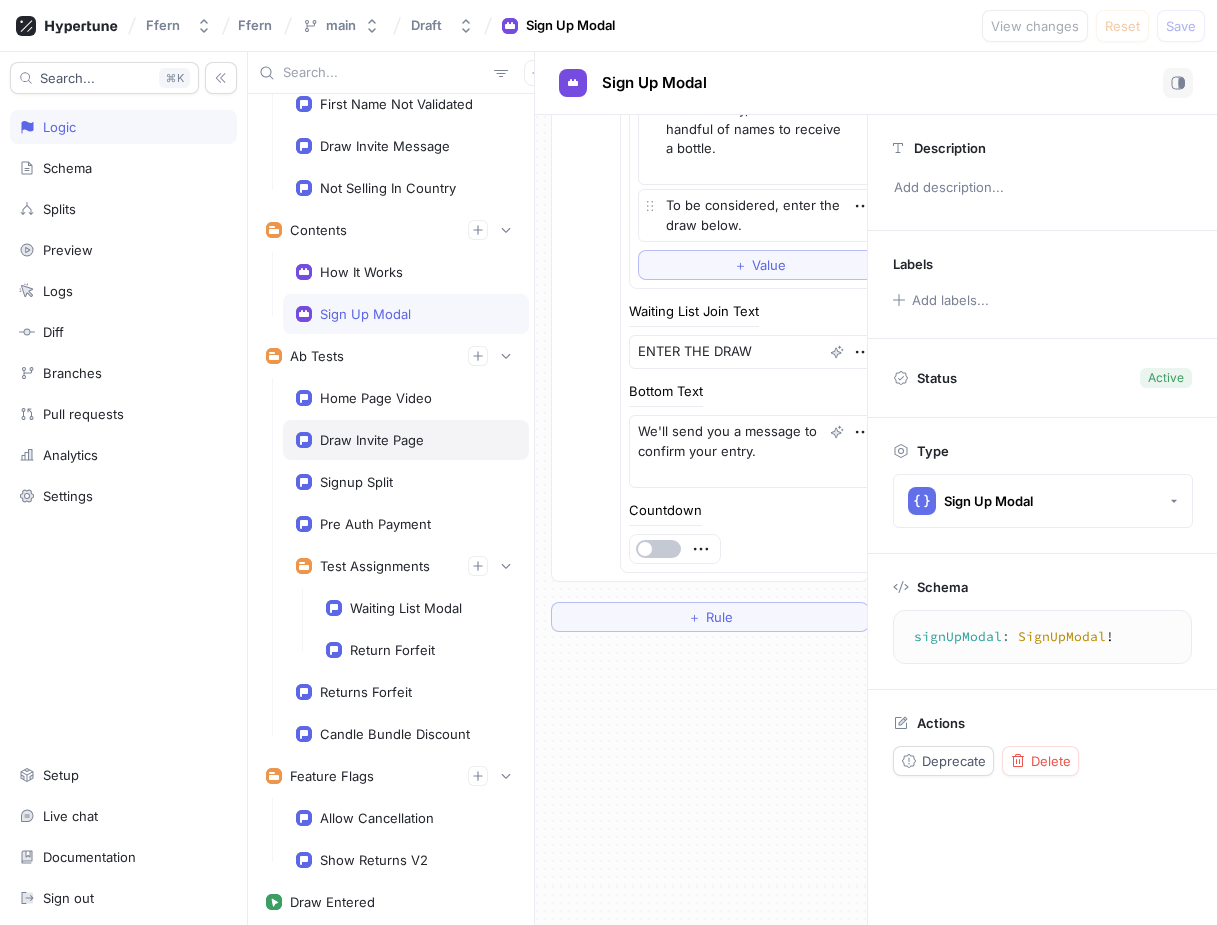 click on "Draw Invite Page" at bounding box center (372, 440) 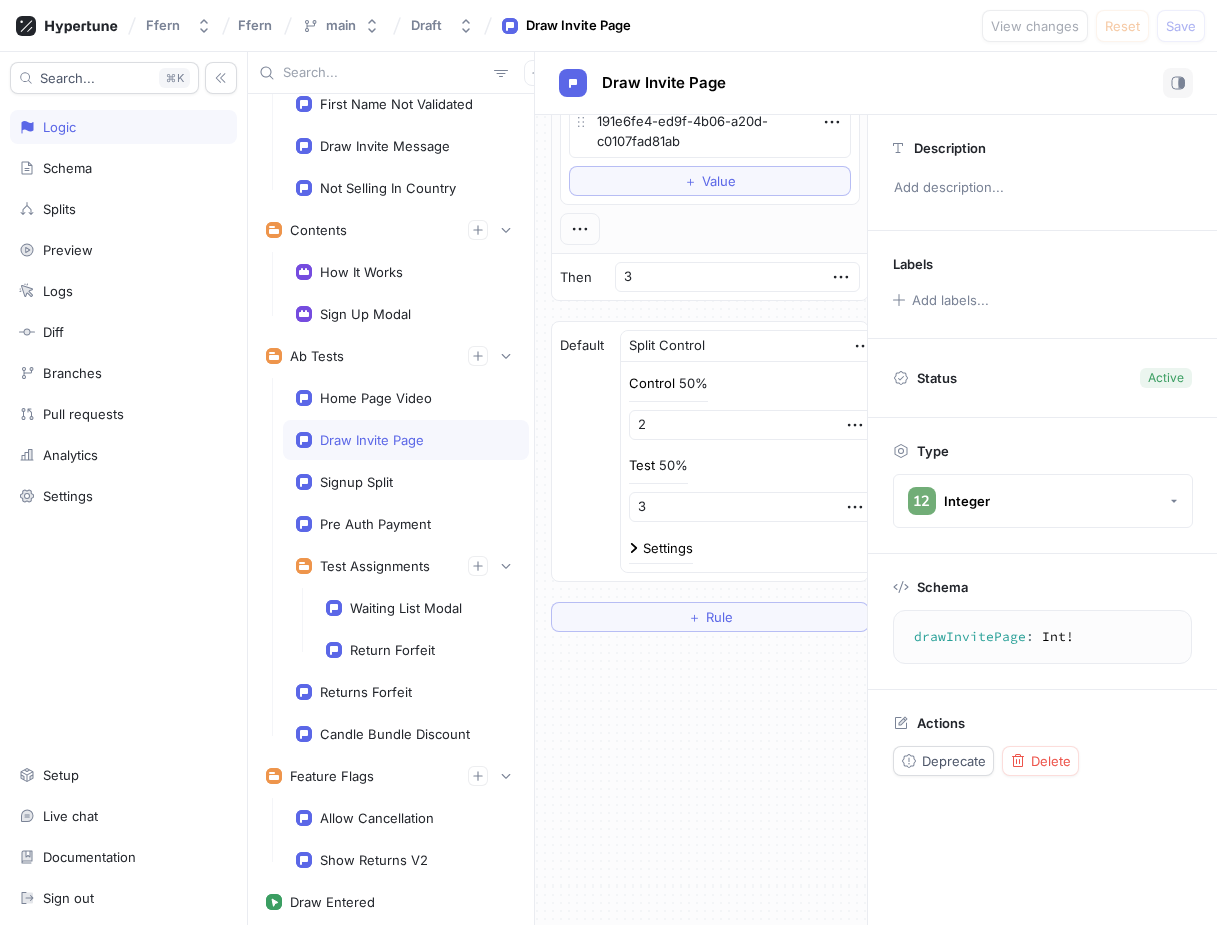 type on "x" 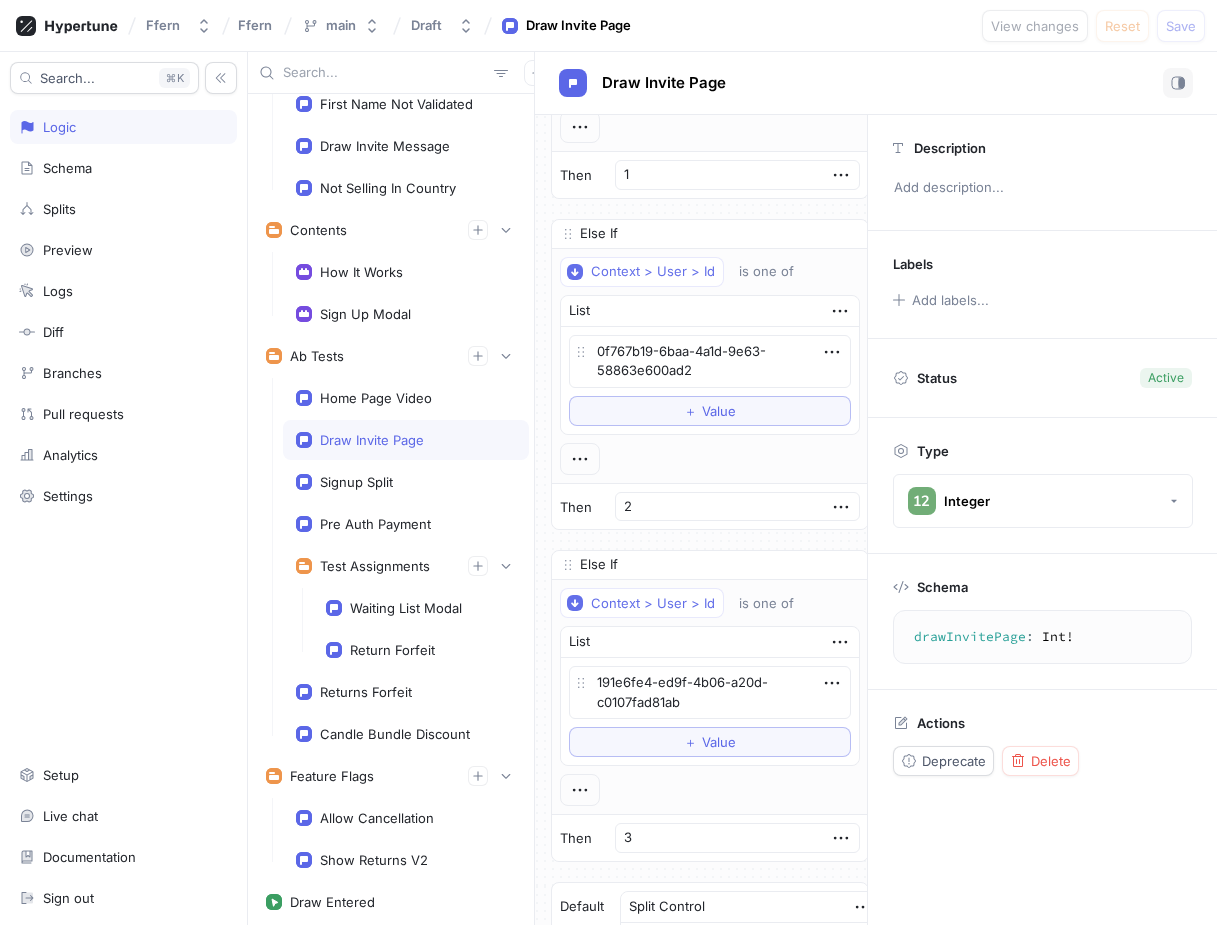 scroll, scrollTop: 805, scrollLeft: 0, axis: vertical 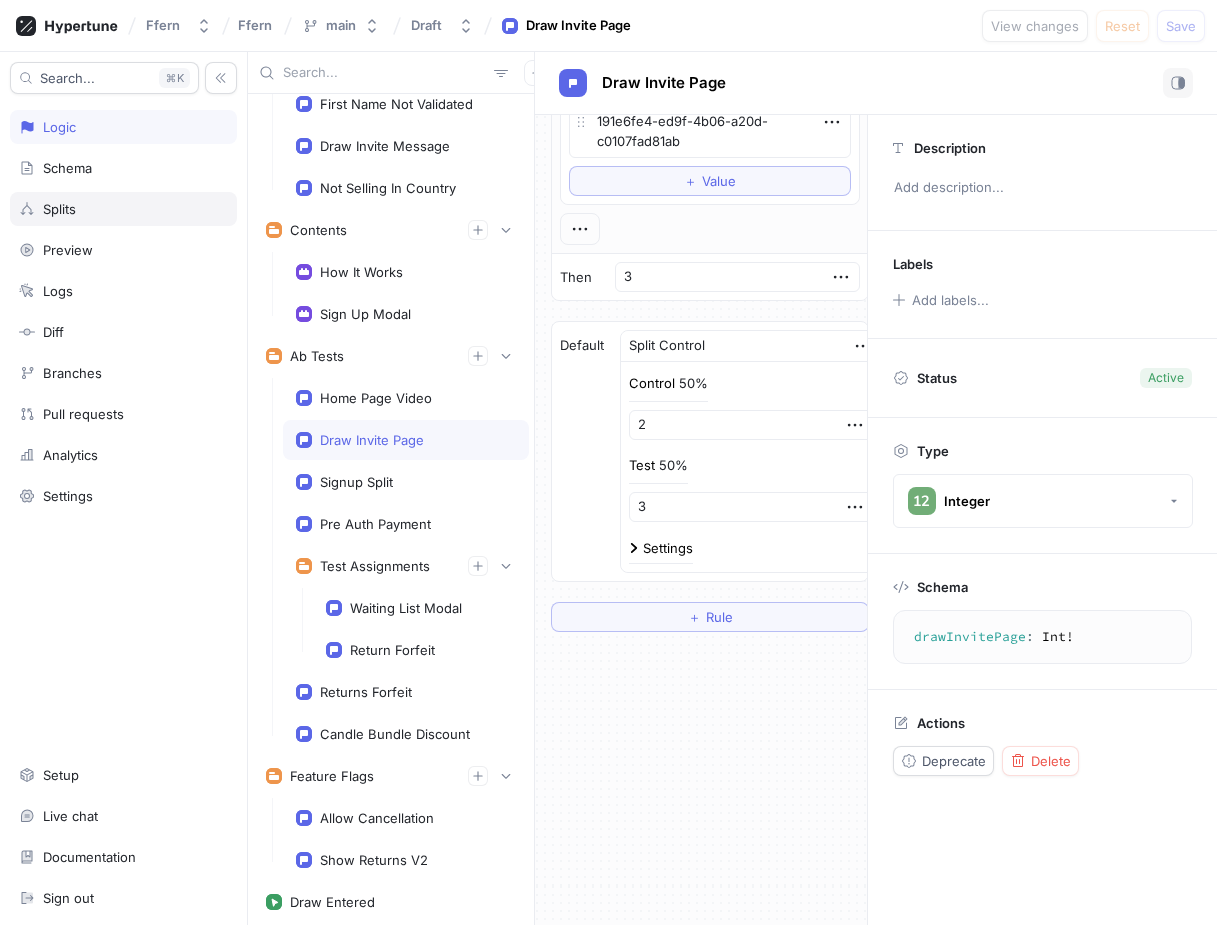 click on "Splits" at bounding box center [123, 209] 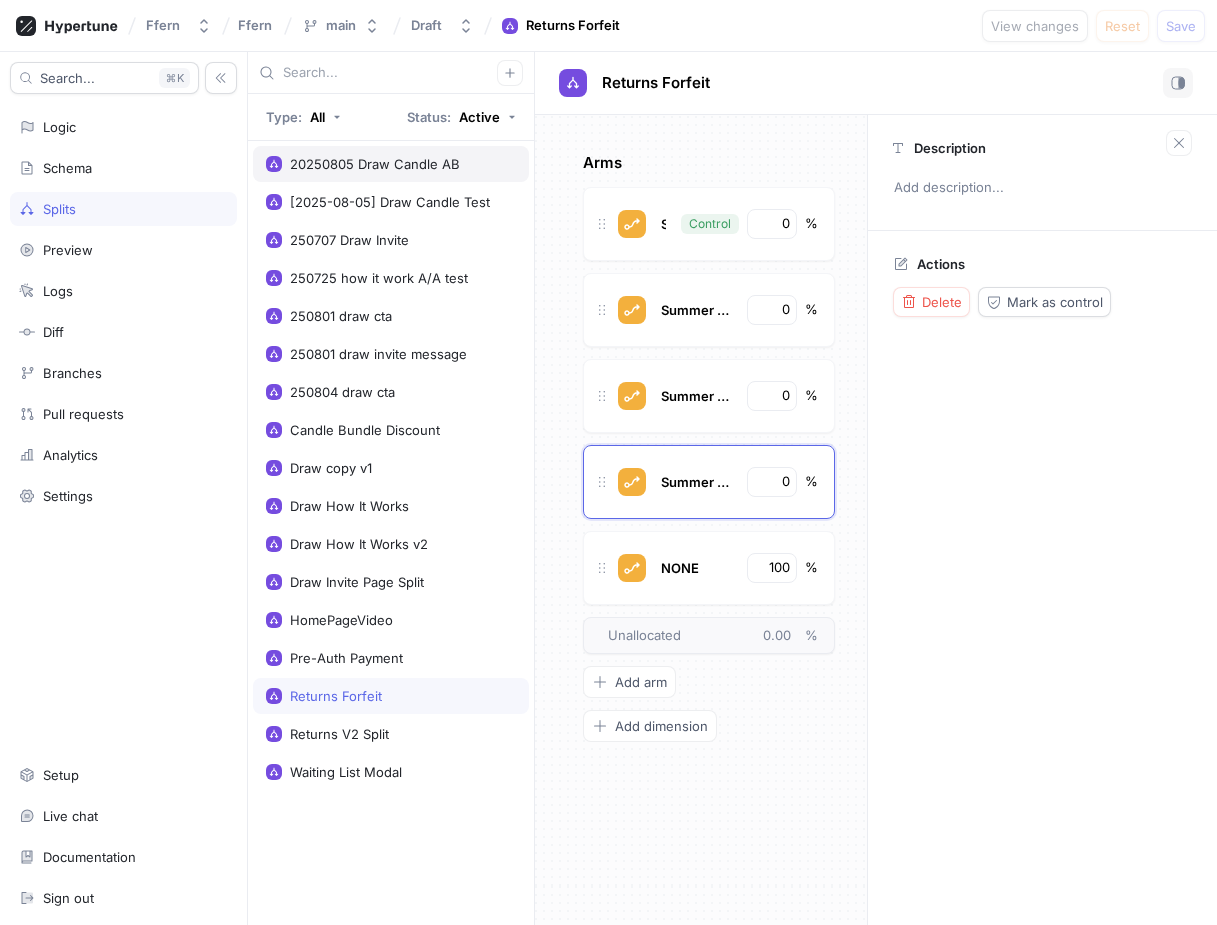 click on "20250805 Draw Candle AB" at bounding box center (375, 164) 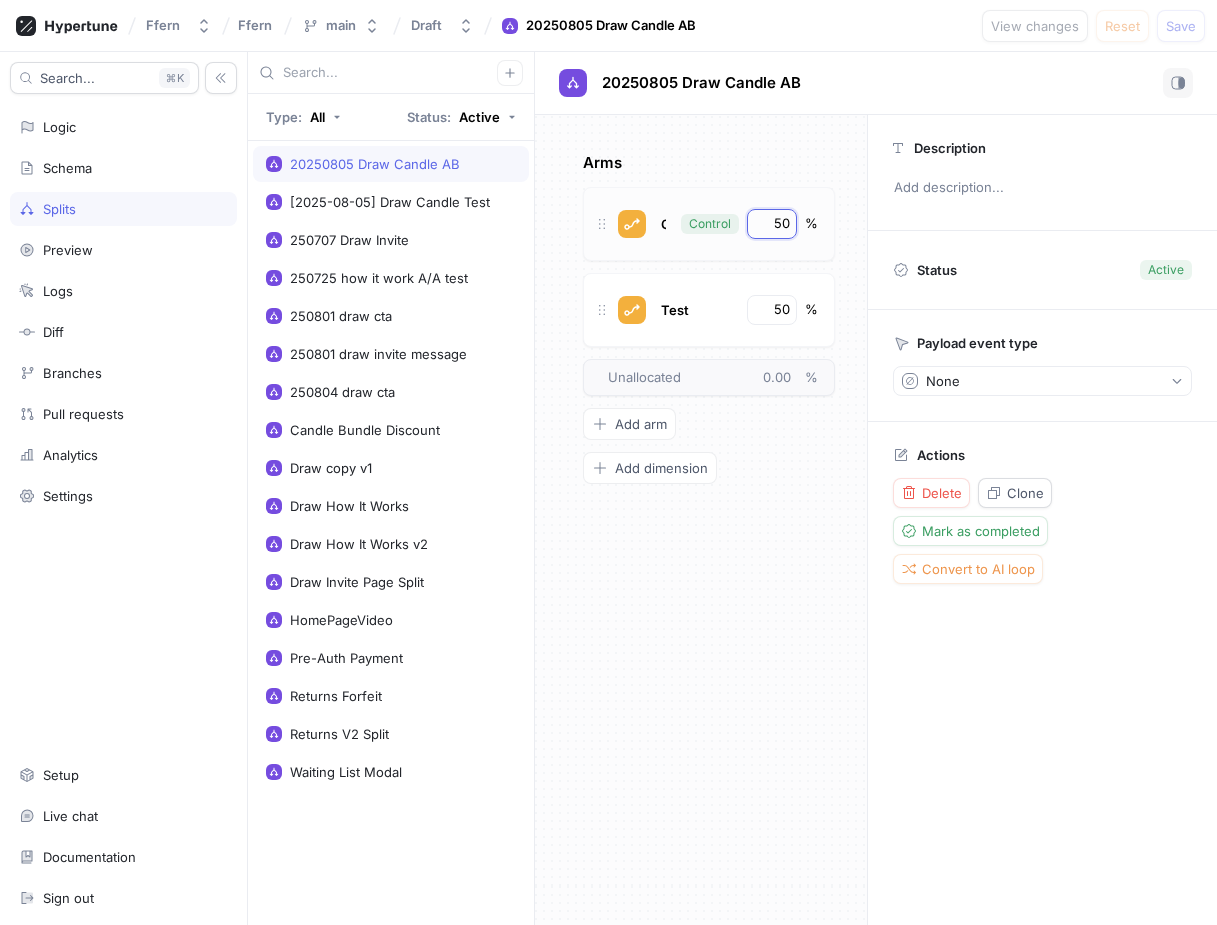 click on "50" at bounding box center (773, 224) 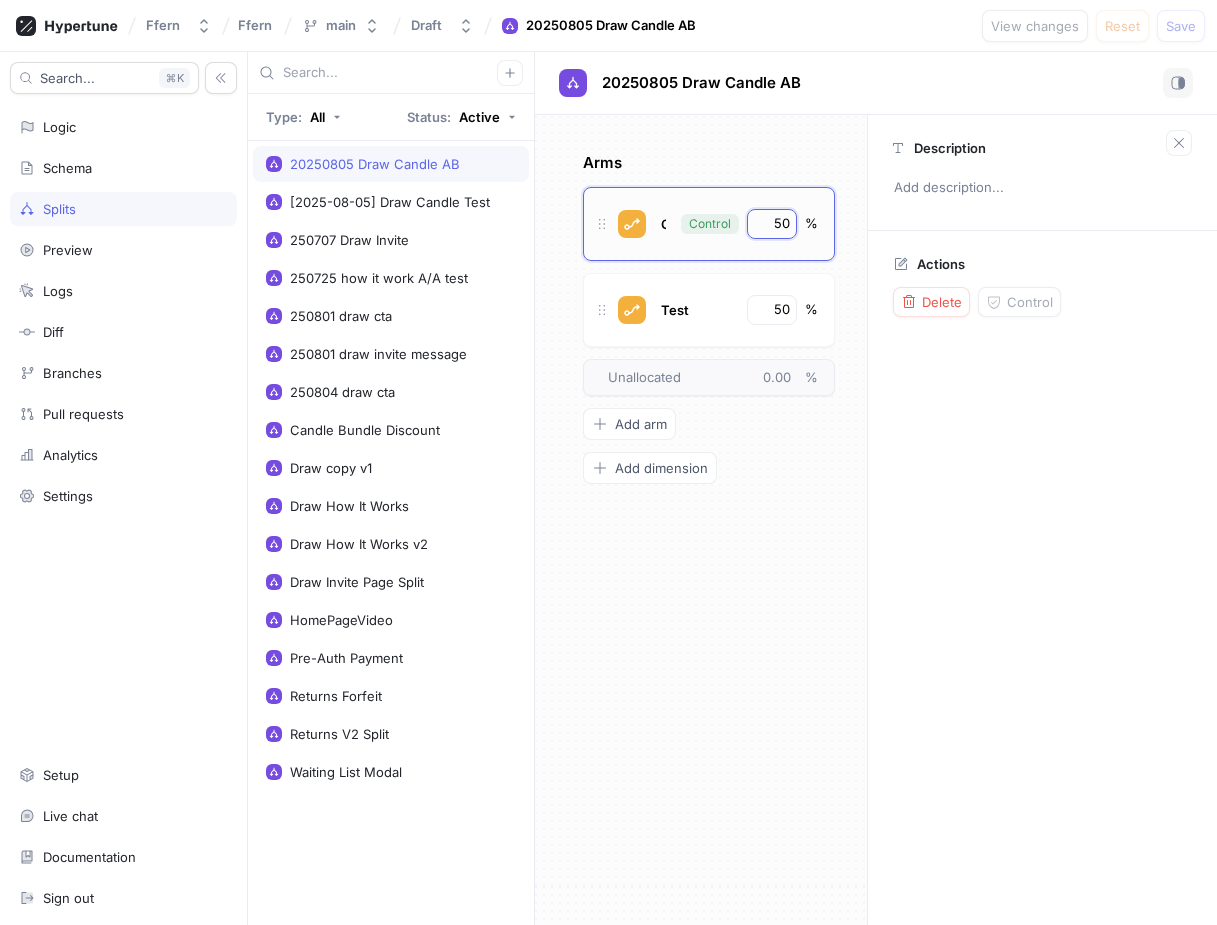 click on "50" at bounding box center [773, 224] 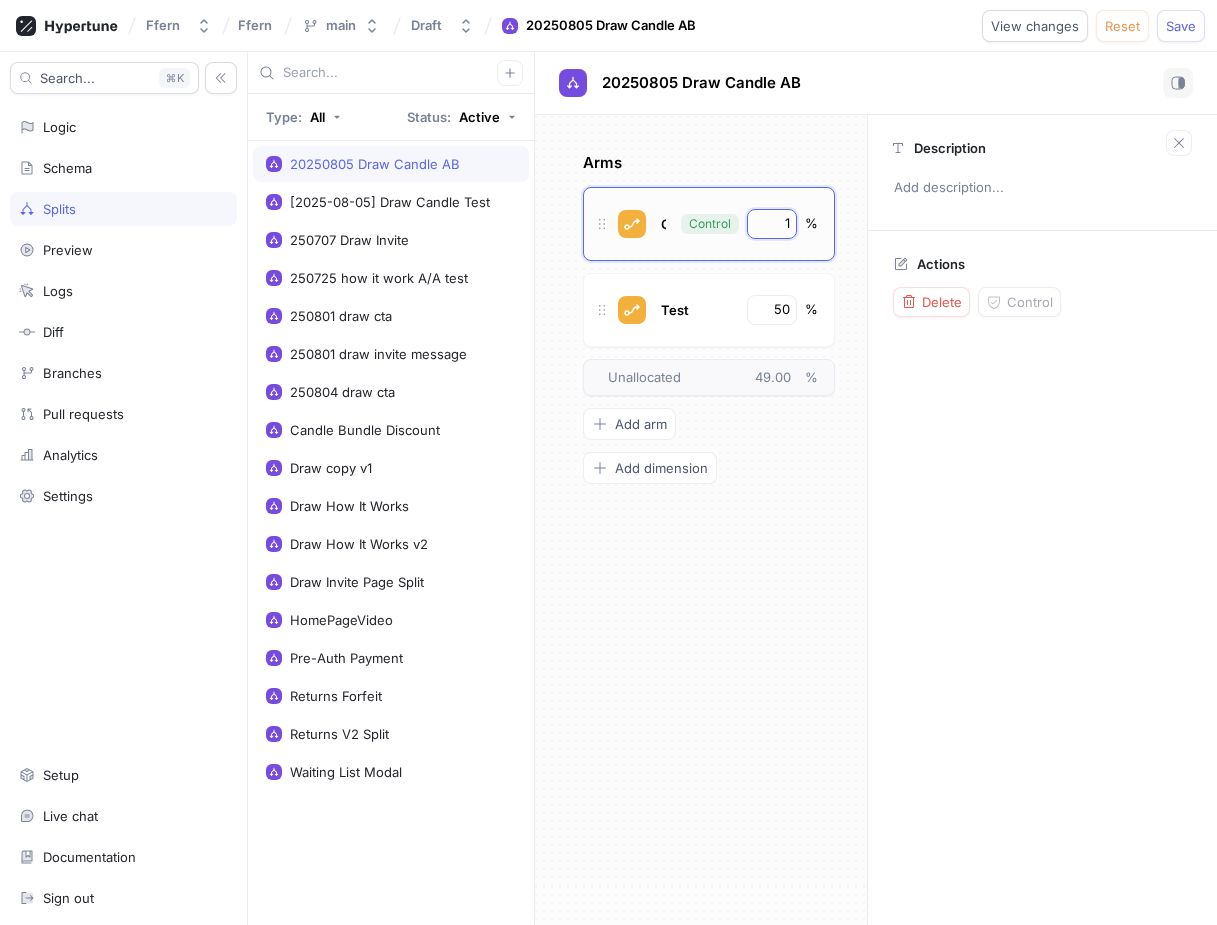 type on "10" 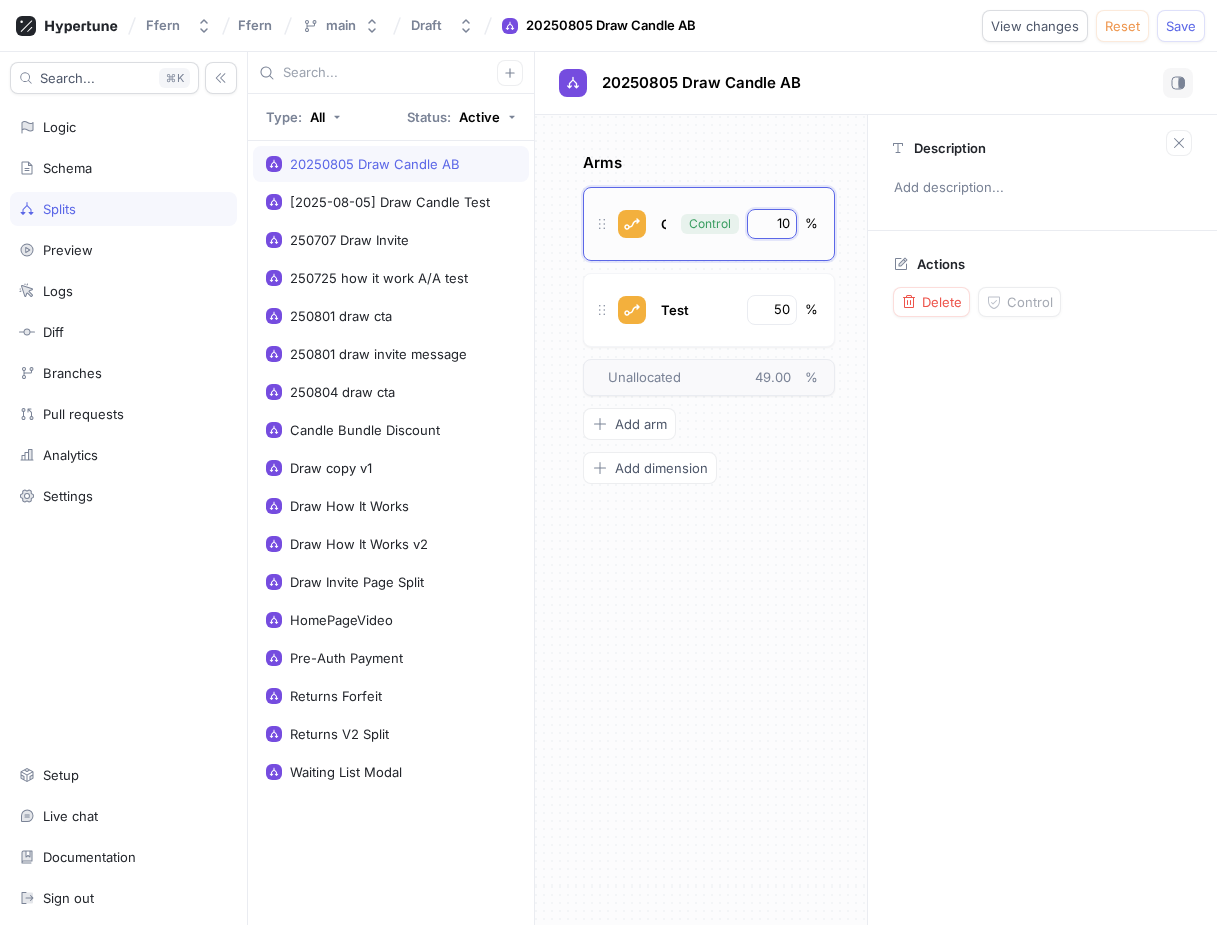 type on "x" 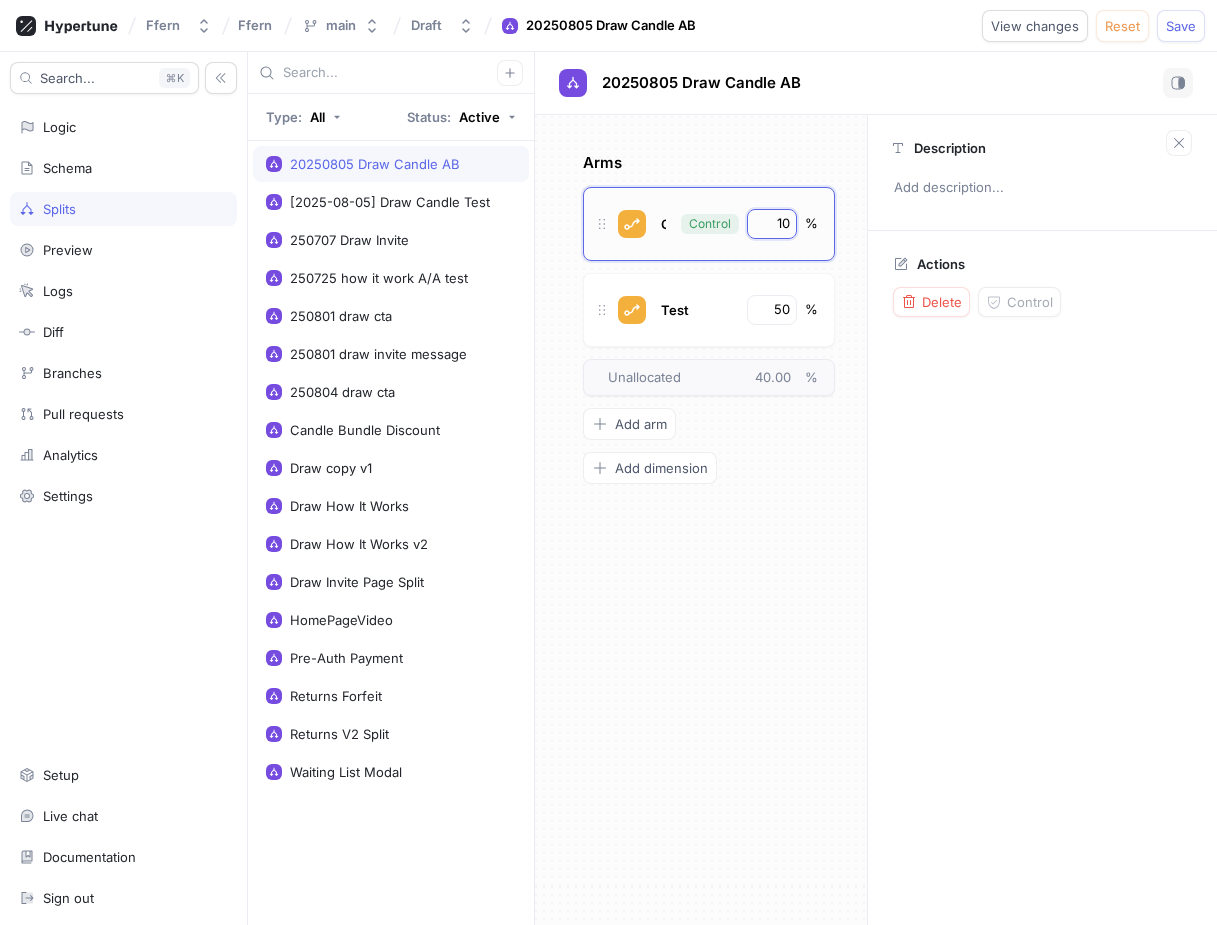 type on "100" 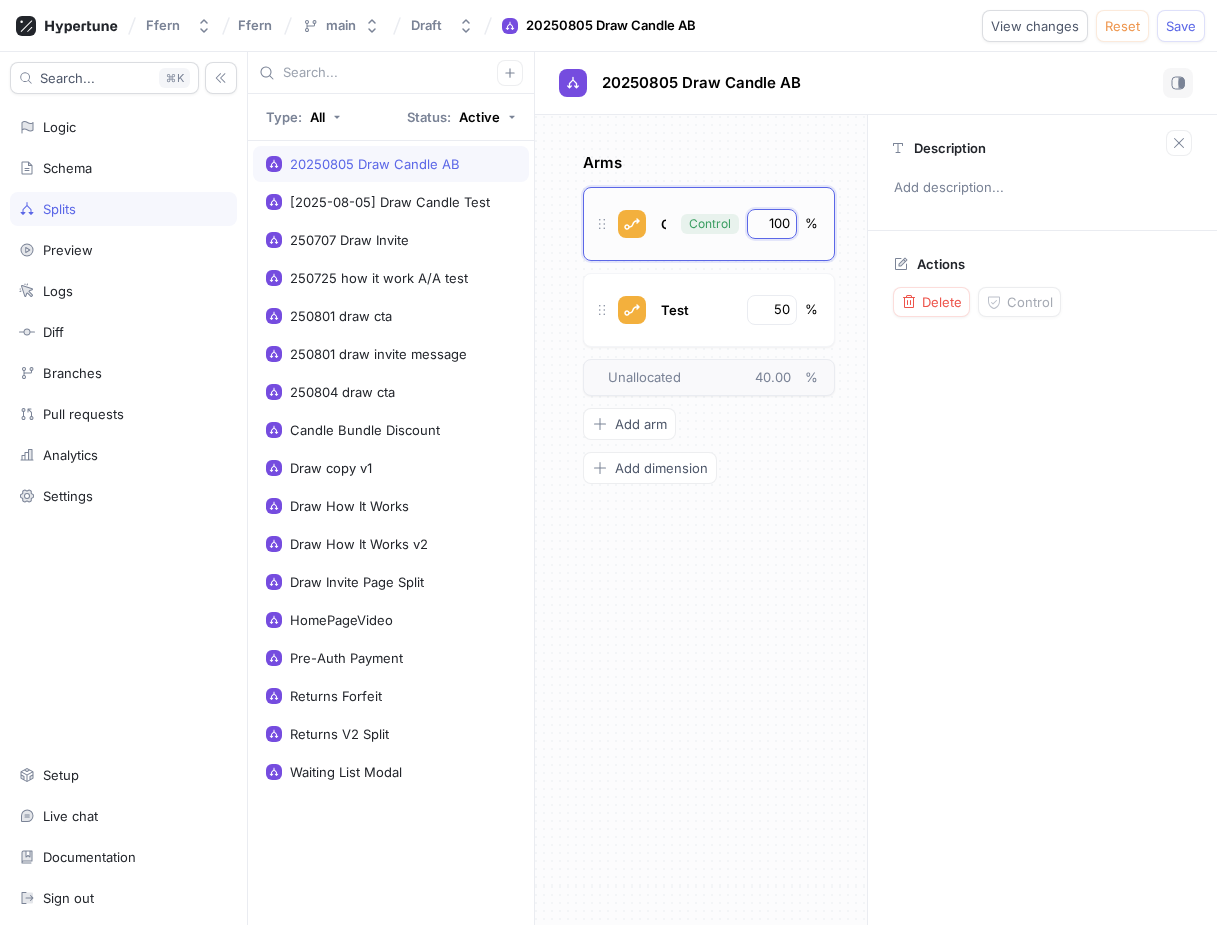 type on "x" 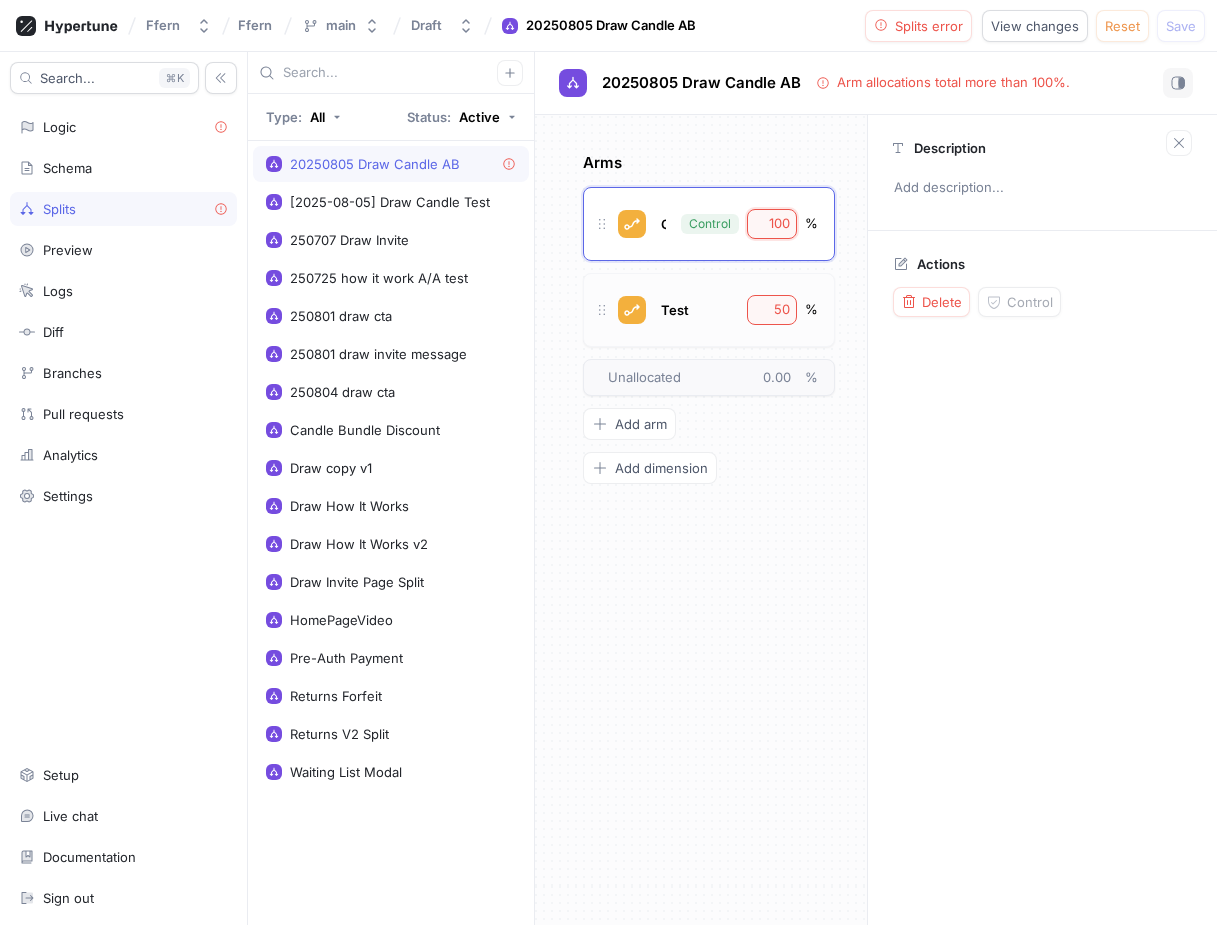 type on "100" 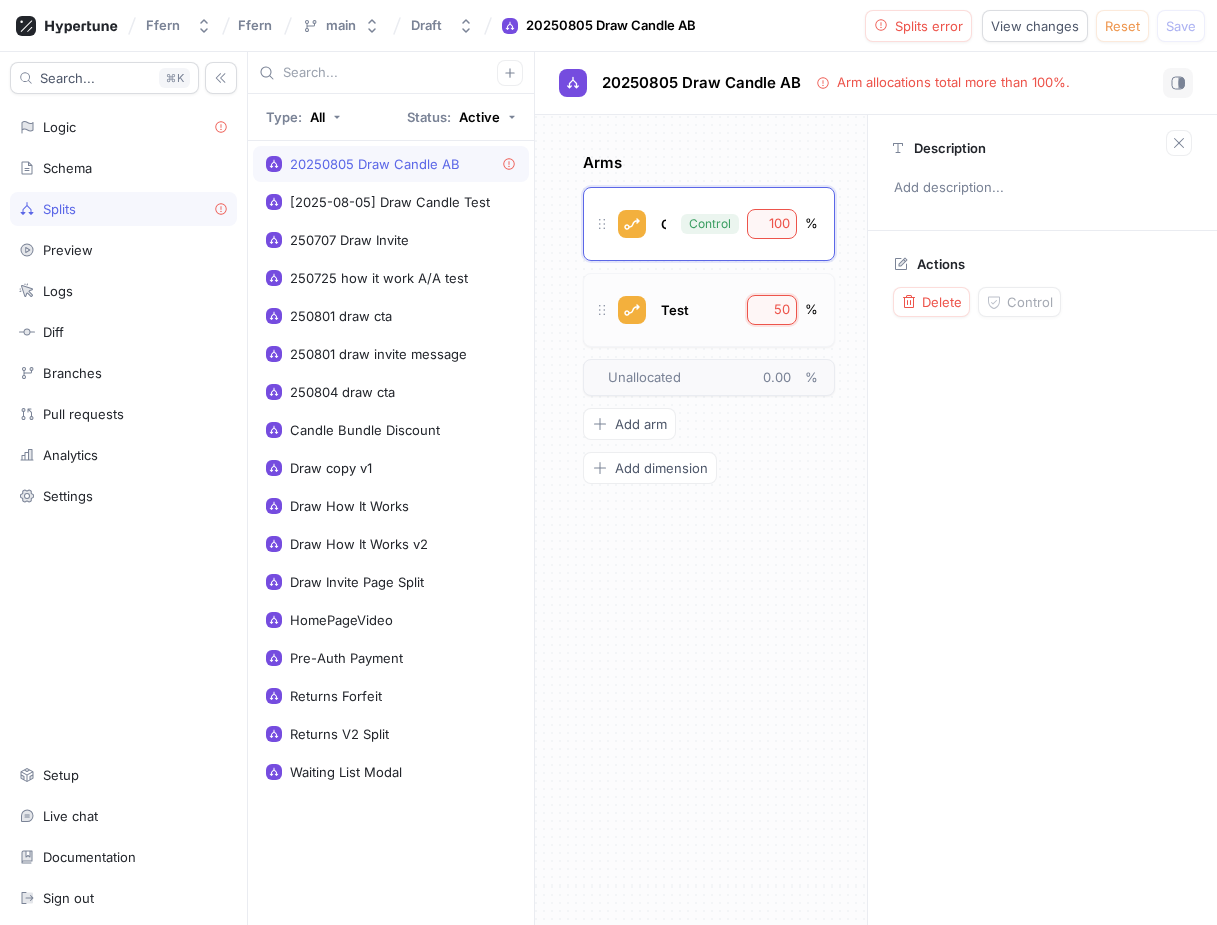 click on "50" at bounding box center [773, 310] 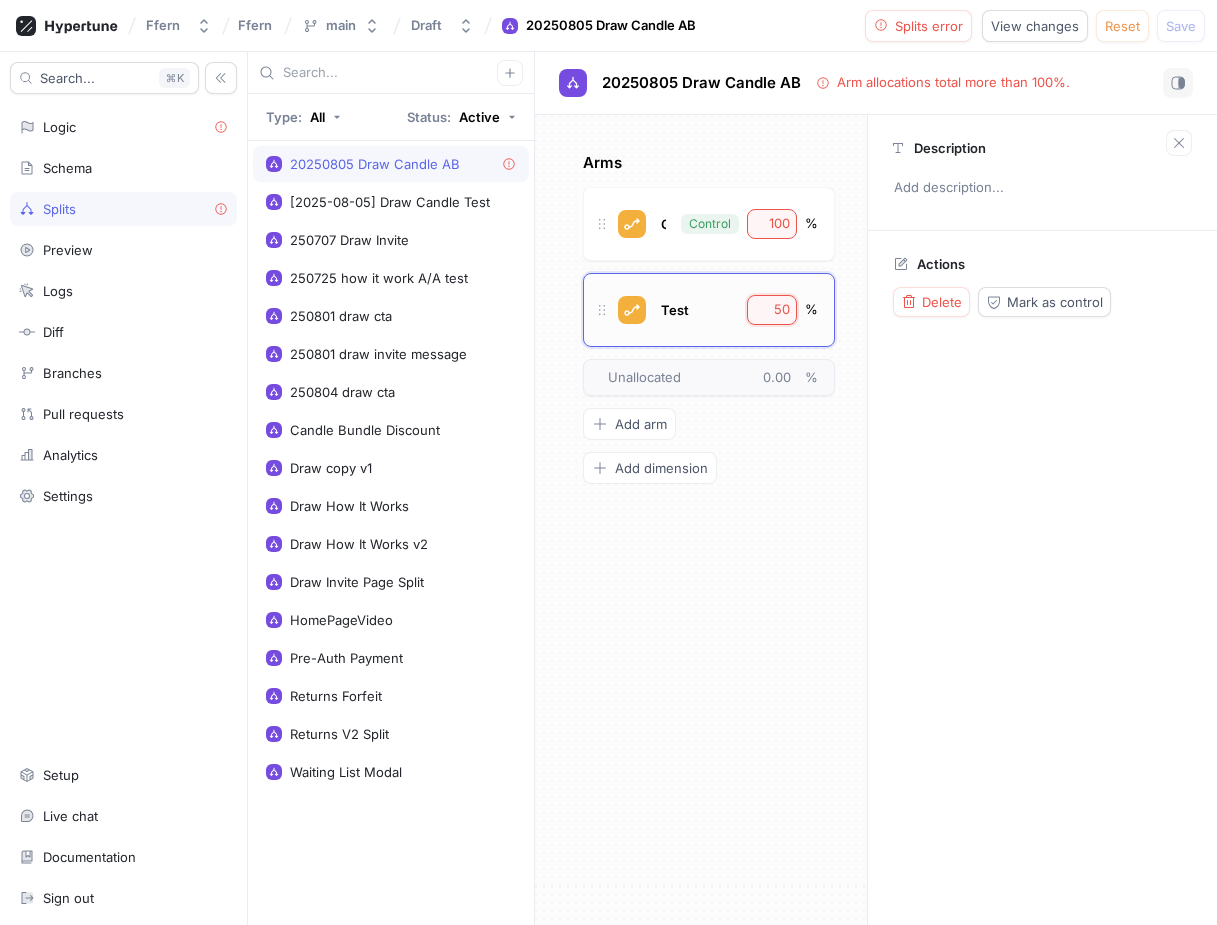 type on "x" 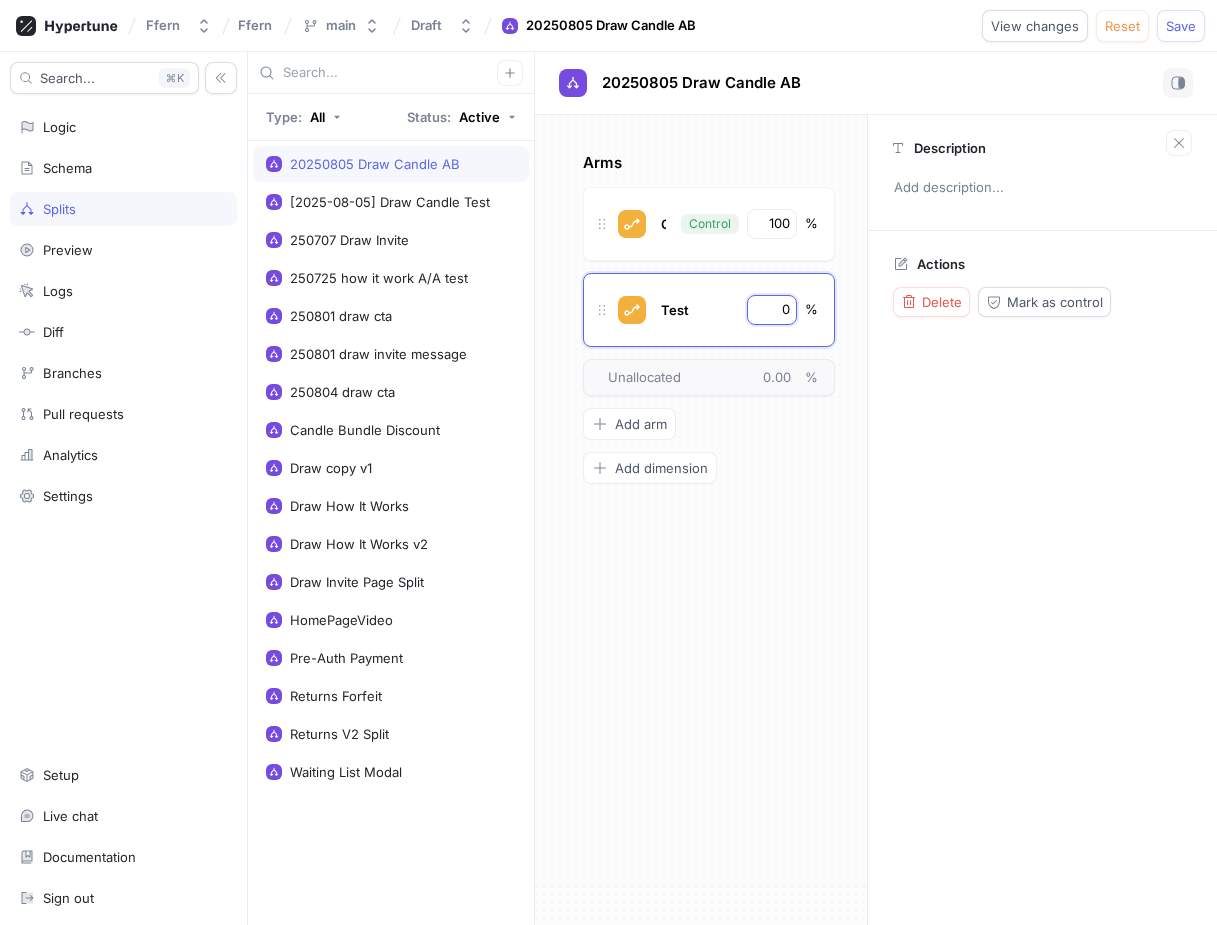 type on "0" 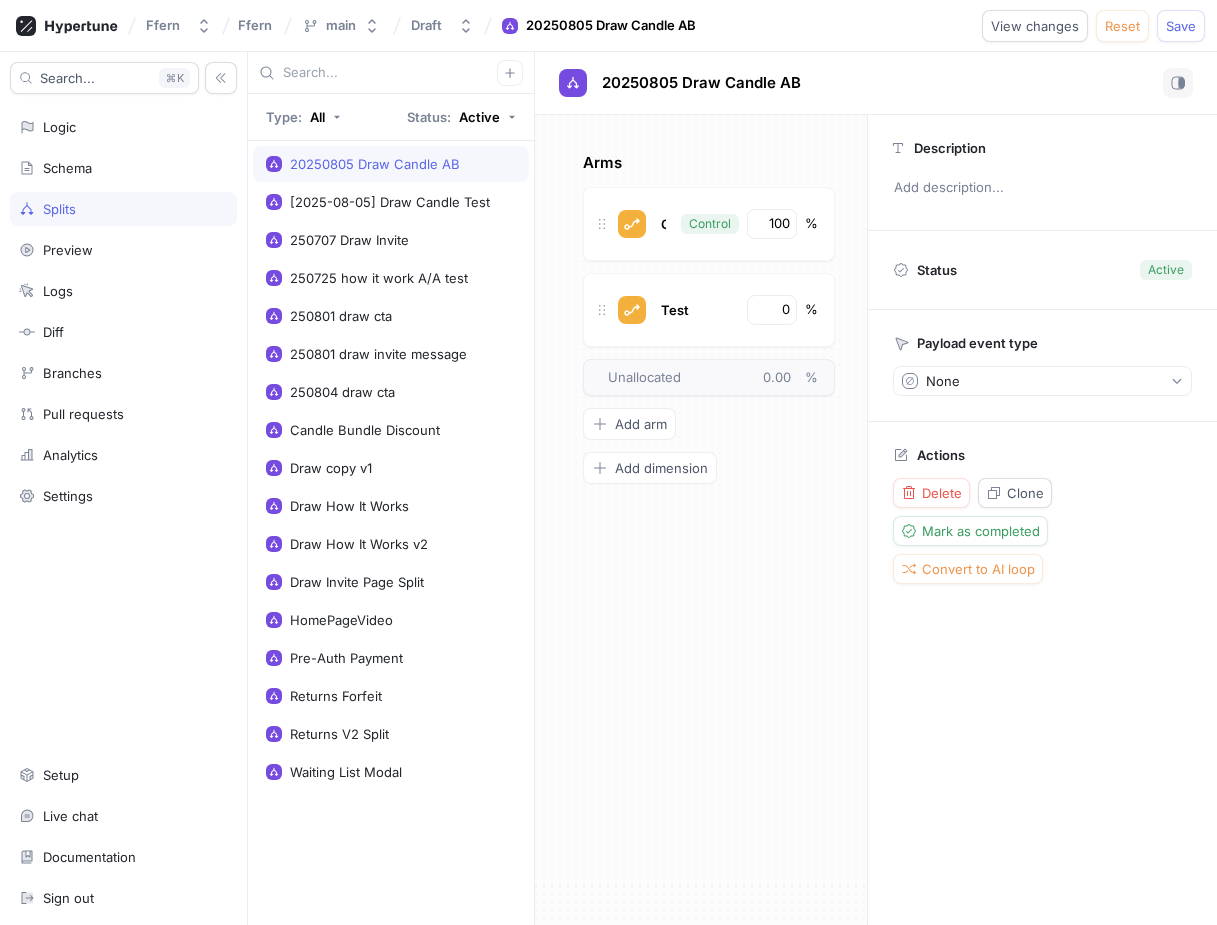 click on "Arms Control Control 100 % Test 0 %
To pick up a draggable item, press the space bar.
While dragging, use the arrow keys to move the item.
Press space again to drop the item in its new position, or press escape to cancel.
Unallocated  0.00 % Add arm Add dimension" at bounding box center (701, 520) 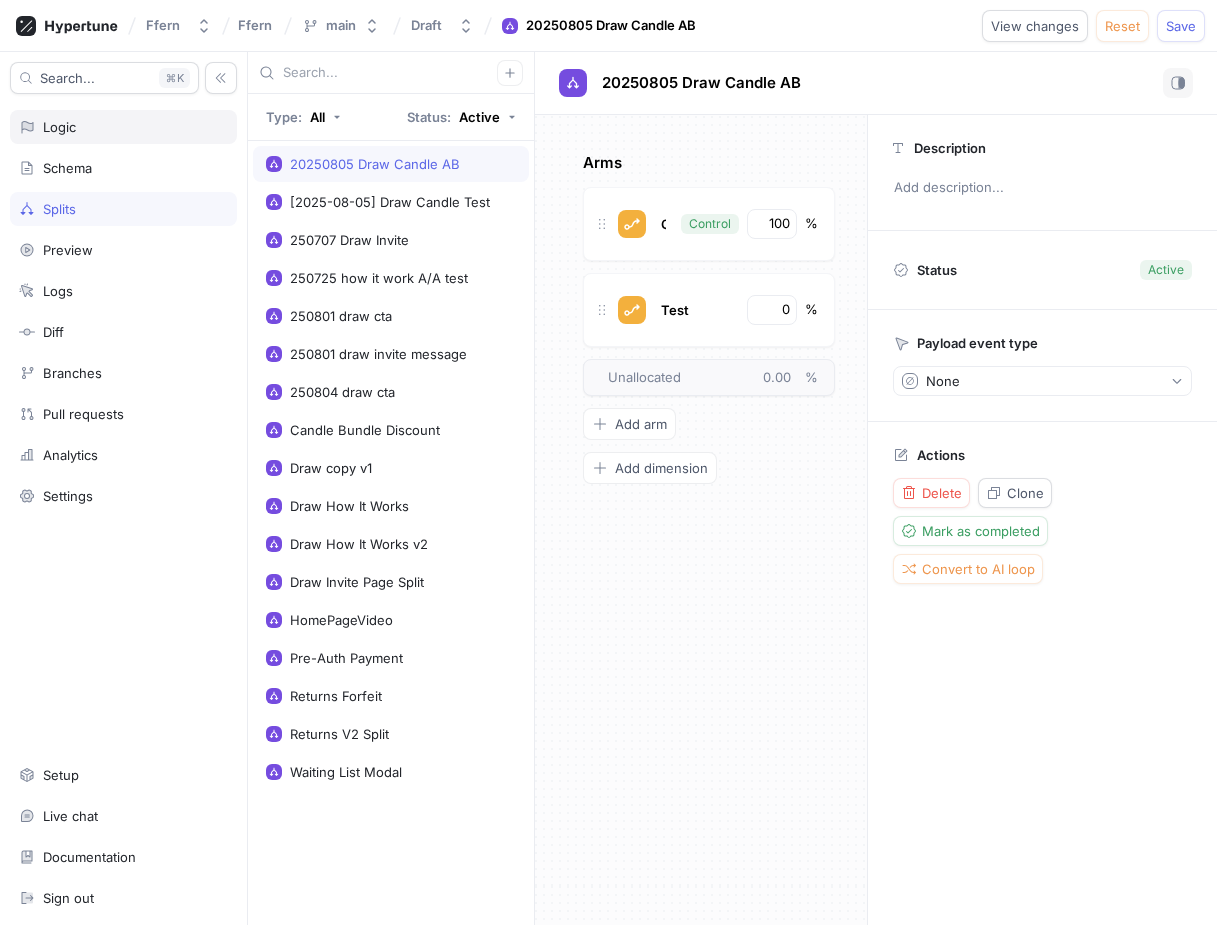 click on "Logic" at bounding box center [123, 127] 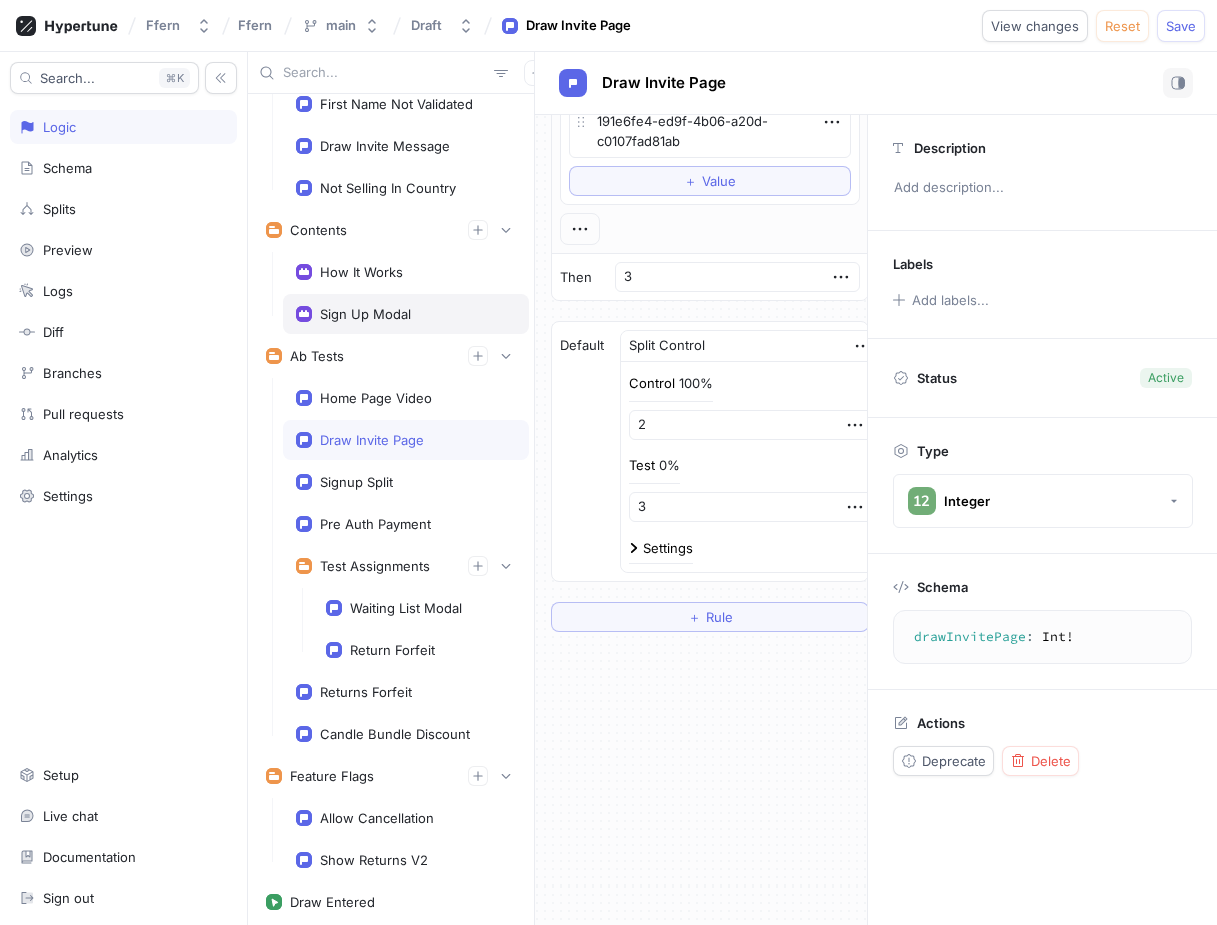 scroll, scrollTop: 0, scrollLeft: 0, axis: both 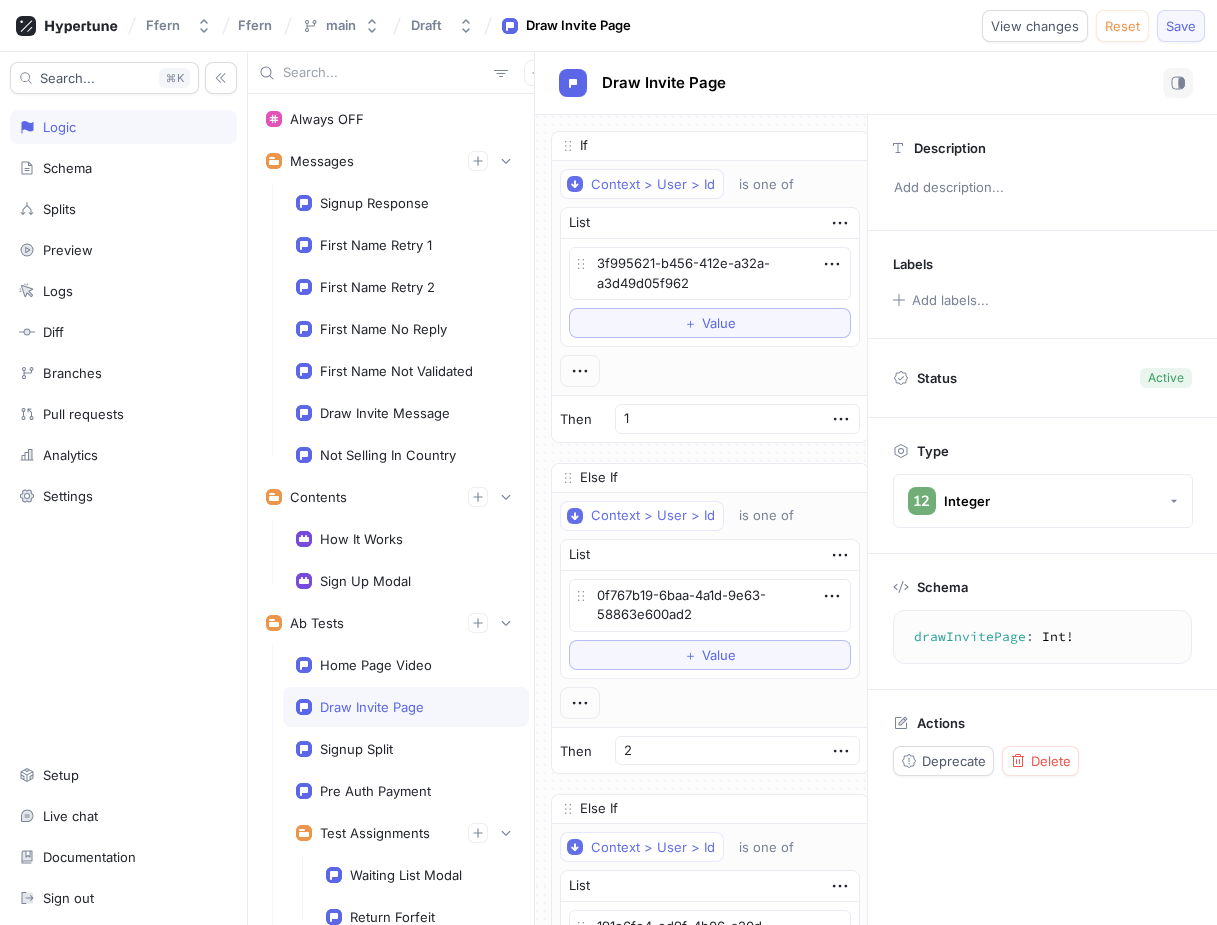 click on "Save" at bounding box center (1181, 26) 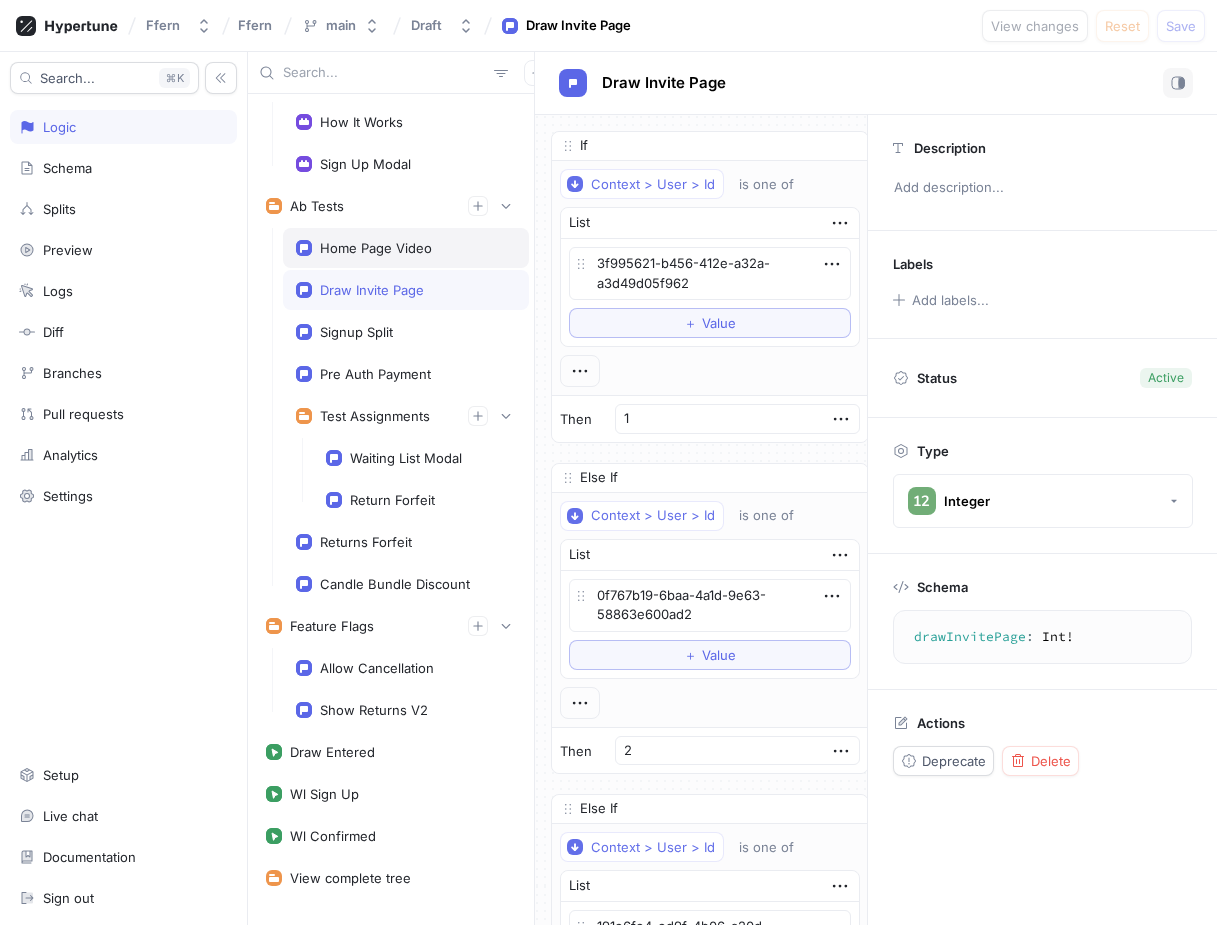 scroll, scrollTop: 409, scrollLeft: 0, axis: vertical 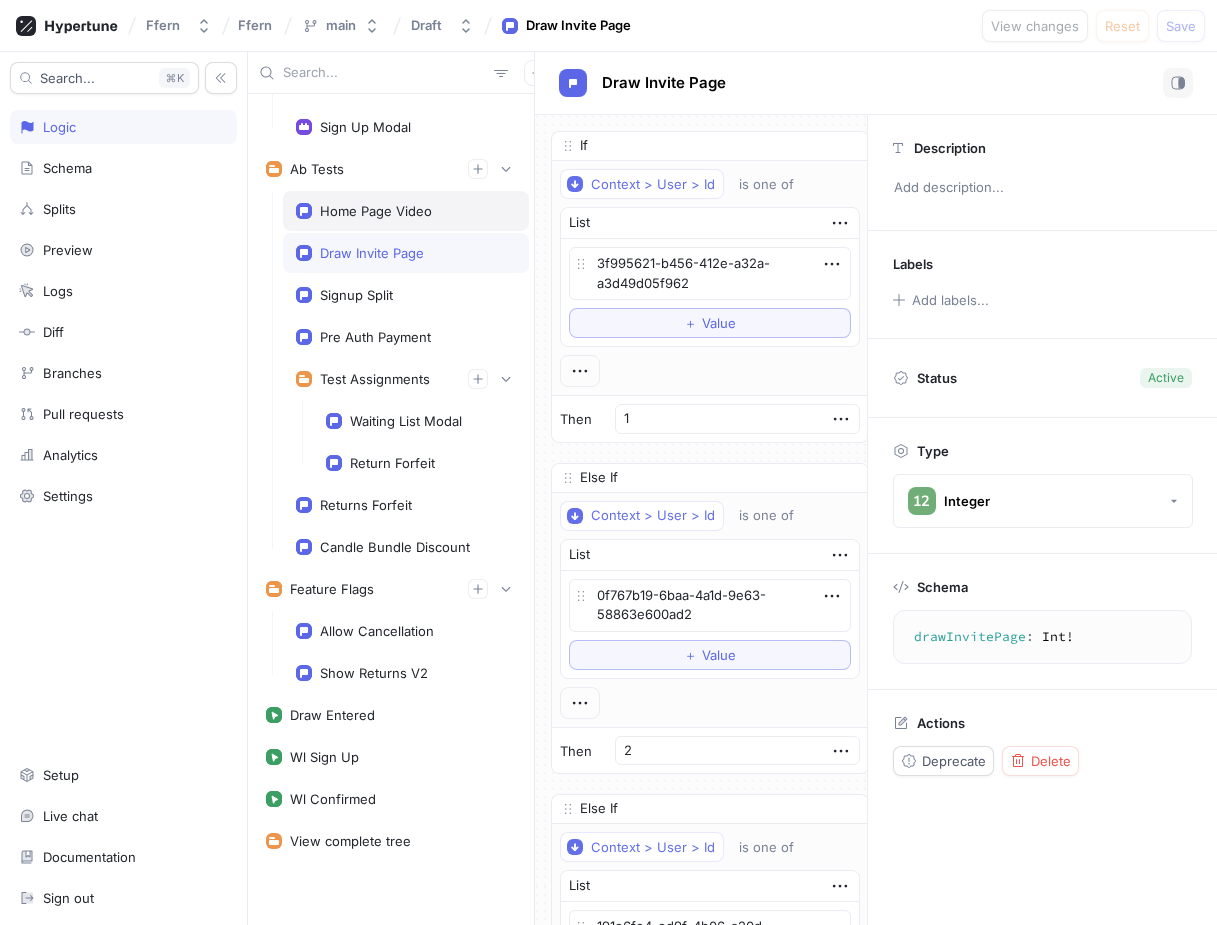 click on "Home Page Video" at bounding box center (376, 211) 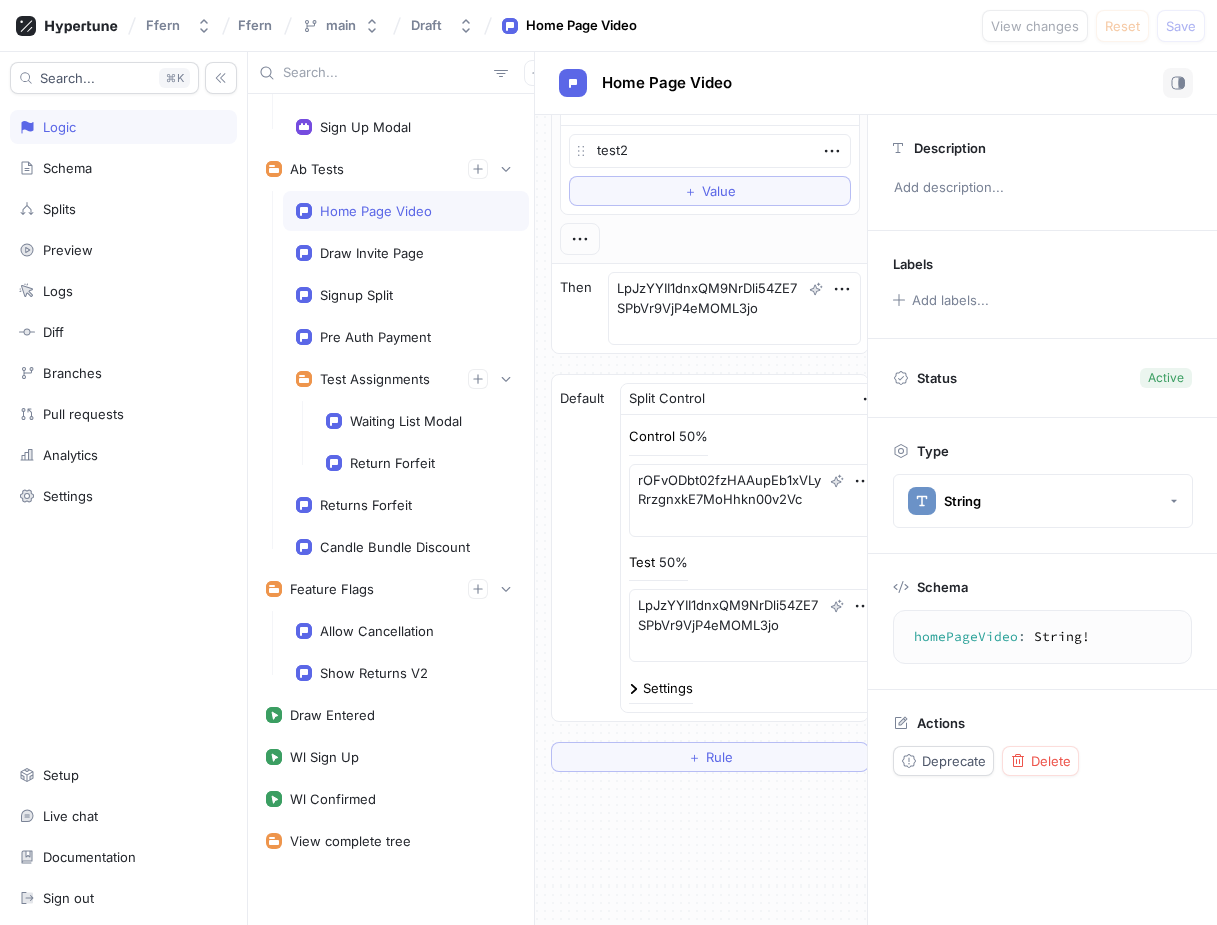 scroll, scrollTop: 405, scrollLeft: 0, axis: vertical 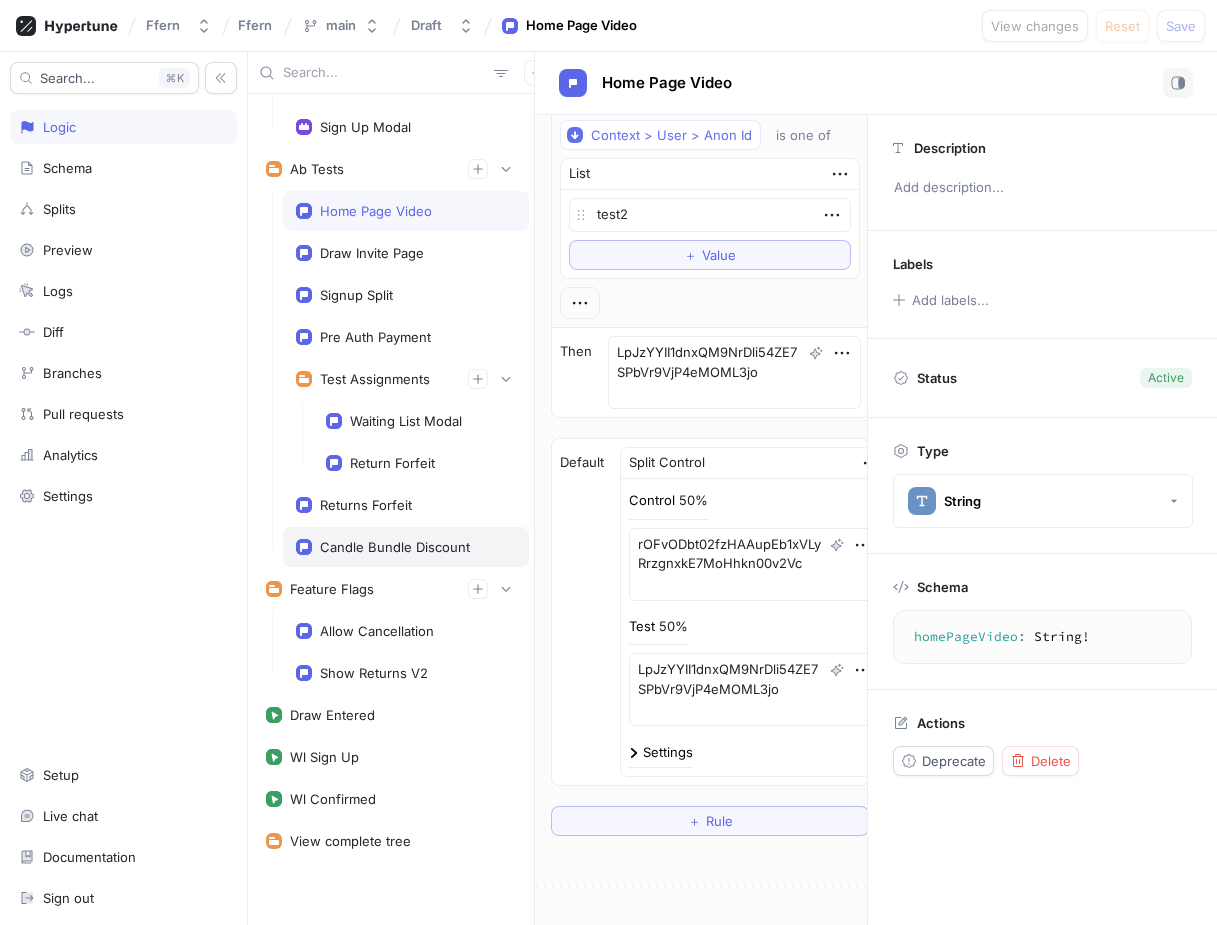 click on "Candle Bundle Discount" at bounding box center (395, 547) 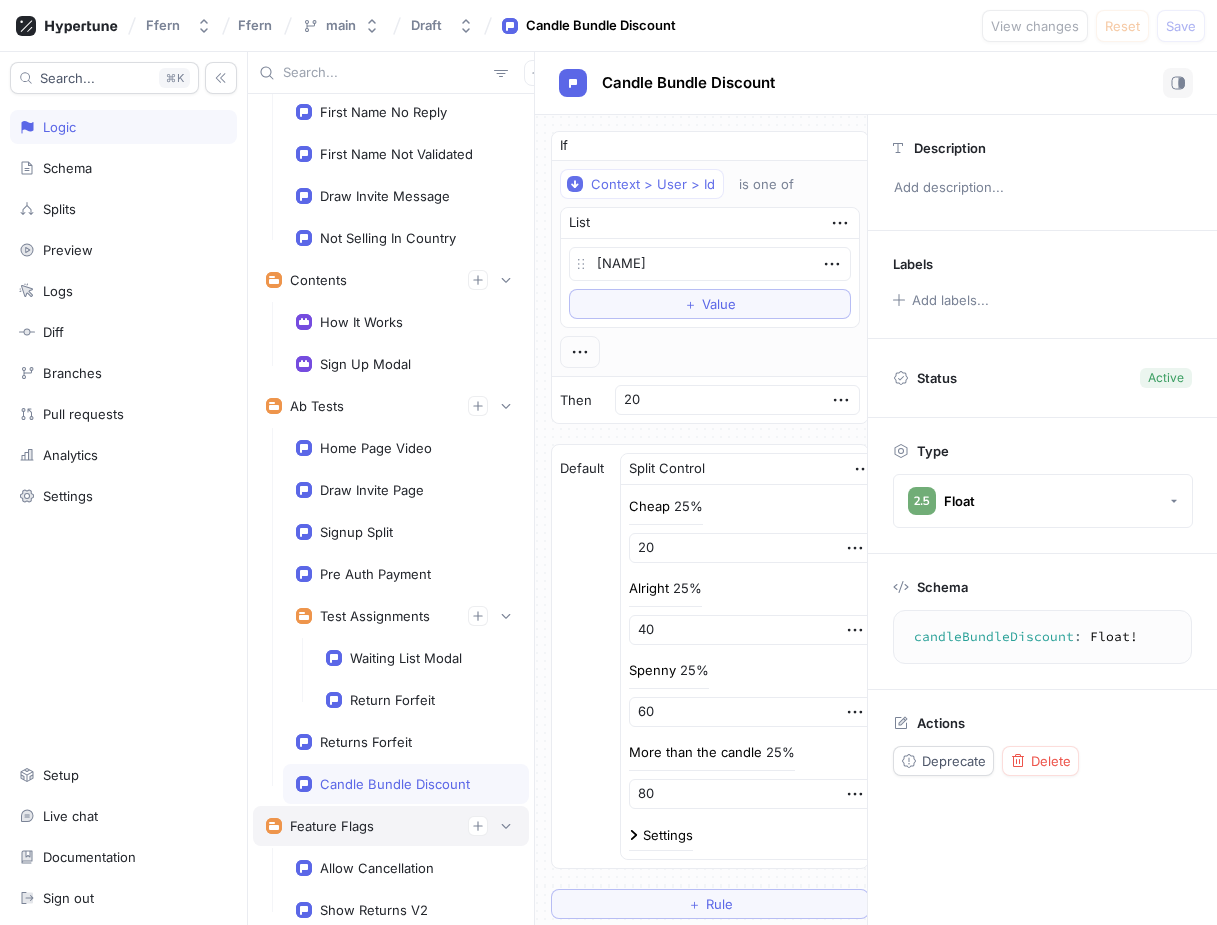 scroll, scrollTop: 182, scrollLeft: 0, axis: vertical 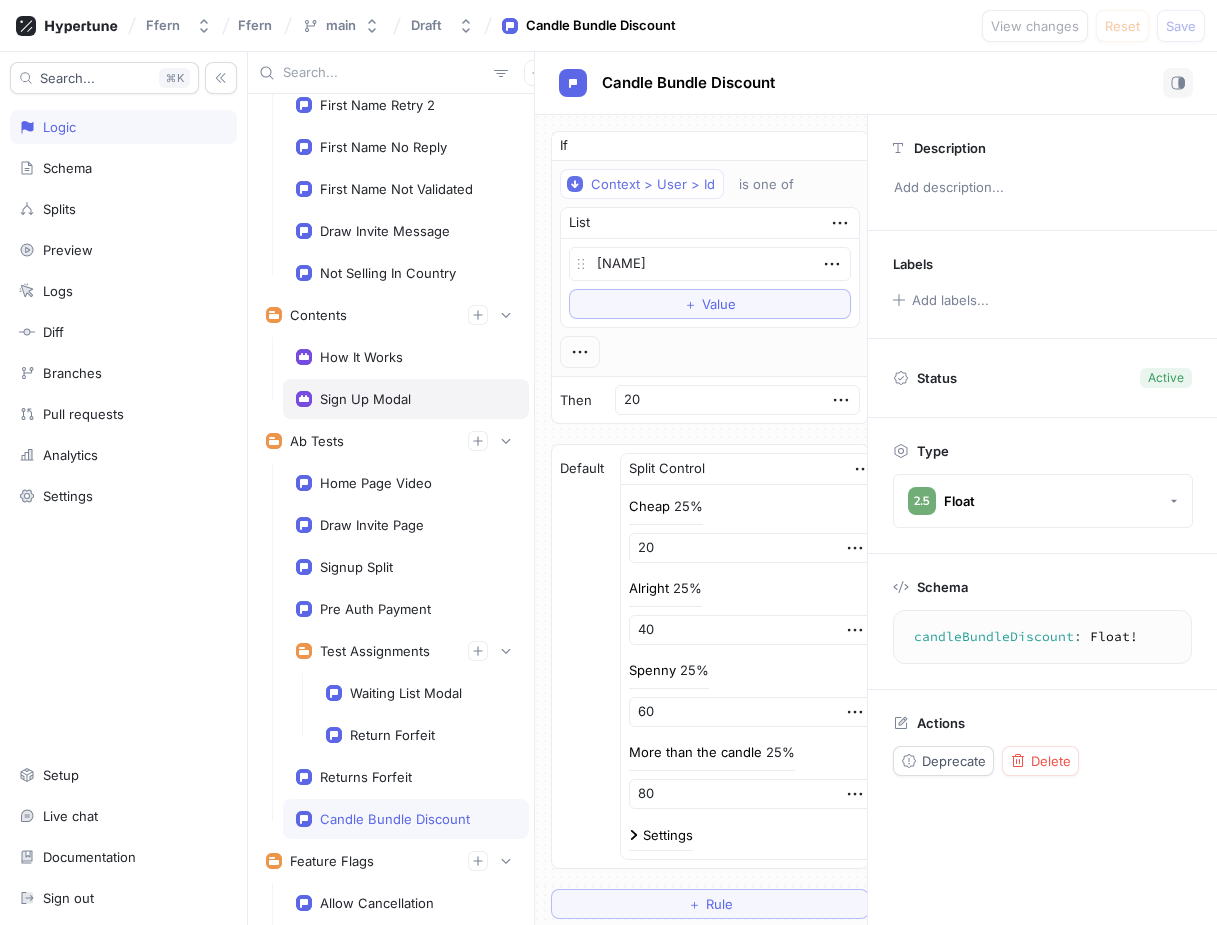 click on "Sign Up Modal" at bounding box center [406, 399] 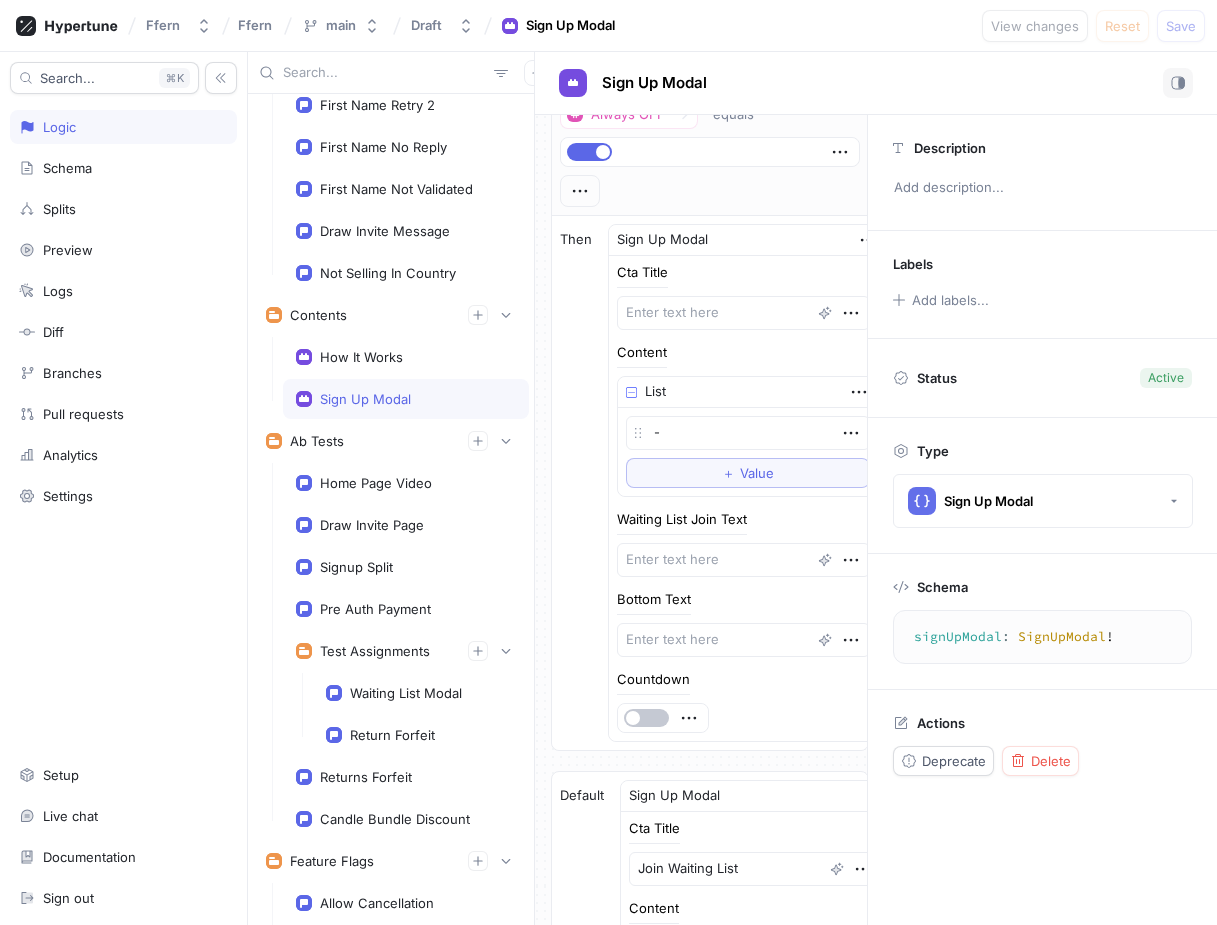 scroll, scrollTop: 0, scrollLeft: 0, axis: both 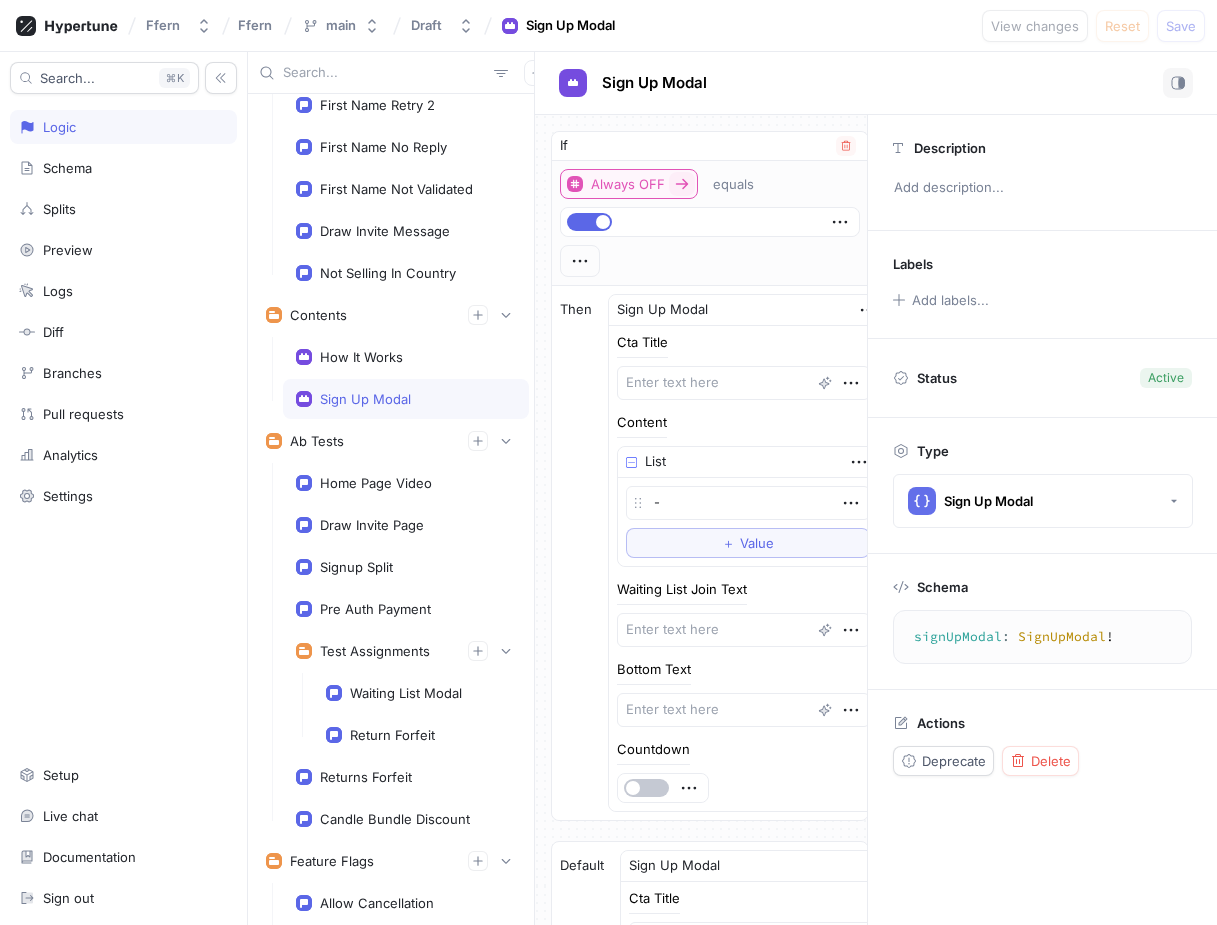 click on "Always OFF" at bounding box center (628, 184) 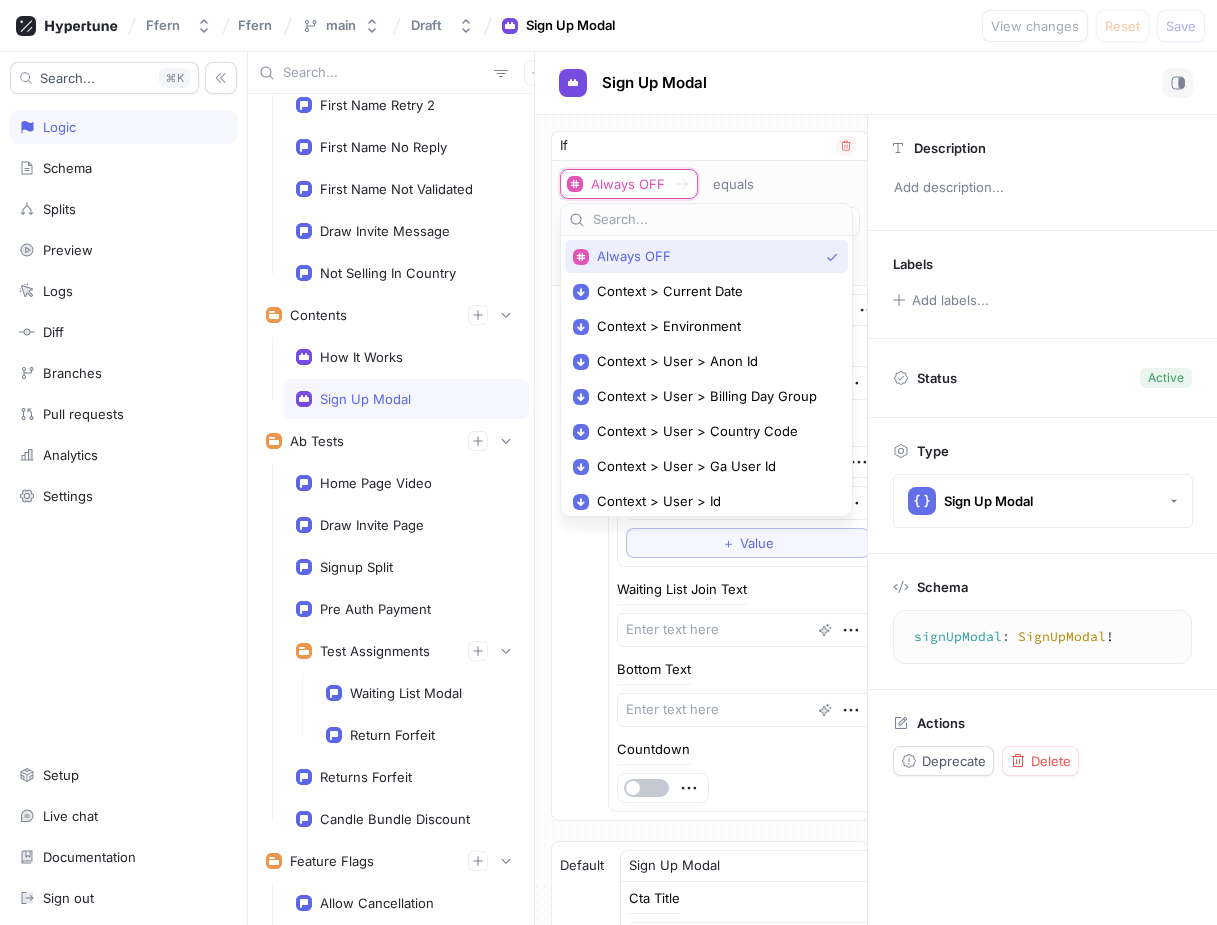 click on "If Always OFF equals Then Sign Up Modal Cta Title Content List -
To pick up a draggable item, press the space bar.
While dragging, use the arrow keys to move the item.
Press space again to drop the item in its new position, or press escape to cancel.
＋ Value Waiting List Join Text Bottom Text Countdown" at bounding box center (710, 476) 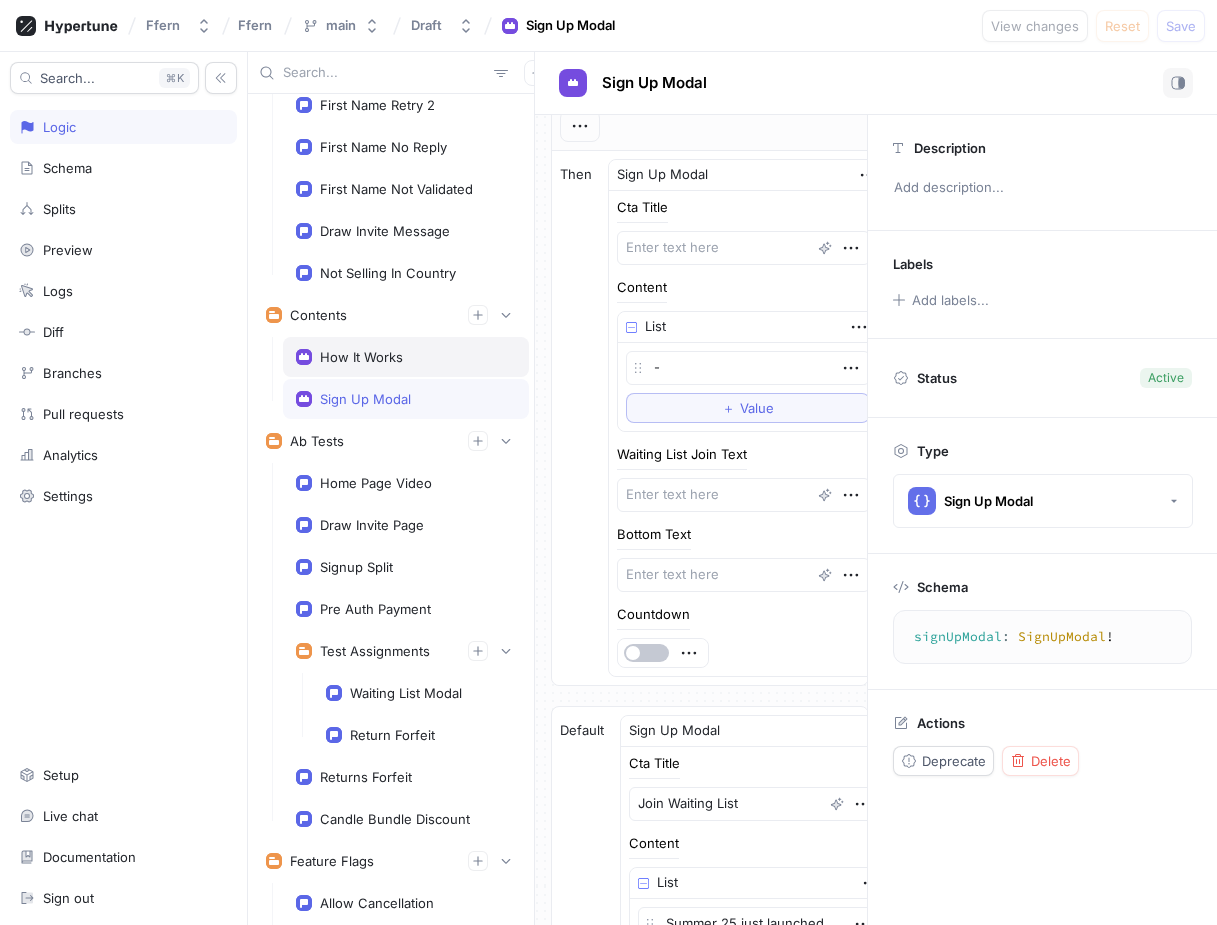scroll, scrollTop: 35, scrollLeft: 0, axis: vertical 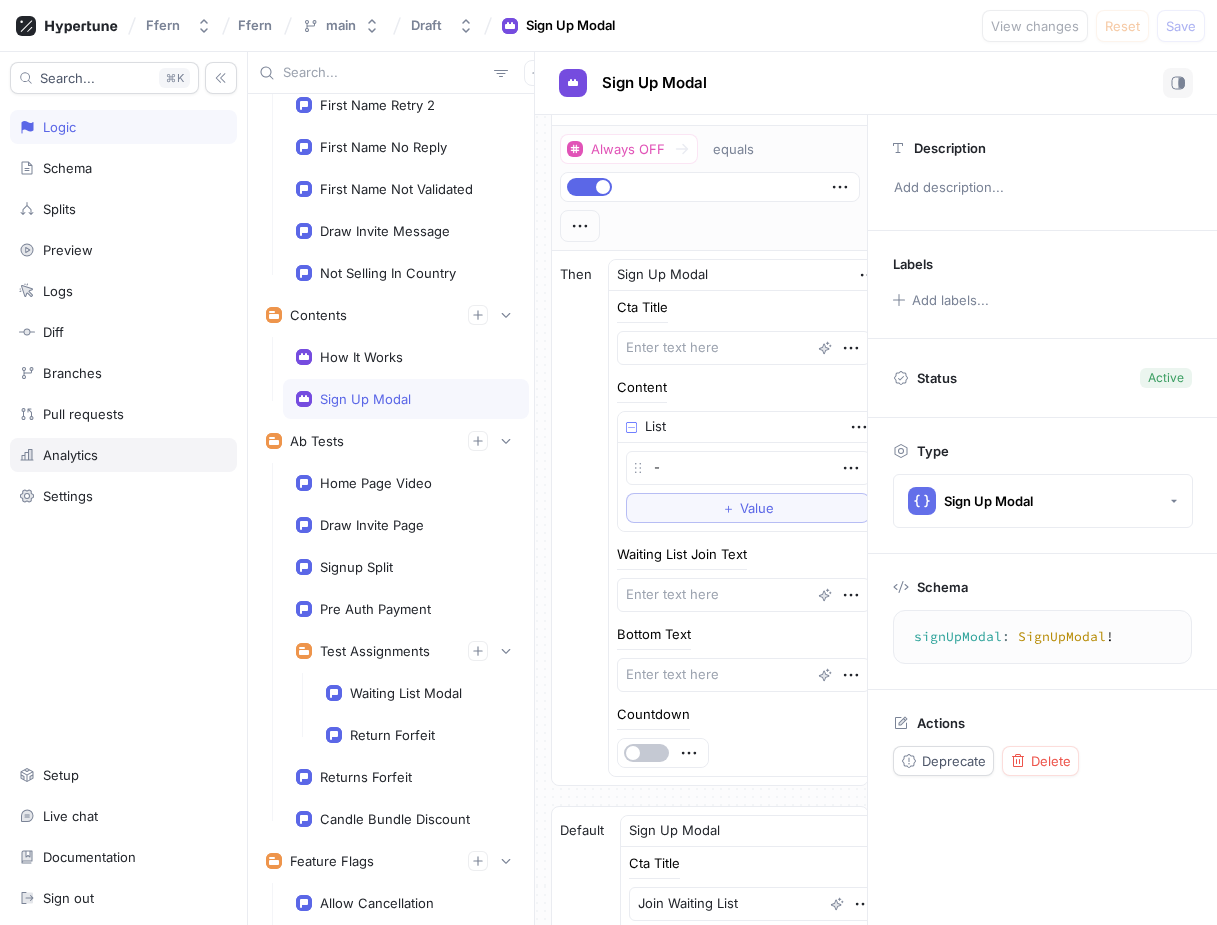 click on "Analytics" at bounding box center (123, 455) 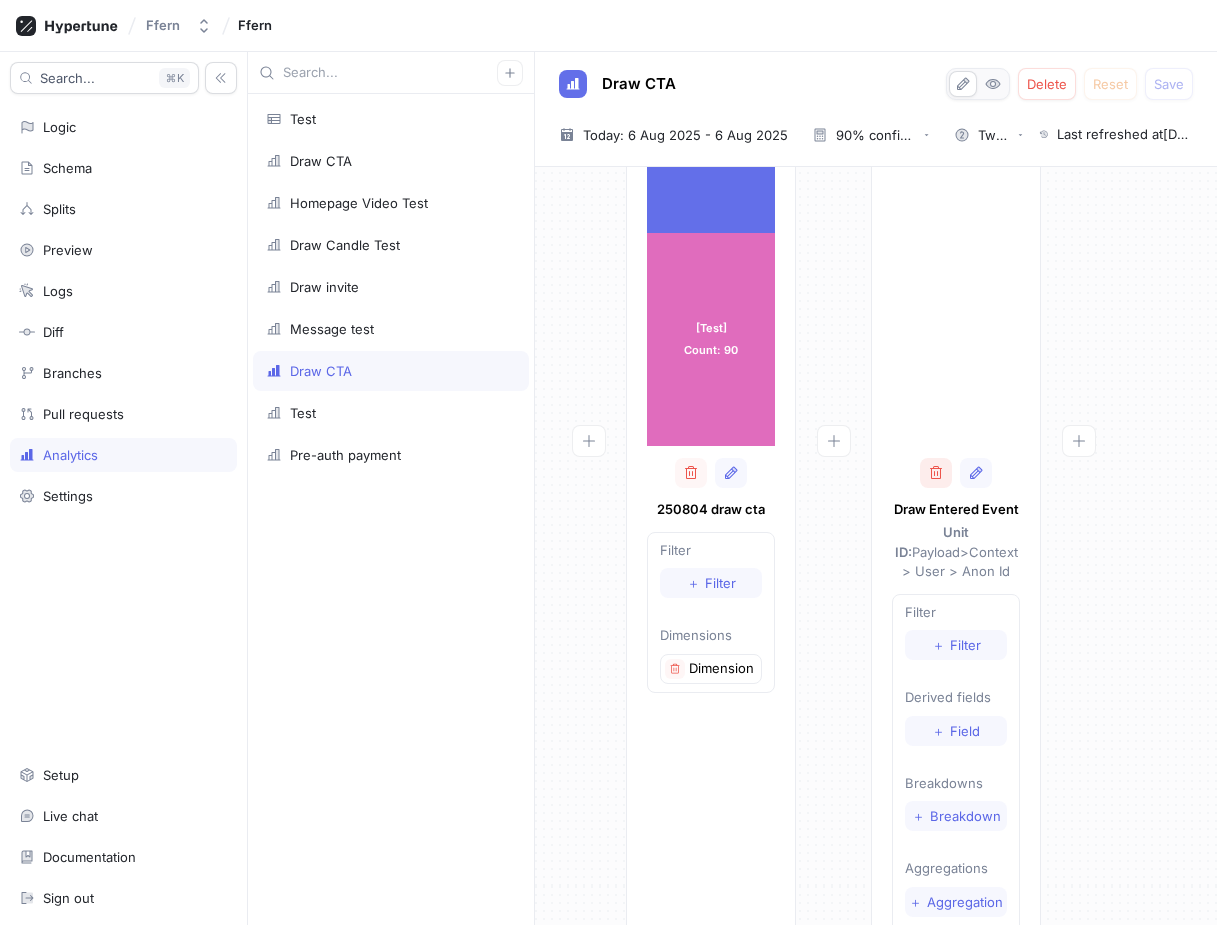 scroll, scrollTop: 0, scrollLeft: 0, axis: both 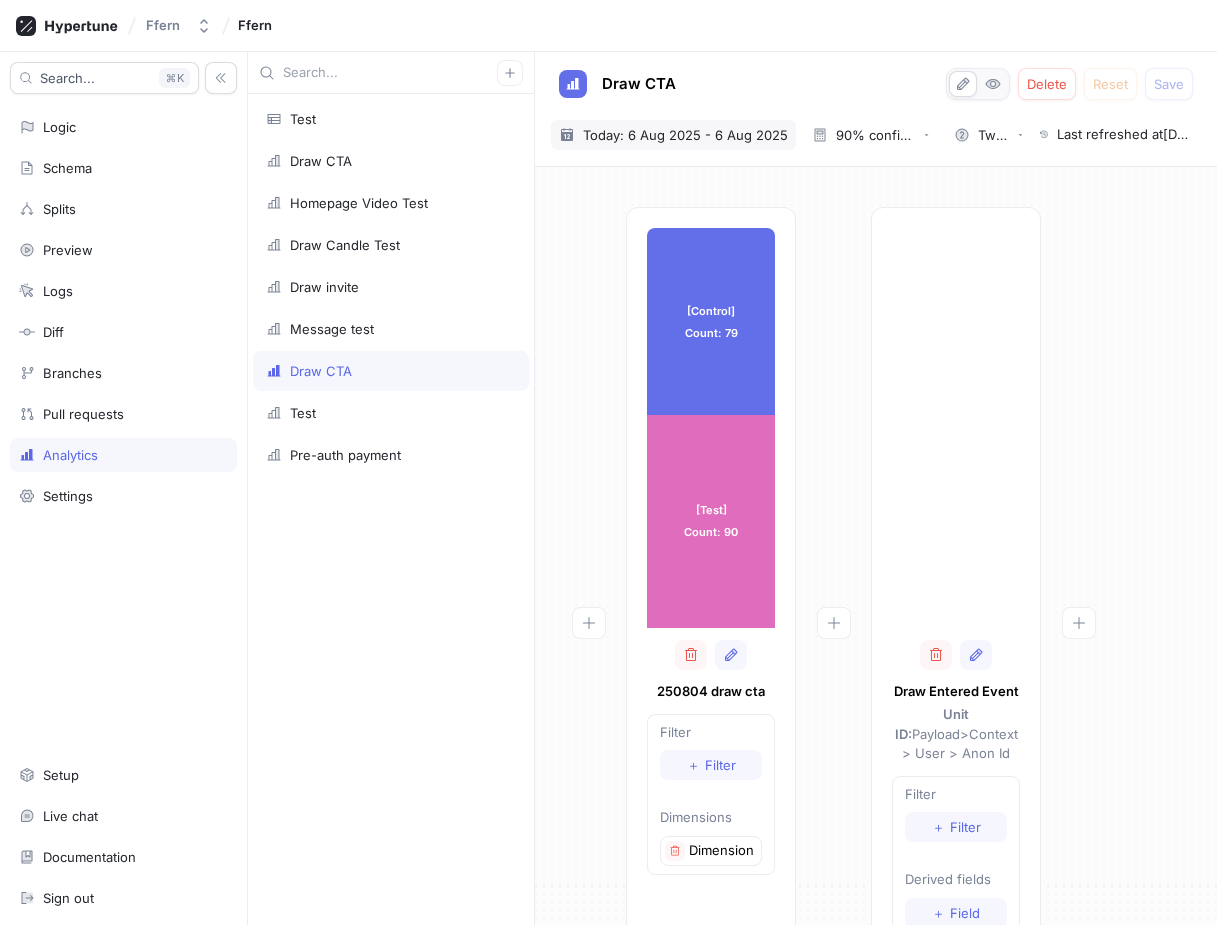 click on "Today: 6 Aug 2025 - 6 Aug 2025" at bounding box center [685, 135] 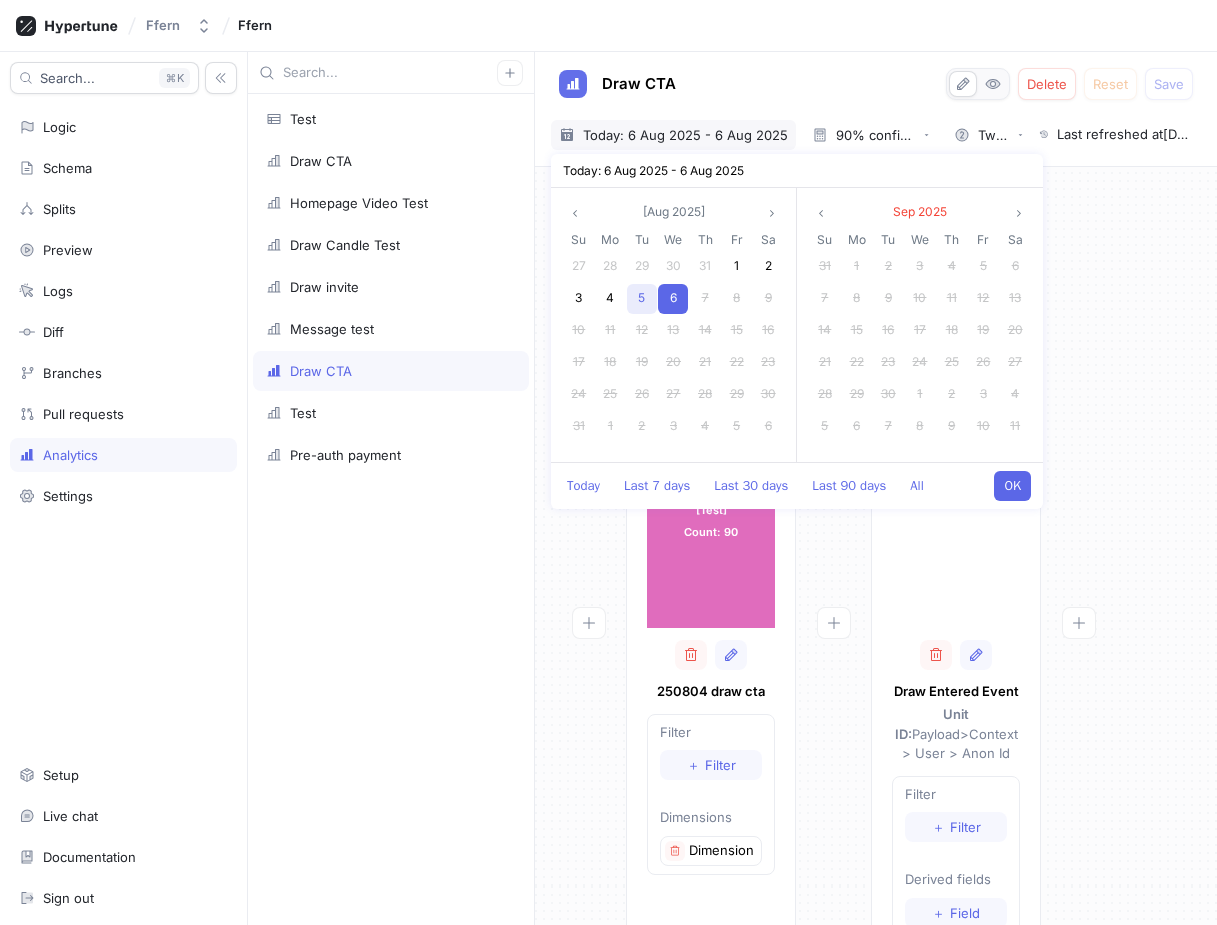 click on "5" at bounding box center (642, 299) 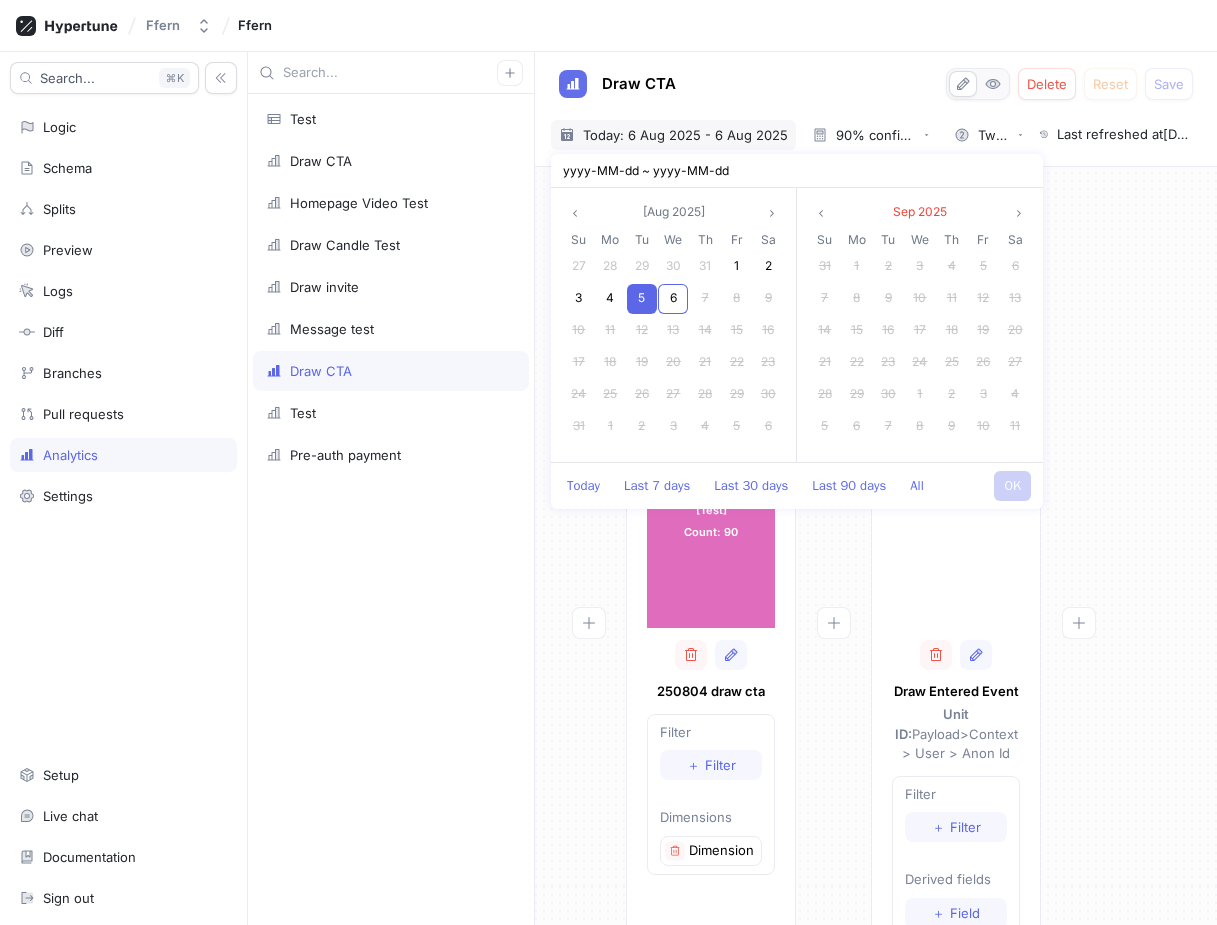 click on "5" at bounding box center (642, 299) 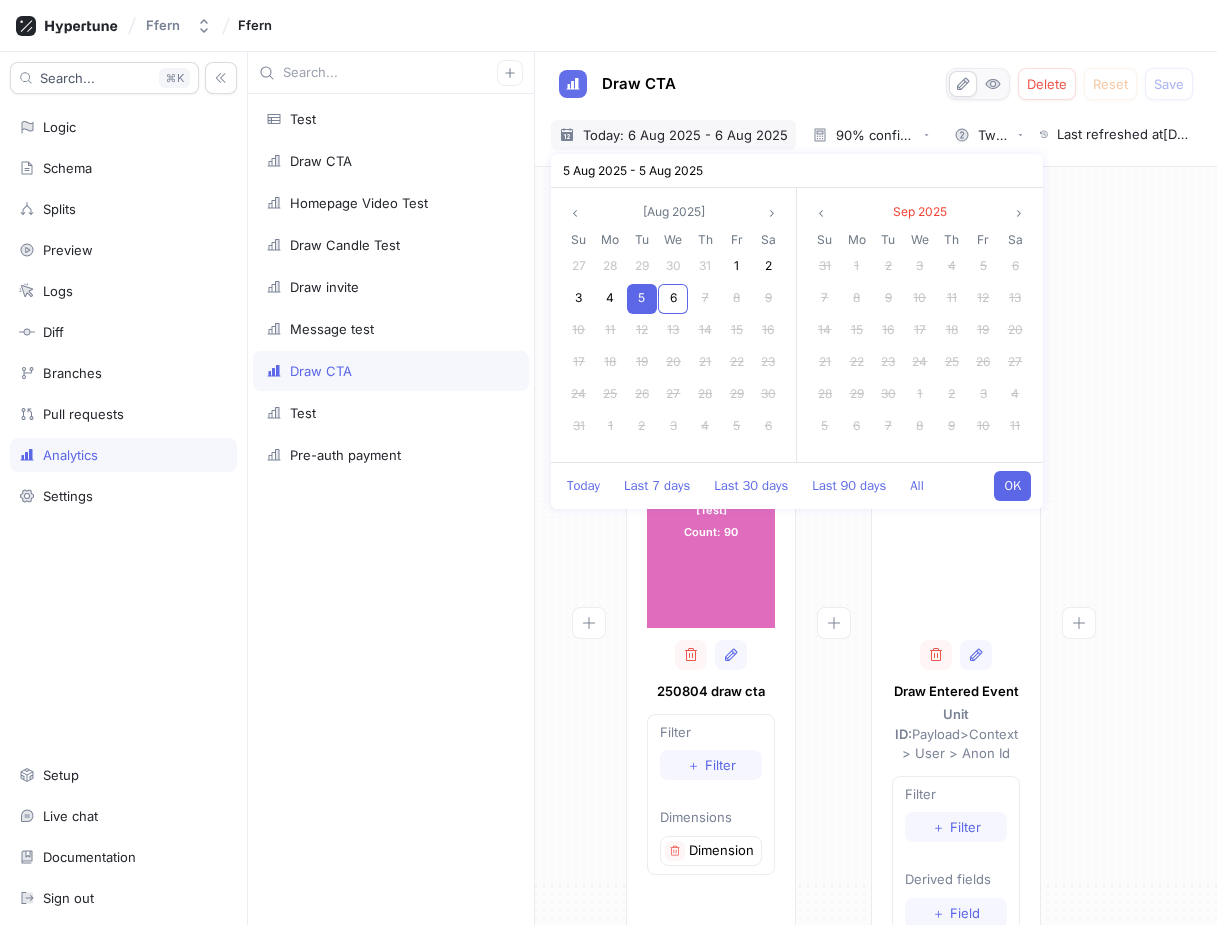 click on "OK" at bounding box center [1012, 486] 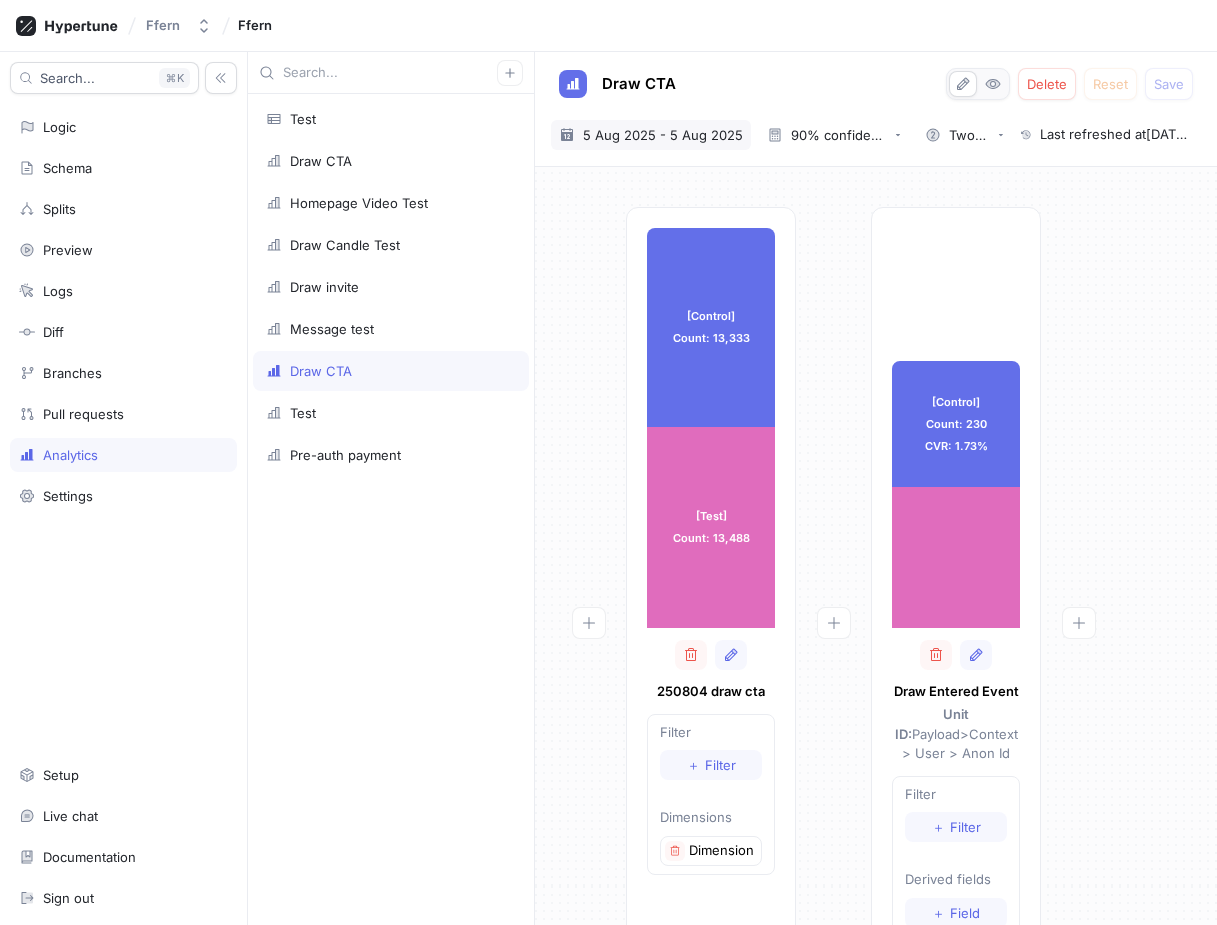 click on "5 Aug 2025 - 5 Aug 2025" at bounding box center (663, 135) 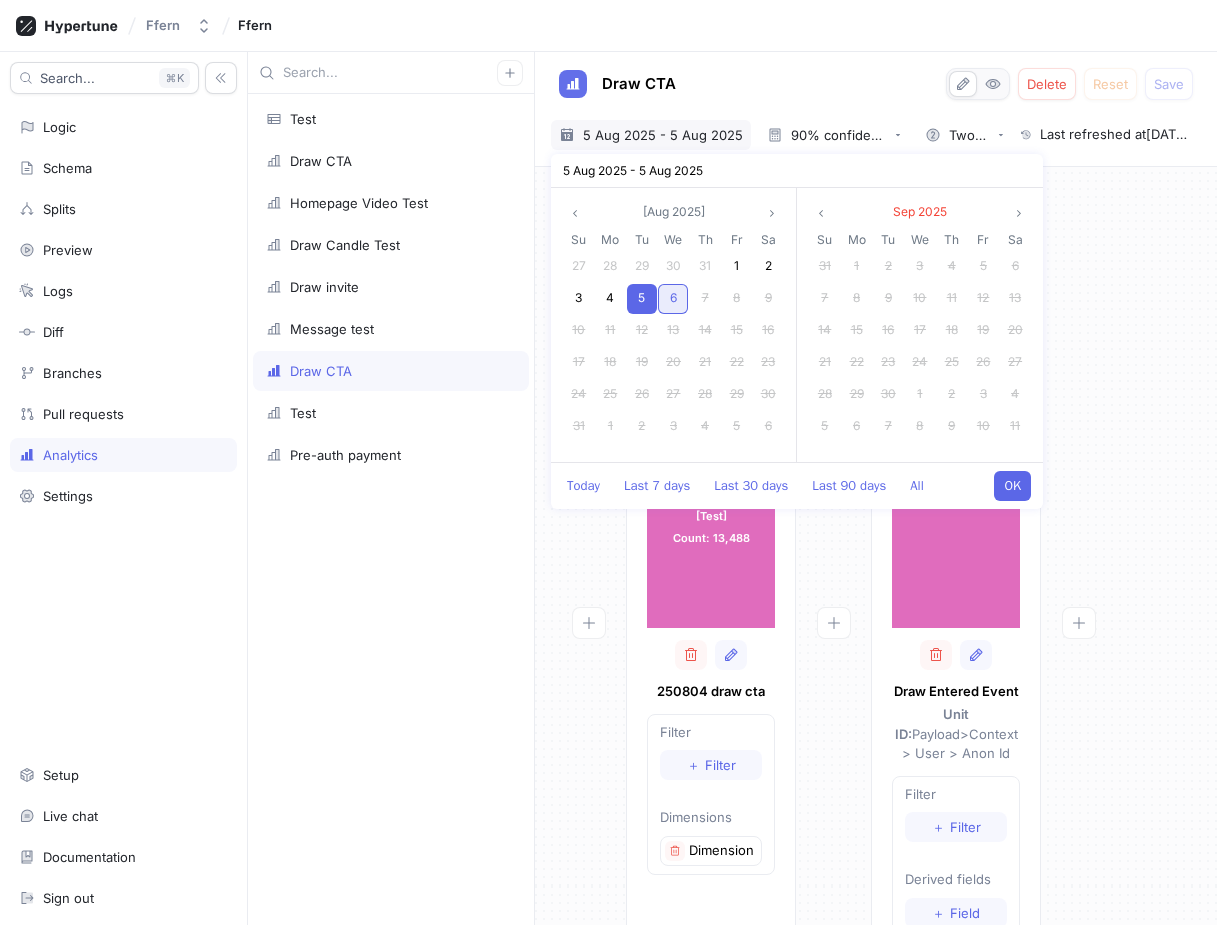 click on "6" at bounding box center [673, 299] 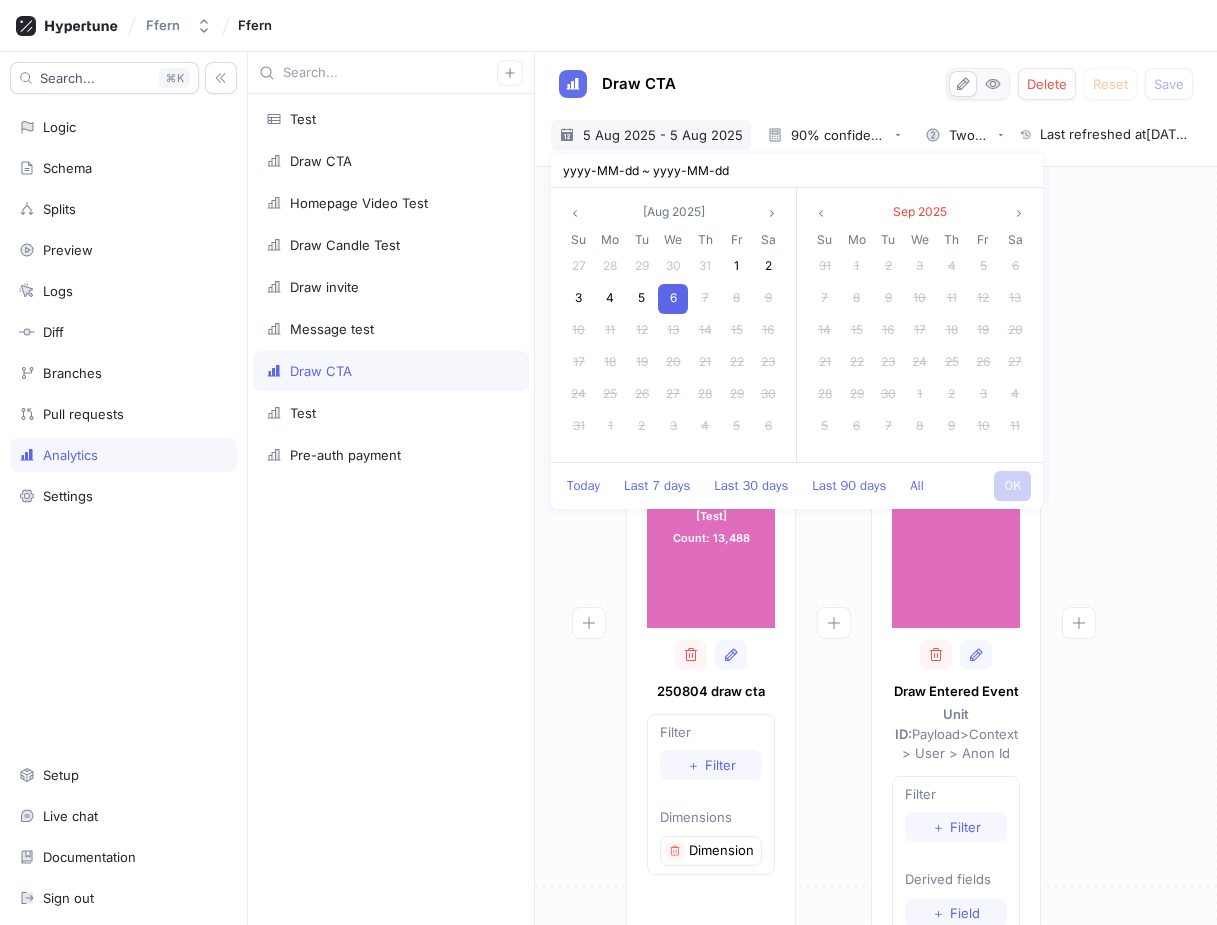 click on "6" at bounding box center [673, 299] 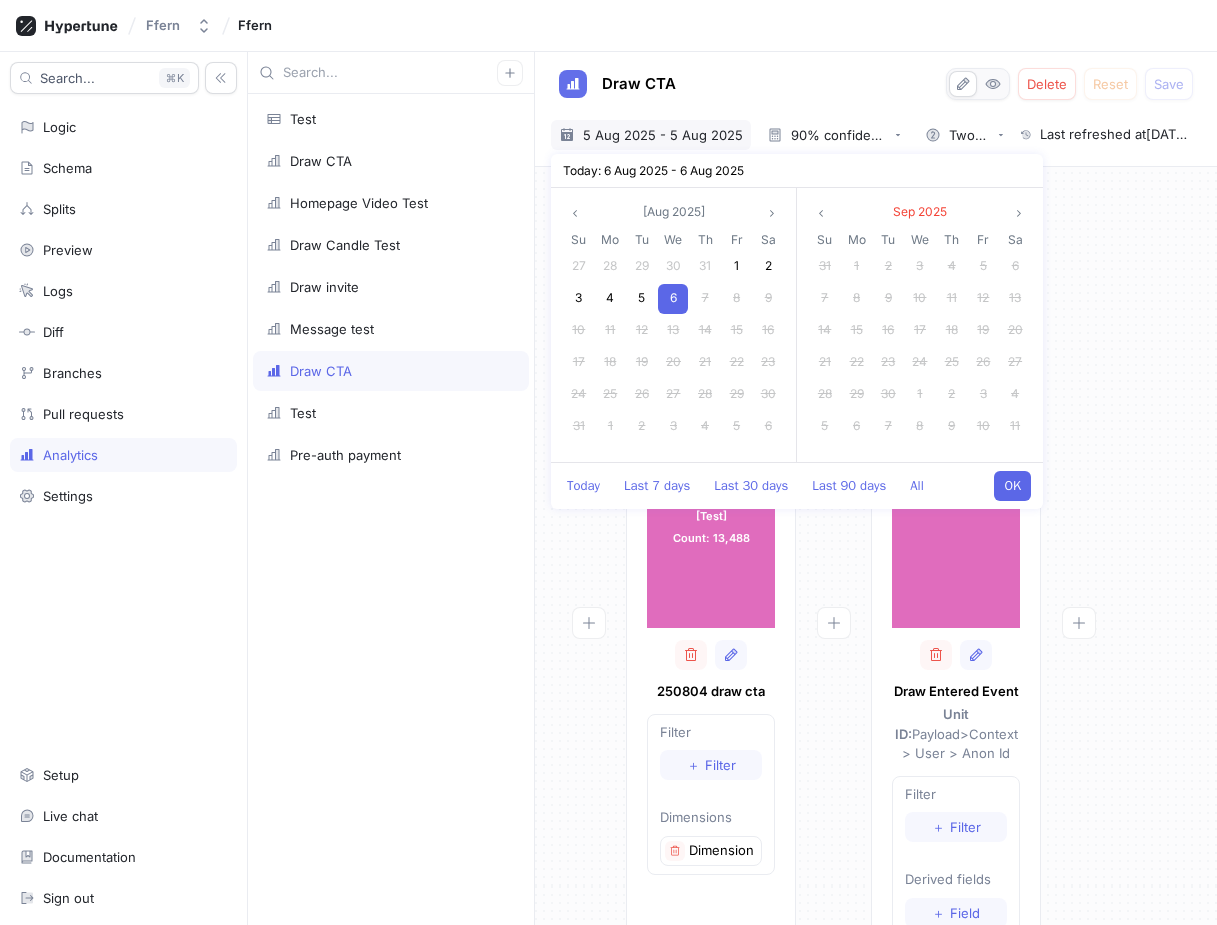 click on "OK" at bounding box center [1012, 486] 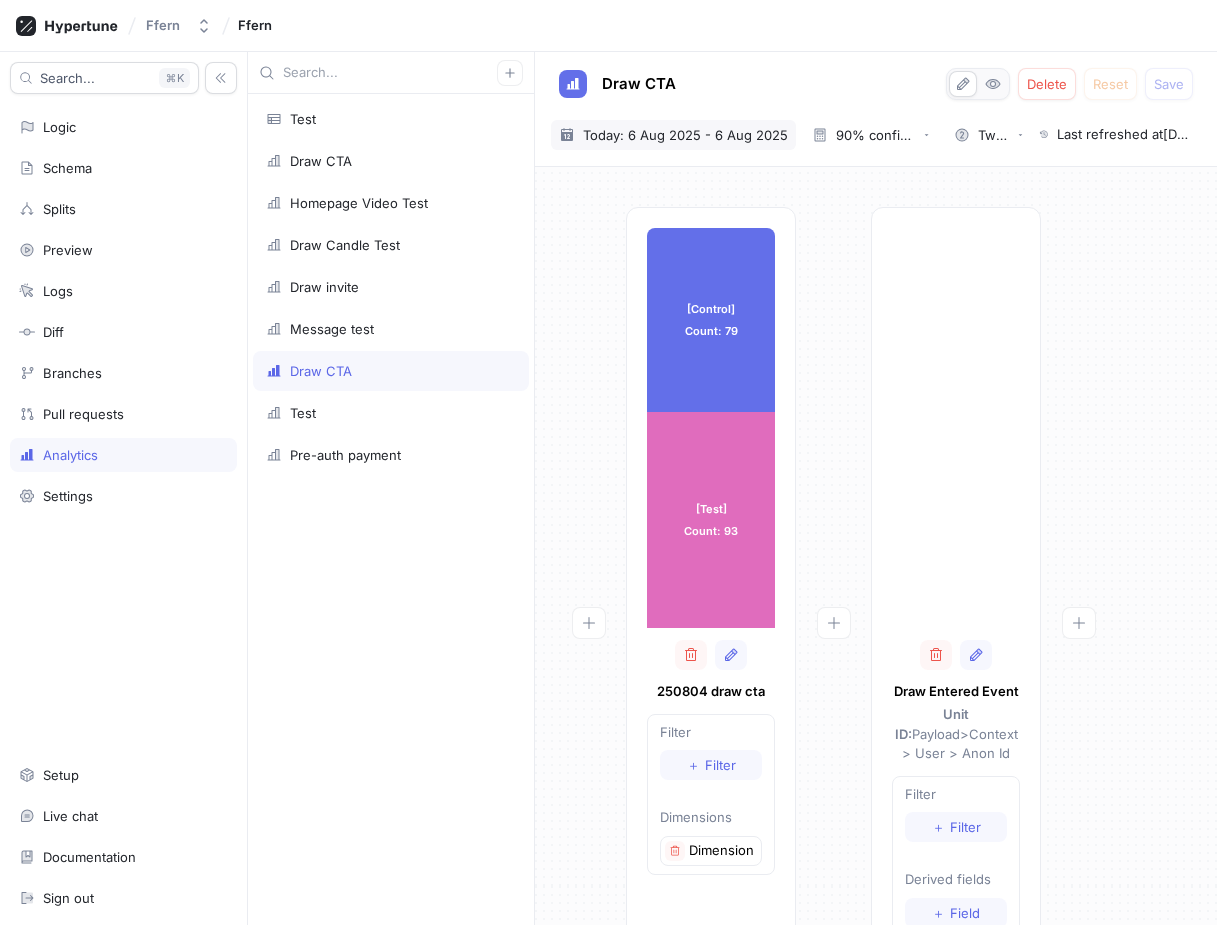 click on "Today: 6 Aug 2025 - 6 Aug 2025" at bounding box center (685, 135) 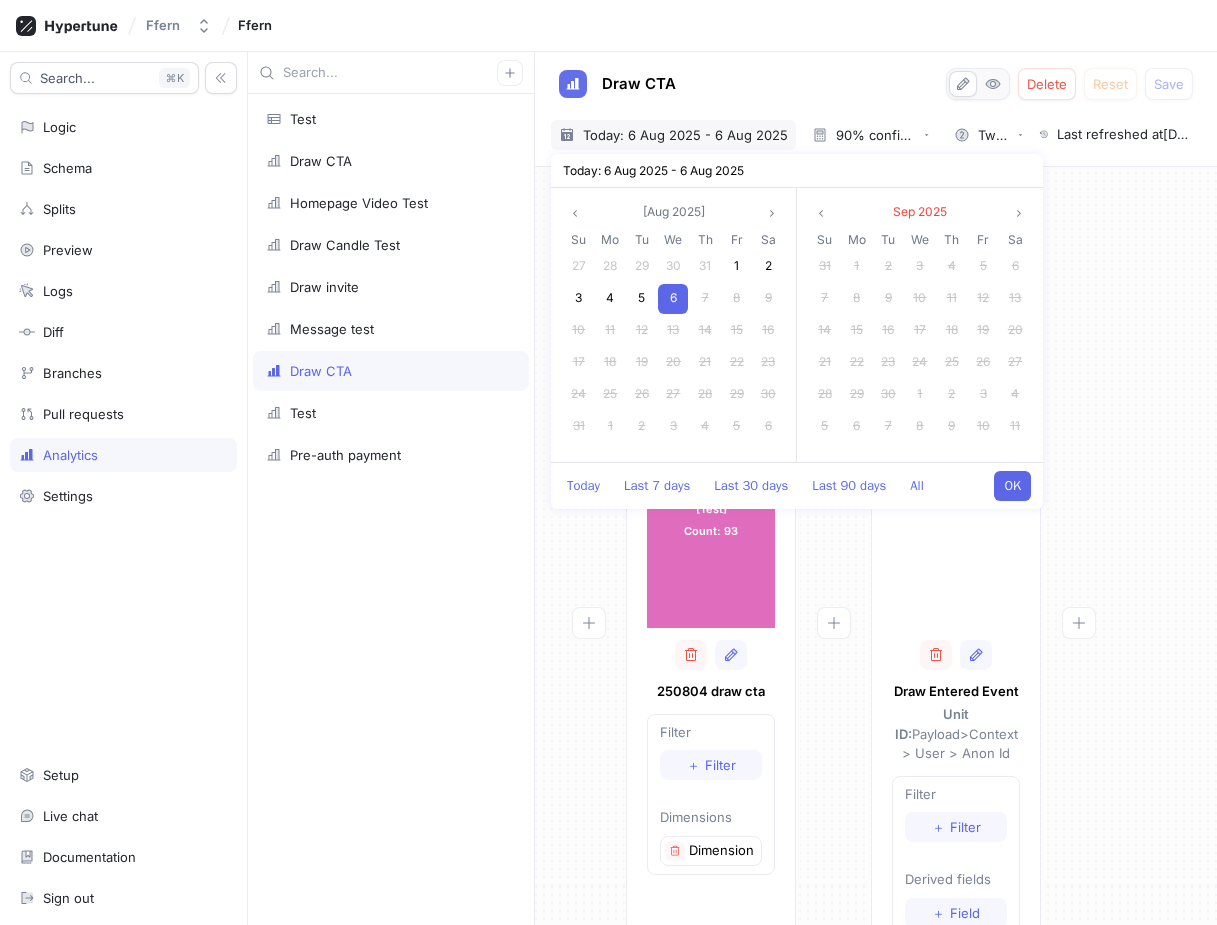 click at bounding box center (833, 672) 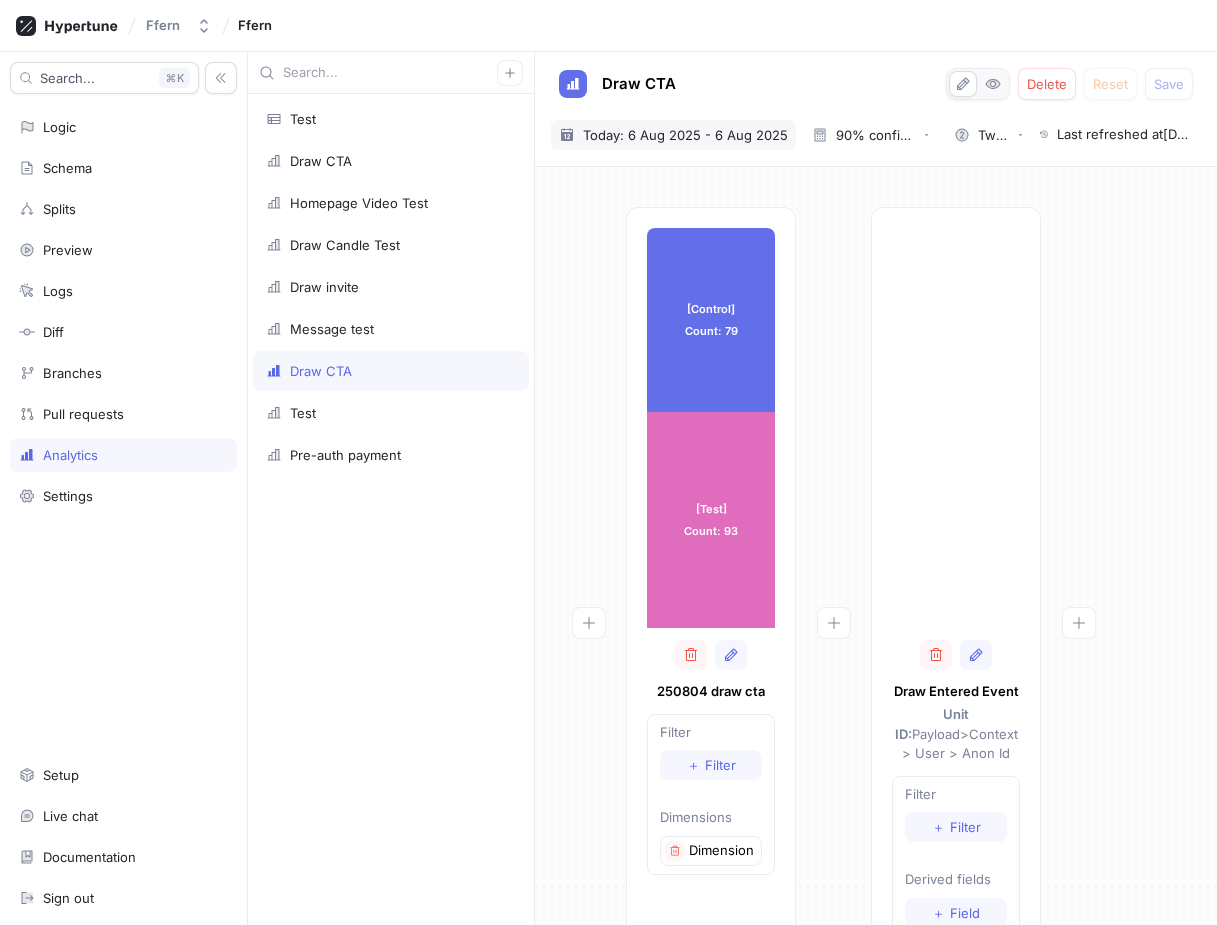 click on "Today: 6 Aug 2025 - 6 Aug 2025" at bounding box center [685, 135] 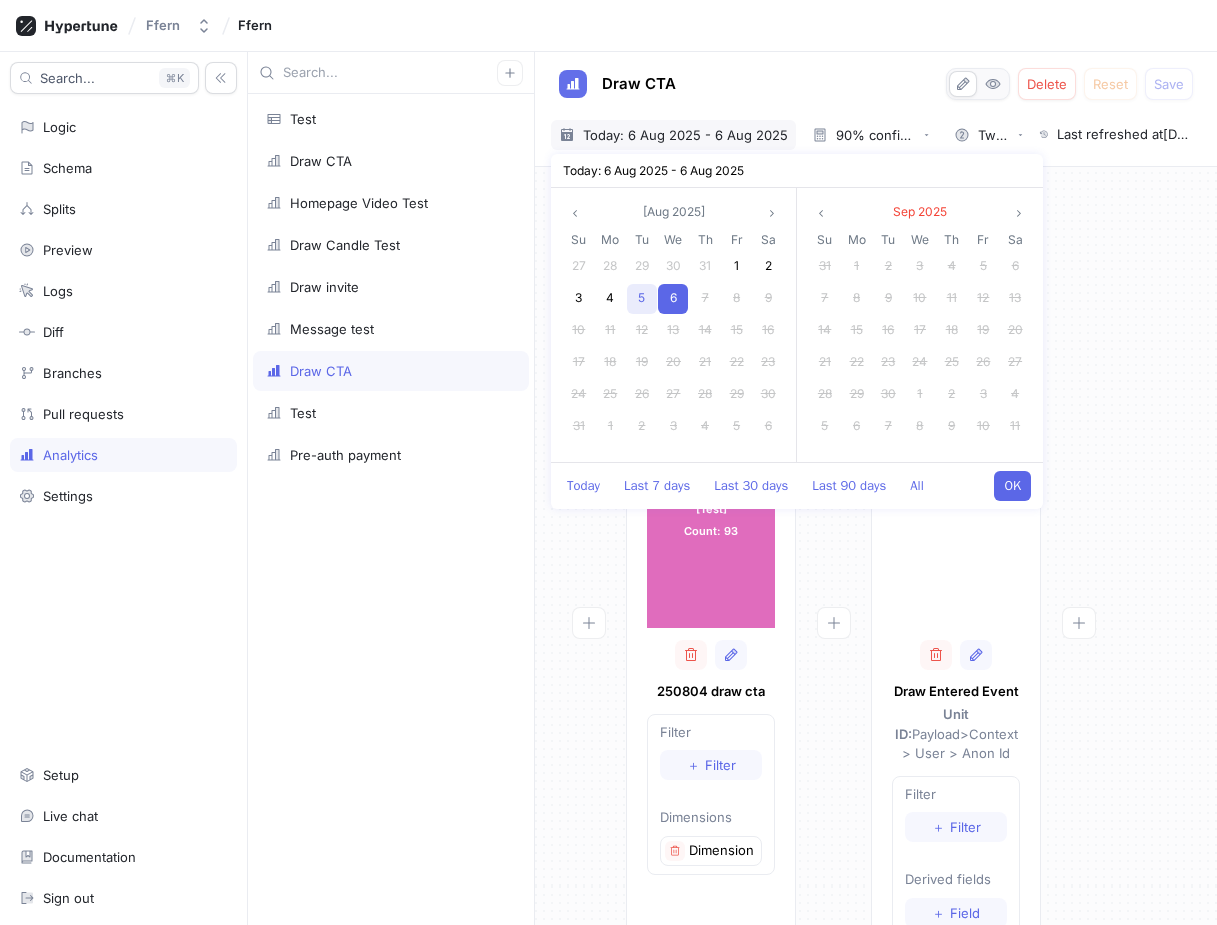 click on "5" at bounding box center [642, 299] 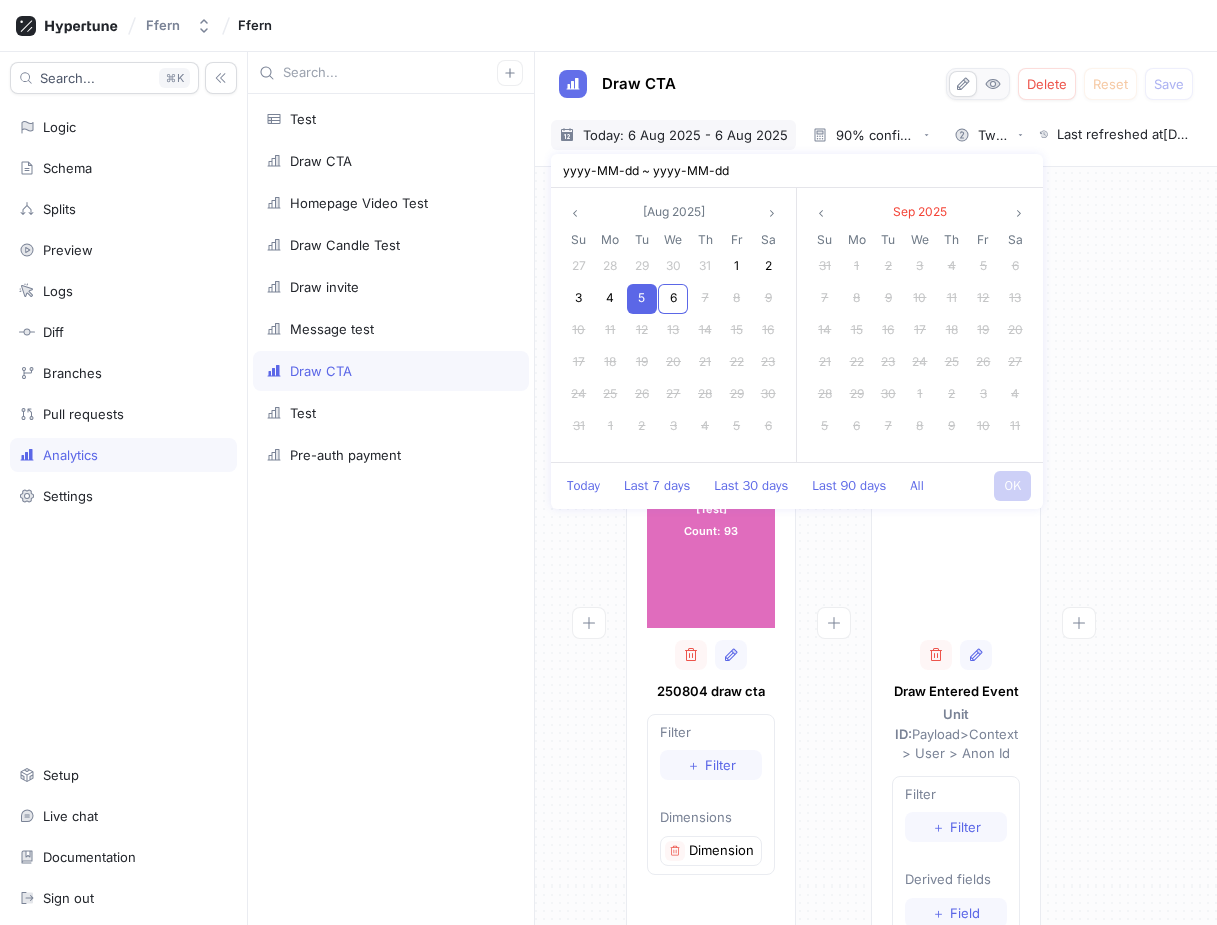 click on "5" at bounding box center (642, 299) 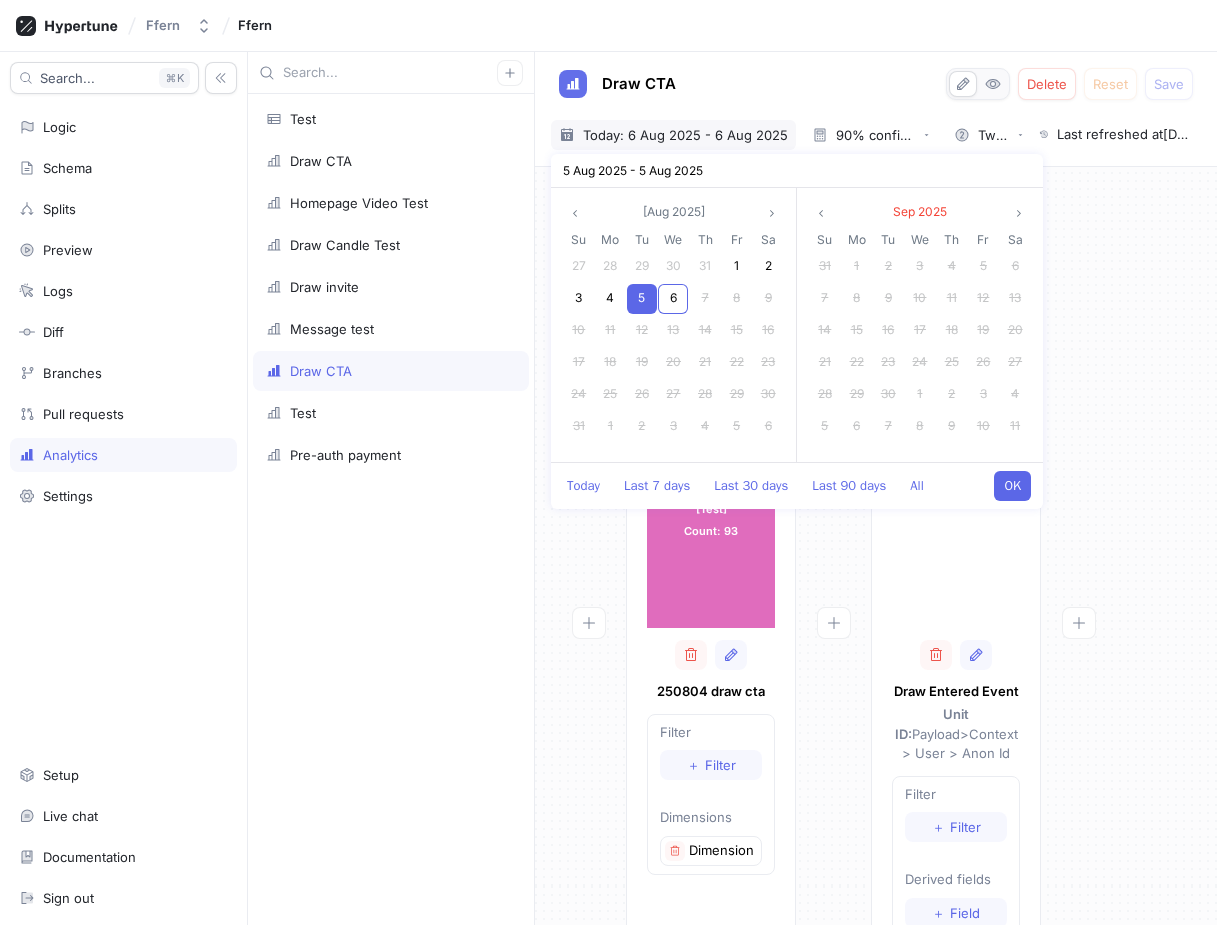 click on "OK" at bounding box center (1012, 486) 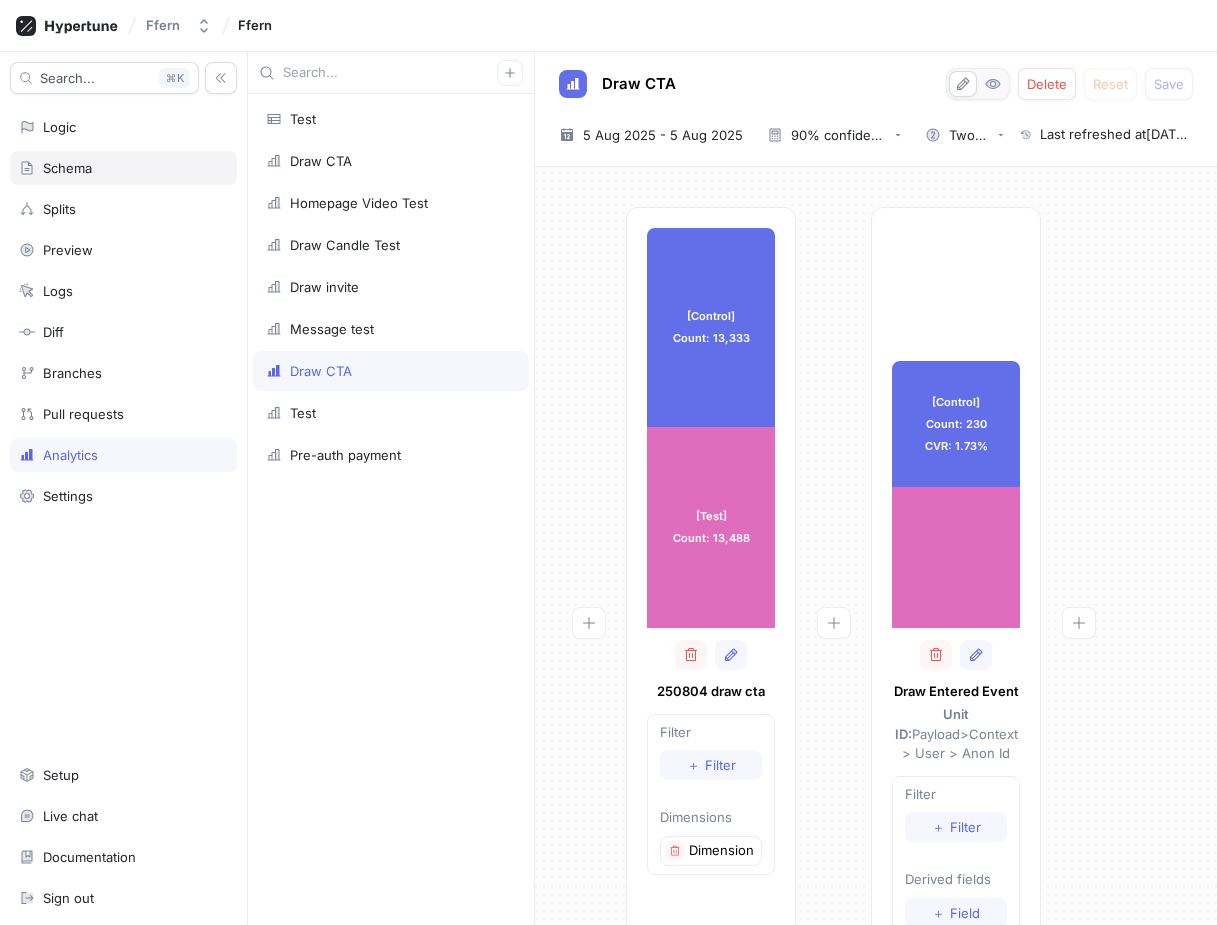 click on "Schema" at bounding box center [123, 168] 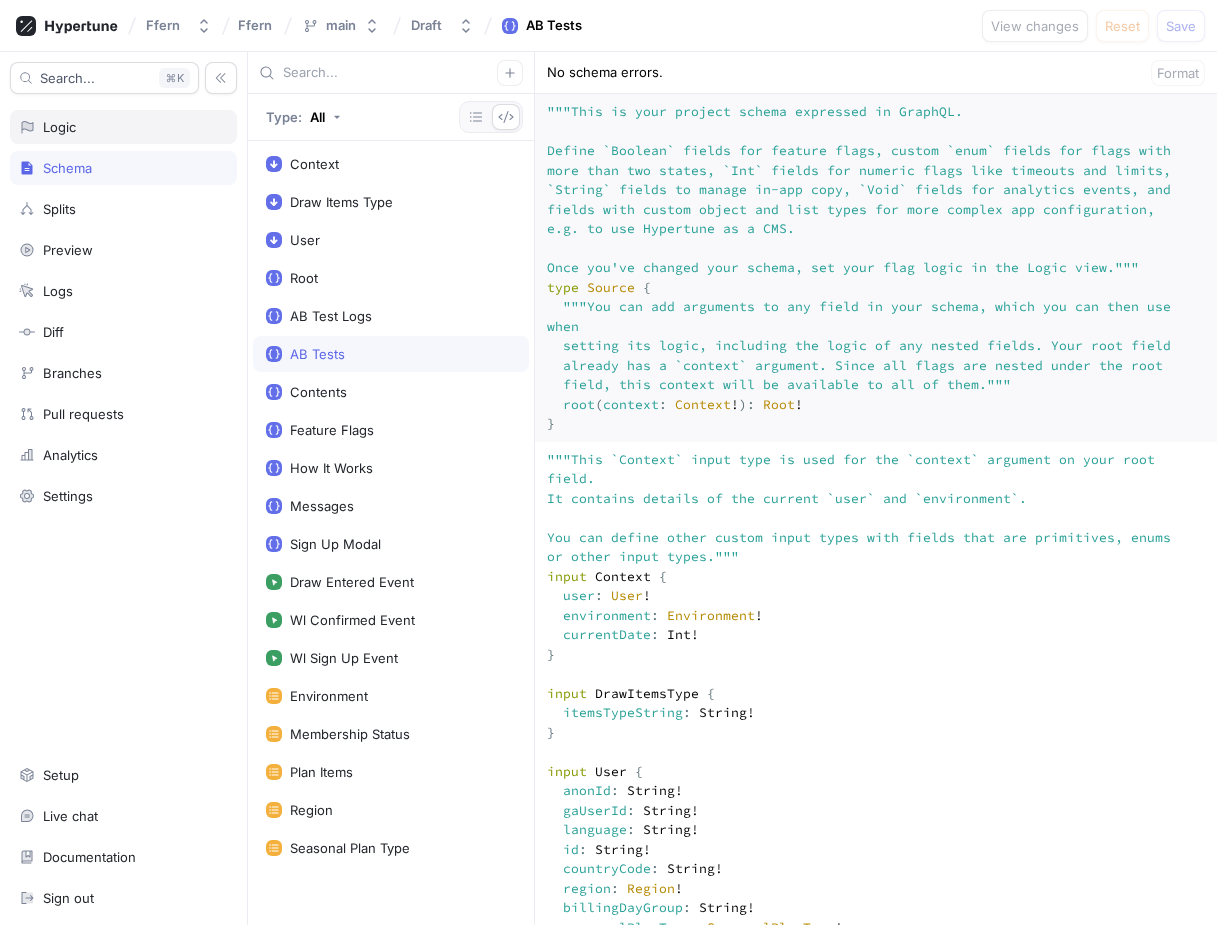 click on "Logic" at bounding box center (123, 127) 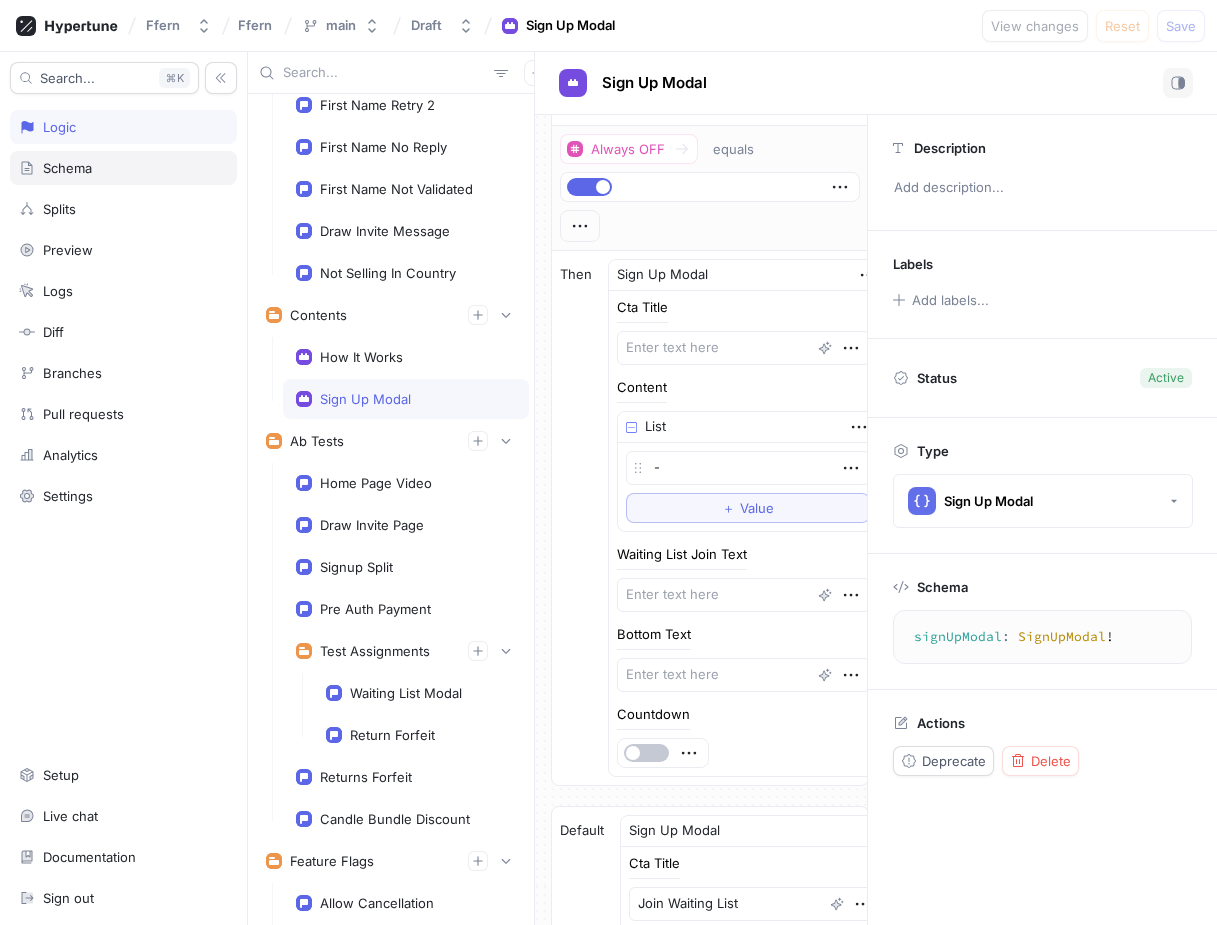 click on "Schema" at bounding box center [123, 168] 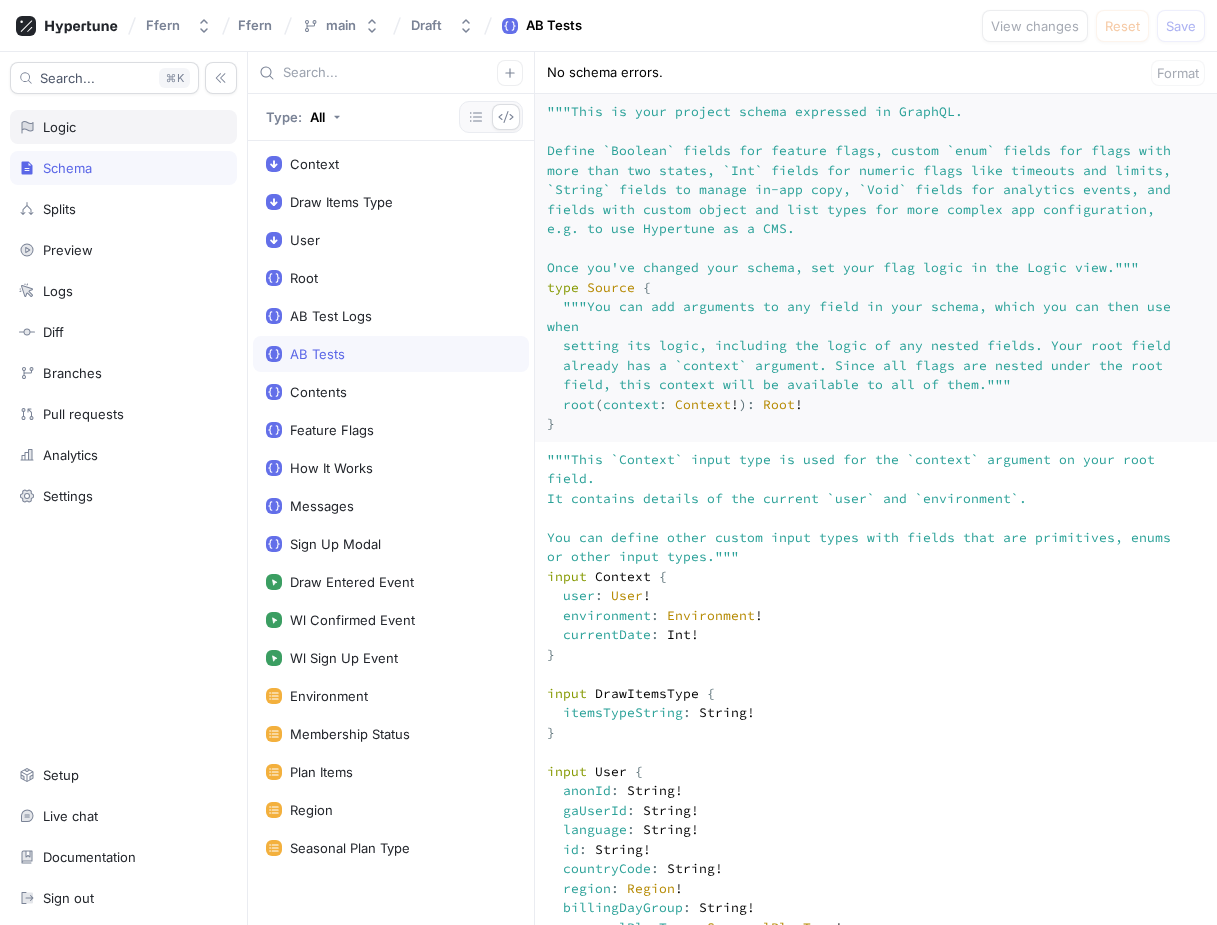 click on "Logic" at bounding box center [123, 127] 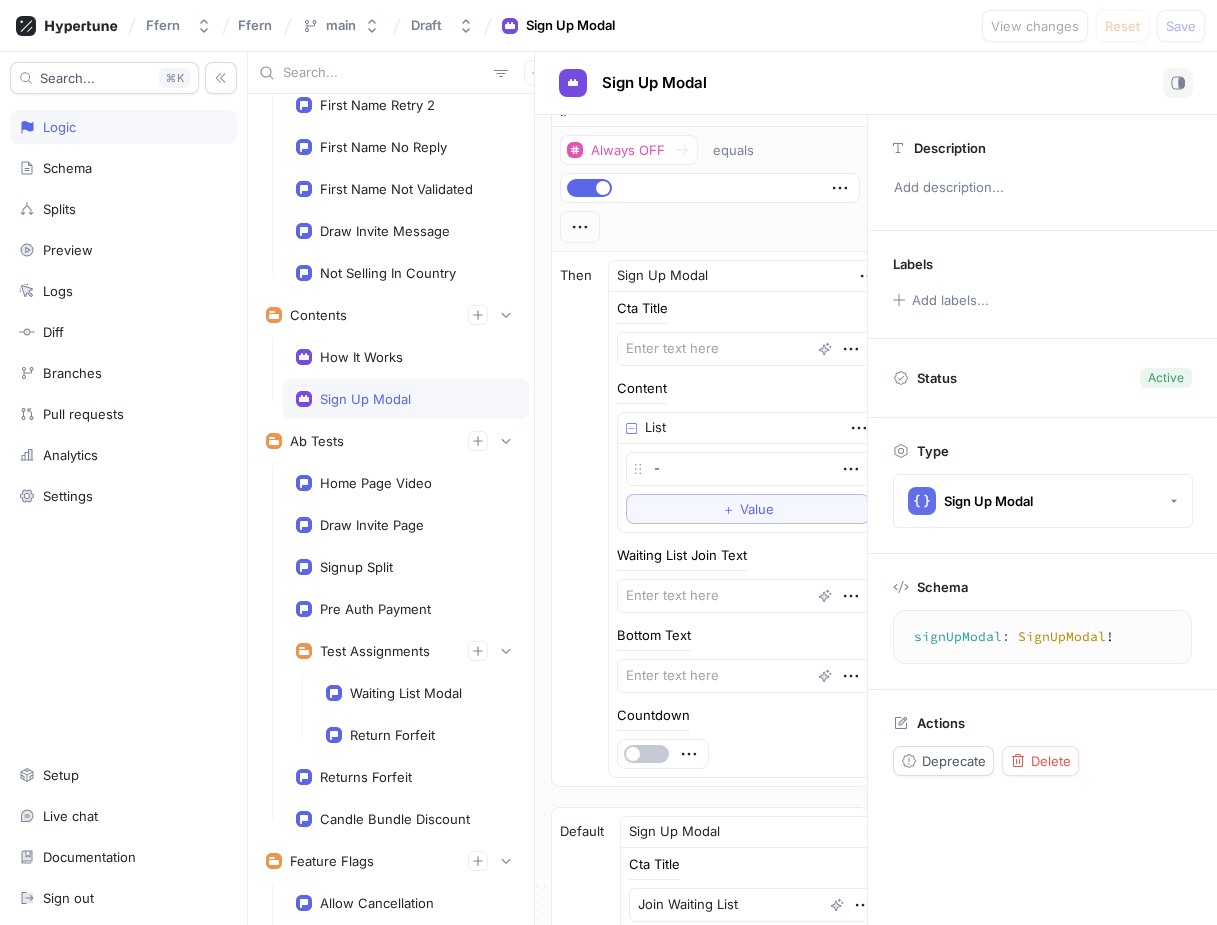scroll, scrollTop: 0, scrollLeft: 0, axis: both 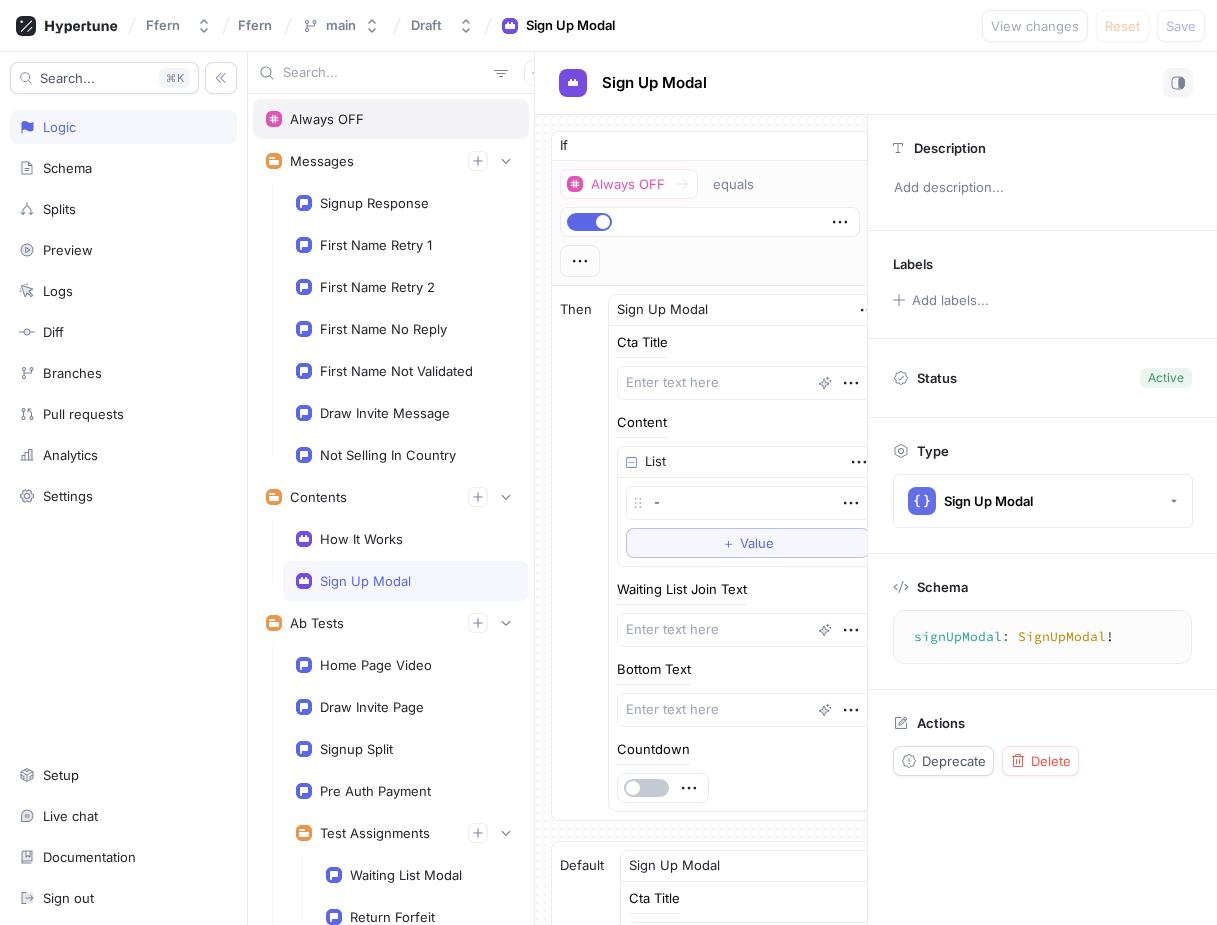 click on "Always OFF" at bounding box center (391, 119) 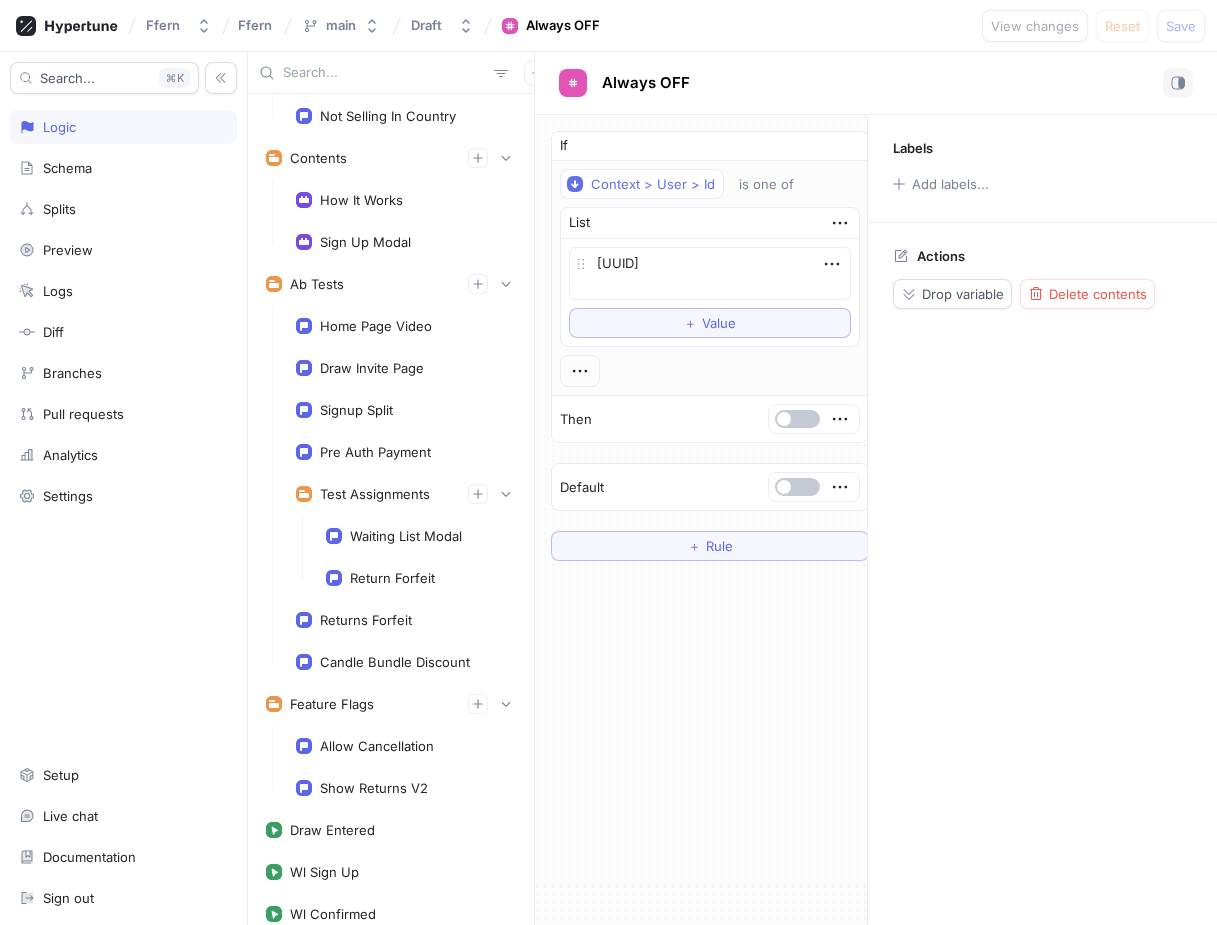 scroll, scrollTop: 309, scrollLeft: 0, axis: vertical 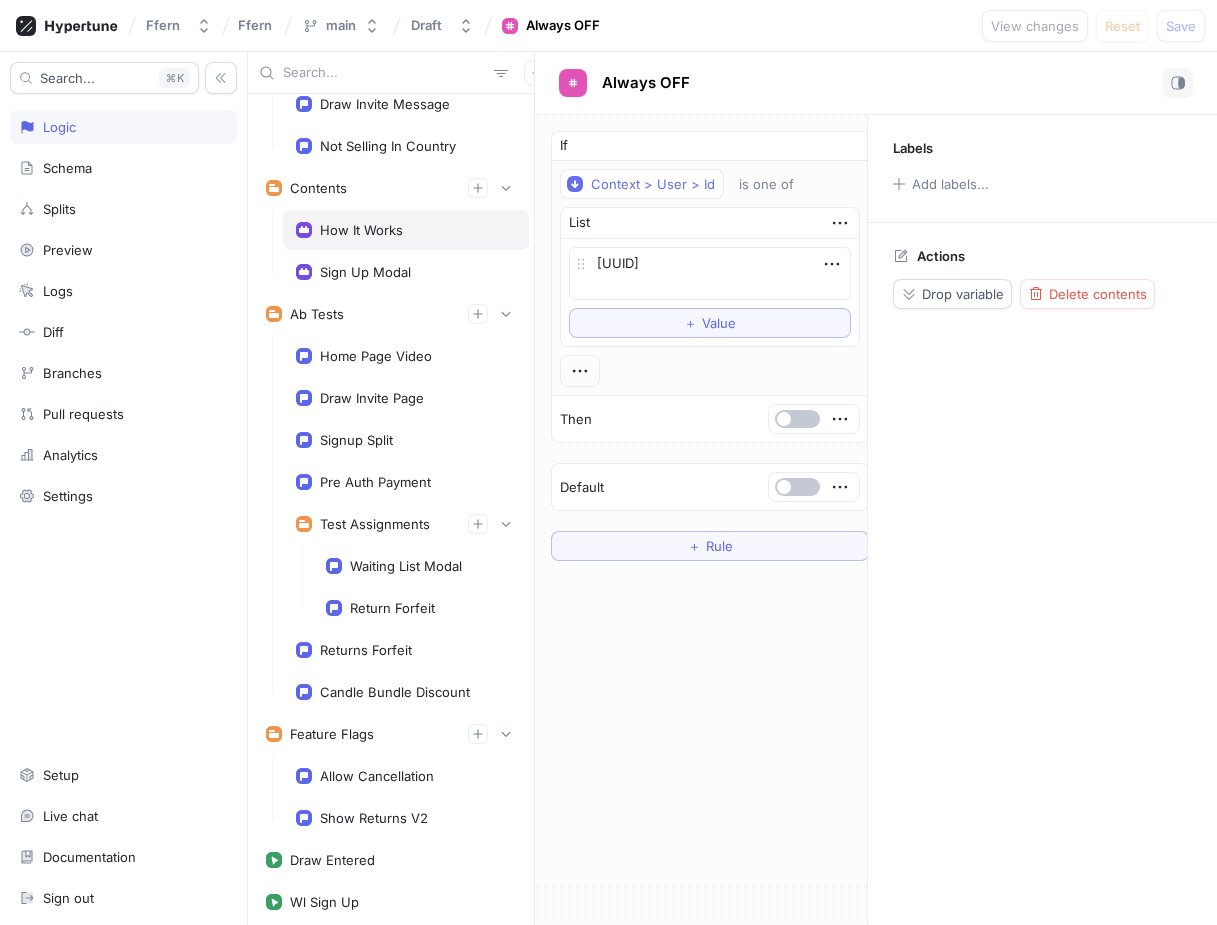 click on "How It Works" at bounding box center (406, 230) 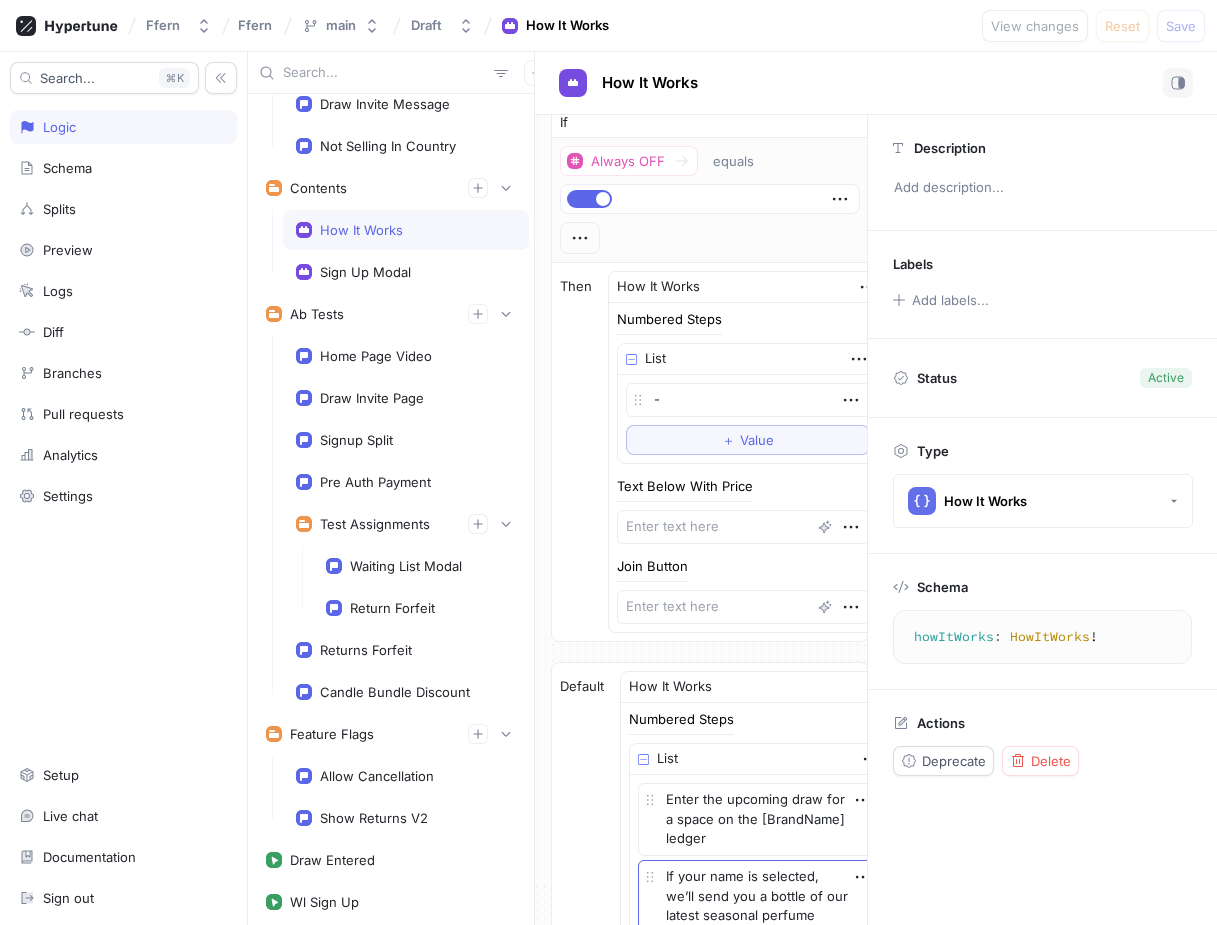 scroll, scrollTop: 0, scrollLeft: 0, axis: both 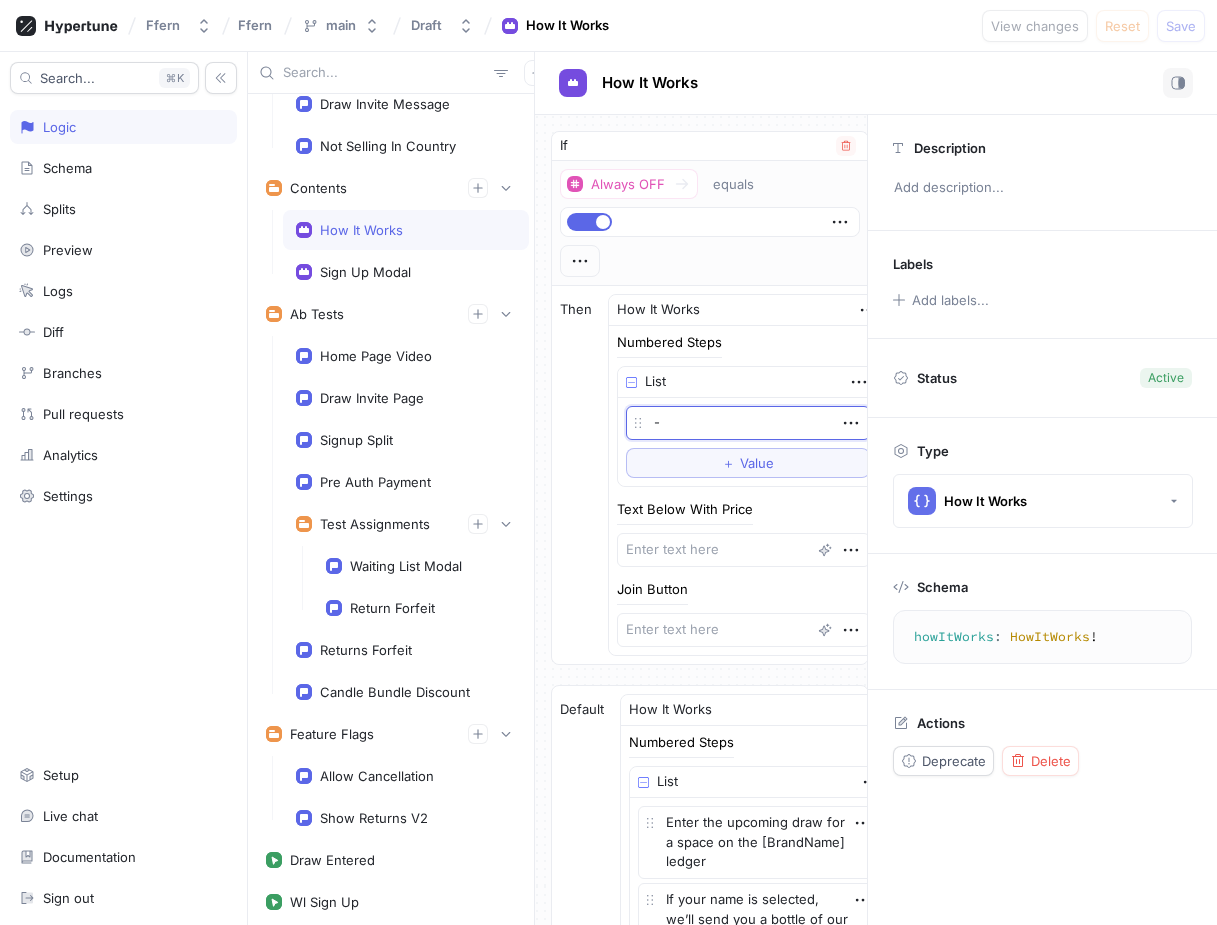 click on "-" at bounding box center [748, 423] 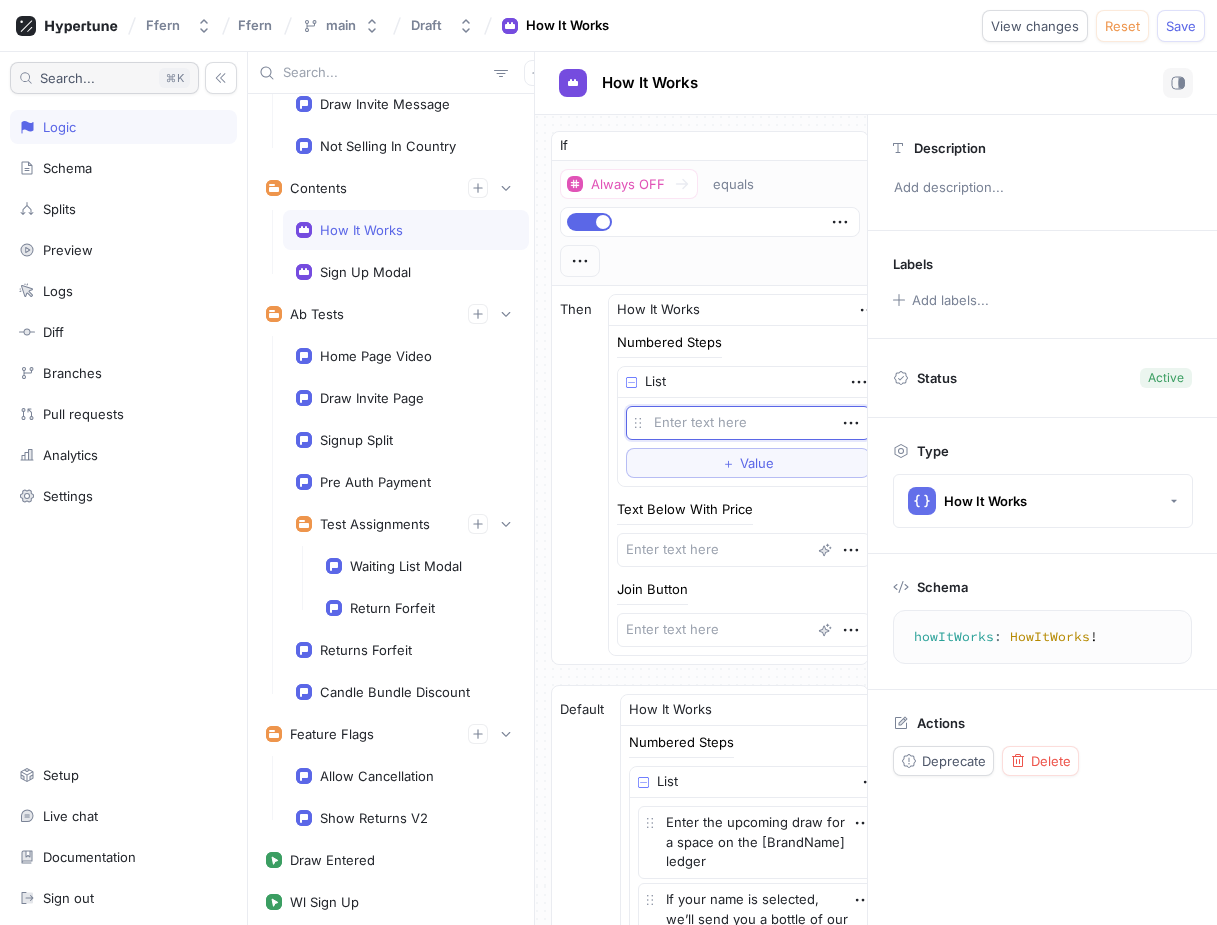type 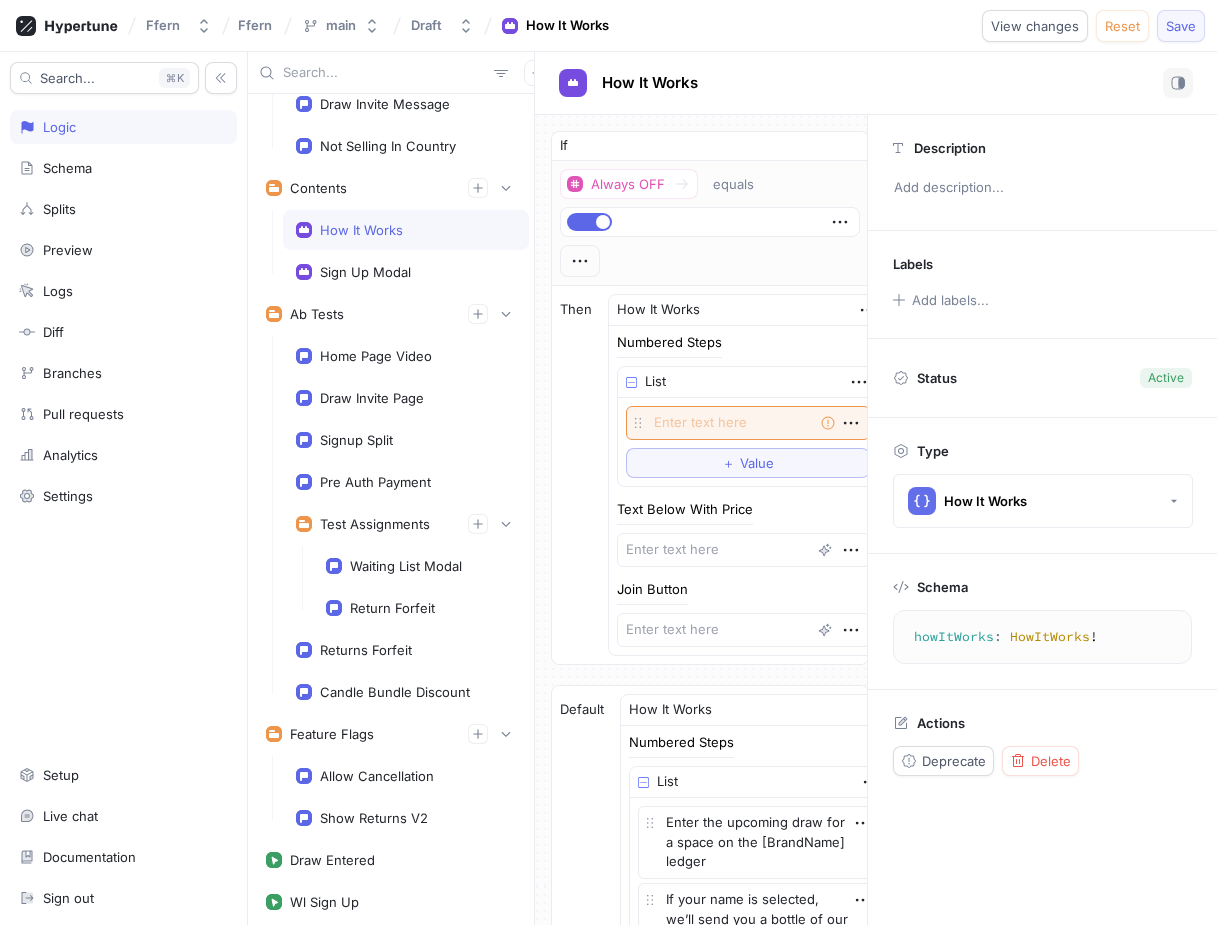 click on "Save" at bounding box center [1181, 26] 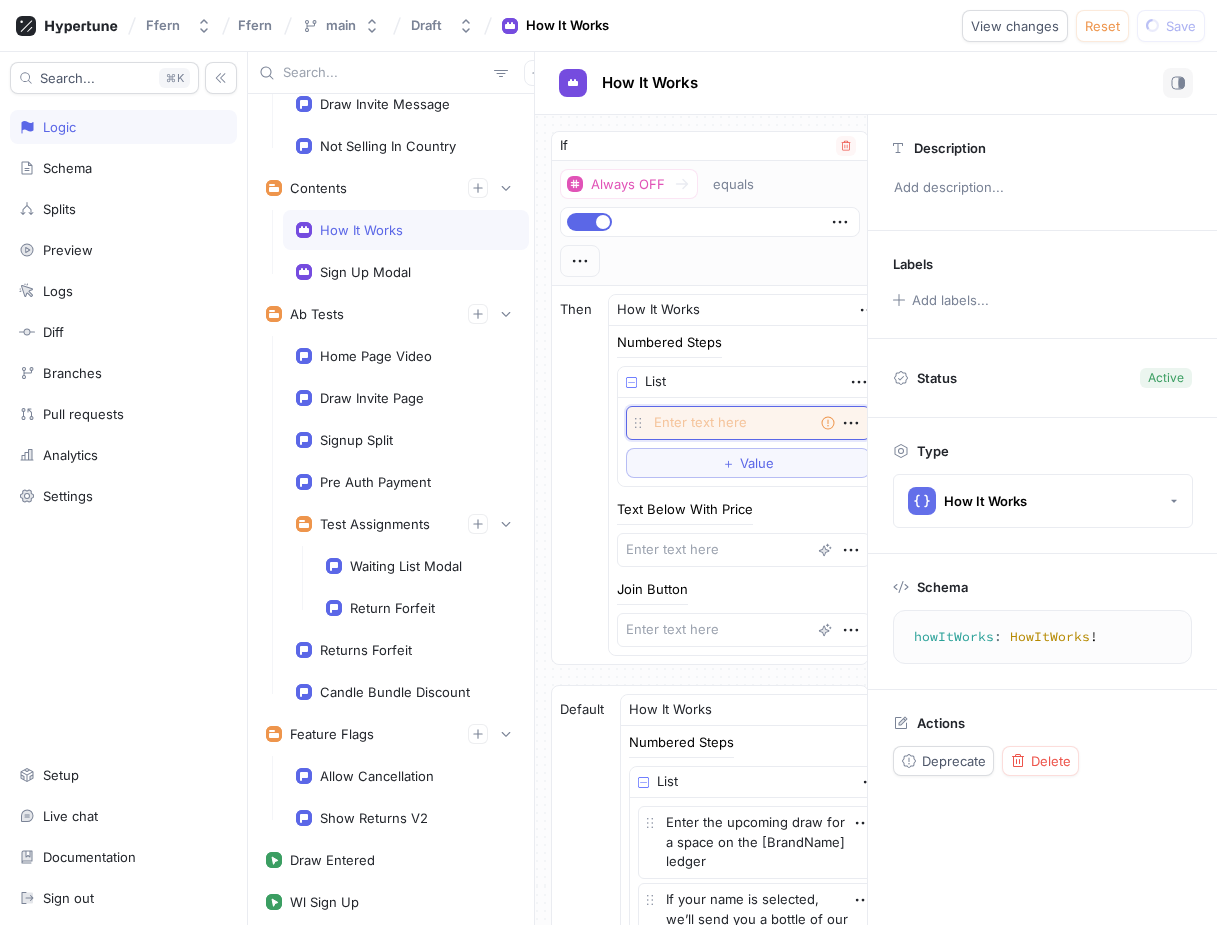 click at bounding box center [748, 423] 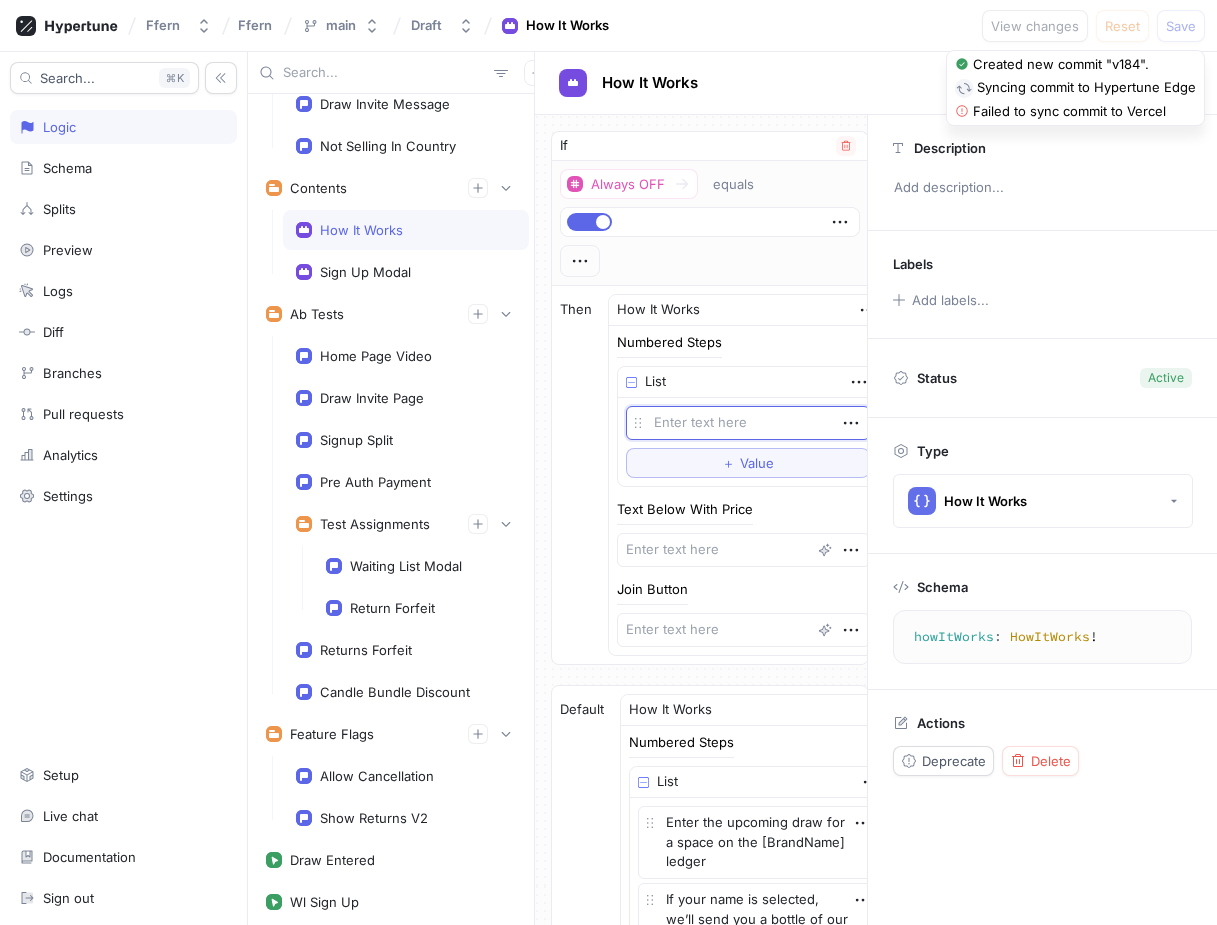 click at bounding box center [748, 423] 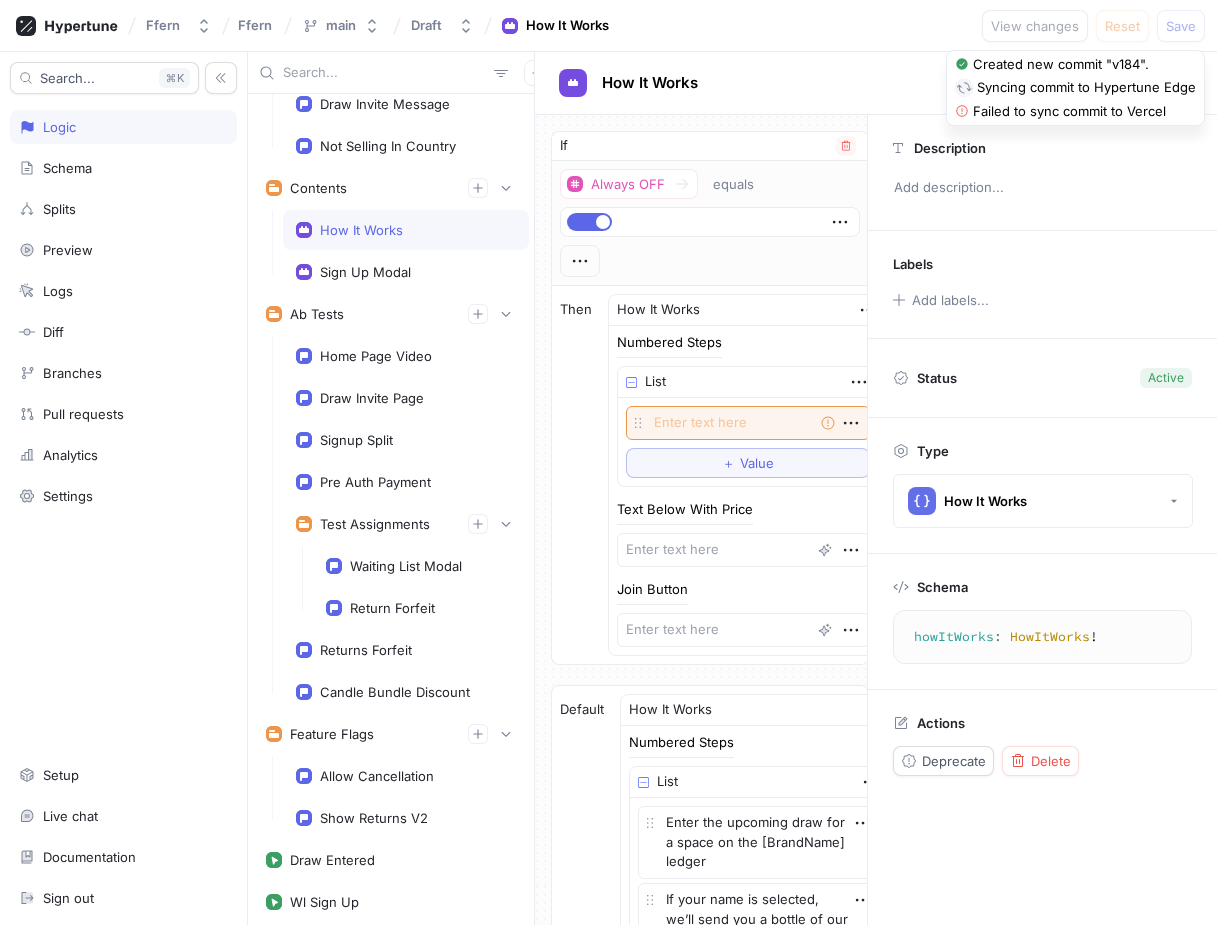 click on "Then How It Works Numbered Steps List Empty string
To pick up a draggable item, press the space bar.
While dragging, use the arrow keys to move the item.
Press space again to drop the item in its new position, or press escape to cancel.
＋ Value Text Below With Price Join Button" at bounding box center [710, 475] 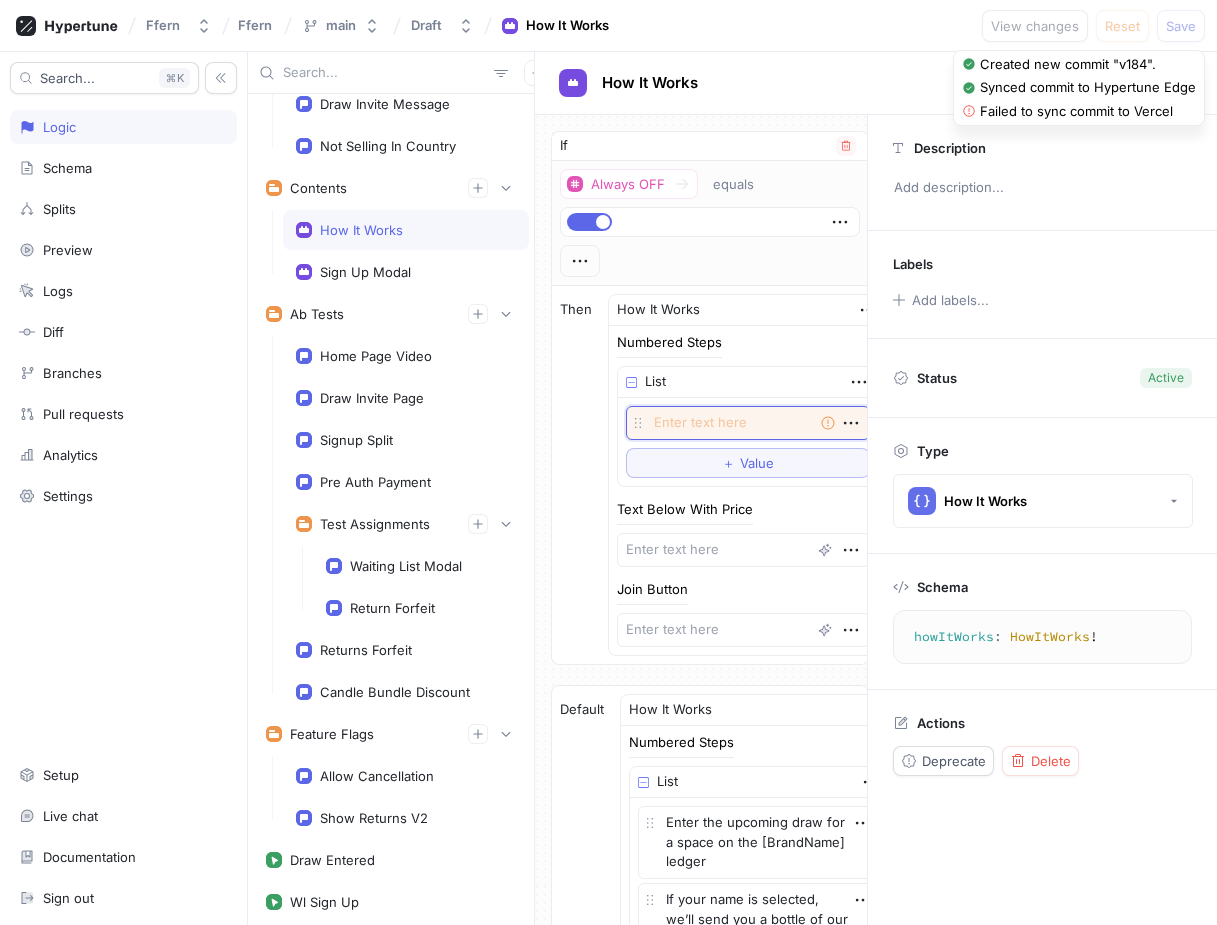 click at bounding box center (748, 423) 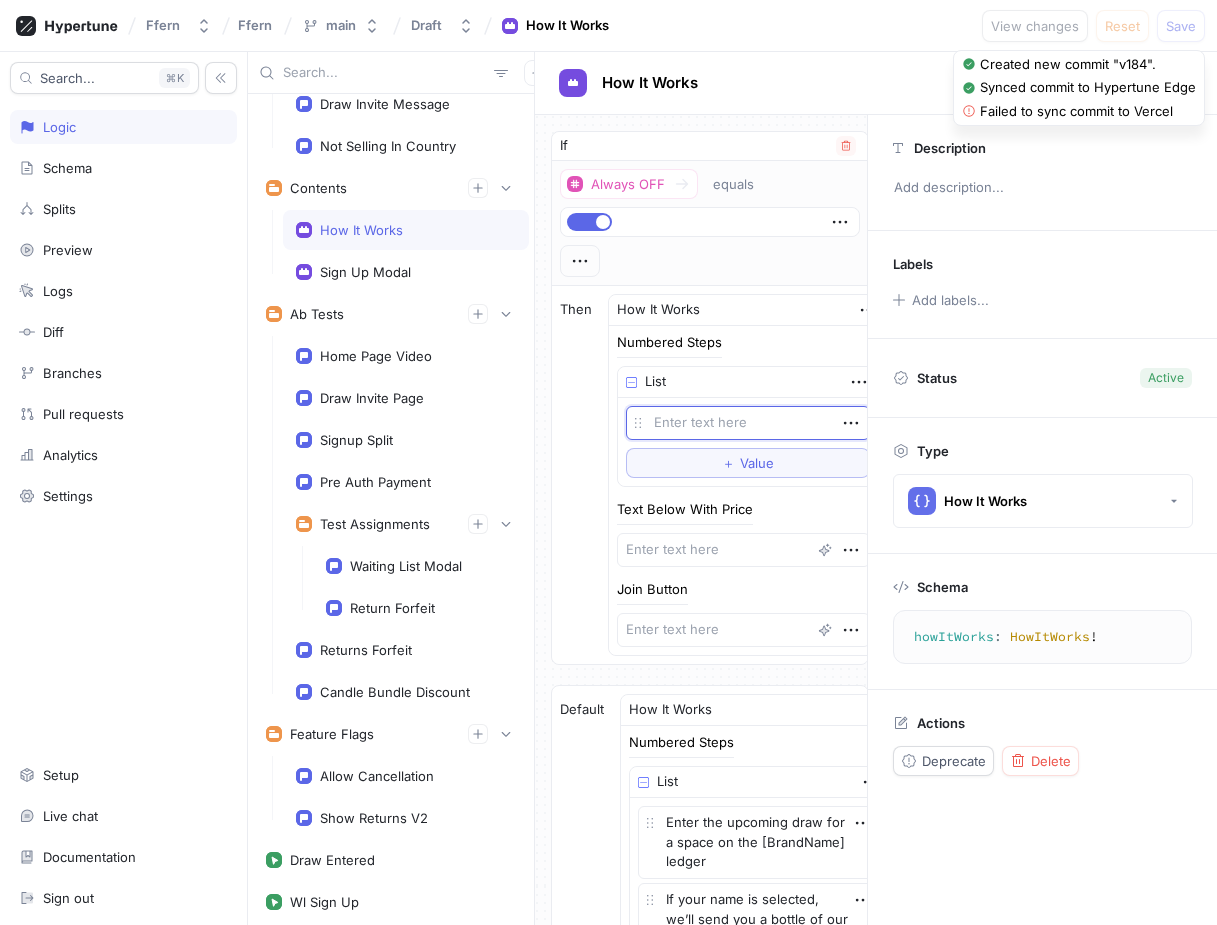 type on "x" 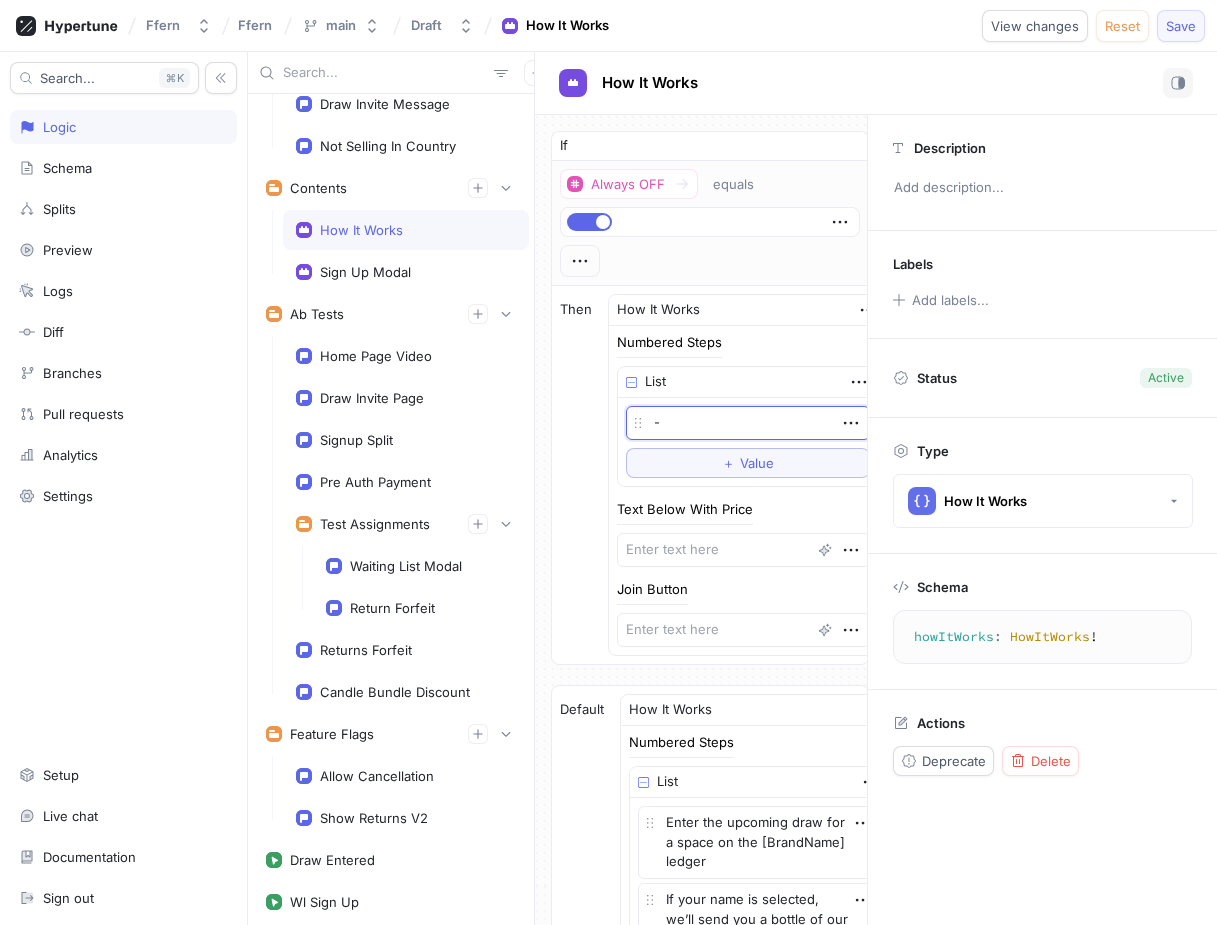 type on "-" 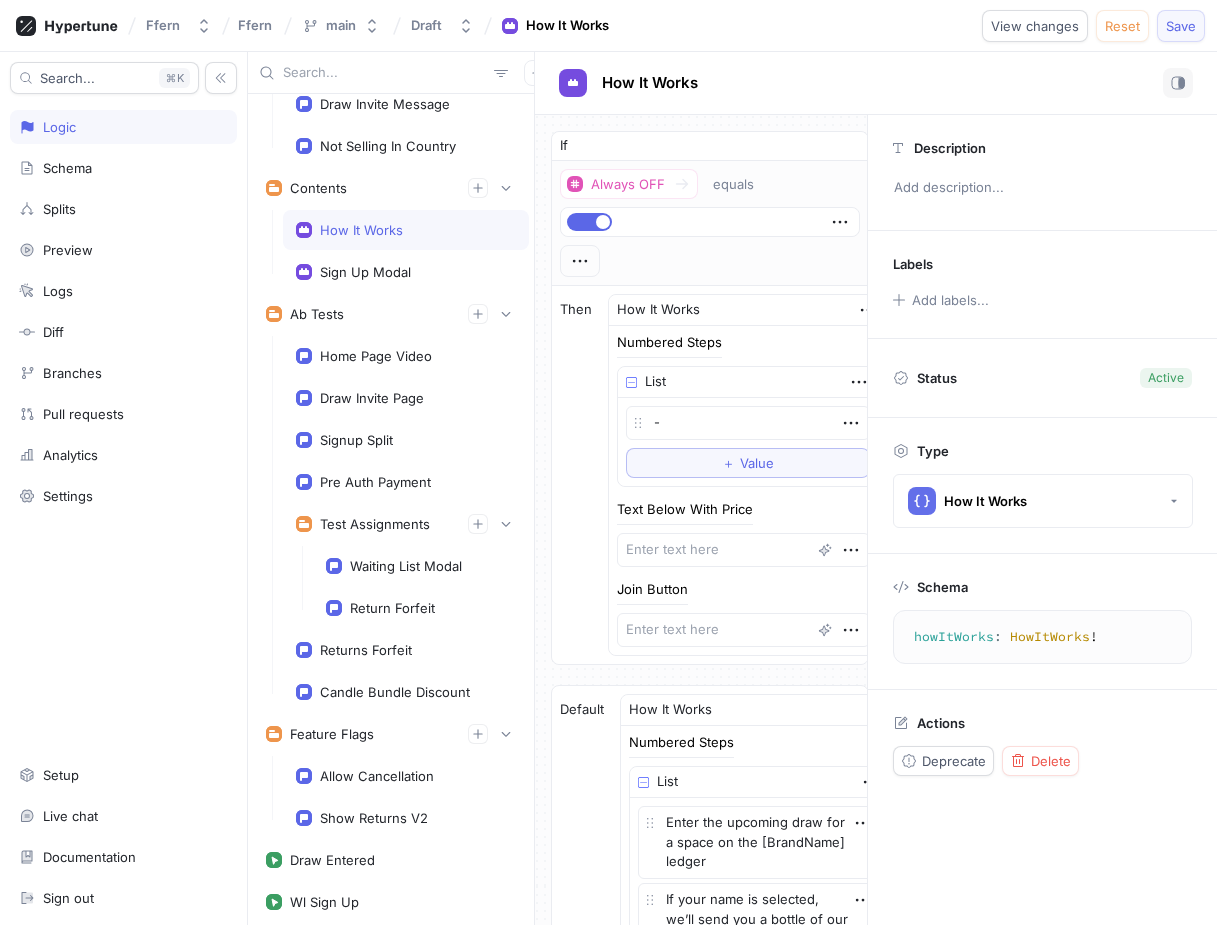 click on "Save" at bounding box center (1181, 26) 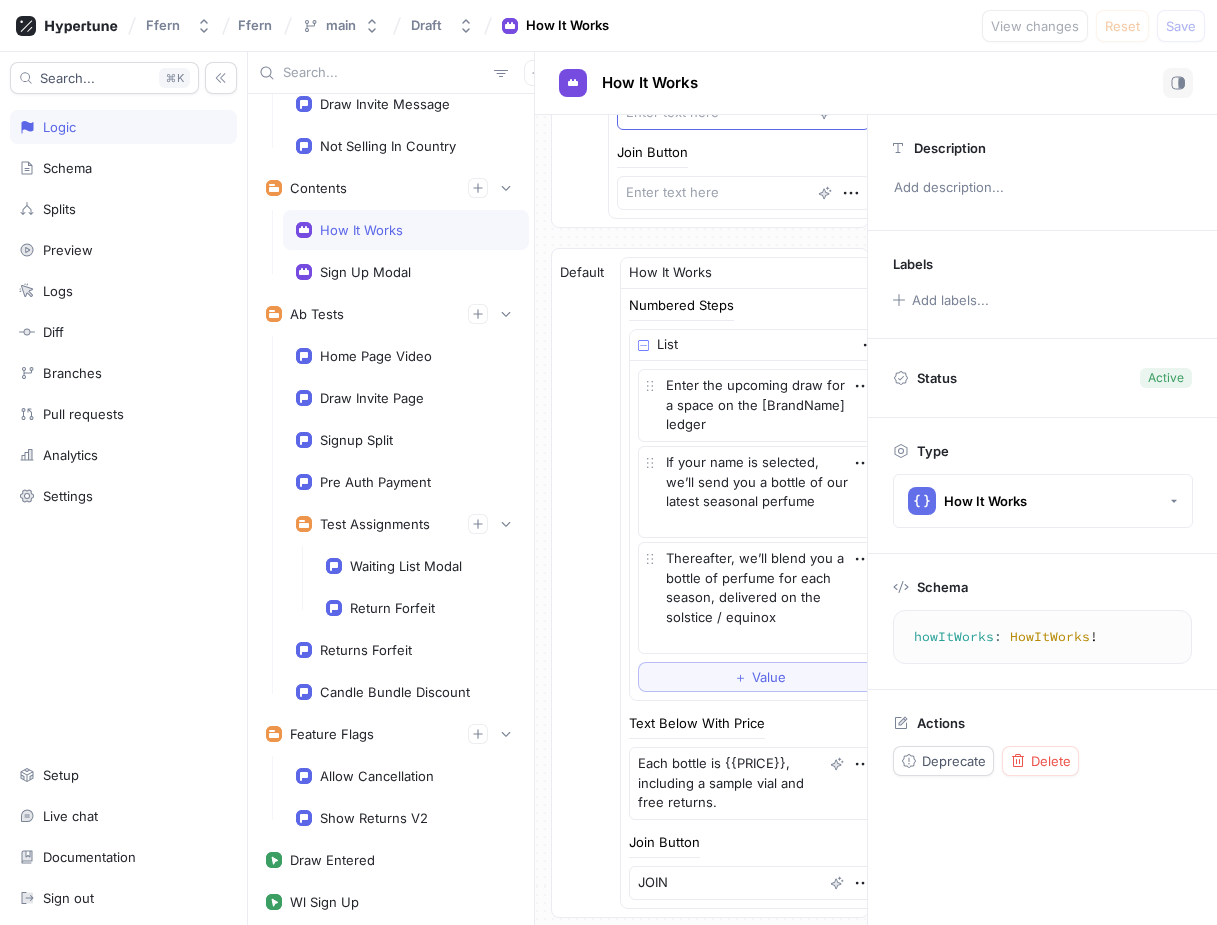 scroll, scrollTop: 443, scrollLeft: 0, axis: vertical 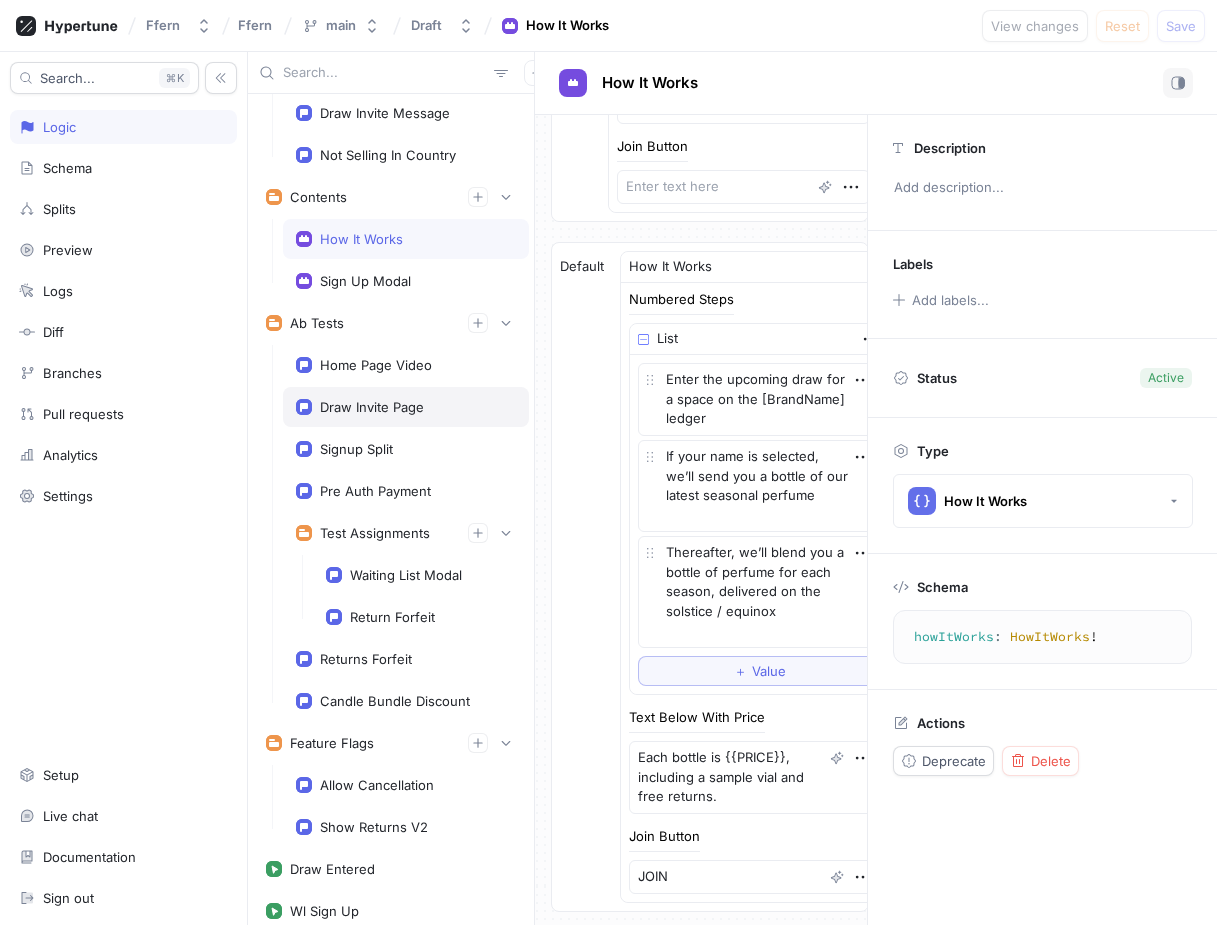 click on "Draw Invite Page" at bounding box center [406, 407] 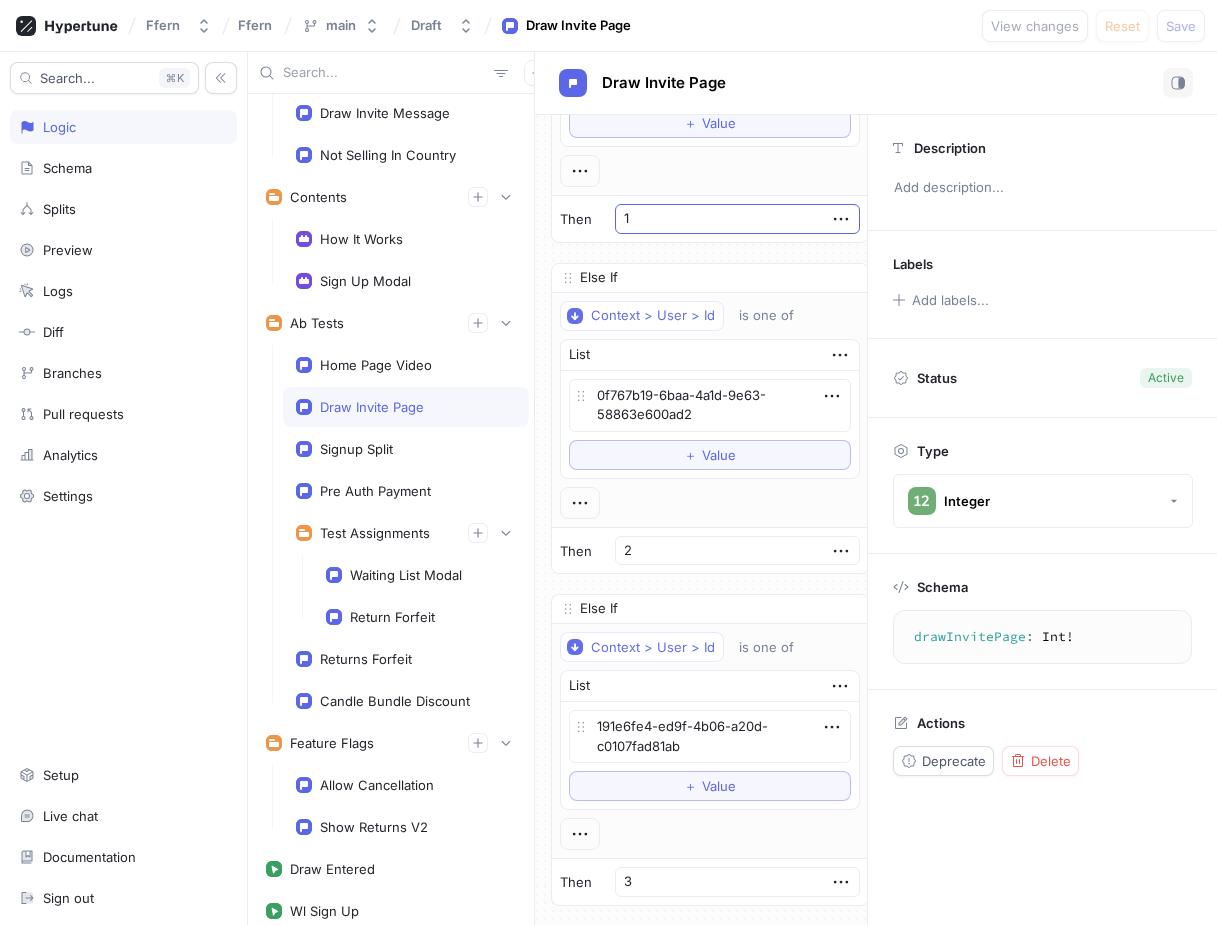 scroll, scrollTop: 215, scrollLeft: 0, axis: vertical 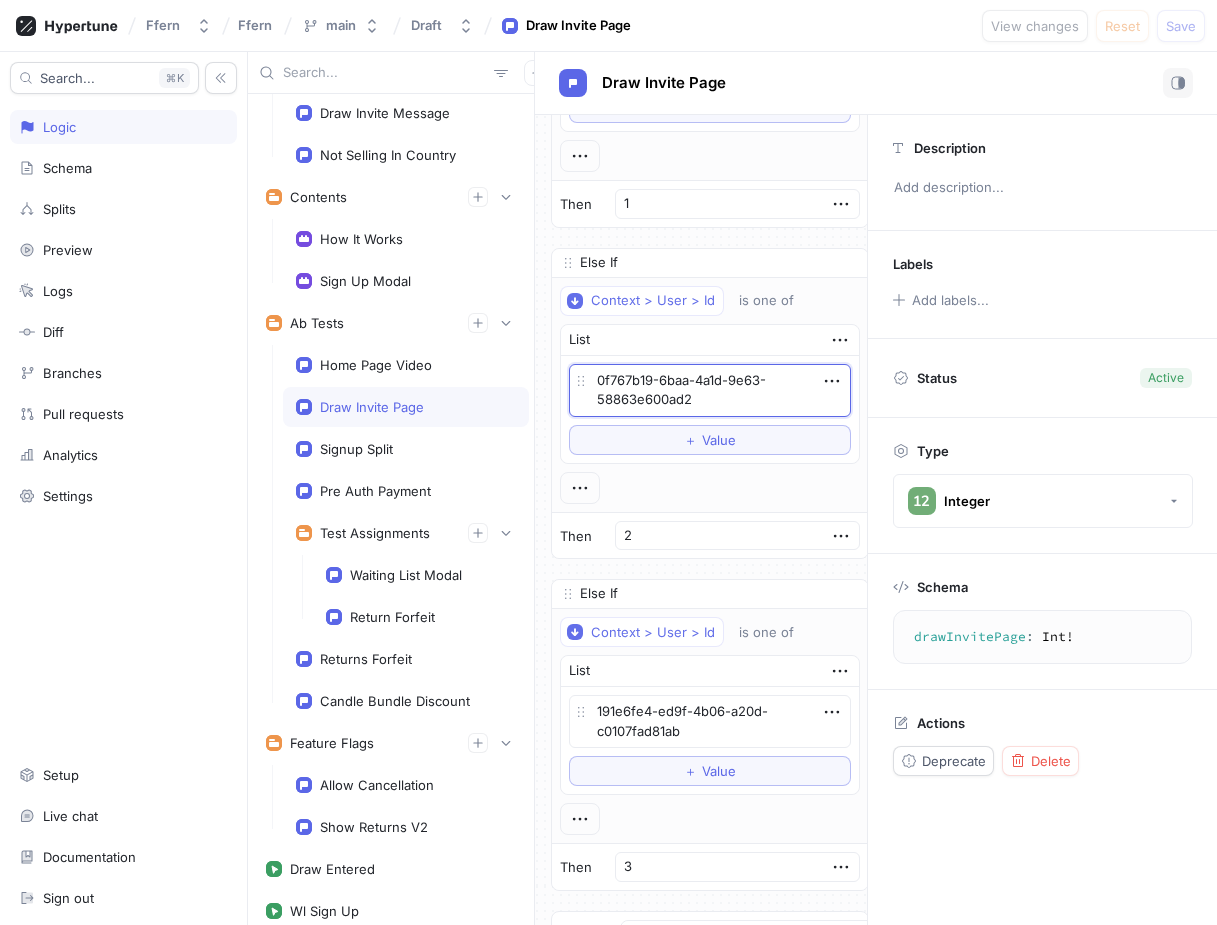 drag, startPoint x: 712, startPoint y: 409, endPoint x: 538, endPoint y: 375, distance: 177.29073 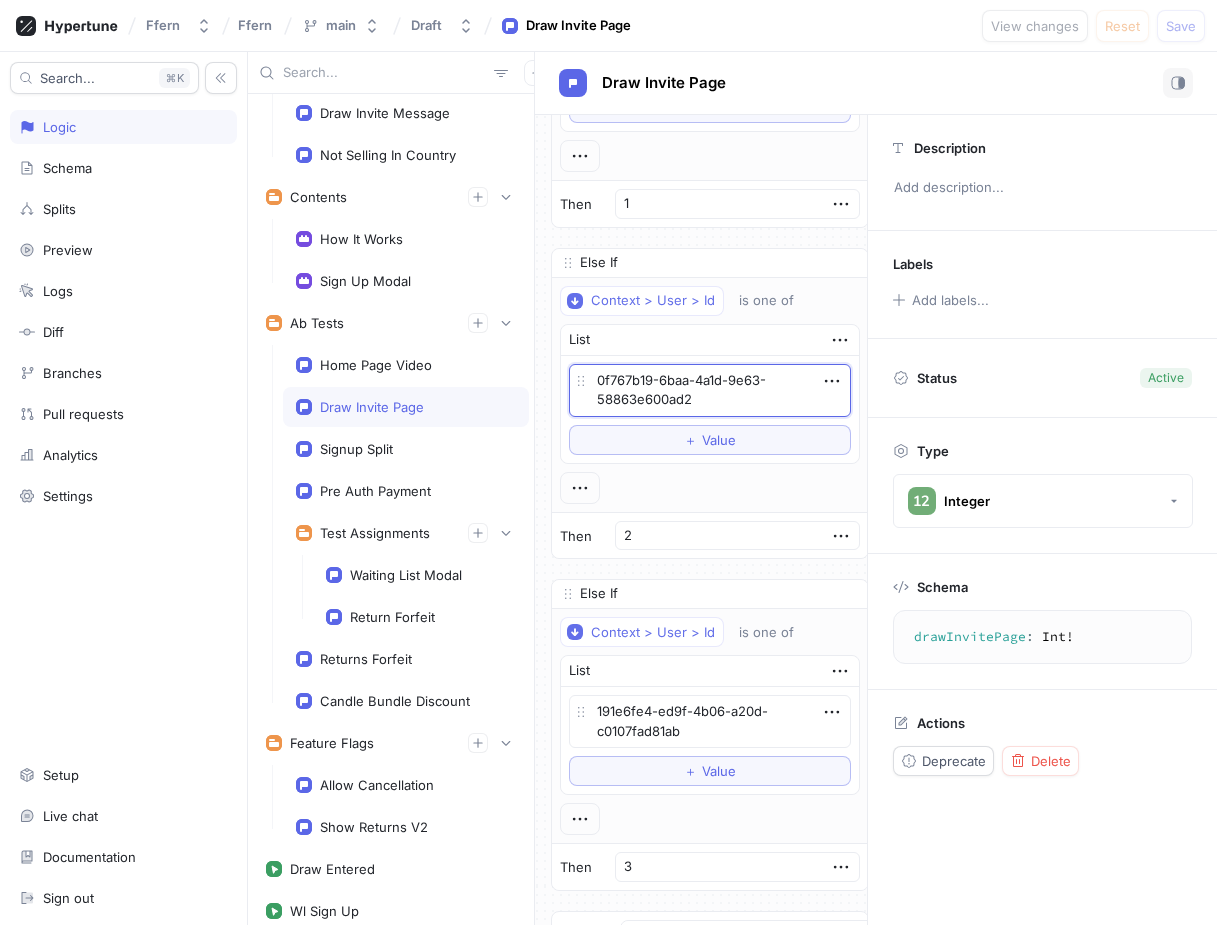 click on "If Context > User > Id is one of List 3f995621-b456-412e-a32a-a3d49d05f962
To pick up a draggable item, press the space bar.
While dragging, use the arrow keys to move the item.
Press space again to drop the item in its new position, or press escape to cancel.
＋ Value Then 1 Else If Context > User > Id is one of List 0f767b19-6baa-4a1d-9e63-58863e600ad2
To pick up a draggable item, press the space bar.
While dragging, use the arrow keys to move the item.
Press space again to drop the item in its new position, or press escape to cancel.
＋ Value Then 2 Else If Context > User > Id is one of List 191e6fe4-ed9f-4b06-a20d-c0107fad81ab
To pick up a draggable item, press the space bar.
While dragging, use the arrow keys to move the item.
Press space again to drop the item in its new position, or press escape to cancel.
＋ Value Then 3 Default Split Control Control 100% 2 Test 0% 3 Settings ＋ Rule" at bounding box center [710, 569] 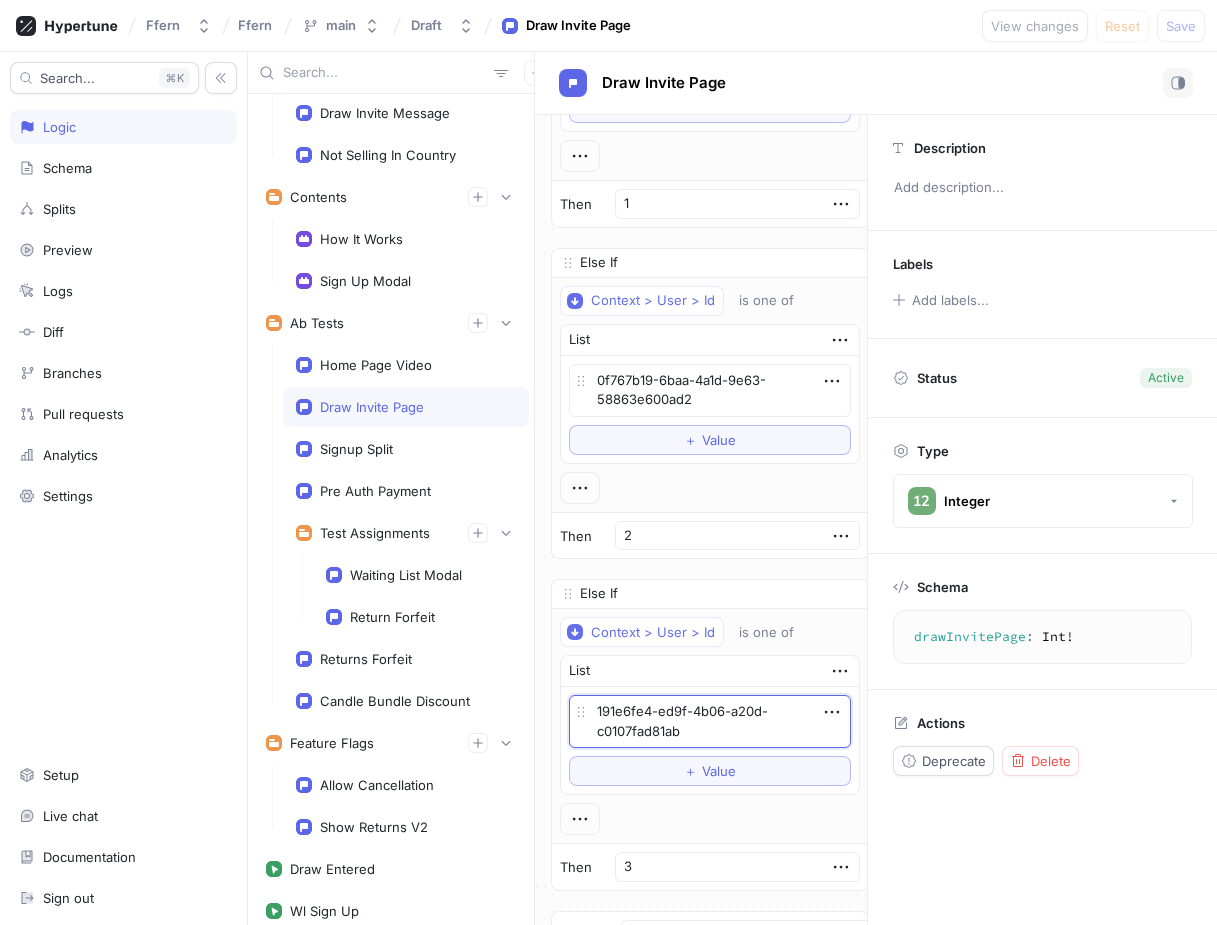 drag, startPoint x: 716, startPoint y: 735, endPoint x: 545, endPoint y: 691, distance: 176.5701 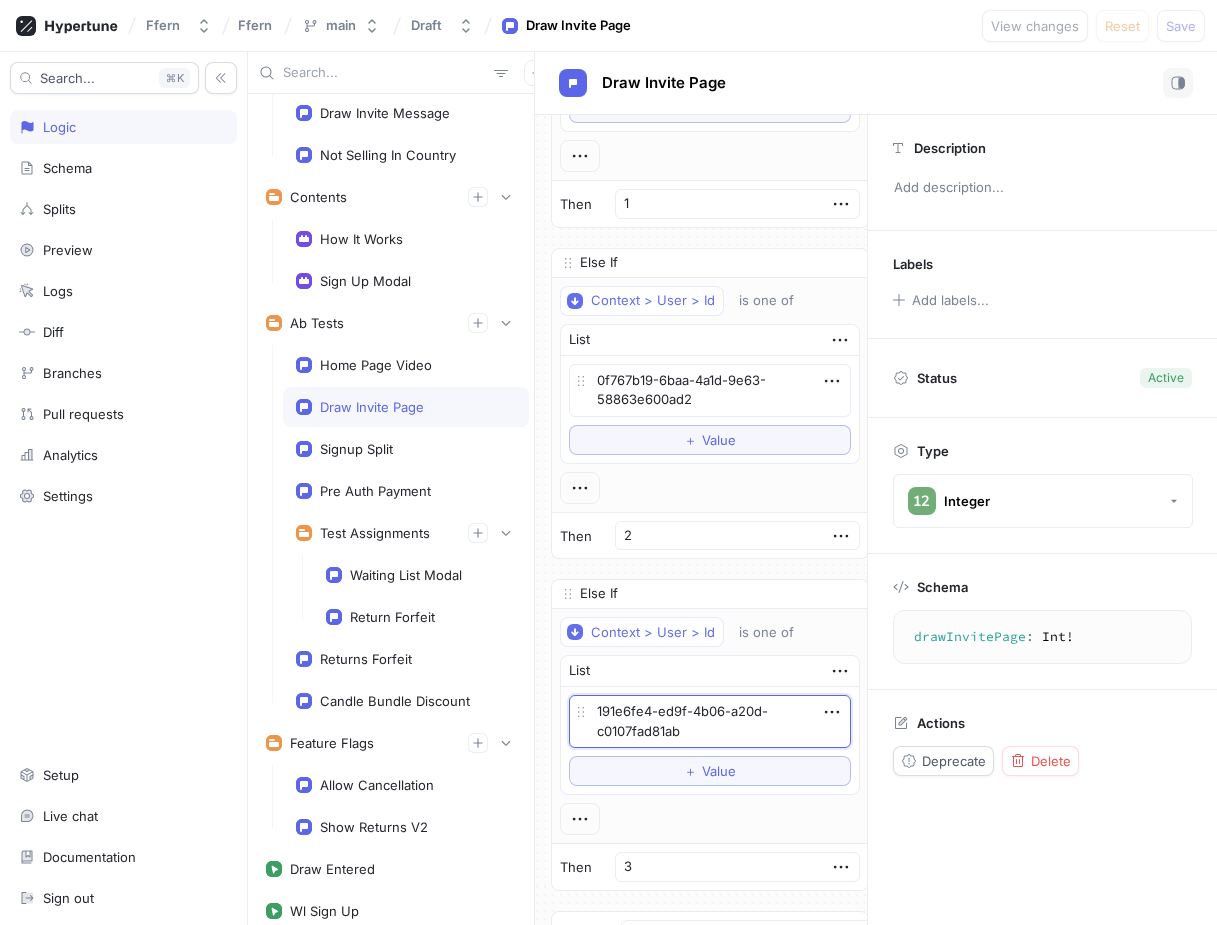click on "If Context > User > Id is one of List 3f995621-b456-412e-a32a-a3d49d05f962
To pick up a draggable item, press the space bar.
While dragging, use the arrow keys to move the item.
Press space again to drop the item in its new position, or press escape to cancel.
＋ Value Then 1 Else If Context > User > Id is one of List 0f767b19-6baa-4a1d-9e63-58863e600ad2
To pick up a draggable item, press the space bar.
While dragging, use the arrow keys to move the item.
Press space again to drop the item in its new position, or press escape to cancel.
＋ Value Then 2 Else If Context > User > Id is one of List 191e6fe4-ed9f-4b06-a20d-c0107fad81ab
To pick up a draggable item, press the space bar.
While dragging, use the arrow keys to move the item.
Press space again to drop the item in its new position, or press escape to cancel.
＋ Value Then 3 Default Split Control Control 100% 1 2 Test 0% 3 Settings 1 ＋ Rule" at bounding box center (710, 569) 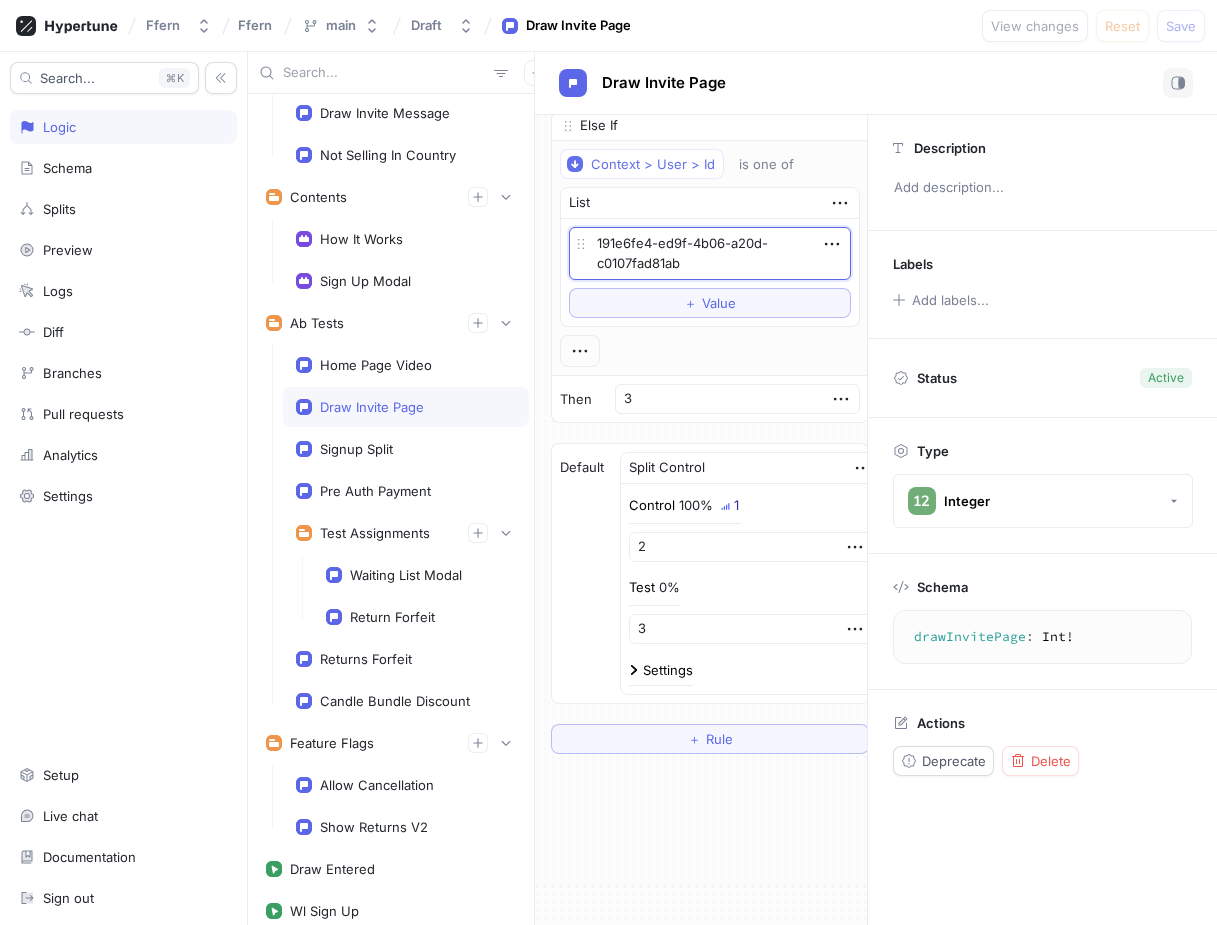 scroll, scrollTop: 610, scrollLeft: 0, axis: vertical 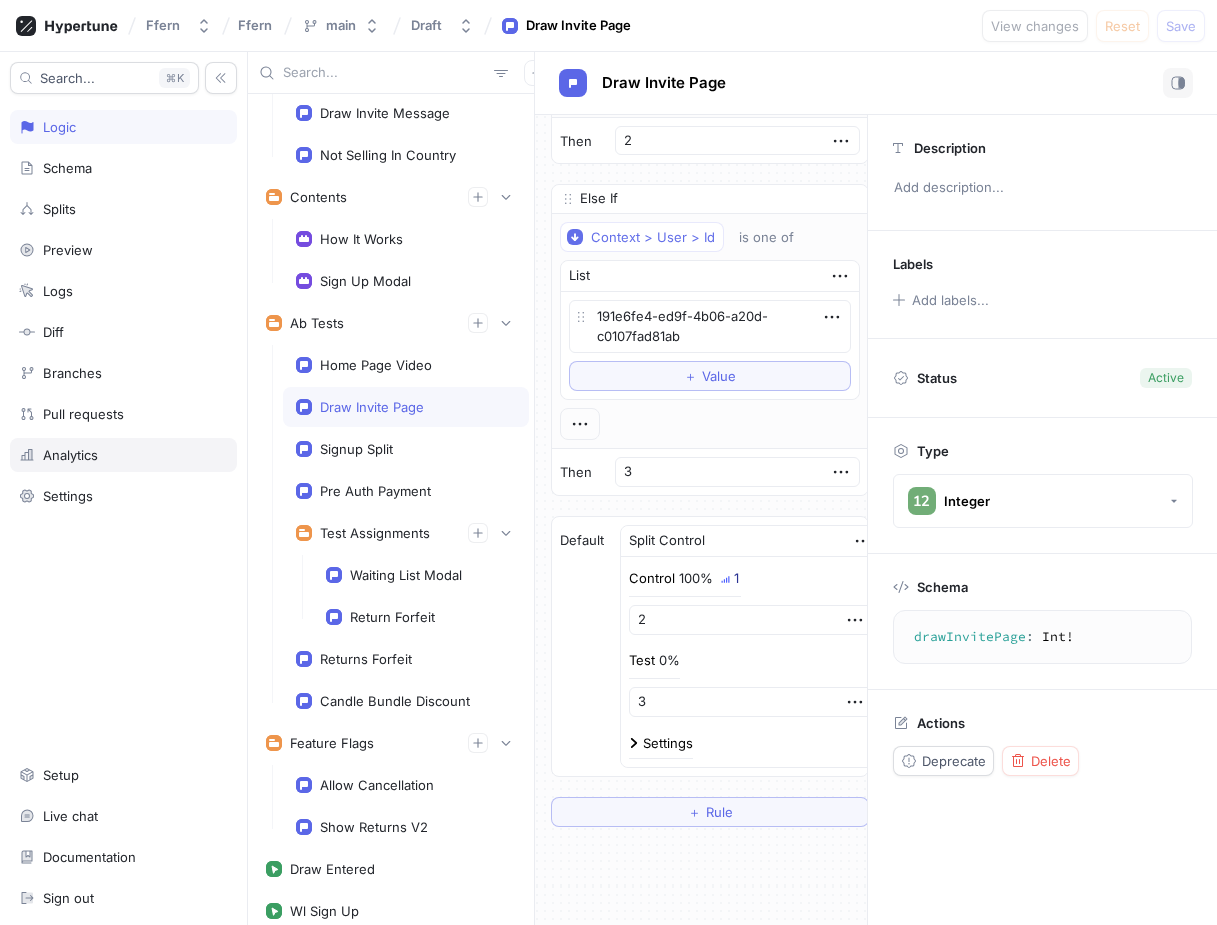 click on "Analytics" at bounding box center [123, 455] 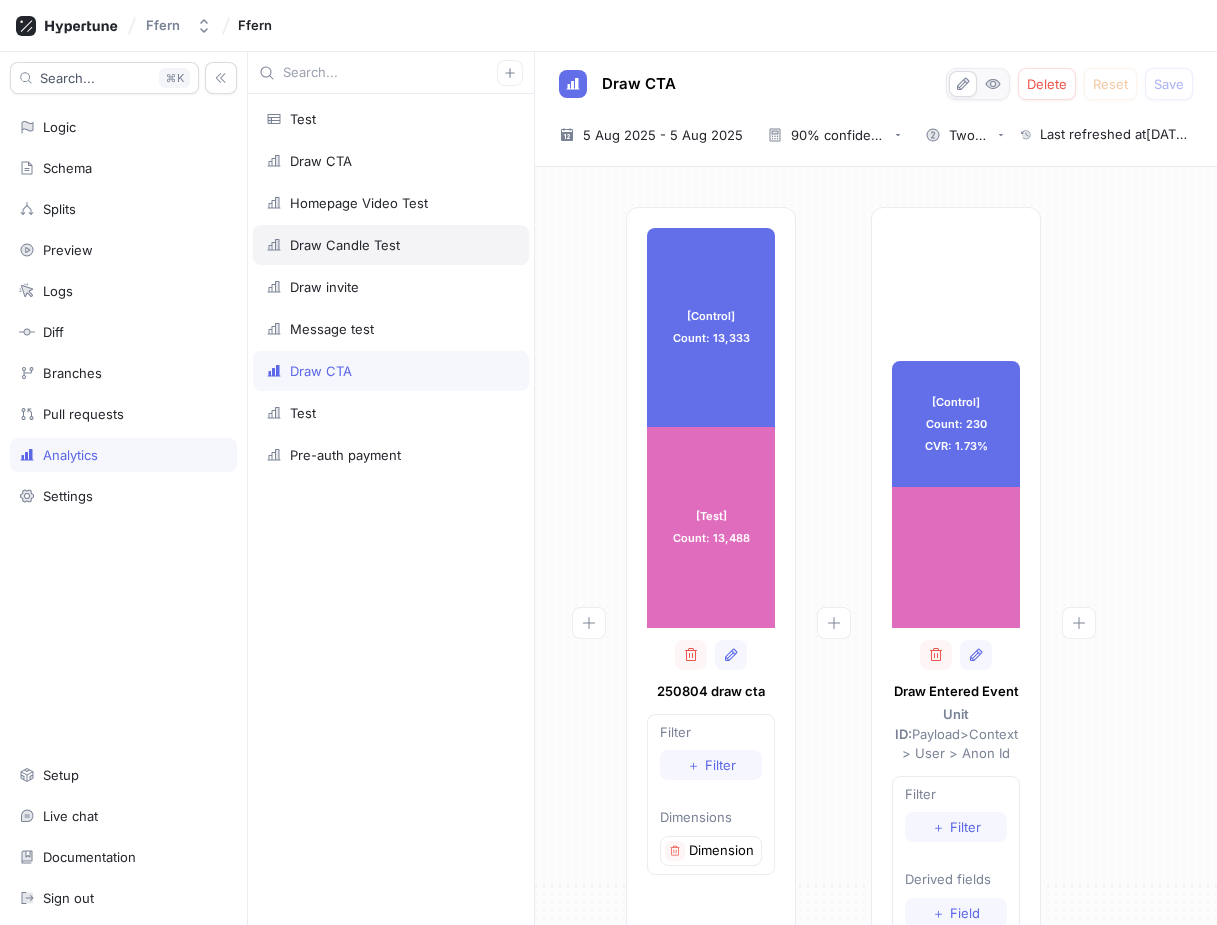 click on "Draw Candle Test" at bounding box center [391, 245] 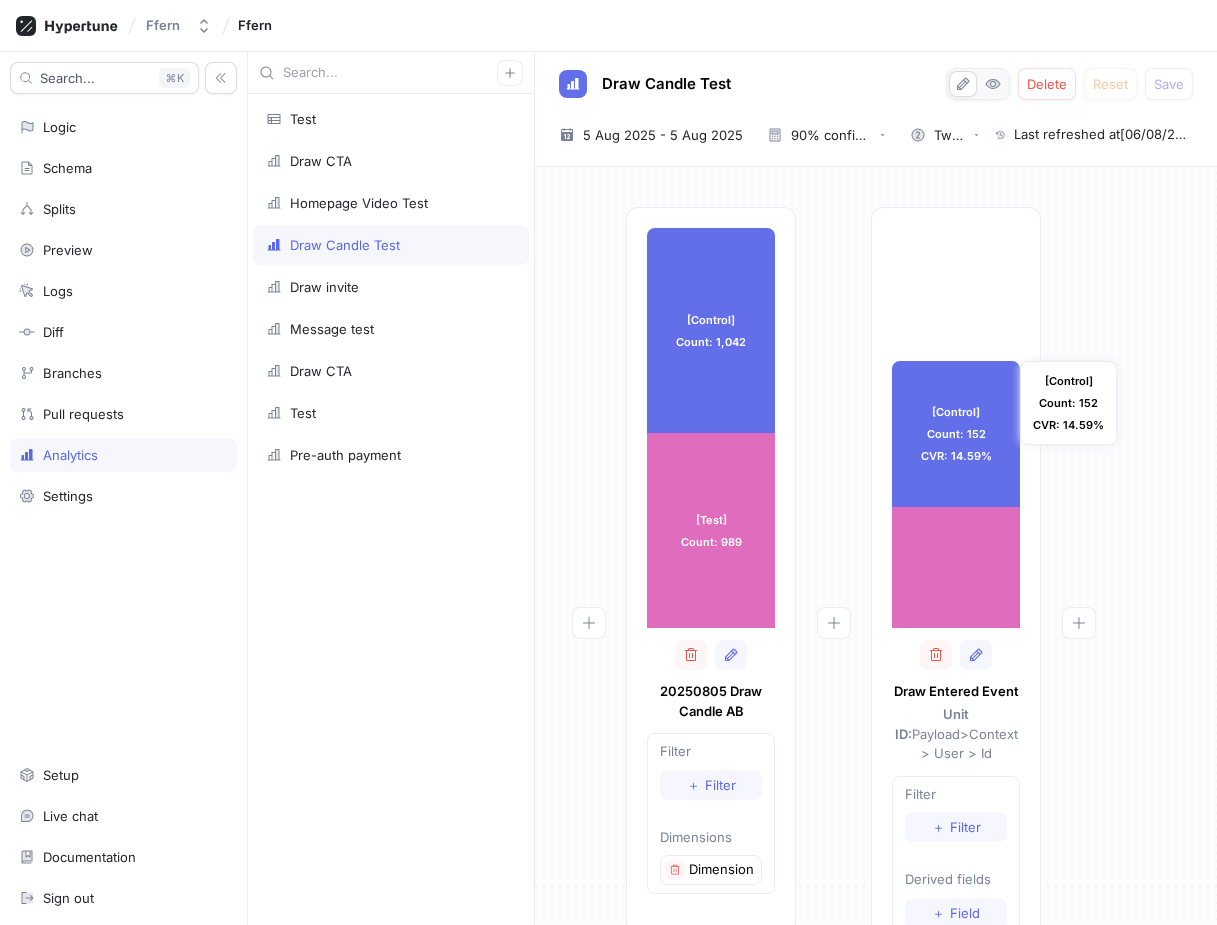 scroll, scrollTop: 0, scrollLeft: 0, axis: both 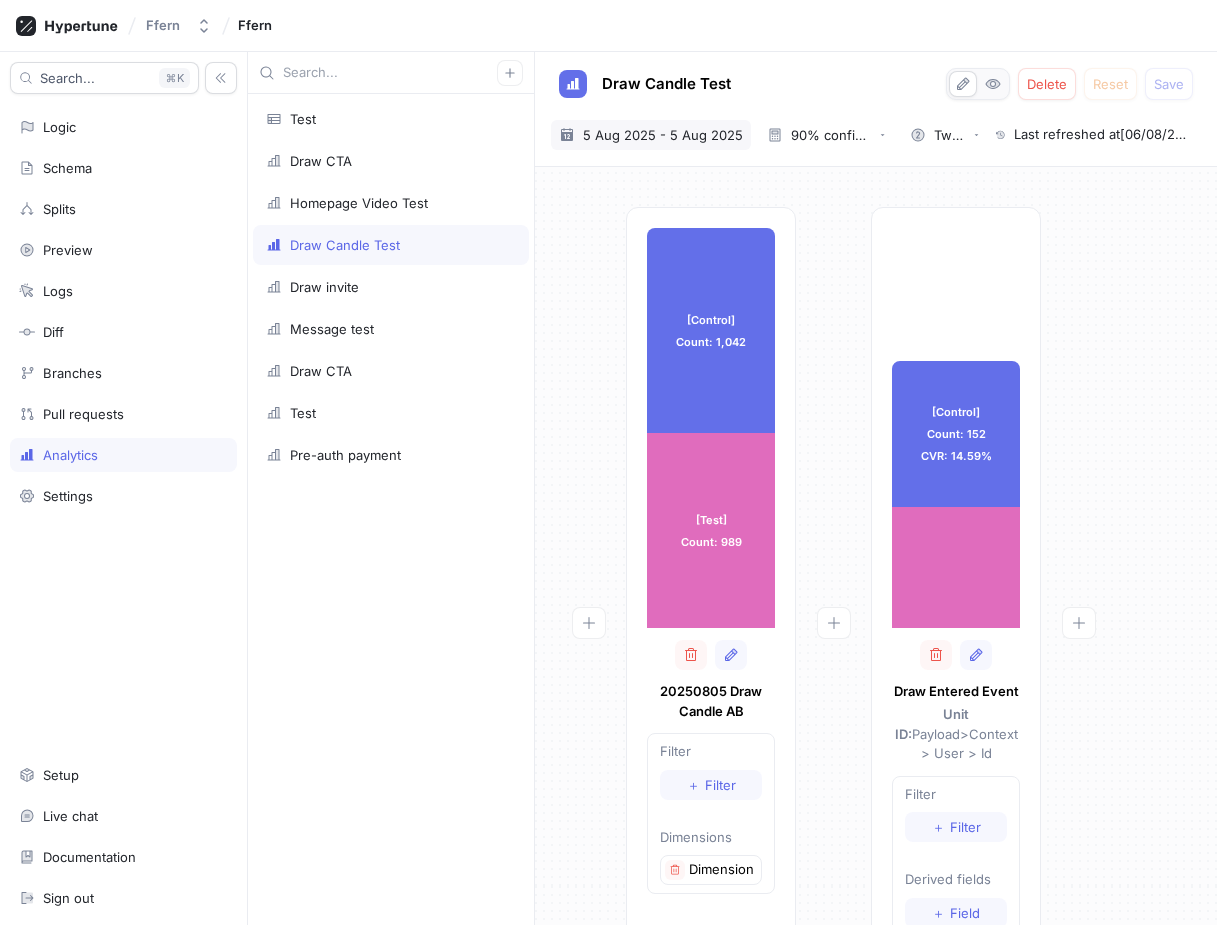 click on "5 Aug 2025 - 5 Aug 2025" at bounding box center [663, 135] 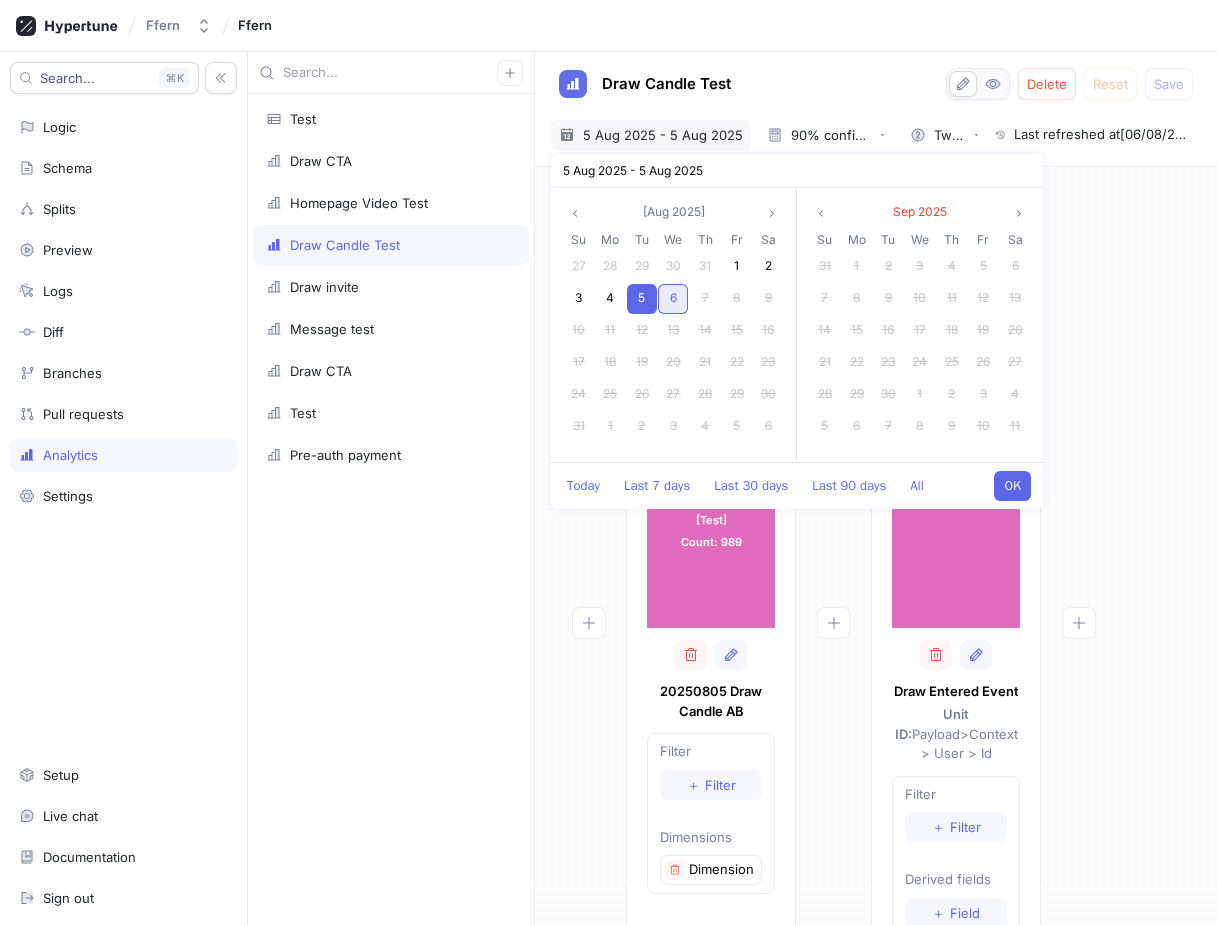 click on "6" at bounding box center [673, 297] 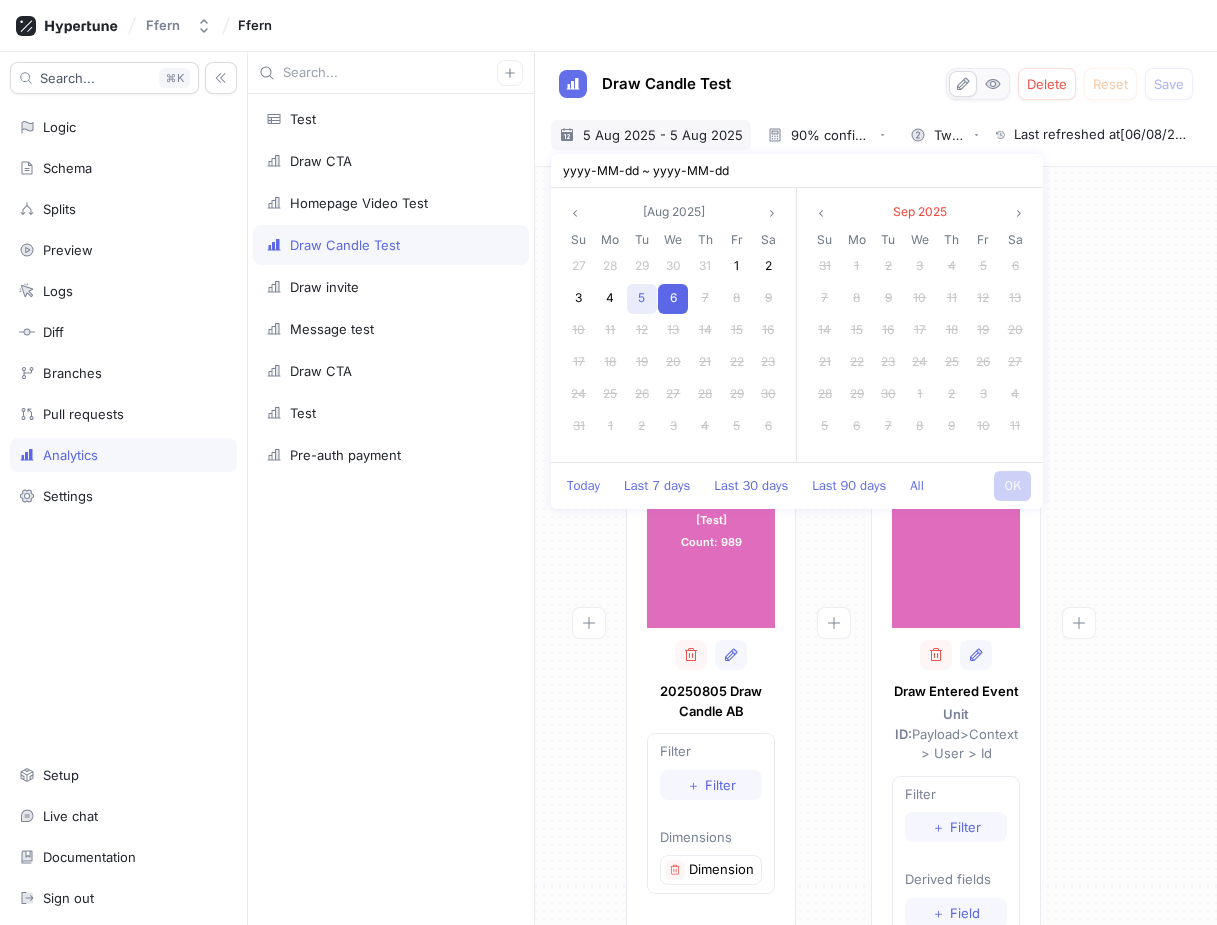 click on "5" at bounding box center (642, 299) 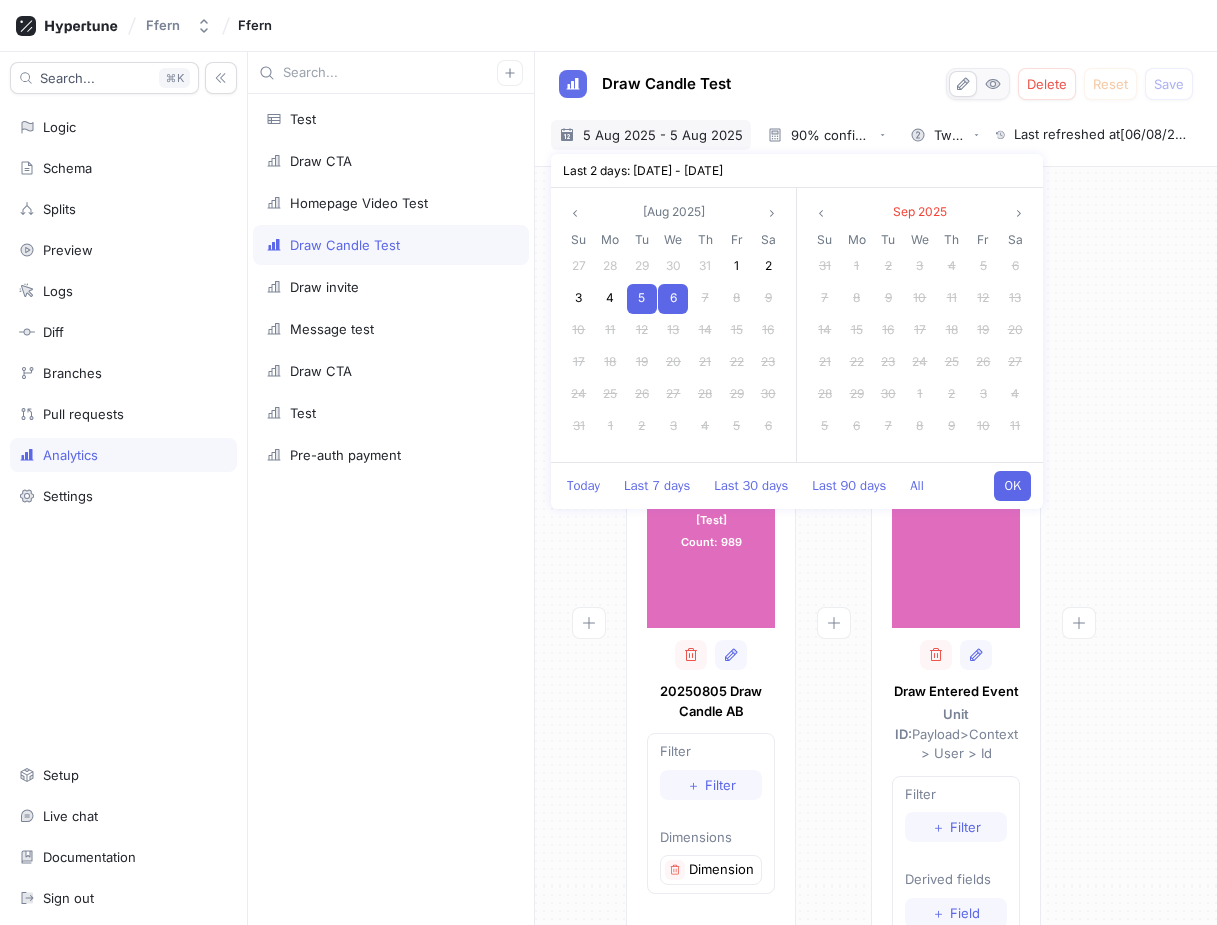 click on "6" at bounding box center [673, 299] 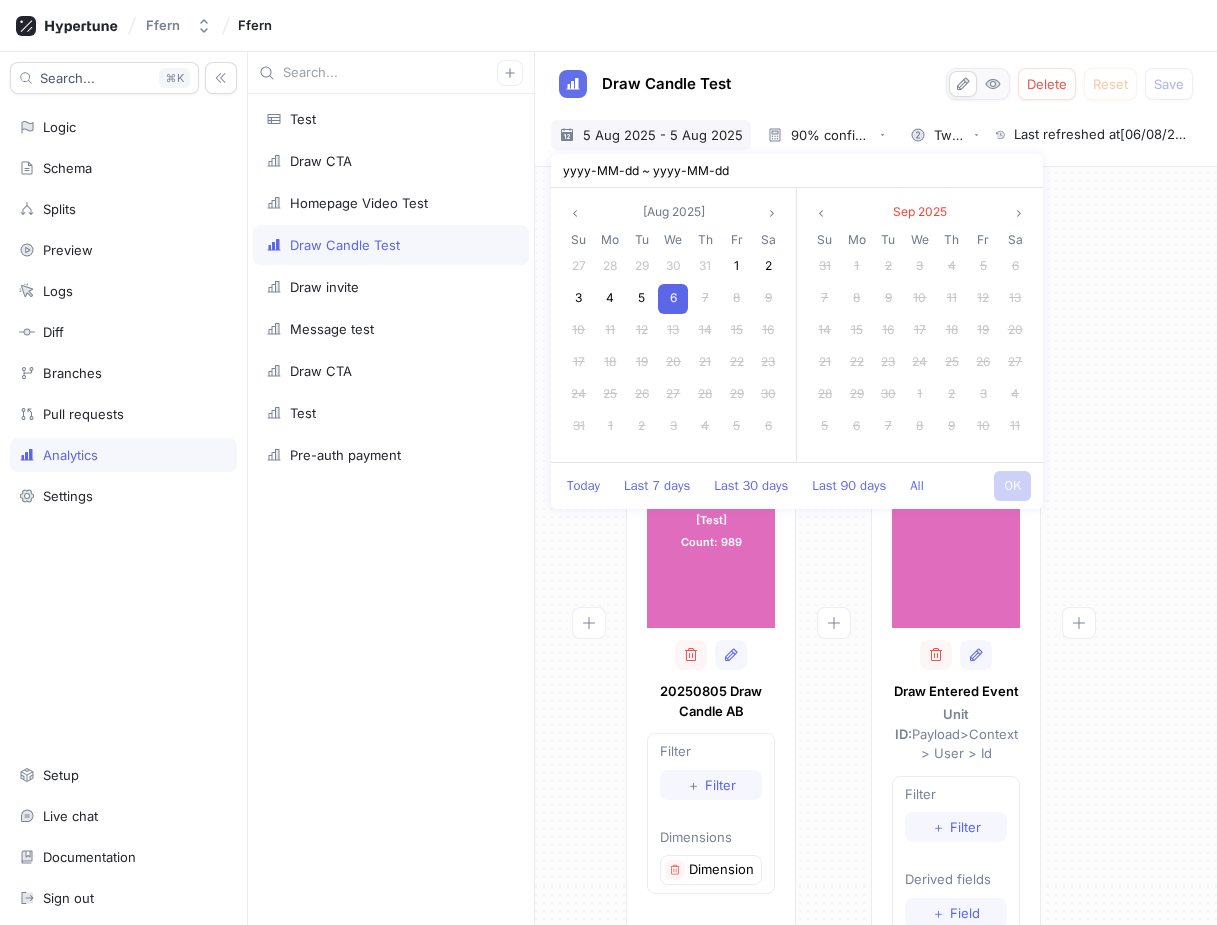 click on "Today Last 7 days Last 30 days Last 90 days All OK" at bounding box center [797, 485] 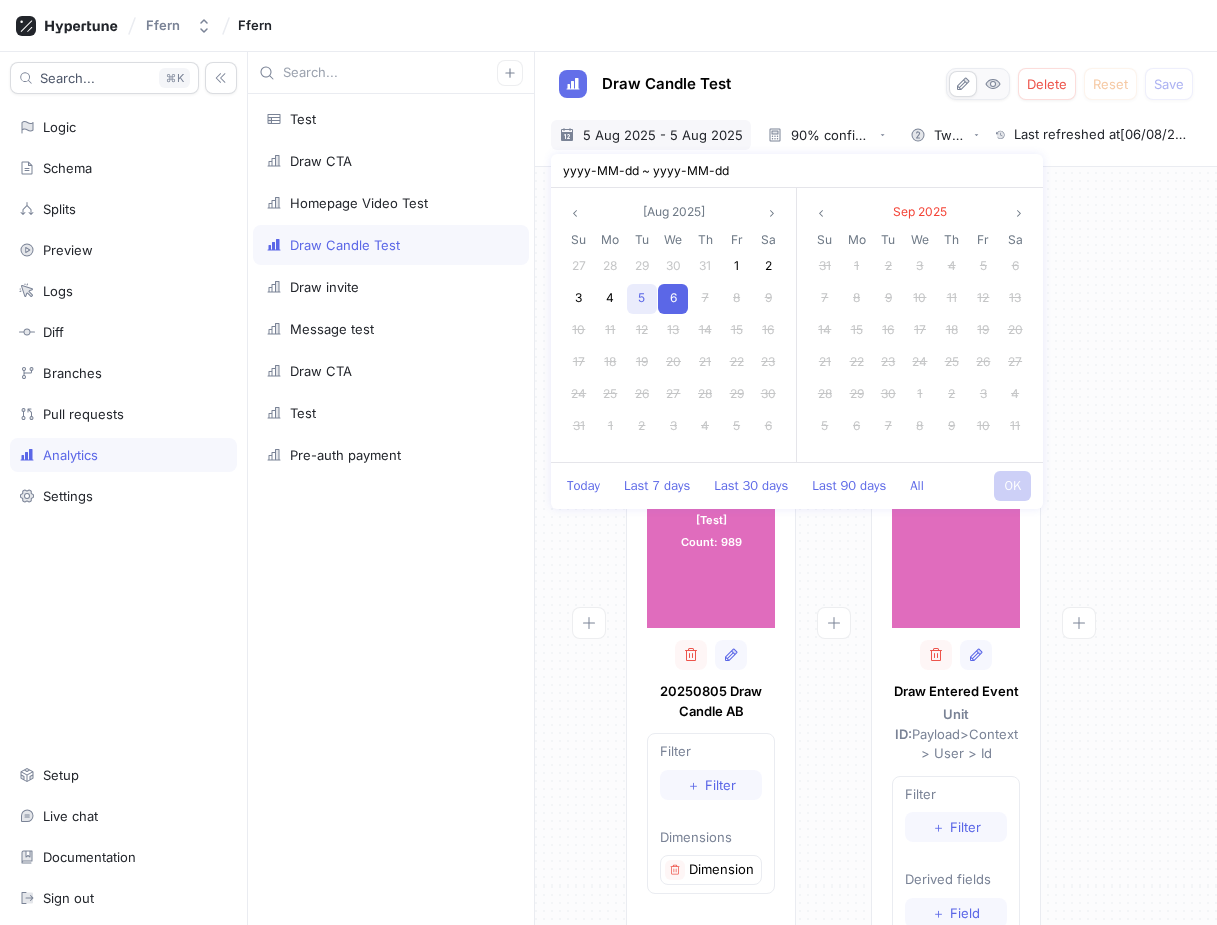 click on "5" at bounding box center [642, 299] 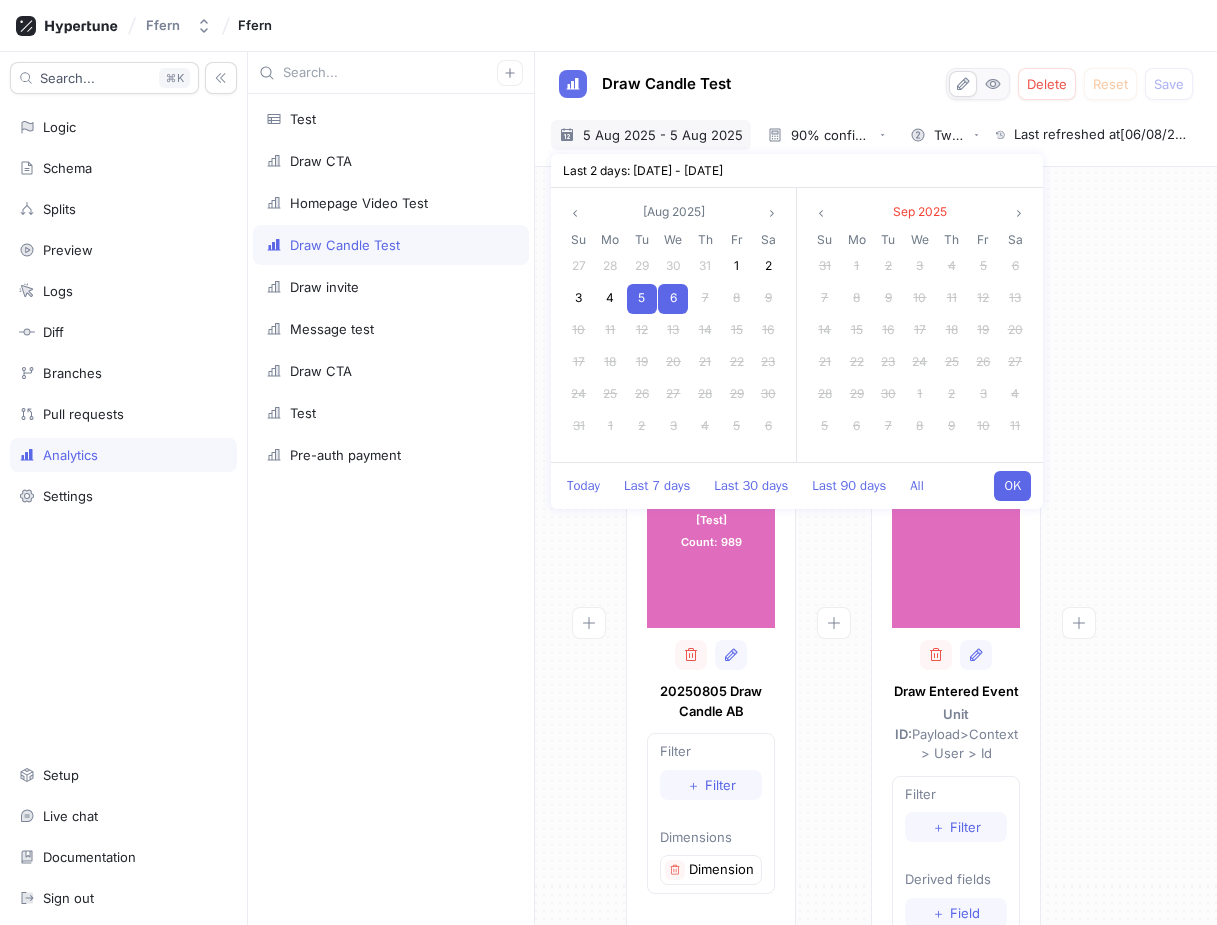 click on "6" at bounding box center (673, 299) 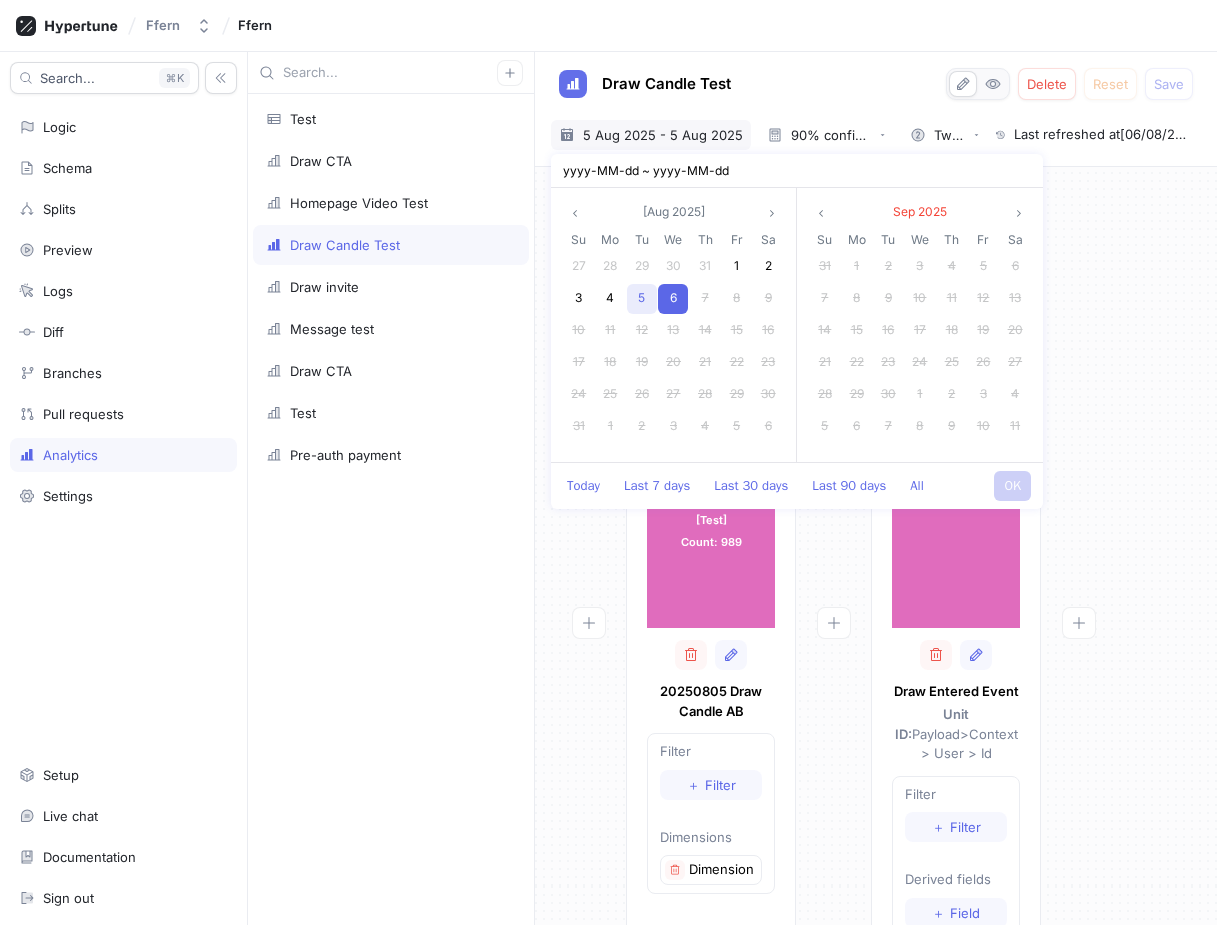 click on "5" at bounding box center [642, 299] 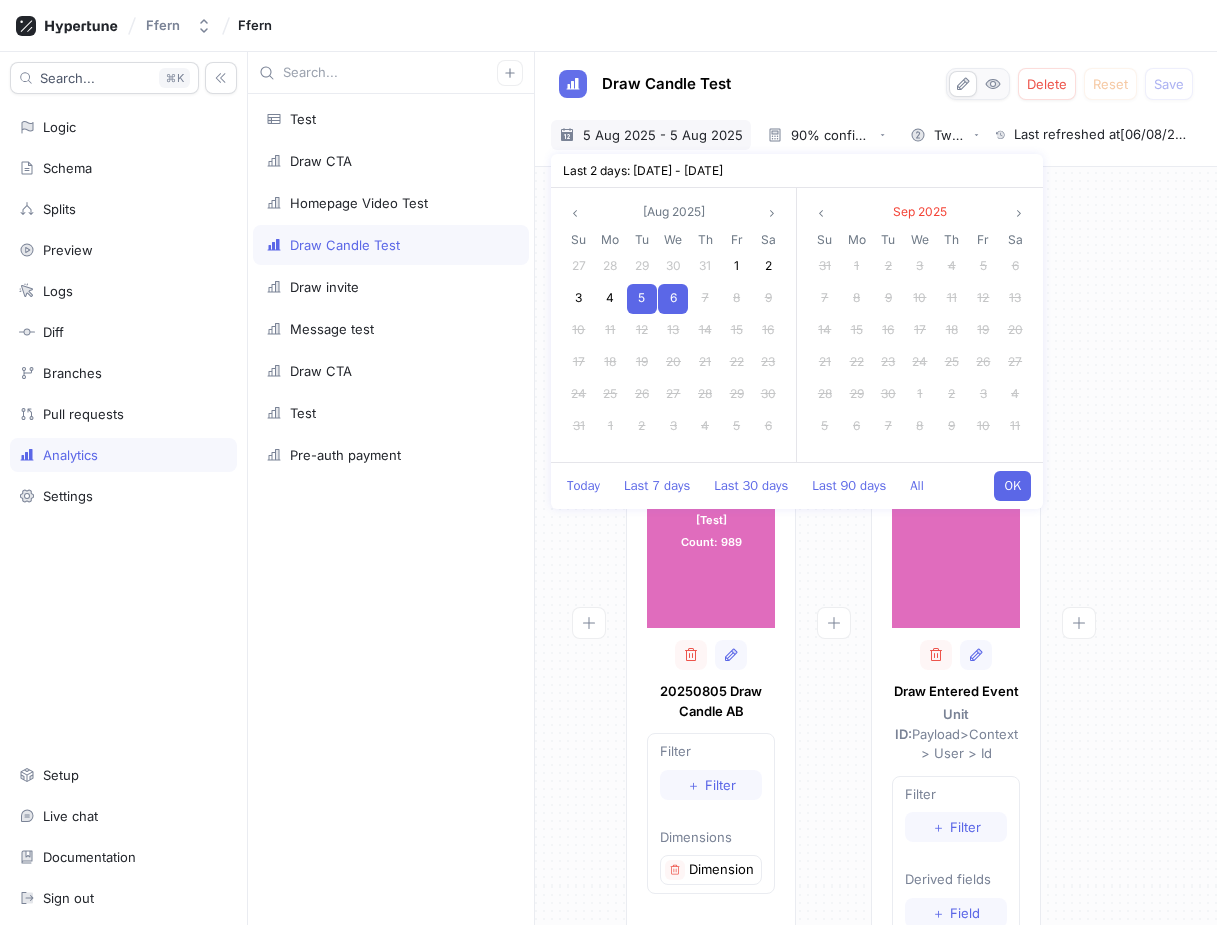click on "OK" at bounding box center (1012, 486) 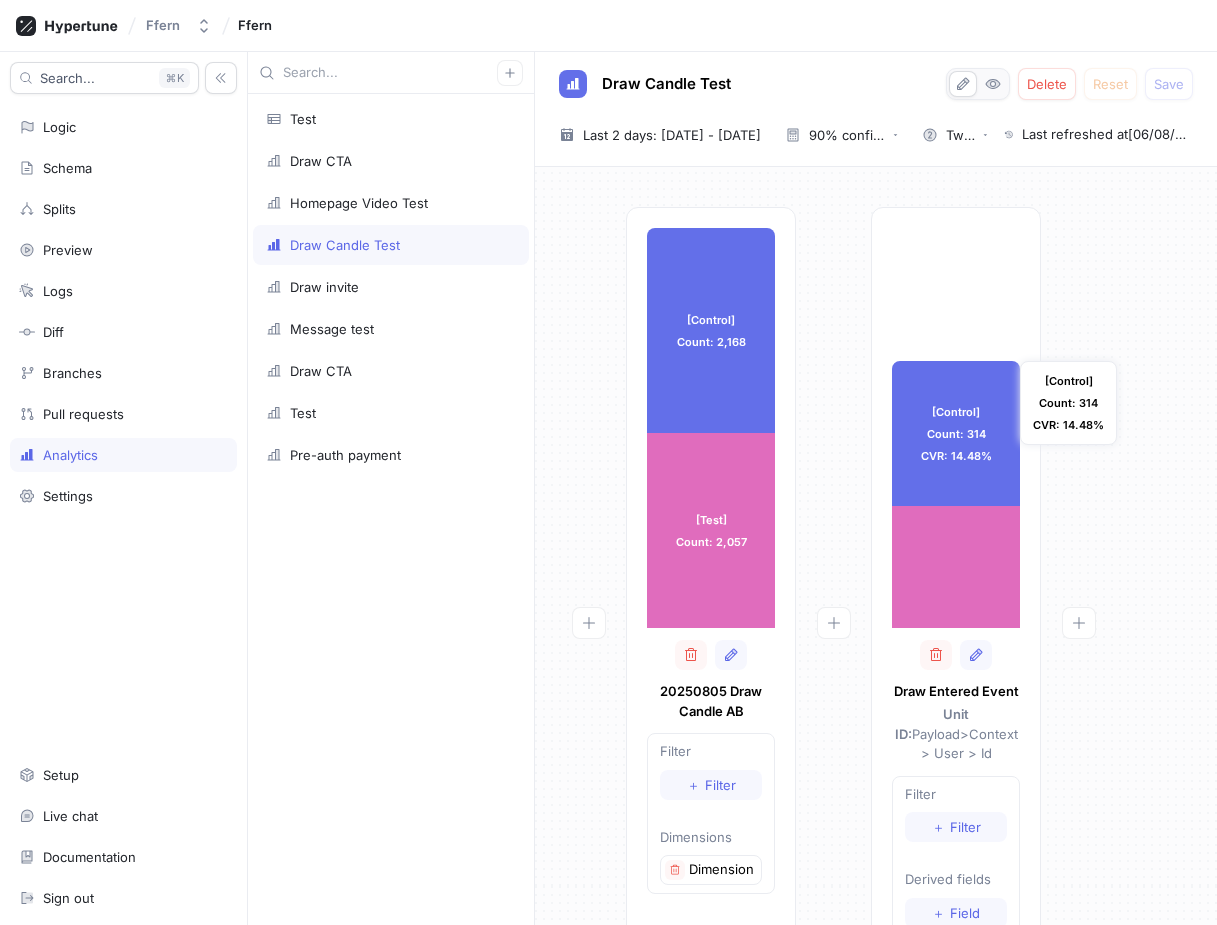 scroll, scrollTop: 0, scrollLeft: 0, axis: both 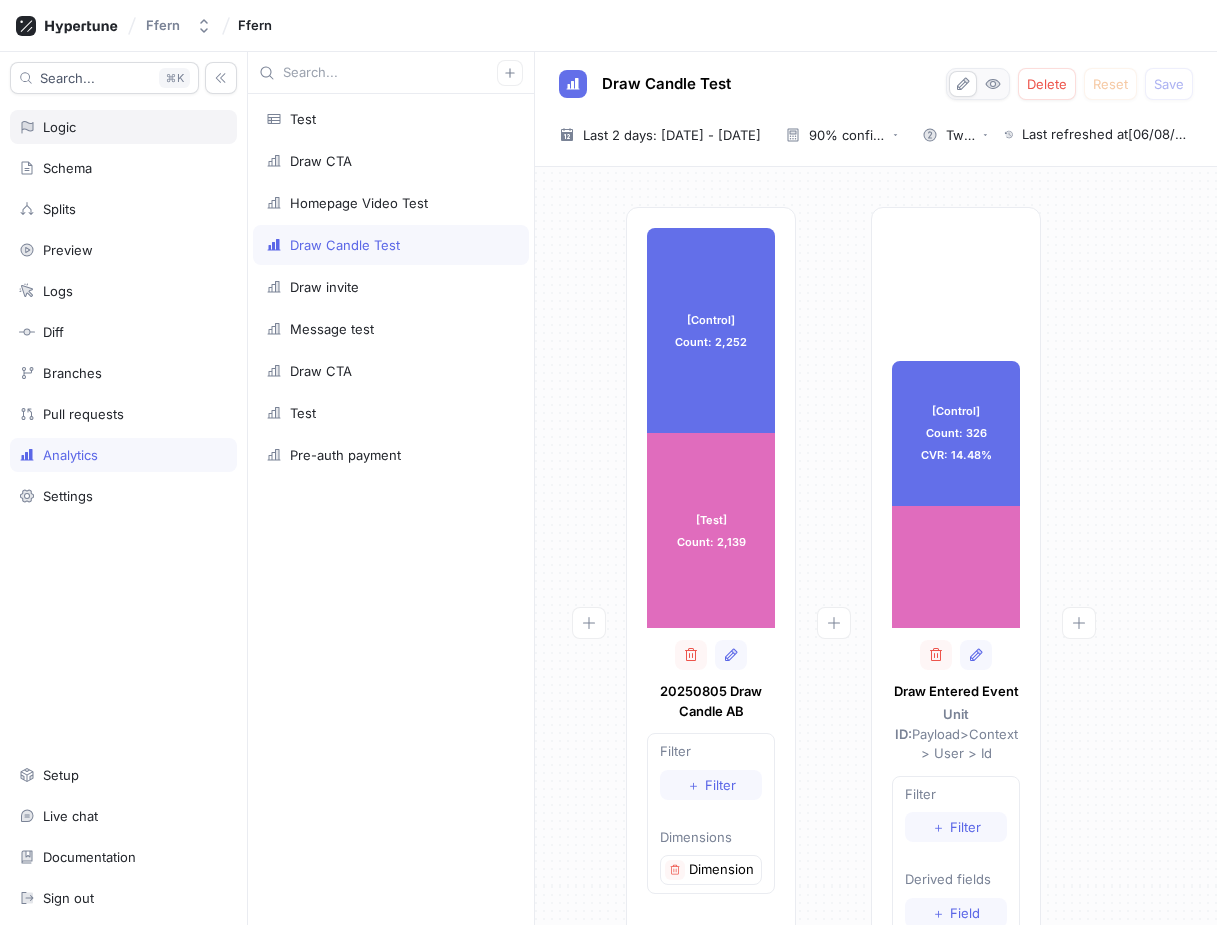 click on "Logic" at bounding box center [123, 127] 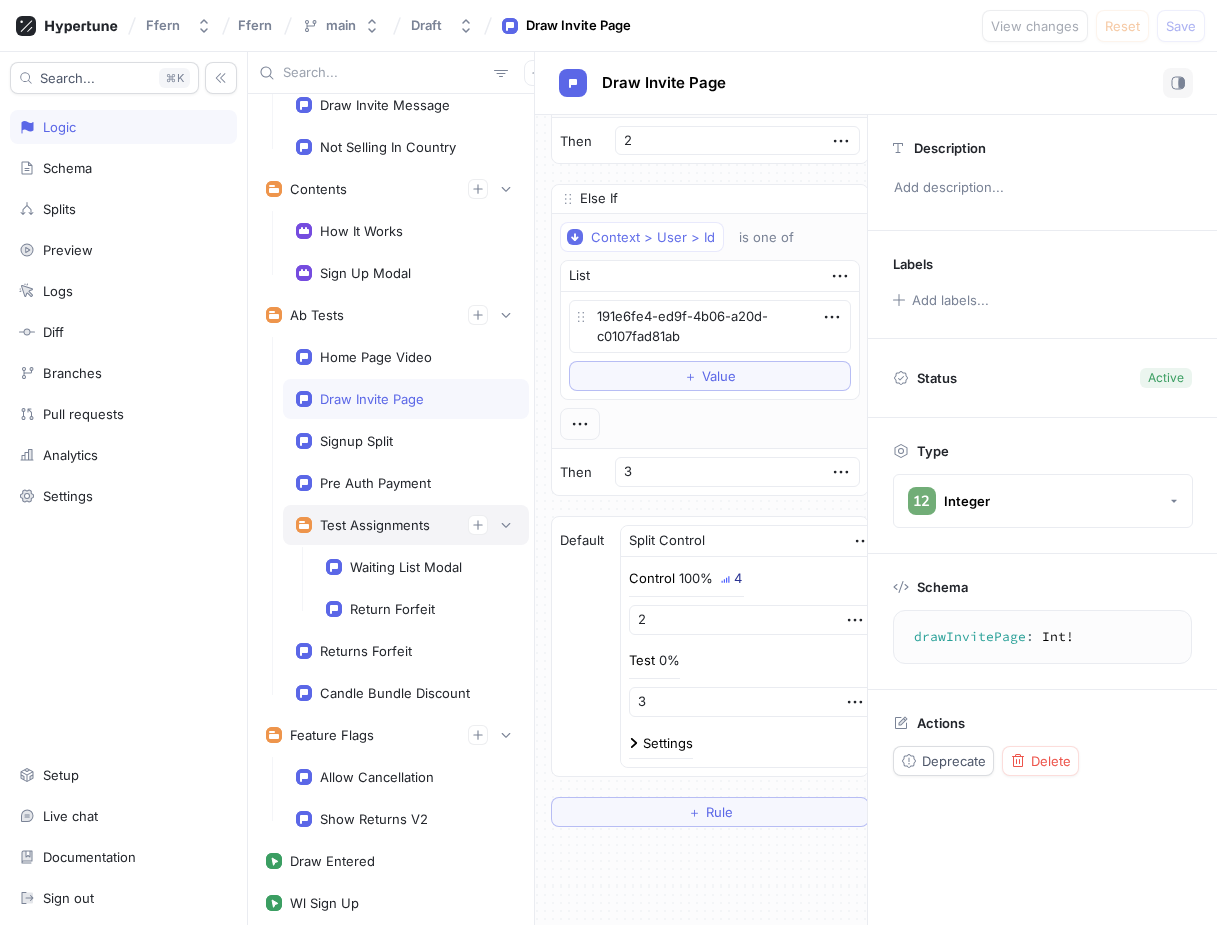 scroll, scrollTop: 280, scrollLeft: 0, axis: vertical 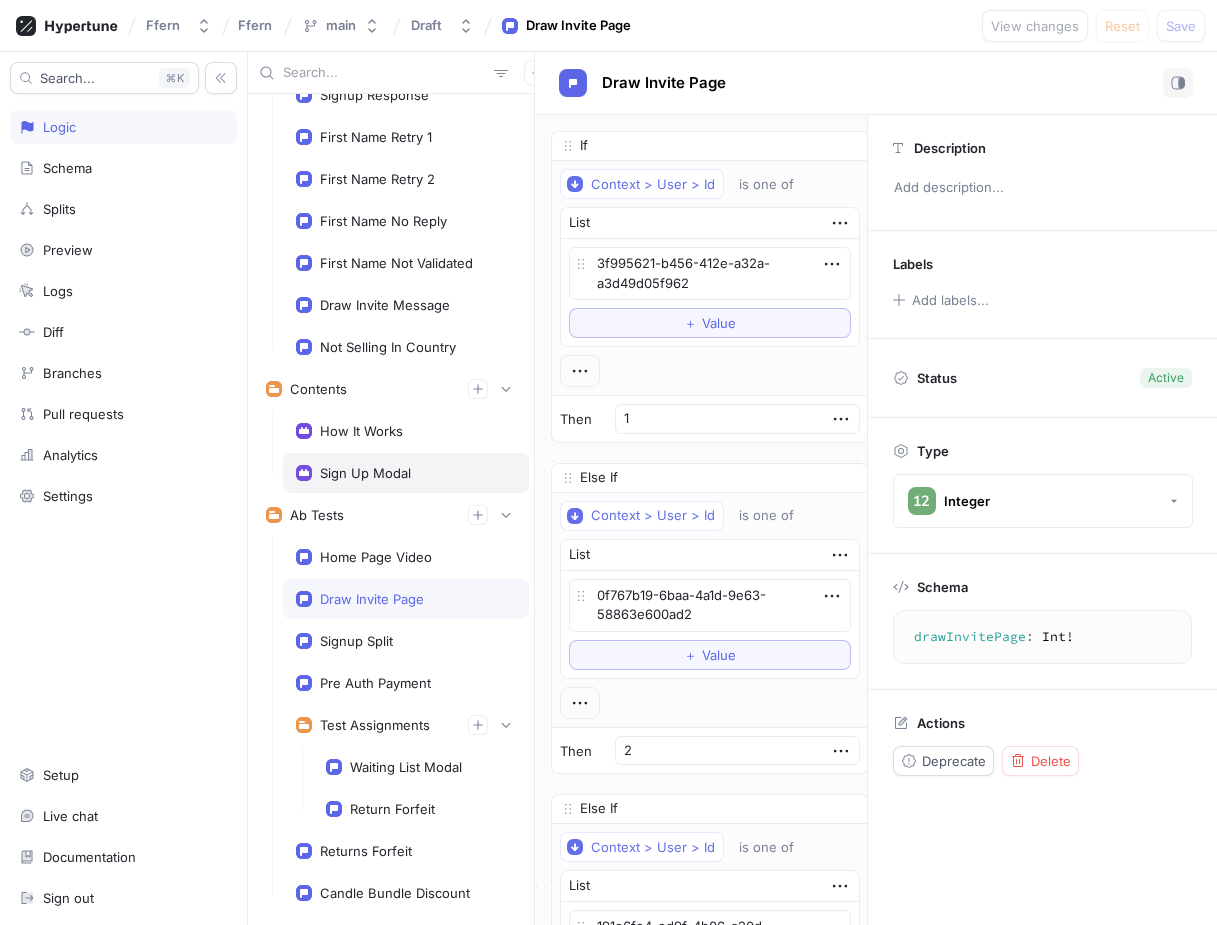 click on "Sign Up Modal" at bounding box center (406, 473) 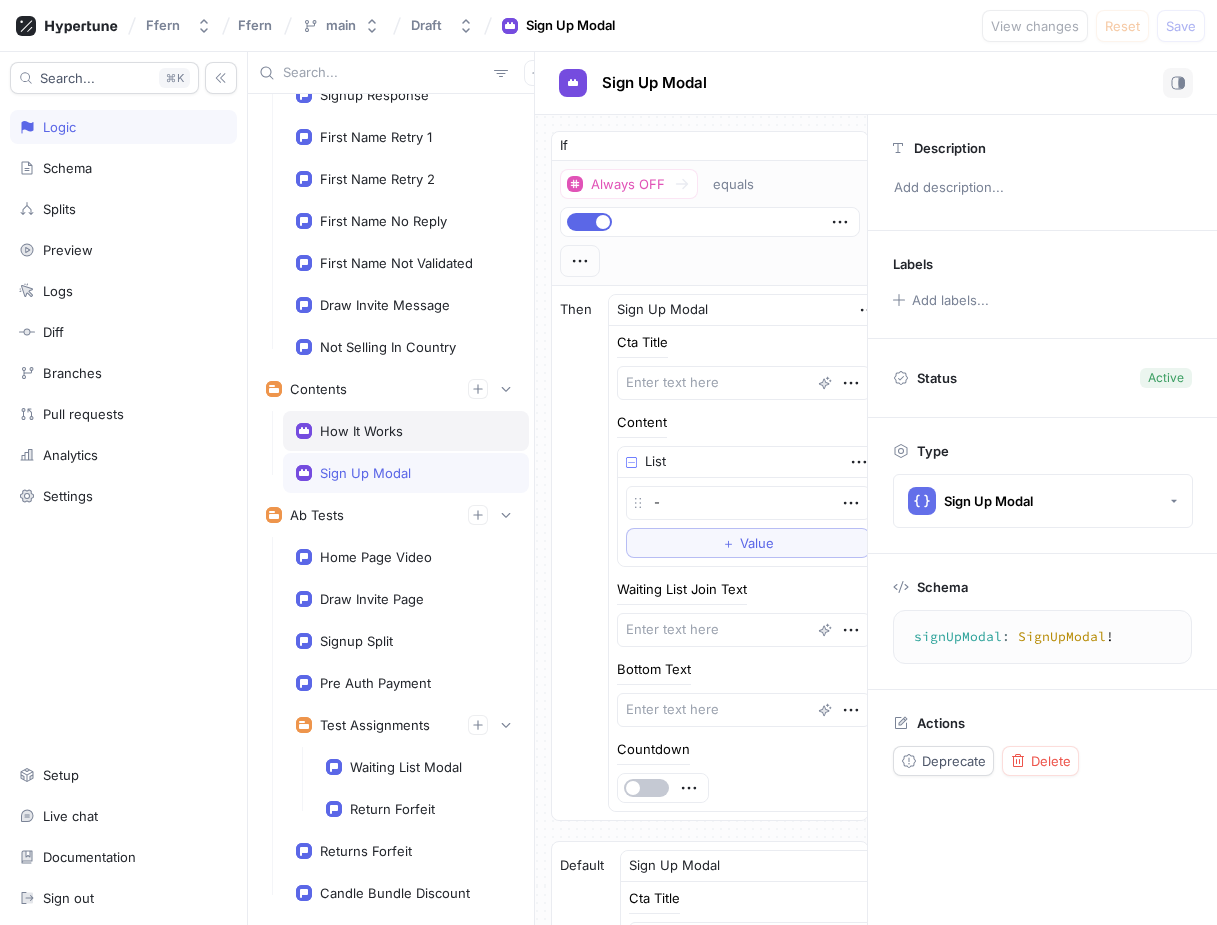 click on "How It Works" at bounding box center (406, 431) 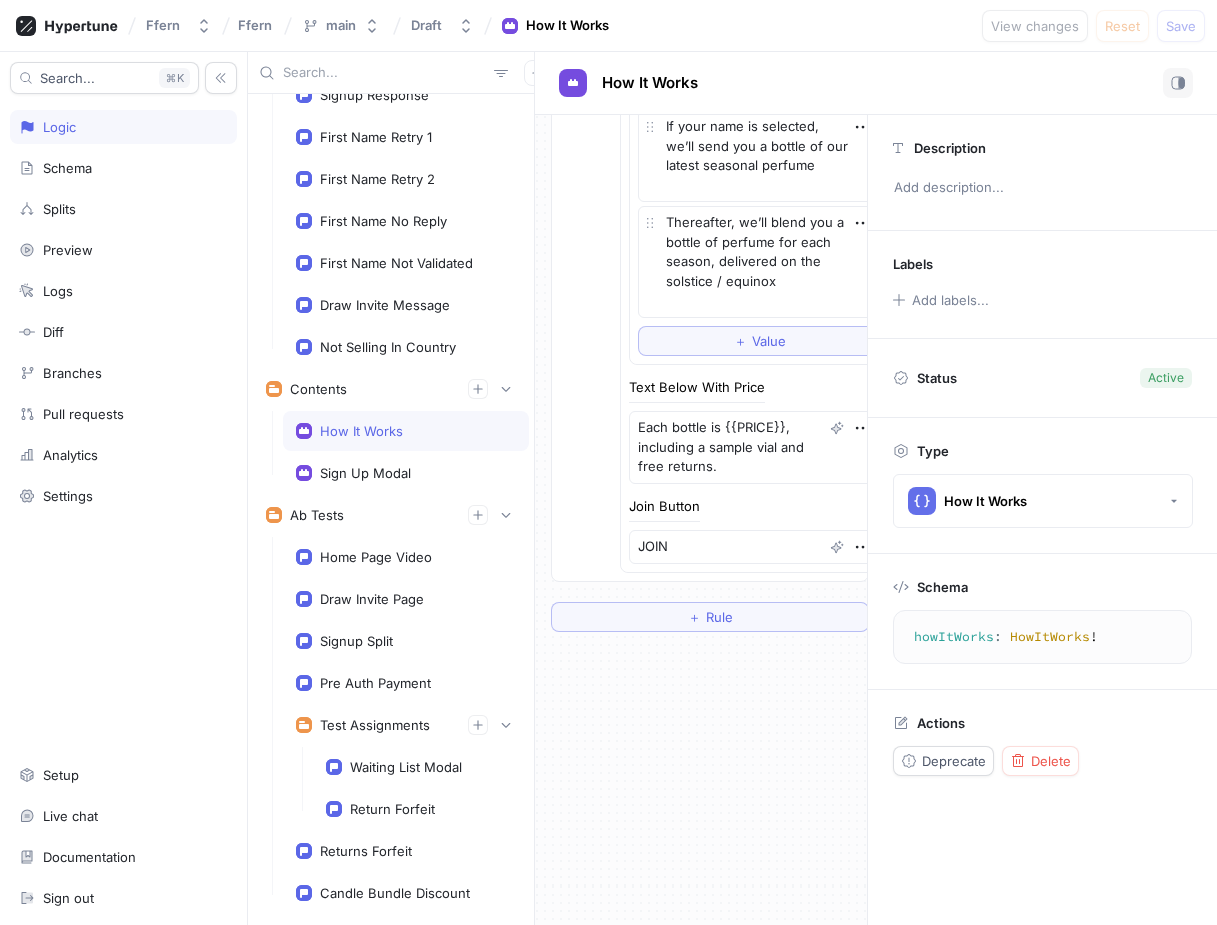 scroll, scrollTop: 0, scrollLeft: 0, axis: both 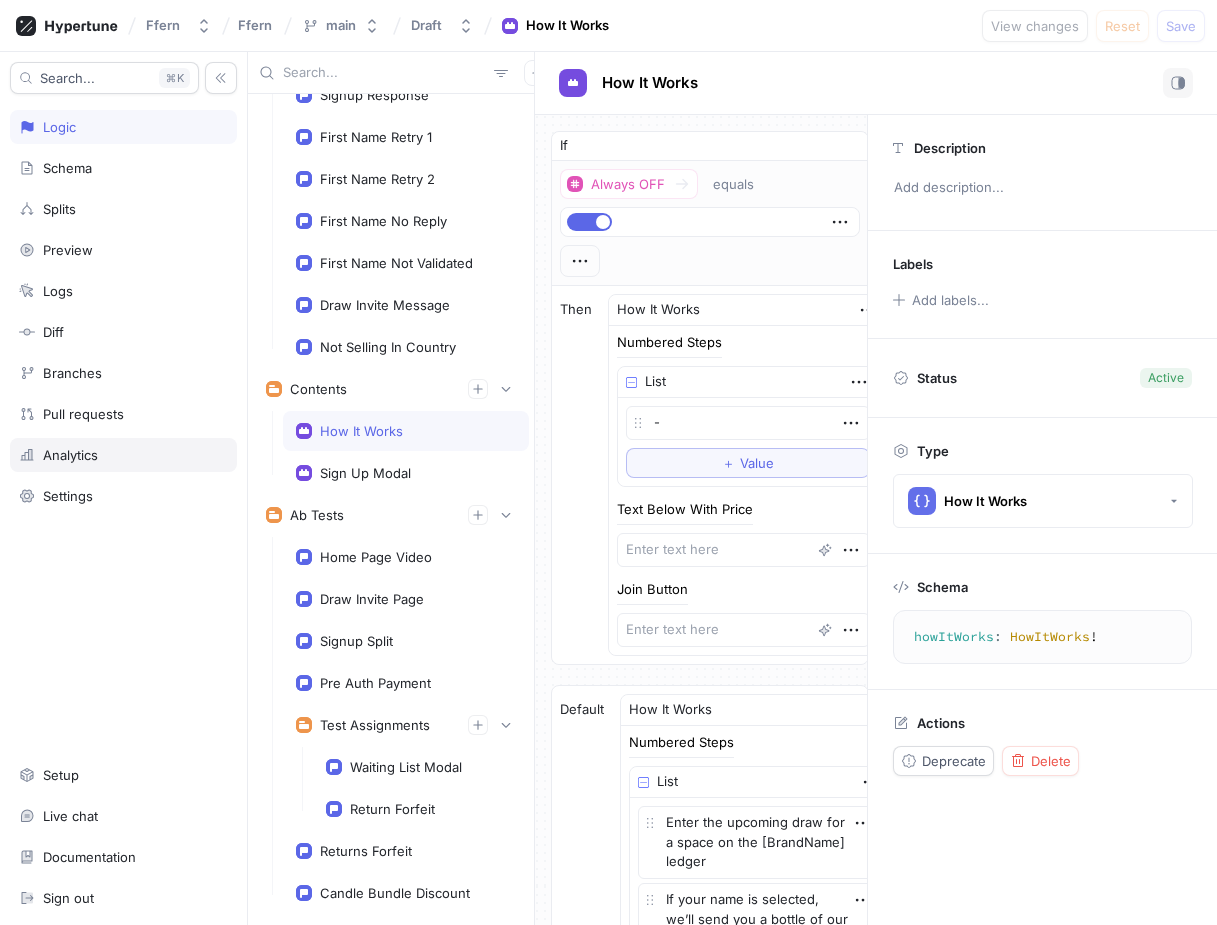 click on "Analytics" at bounding box center [123, 455] 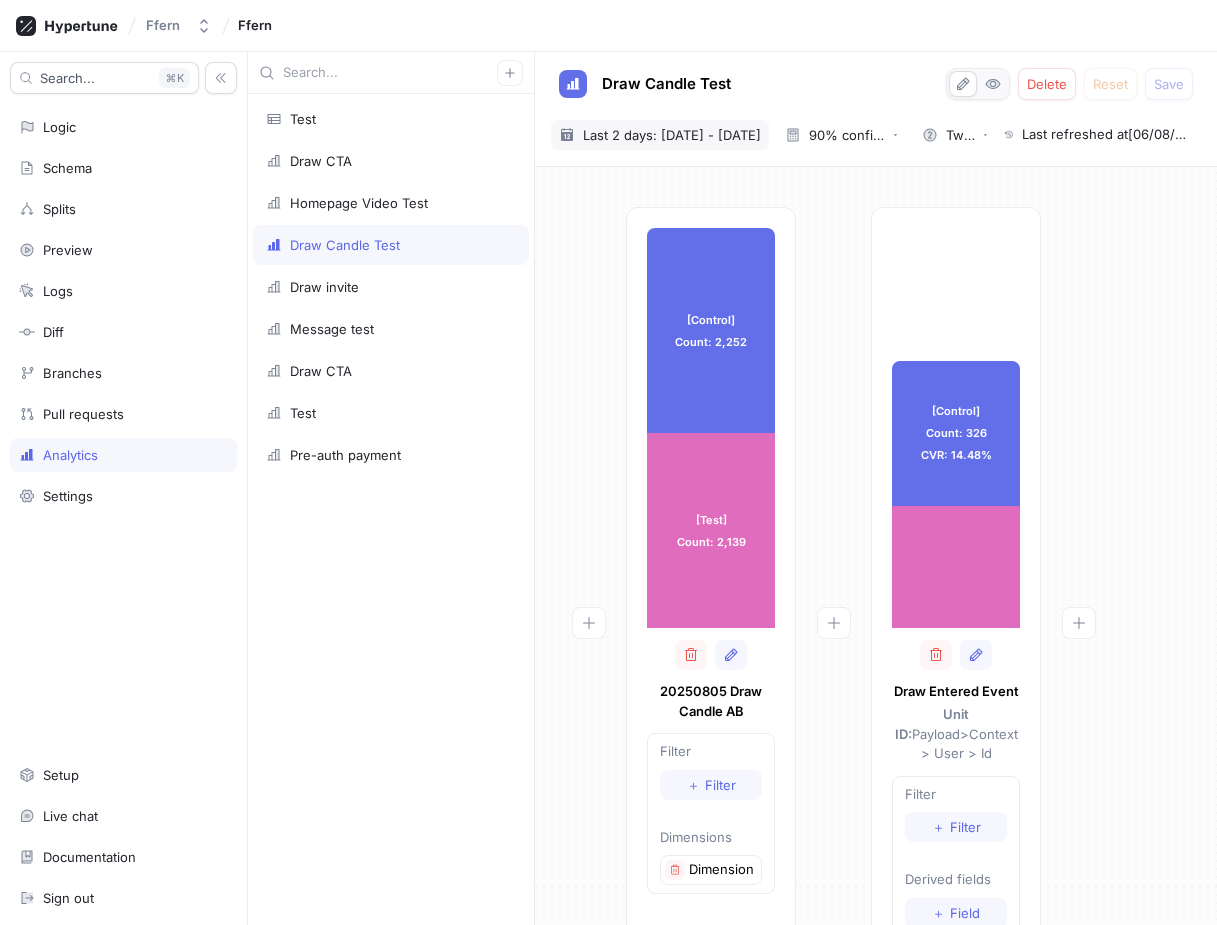 click on "Last 2 days: 5 Aug 2025 - 6 Aug 2025" at bounding box center (672, 135) 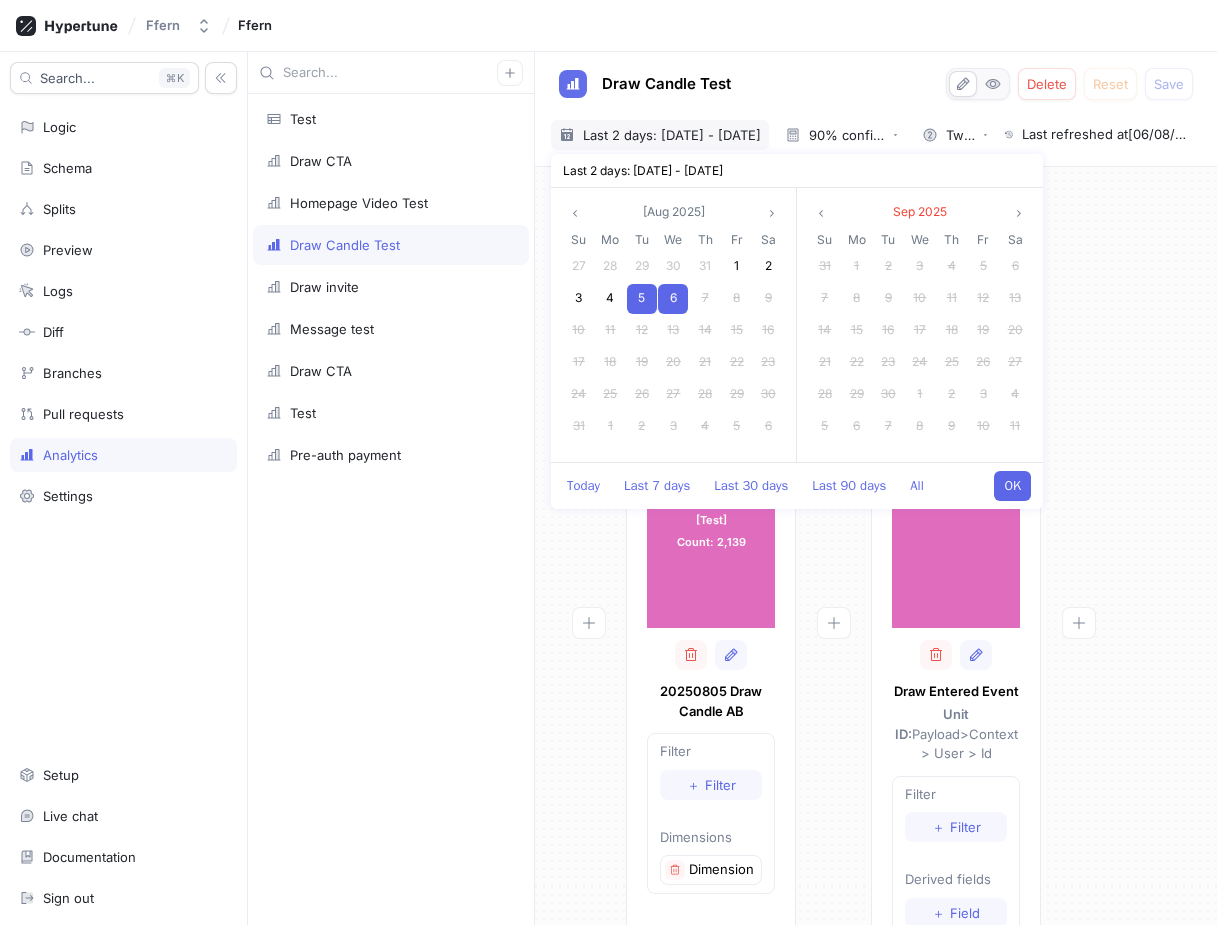click on "6" at bounding box center [673, 299] 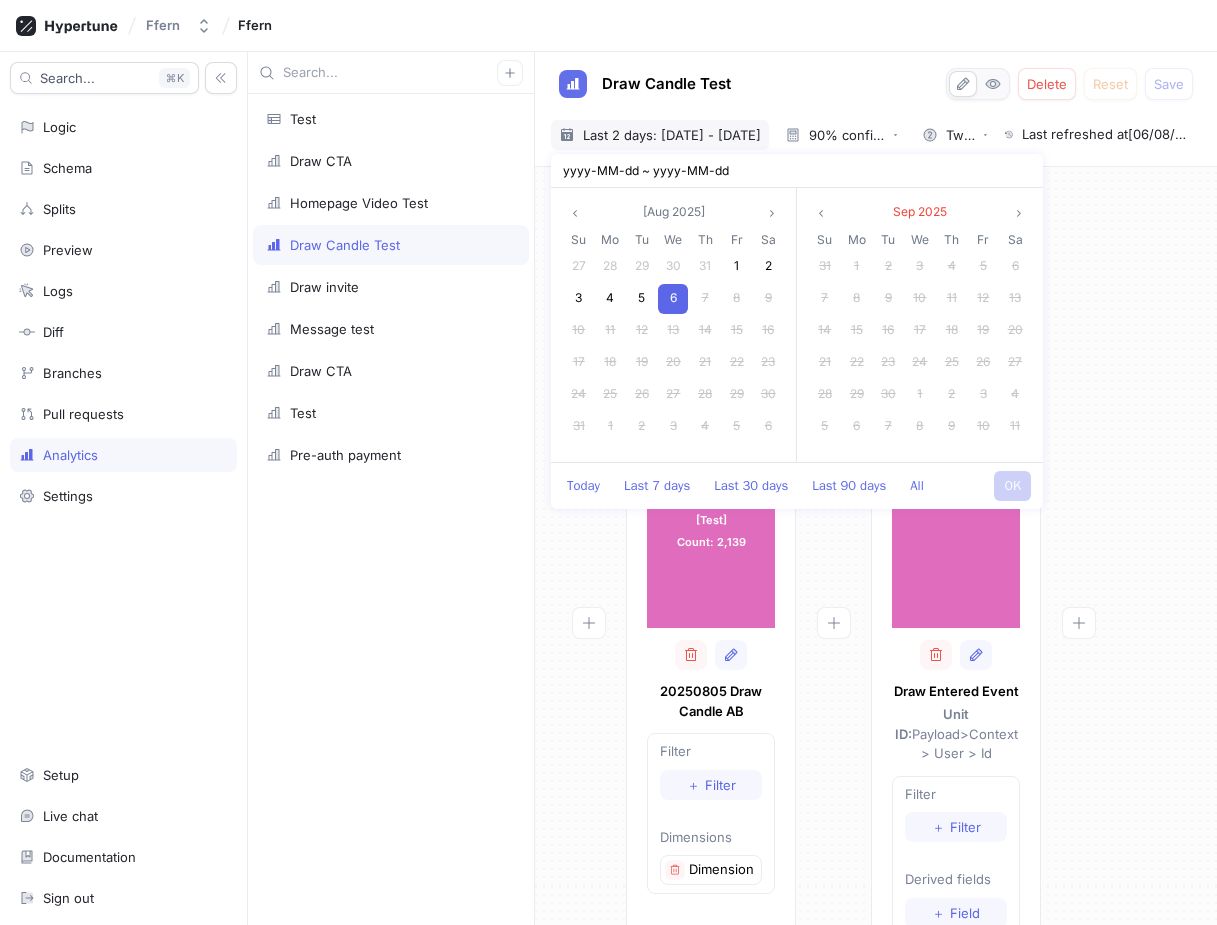 click on "6" at bounding box center [673, 299] 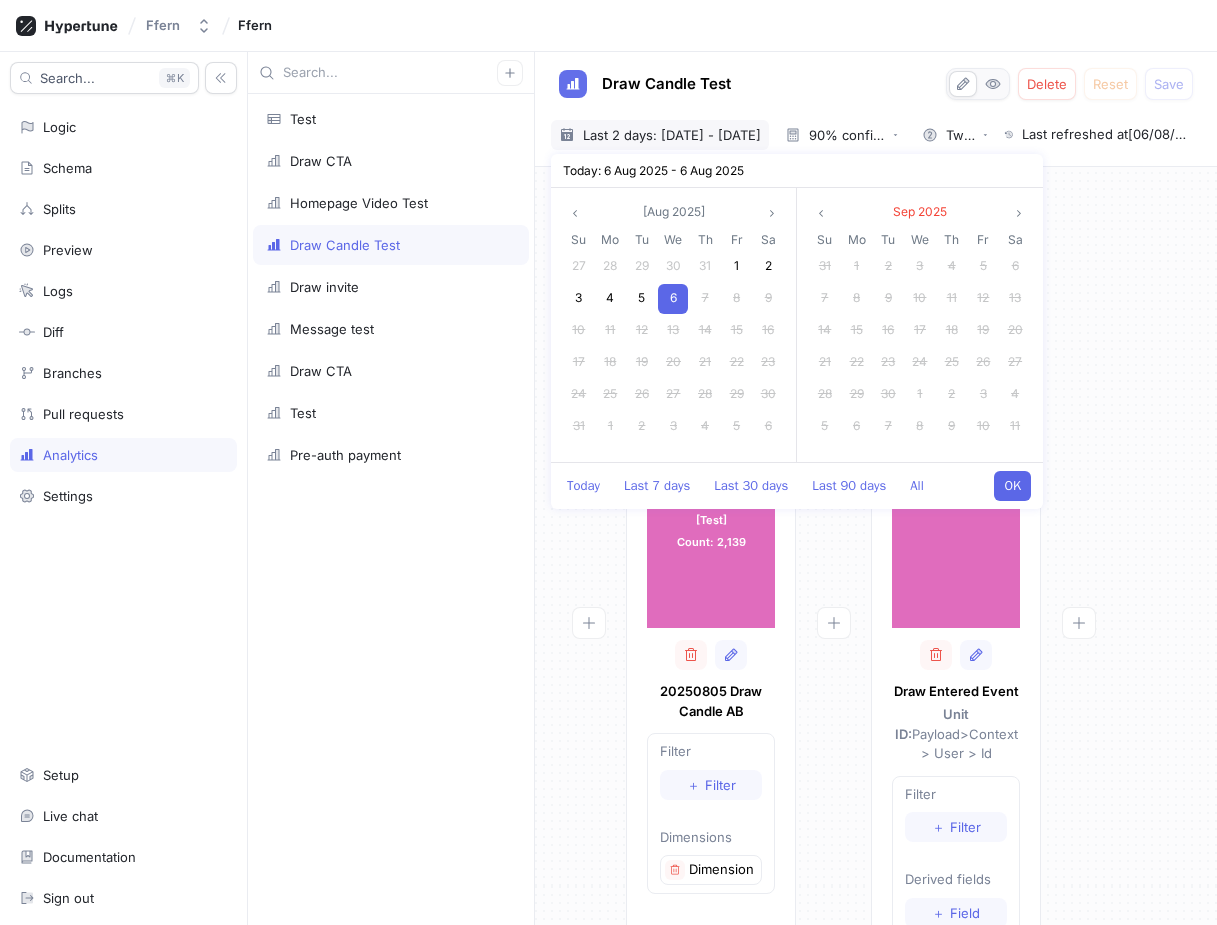 click on "OK" at bounding box center (1012, 486) 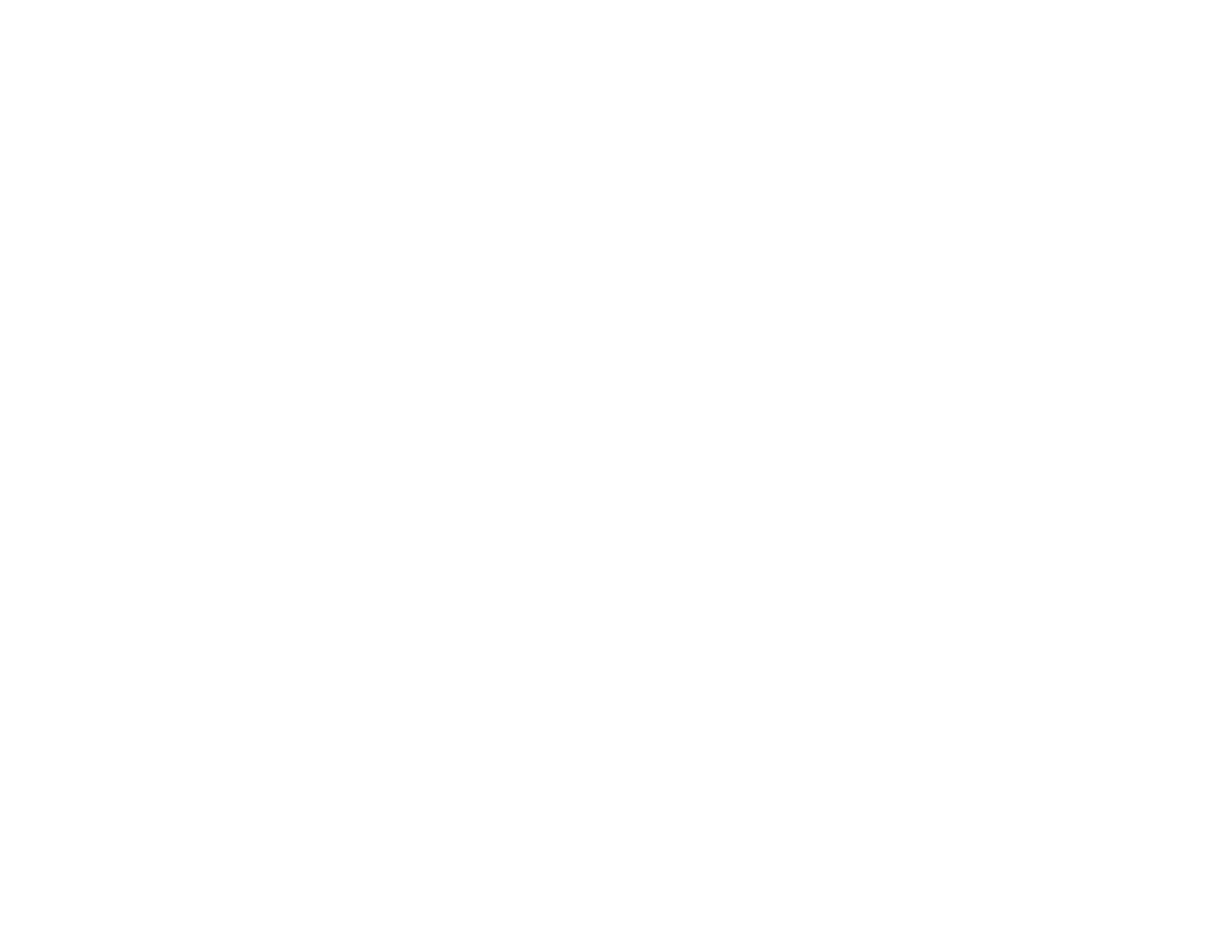 scroll, scrollTop: 0, scrollLeft: 0, axis: both 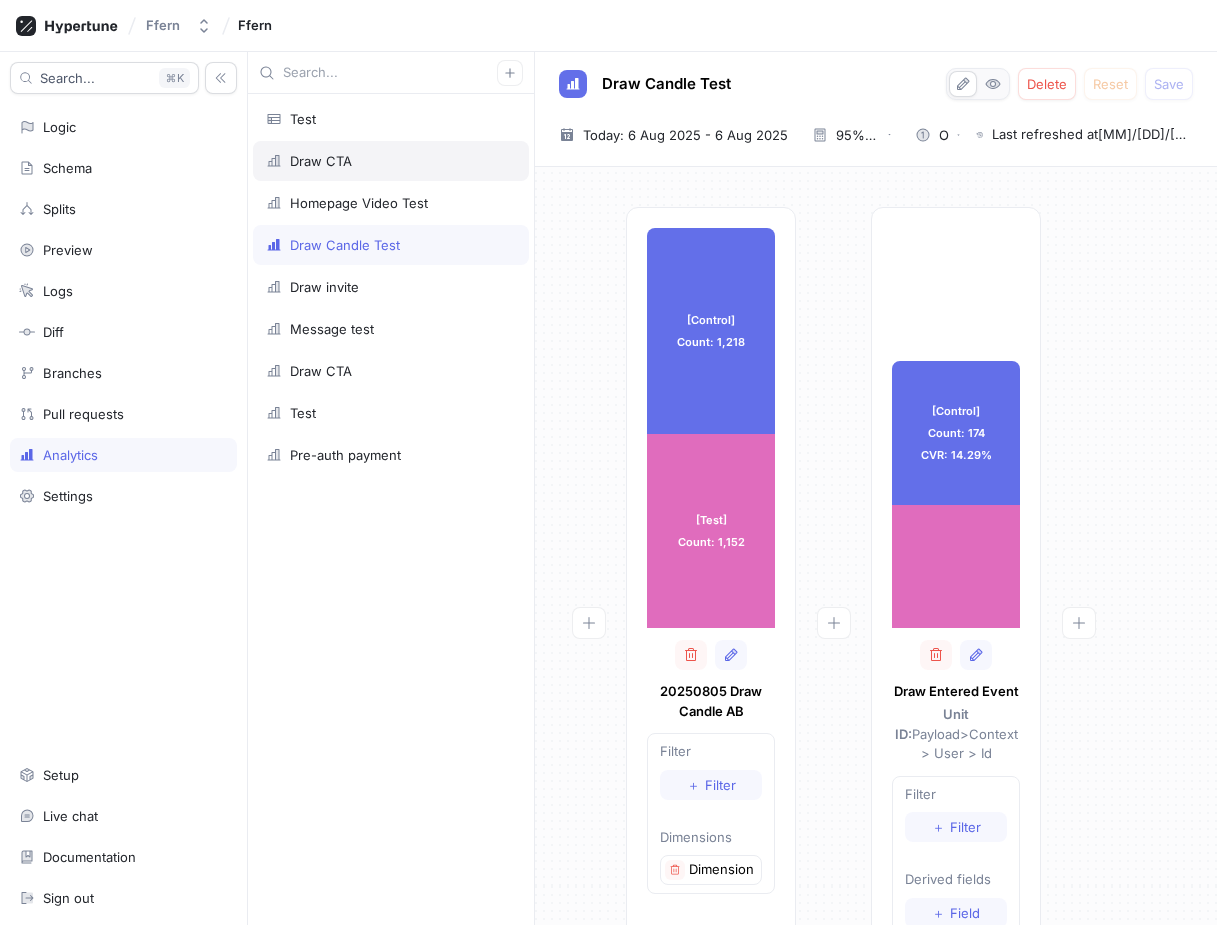 click on "Draw CTA" at bounding box center (391, 161) 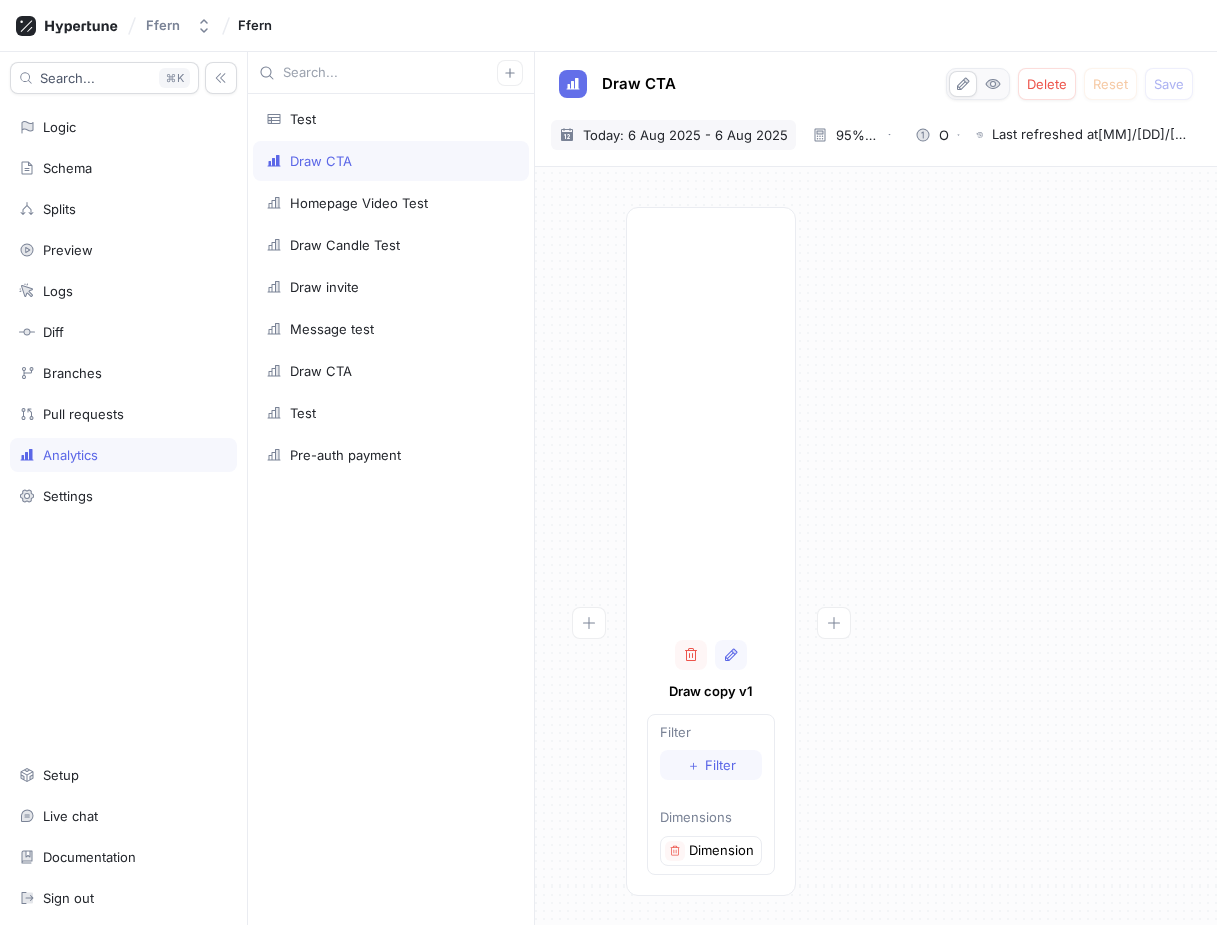 click on "Today: 6 Aug 2025 - 6 Aug 2025" at bounding box center (685, 135) 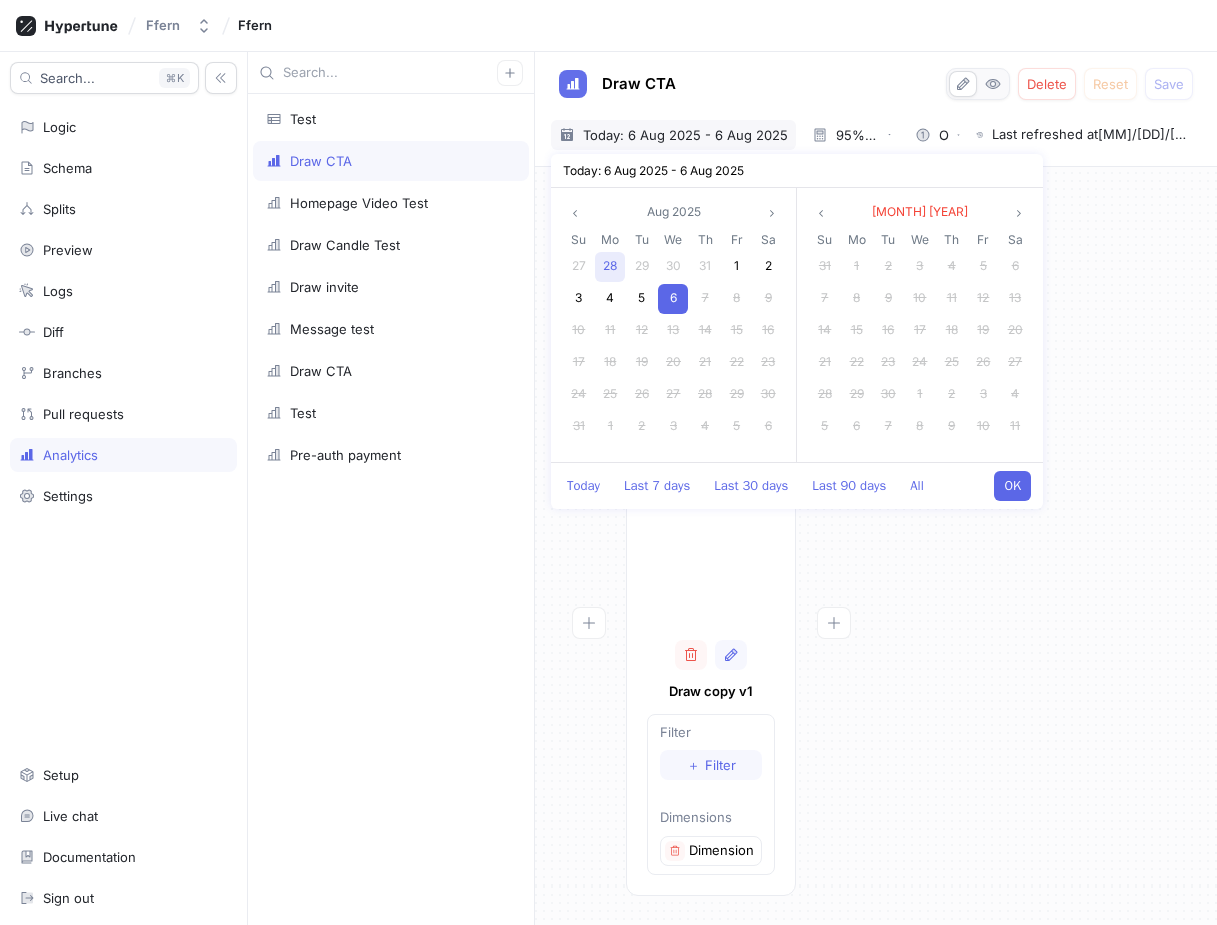 click on "28" at bounding box center [610, 267] 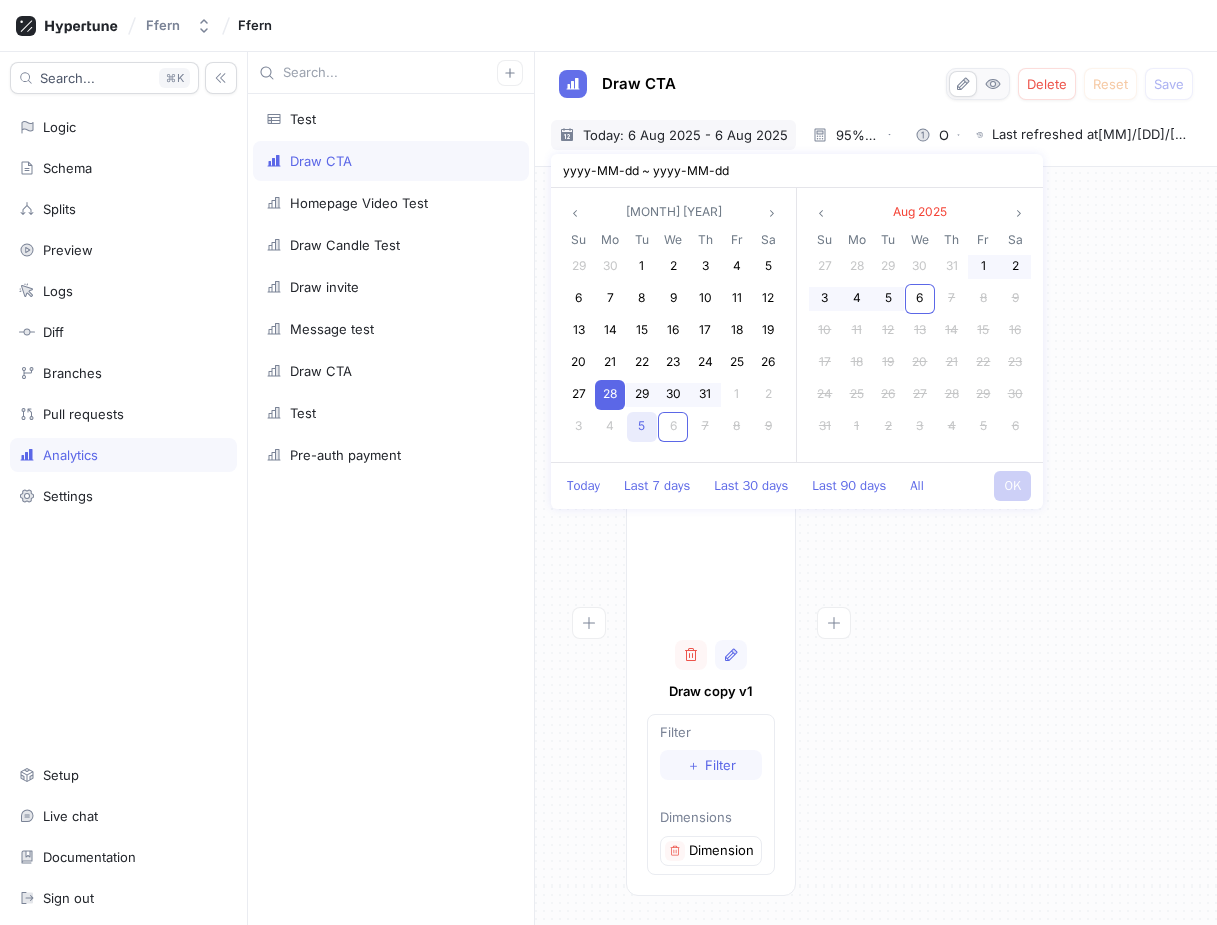 click on "5" at bounding box center [642, 427] 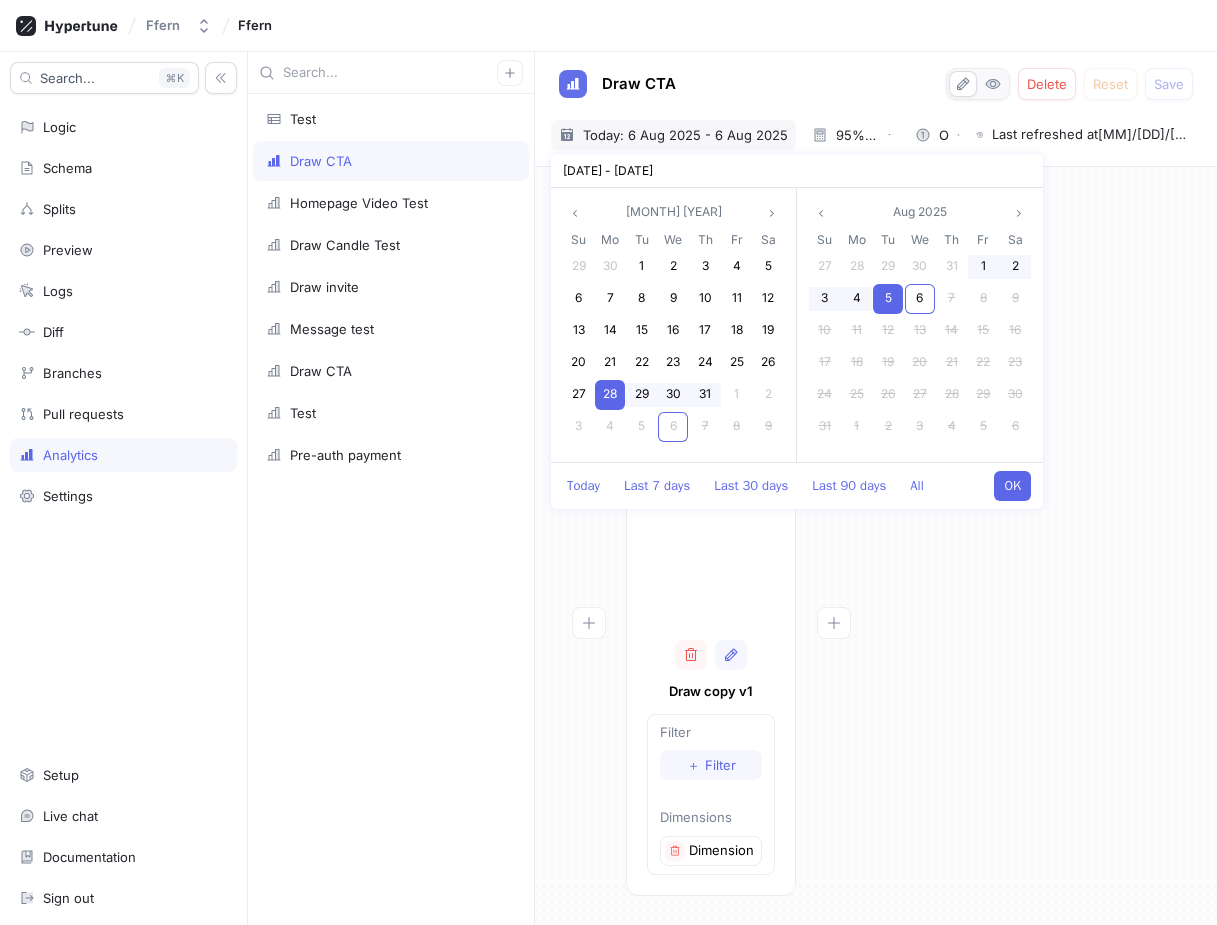 click on "OK" at bounding box center (1012, 486) 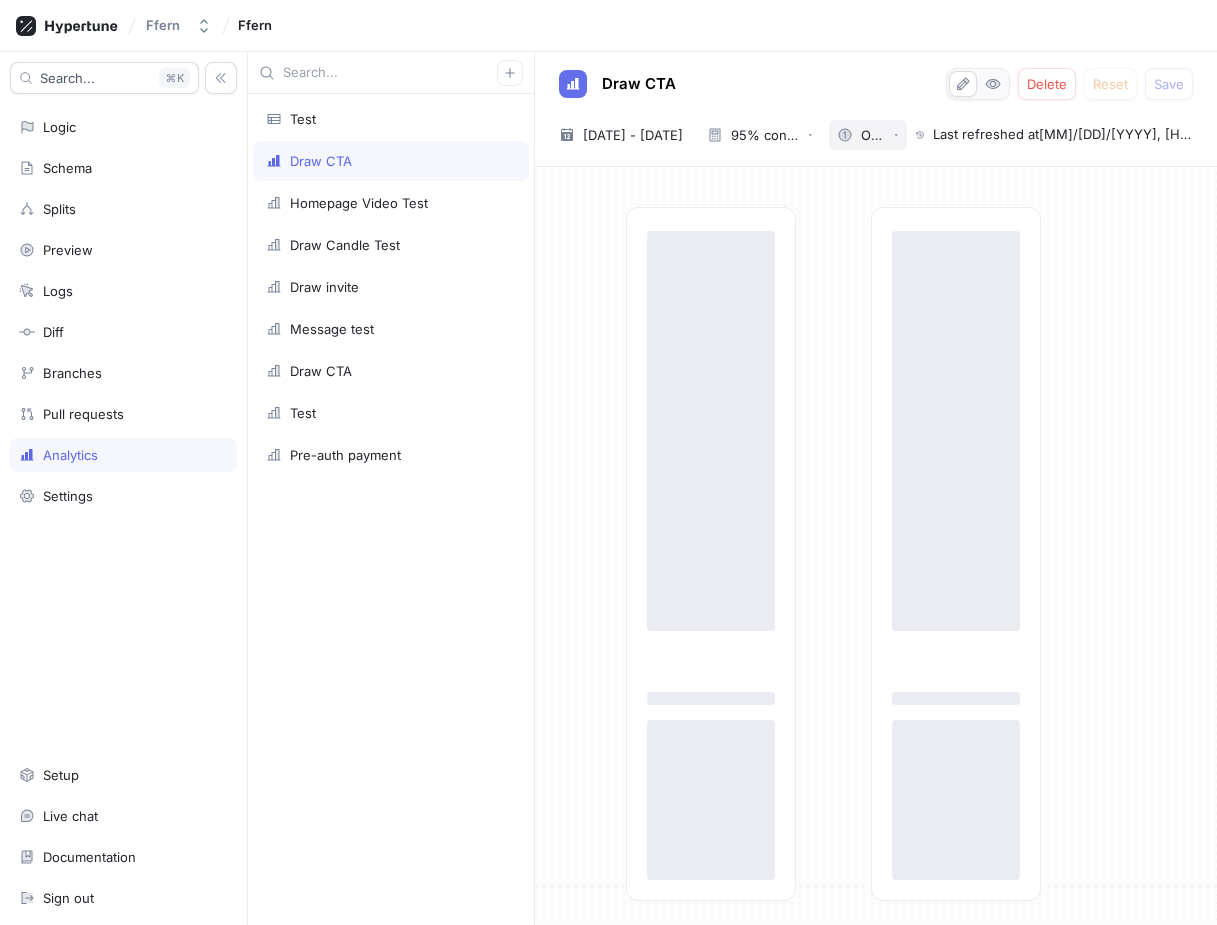 click on "One-sided" at bounding box center (873, 135) 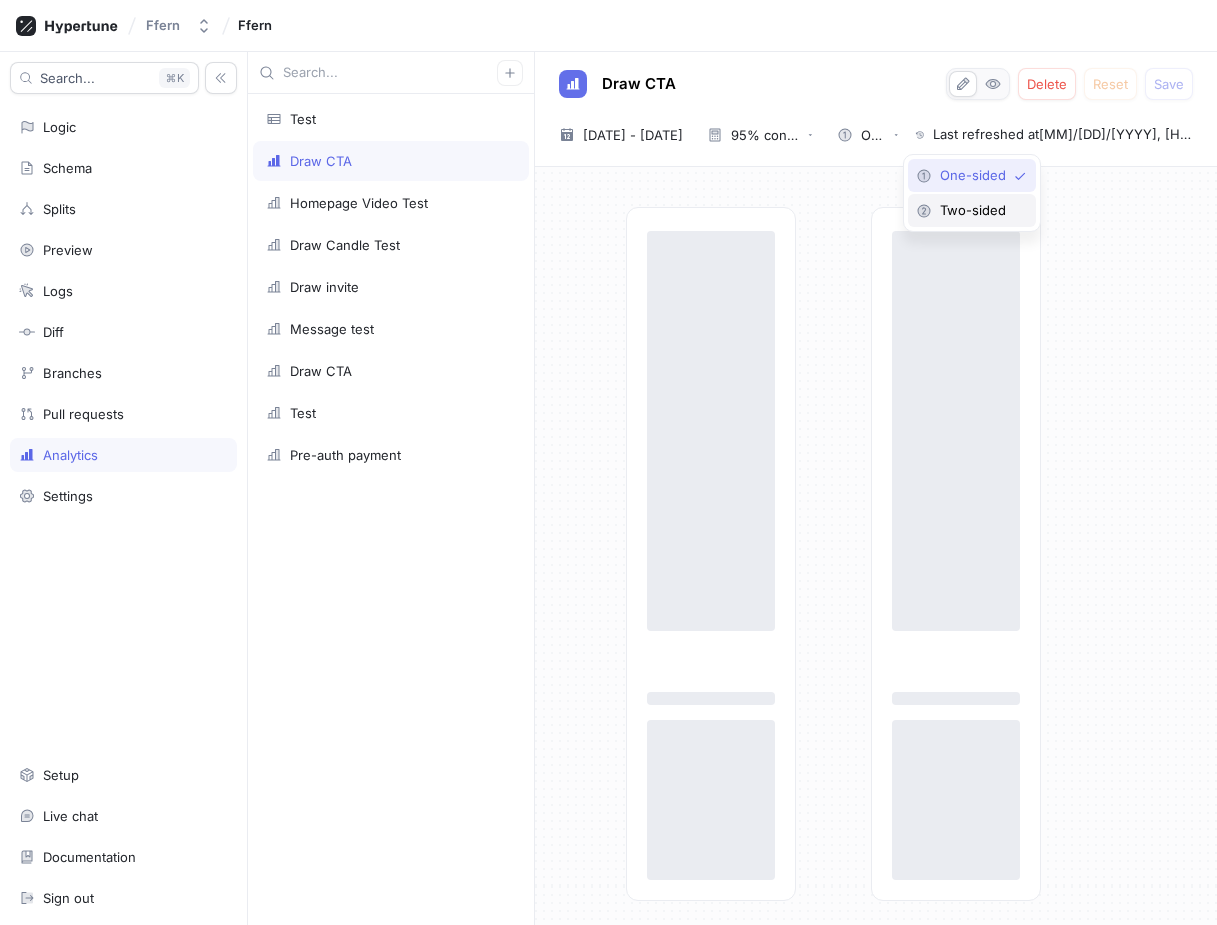 click on "Two-sided" at bounding box center [979, 210] 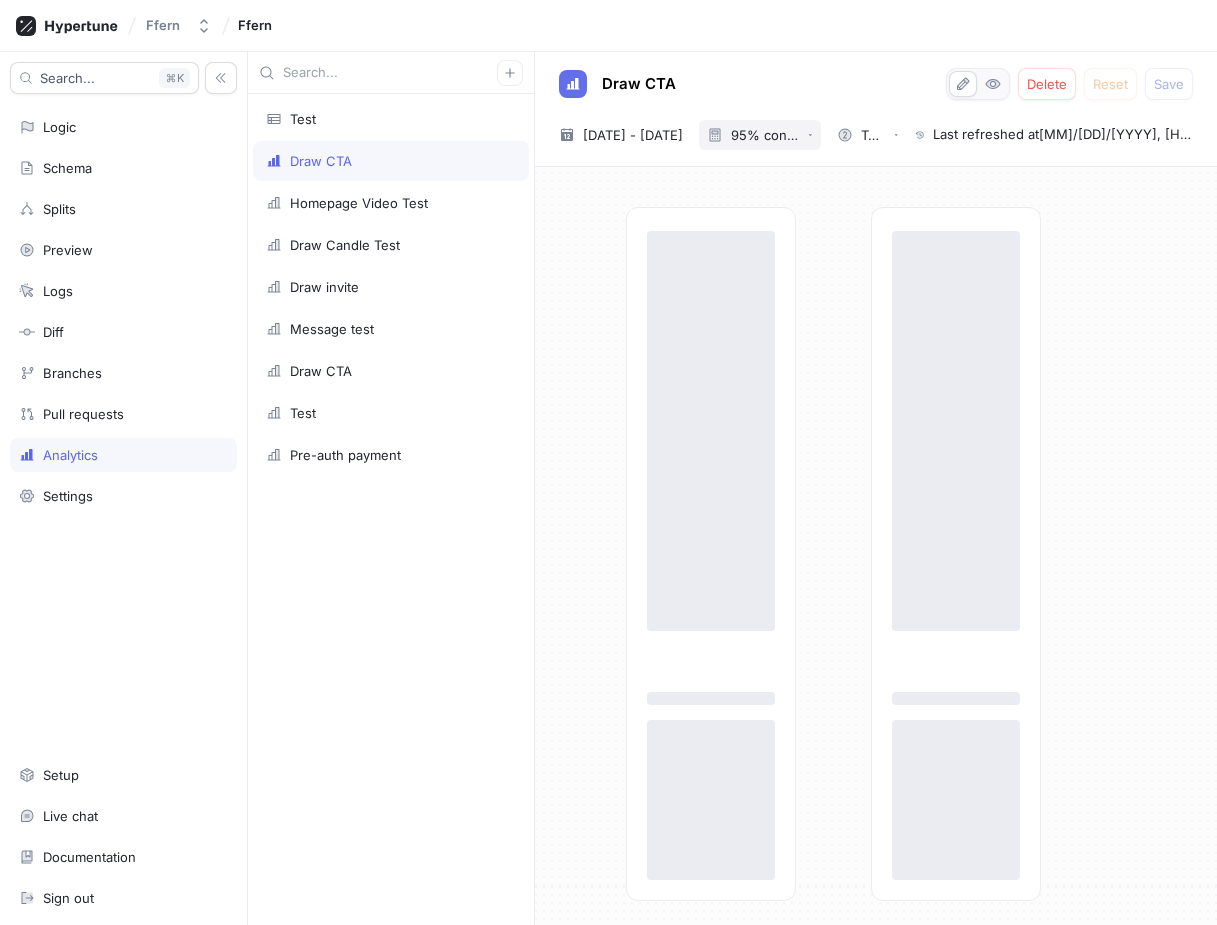 click on "95% confidence level" at bounding box center [765, 135] 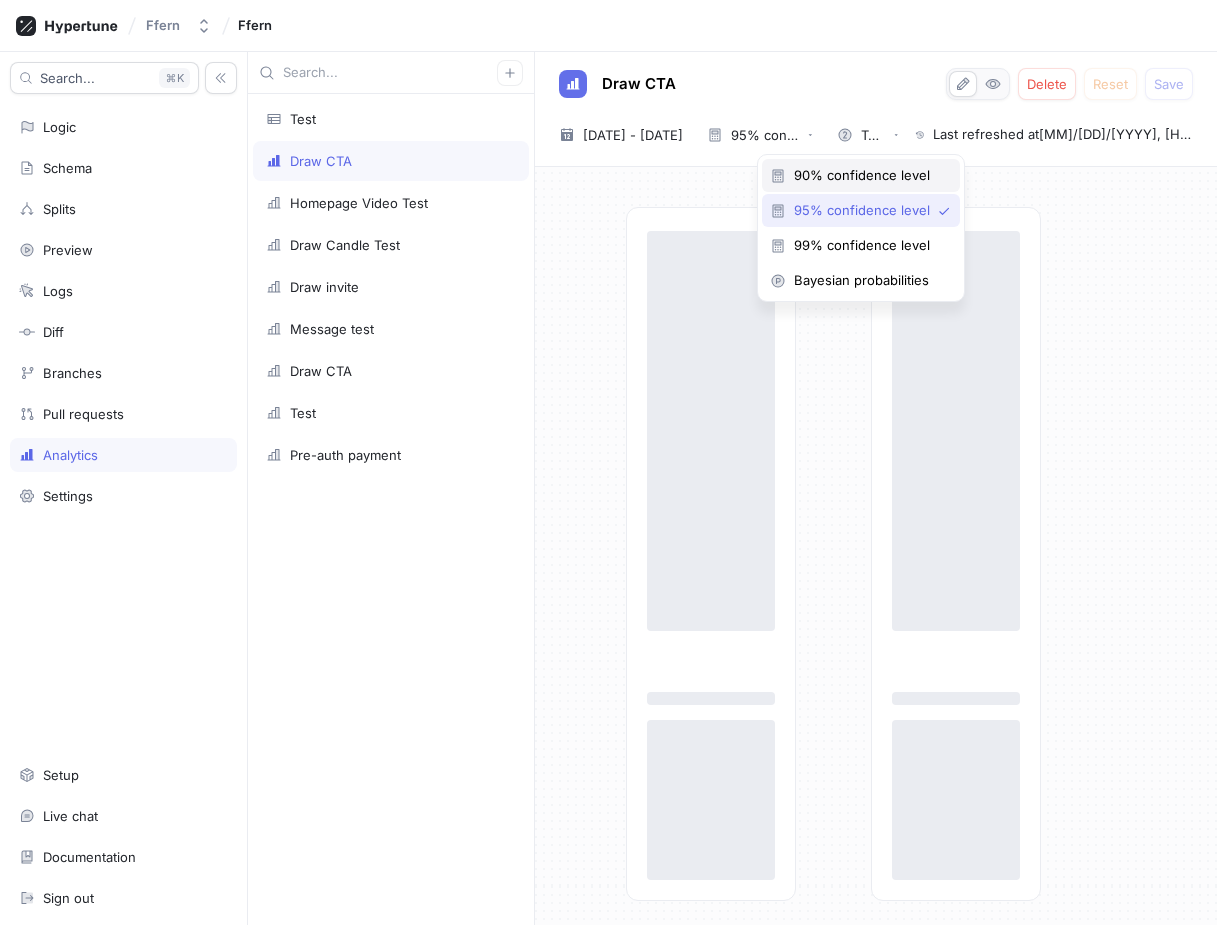 click on "90% confidence level" at bounding box center [868, 175] 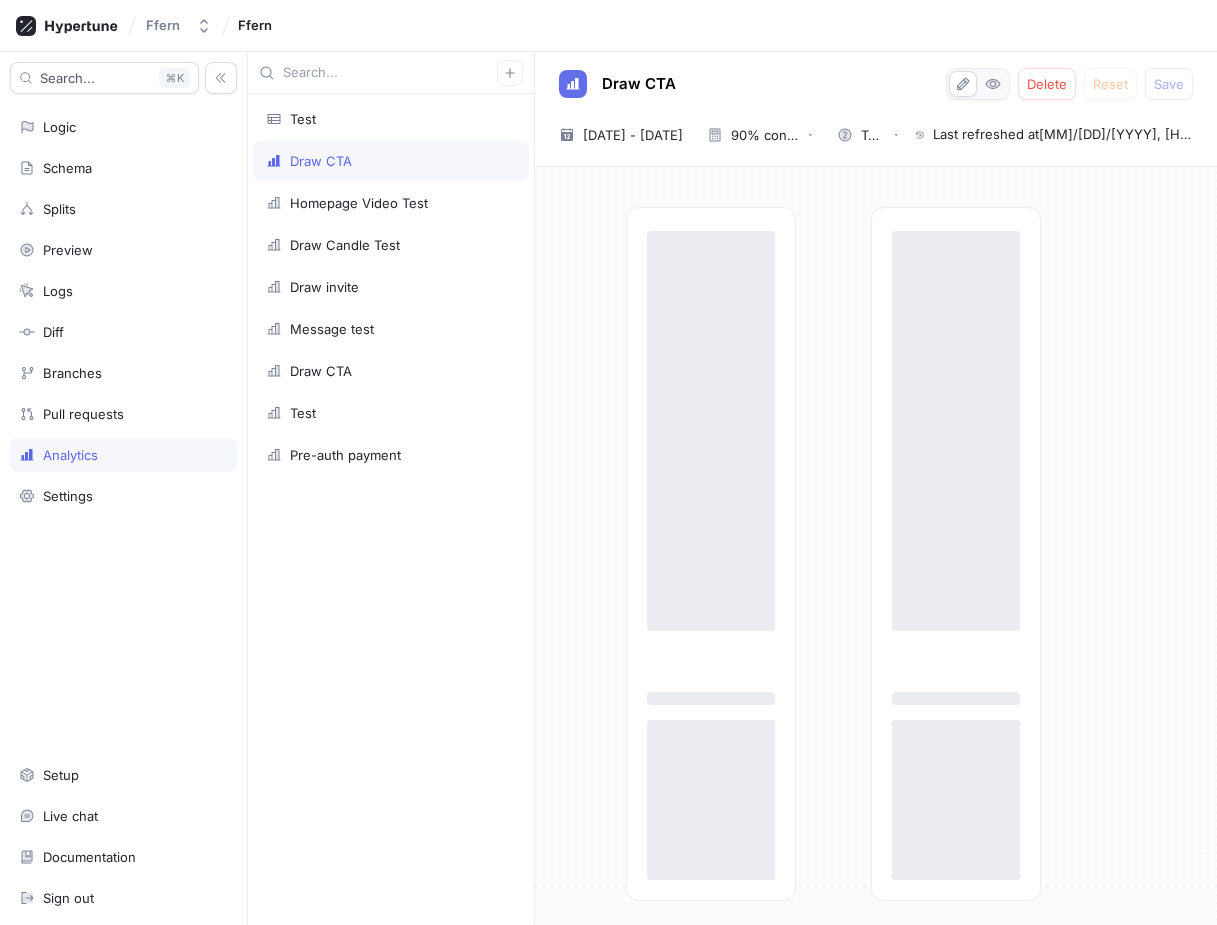click on "‌ ‌ ‌ ‌ ‌ ‌" at bounding box center [913, 554] 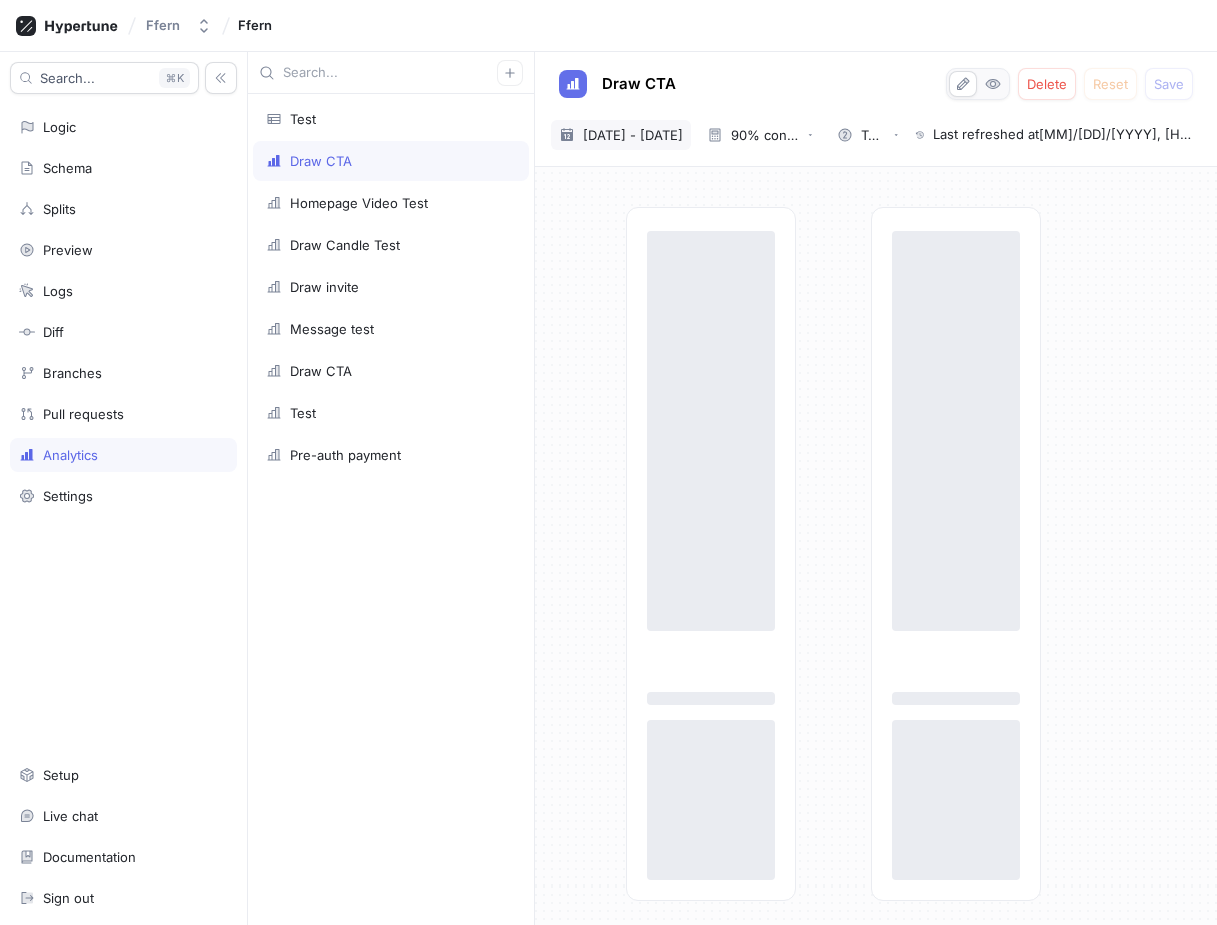 click on "2025-07-28 ~ 2025-08-05 28 Jul 2025 - 5 Aug 2025" at bounding box center [621, 135] 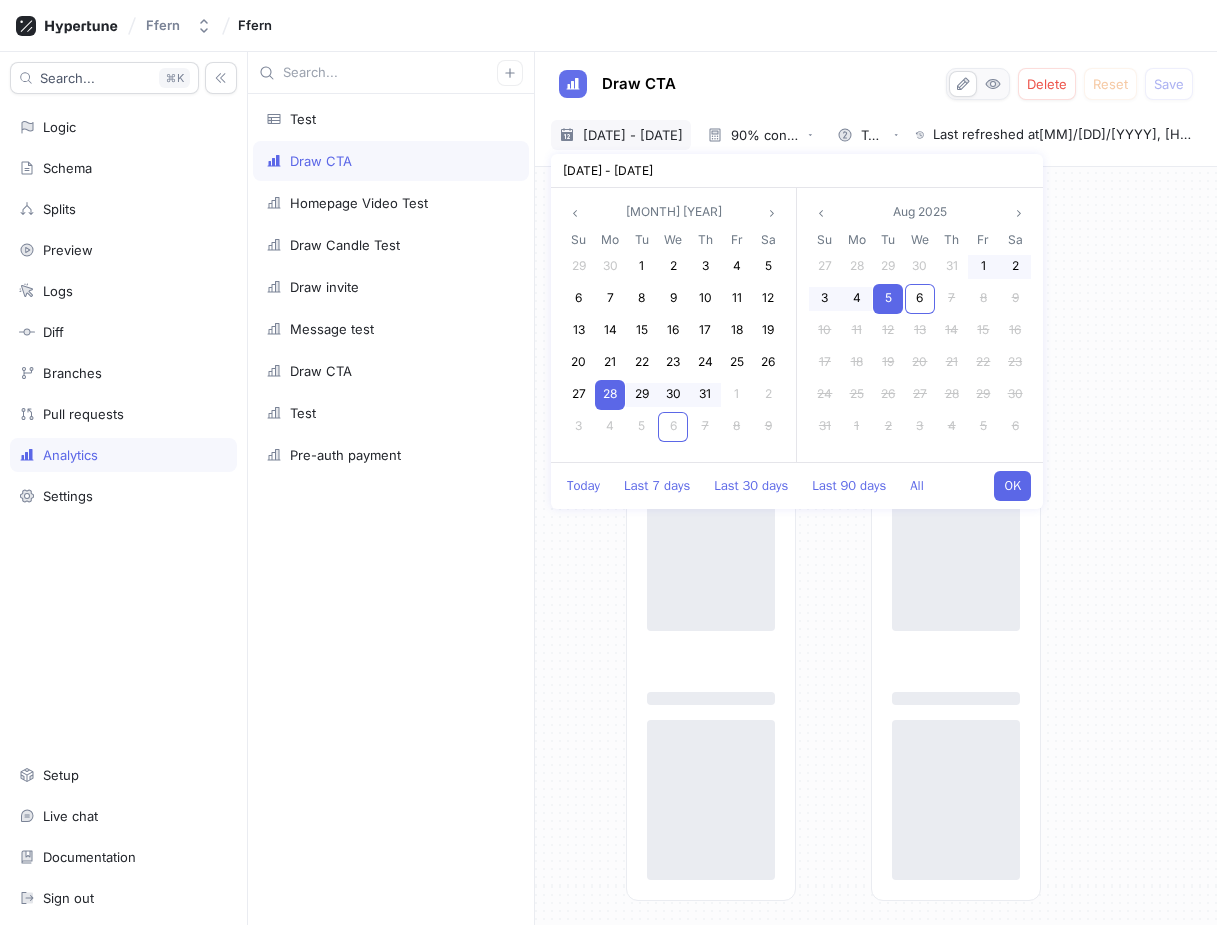 click on "OK" at bounding box center (1012, 486) 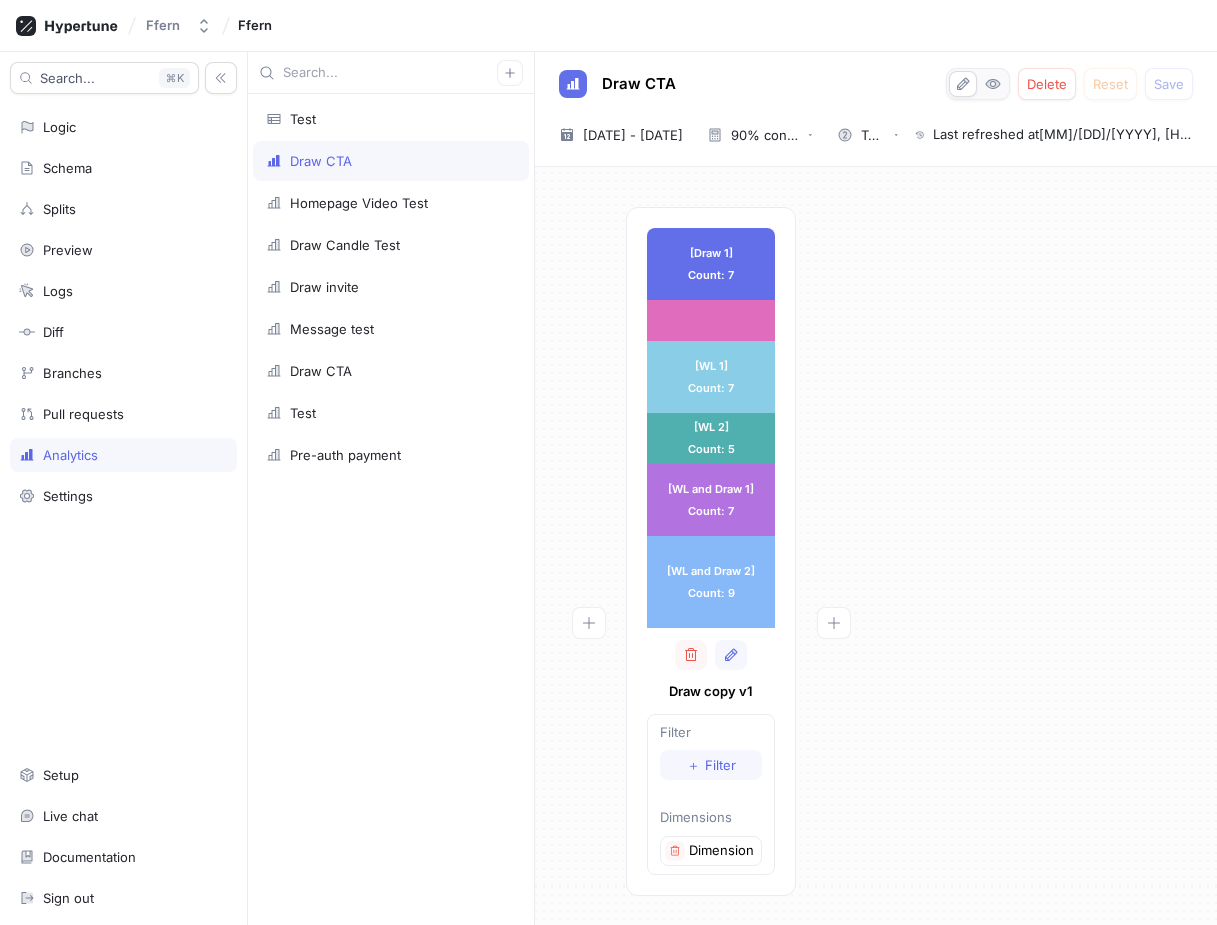type on "x" 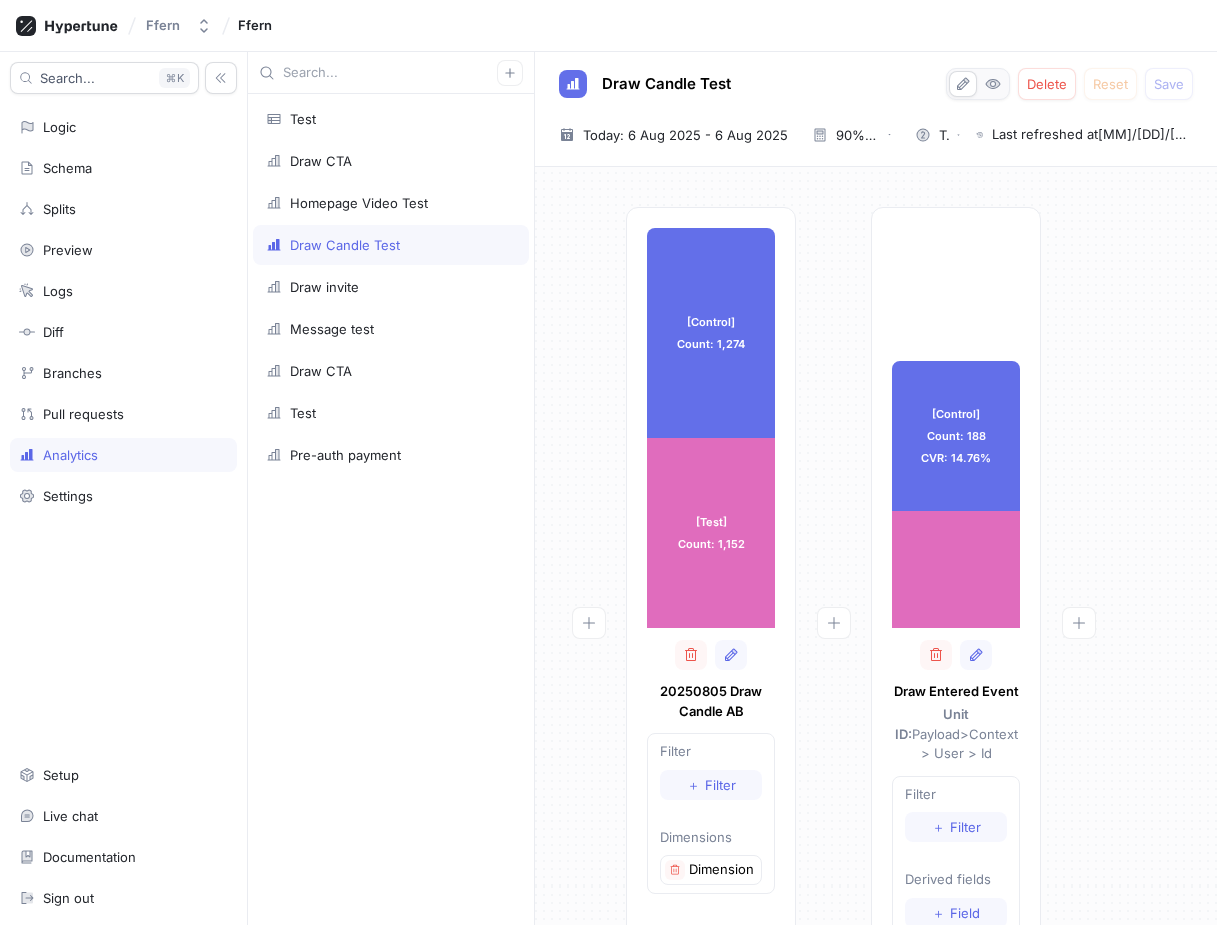 type on "x" 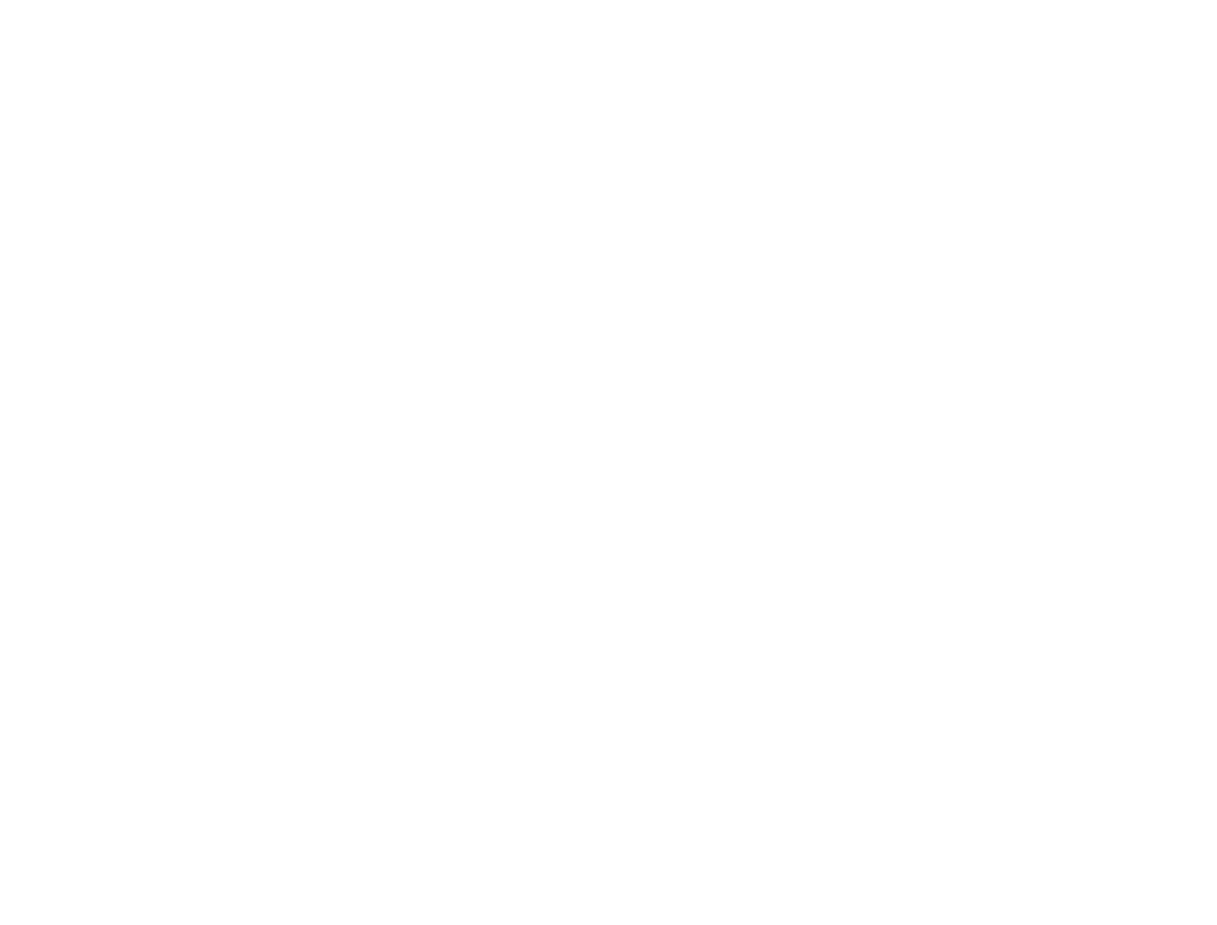 scroll, scrollTop: 0, scrollLeft: 0, axis: both 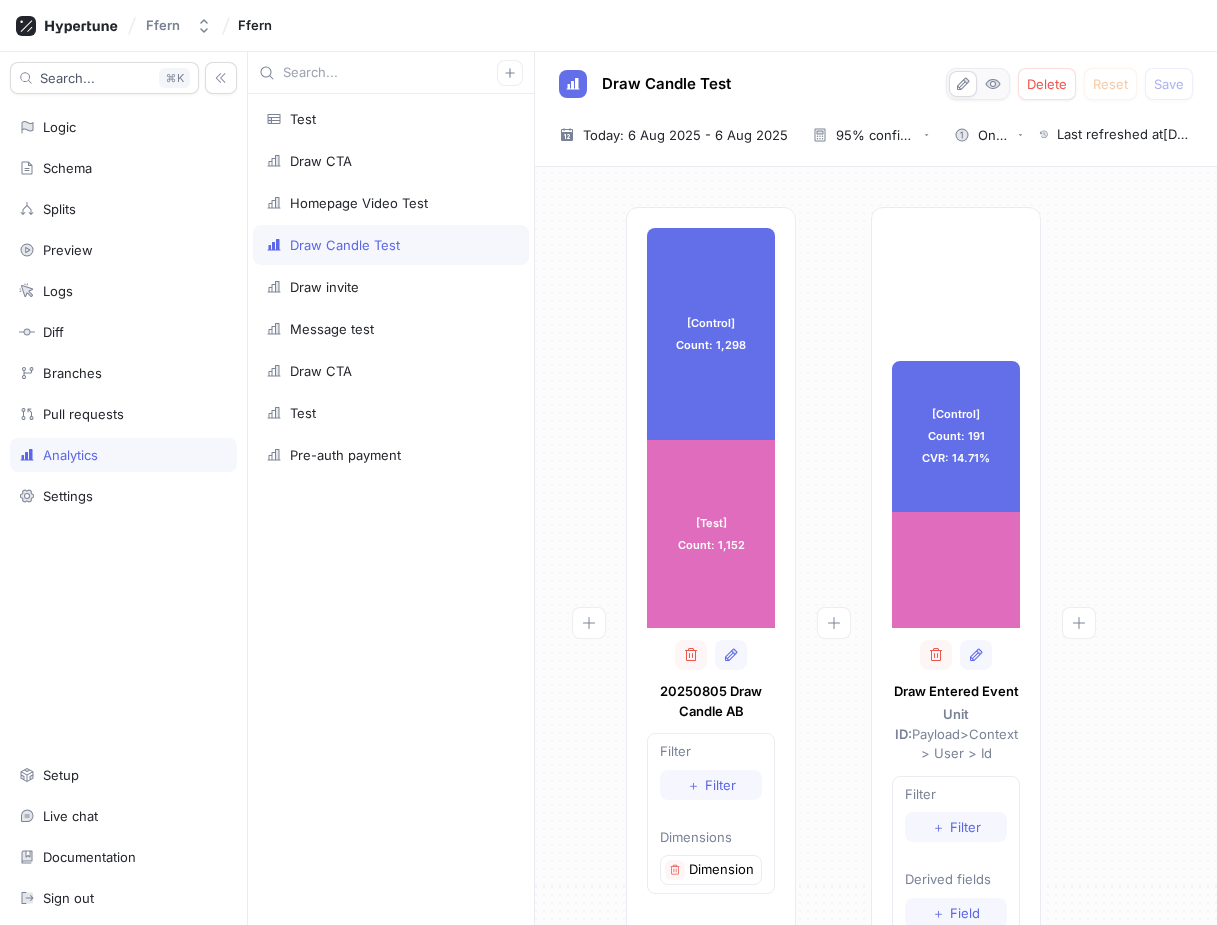 type on "x" 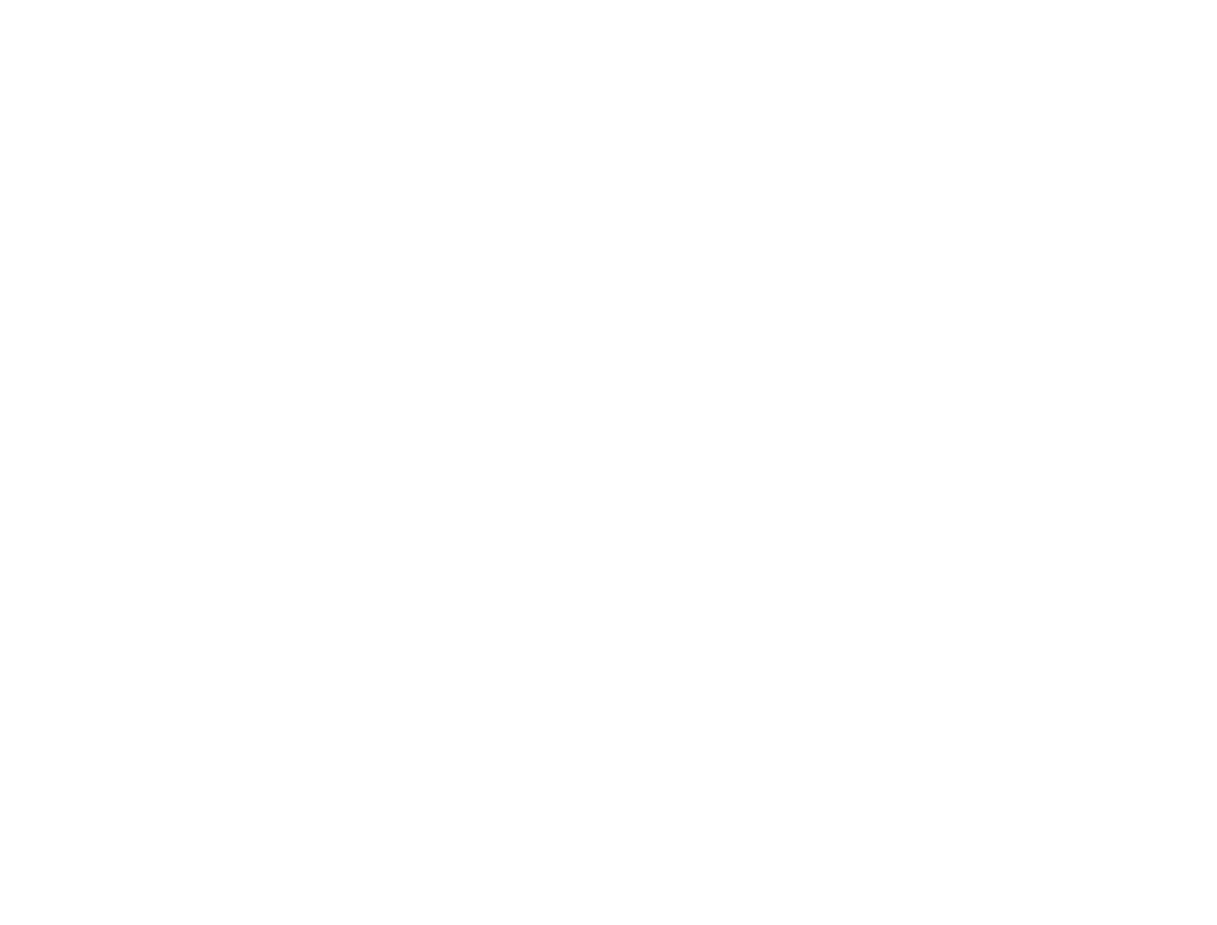 scroll, scrollTop: 0, scrollLeft: 0, axis: both 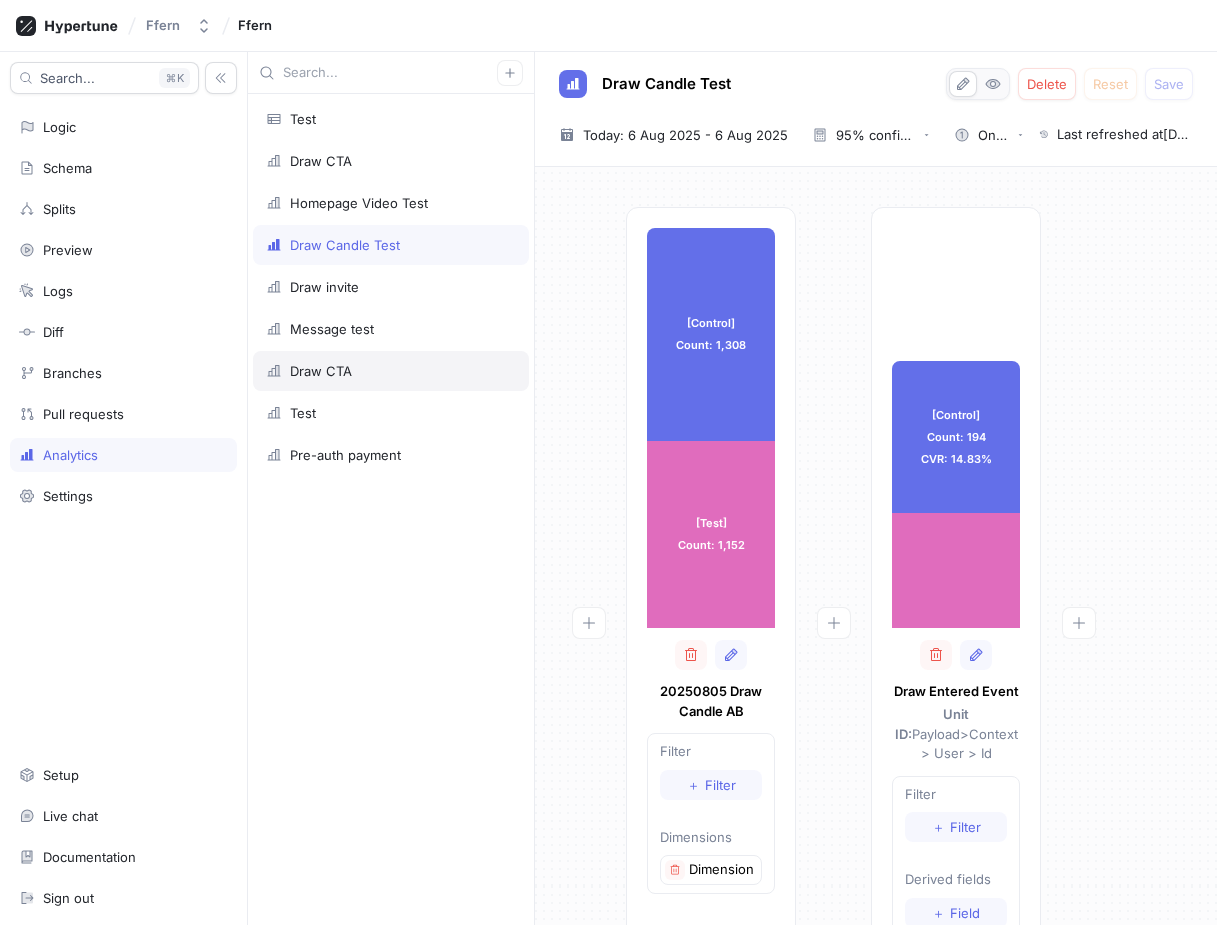 click on "Draw CTA" at bounding box center [391, 371] 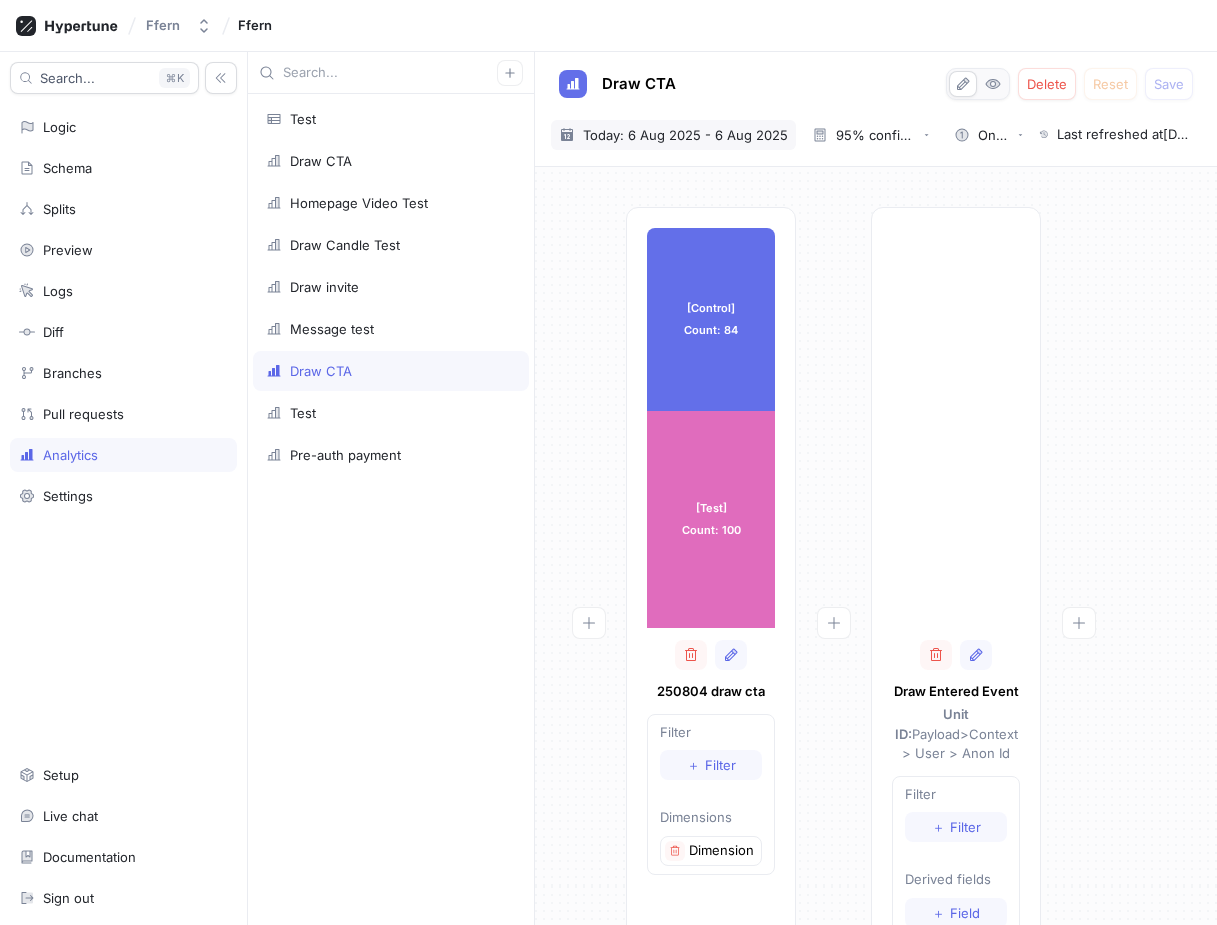 click on "Today: 6 Aug 2025 - 6 Aug 2025" at bounding box center [685, 135] 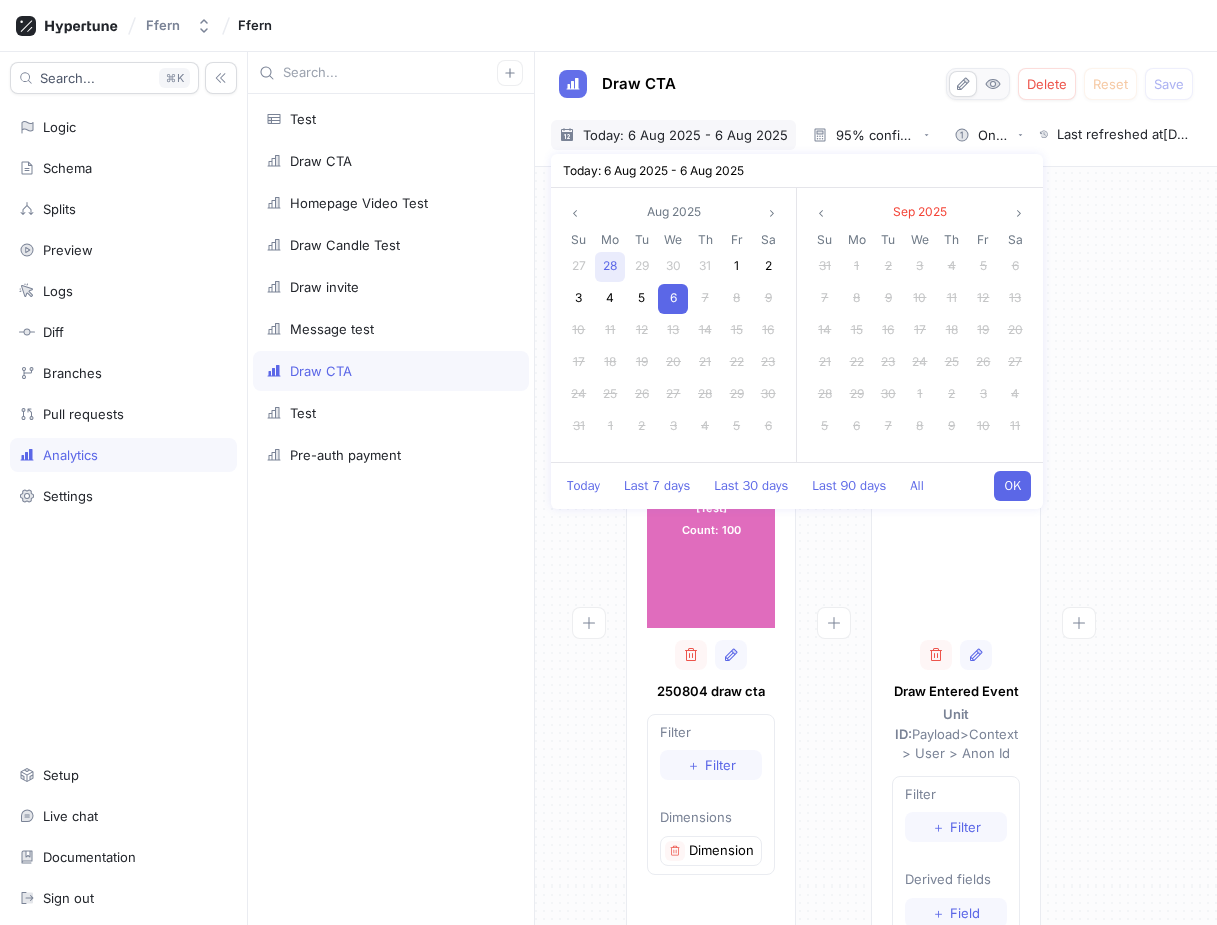 click on "28" at bounding box center (610, 267) 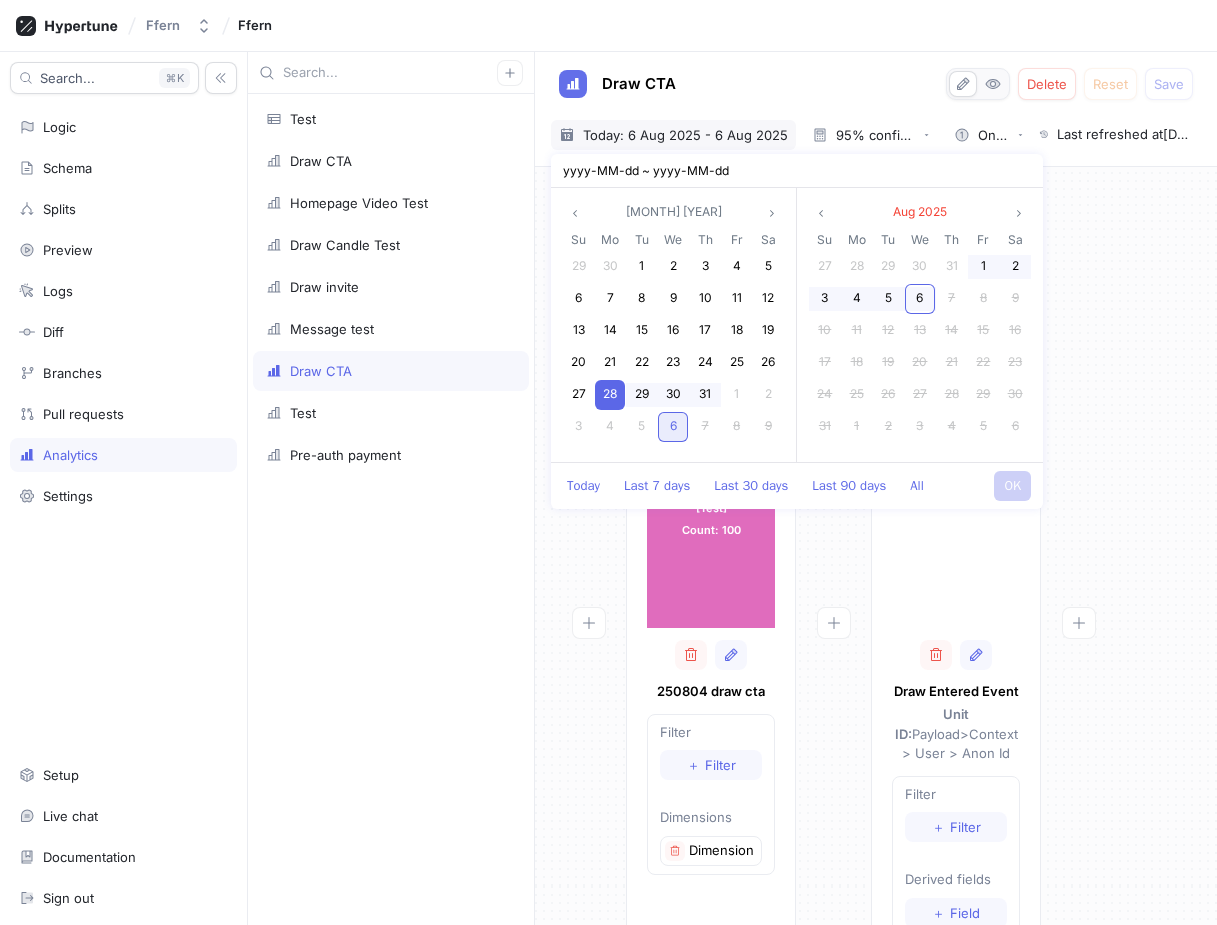 click on "6" at bounding box center (673, 425) 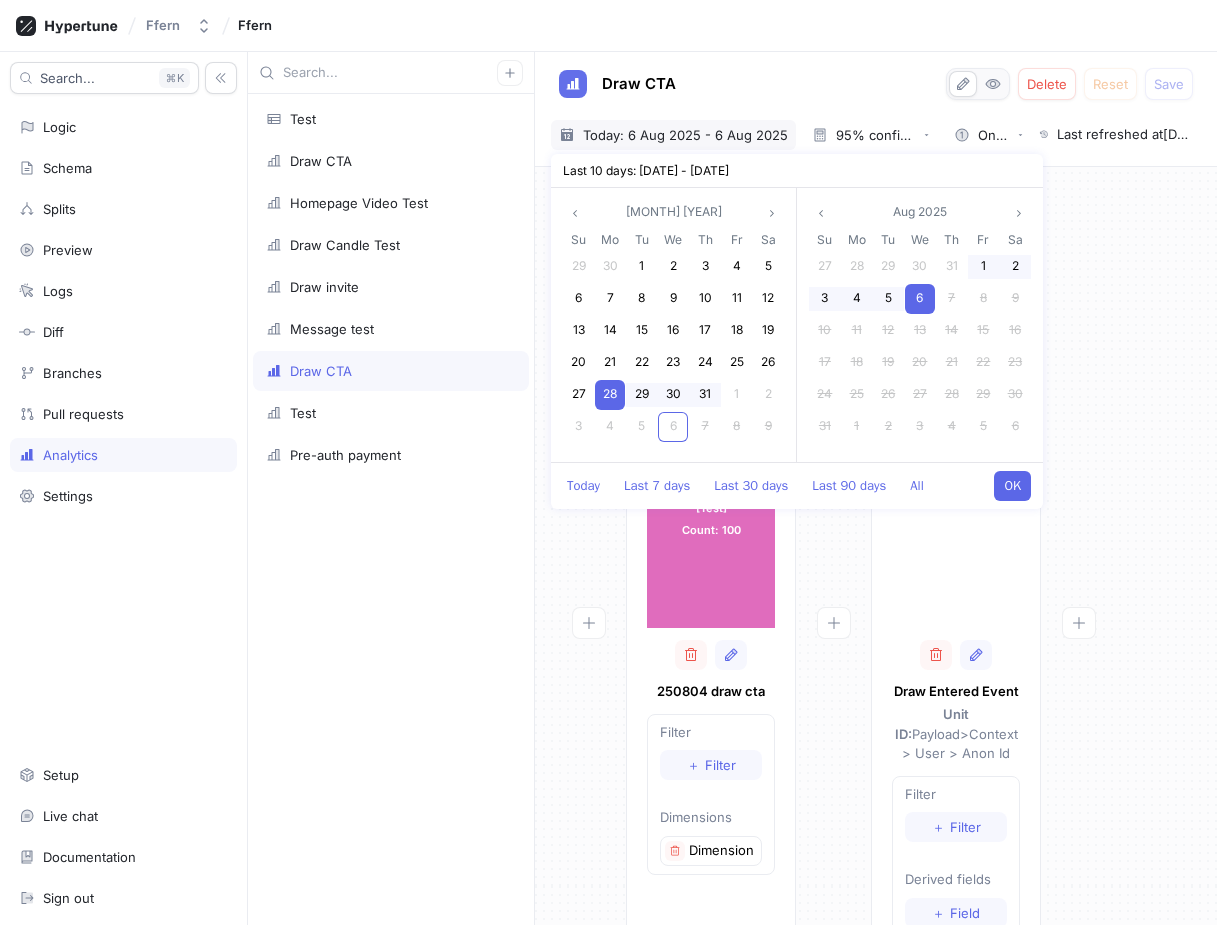 click on "OK" at bounding box center (1012, 486) 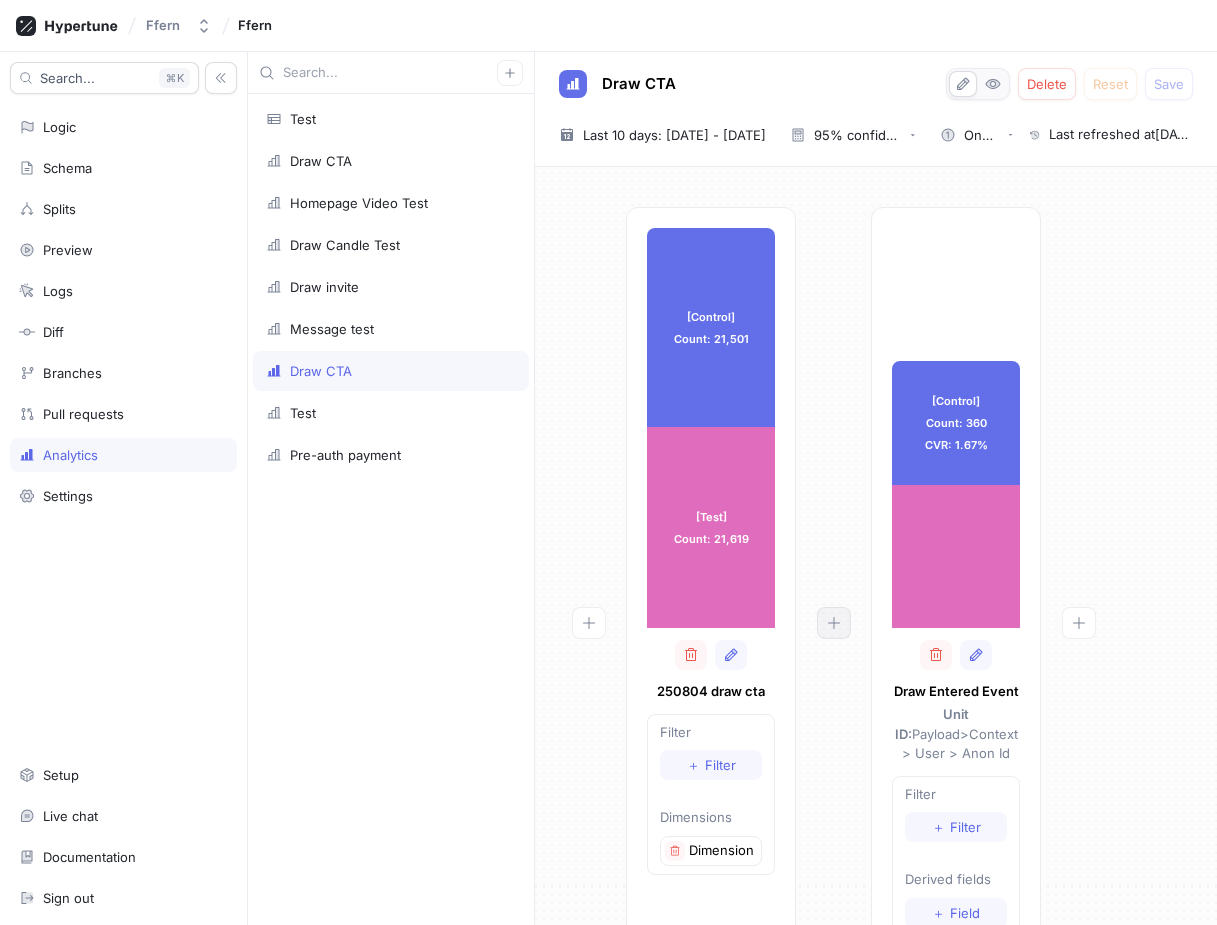 scroll, scrollTop: 0, scrollLeft: 0, axis: both 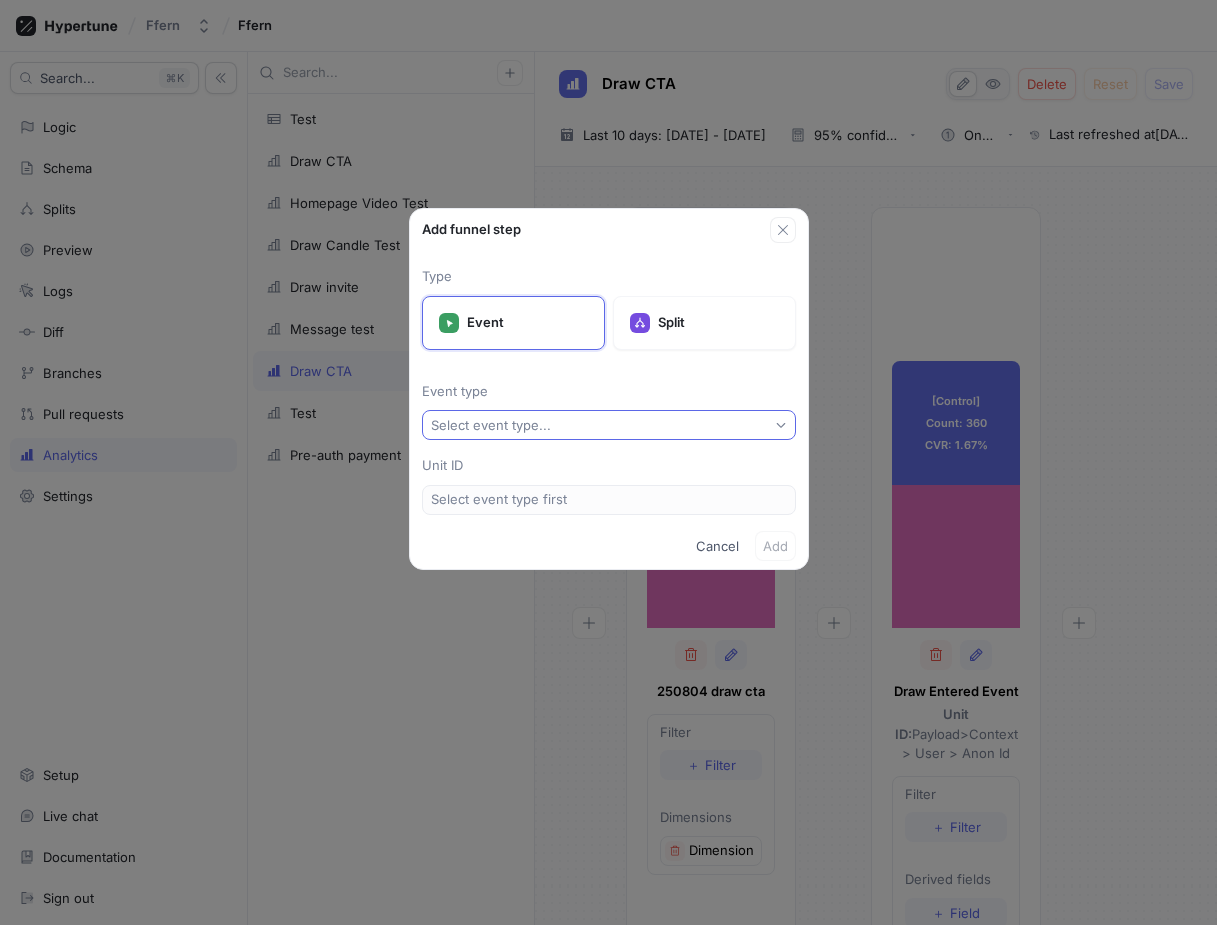 click on "Select event type..." at bounding box center [609, 425] 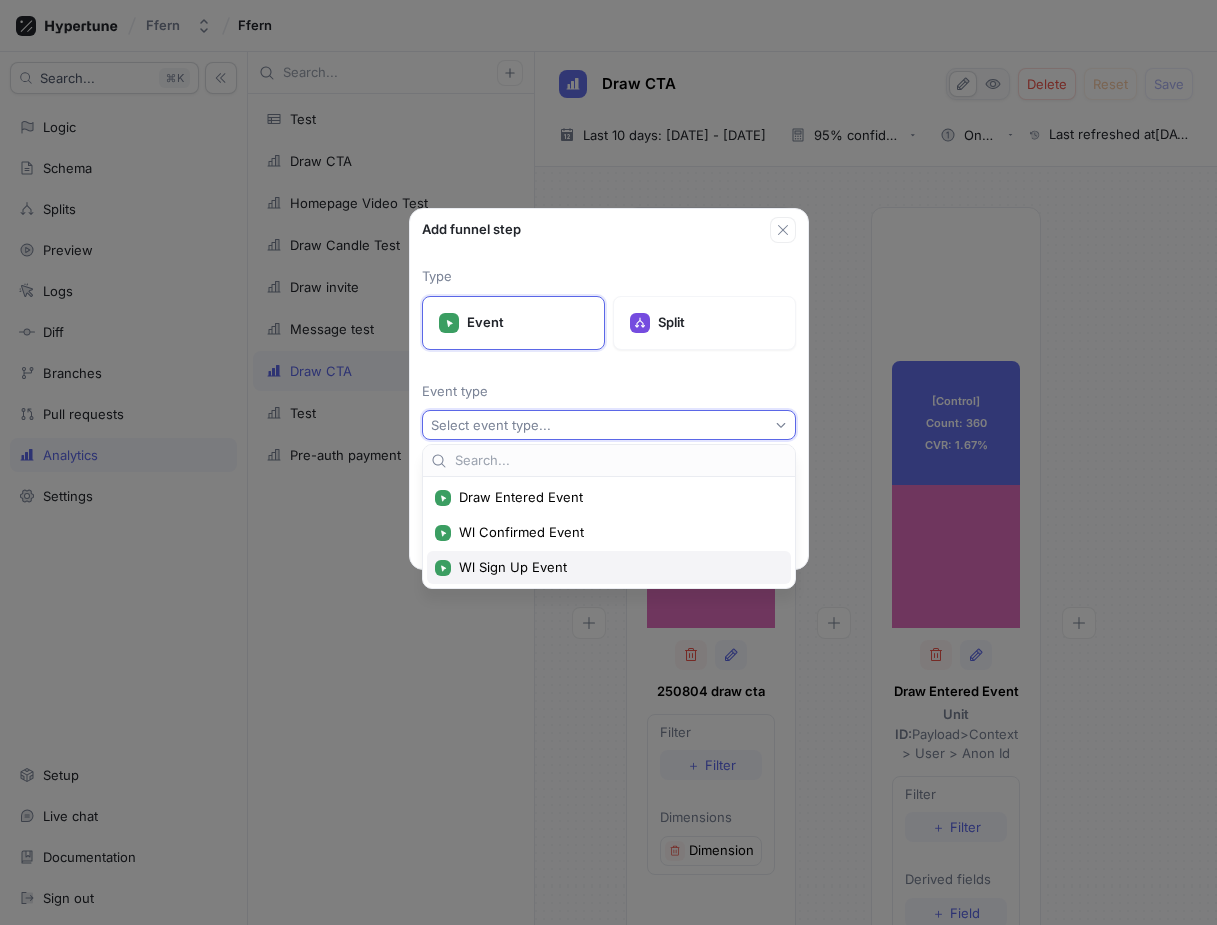 click on "Wl Sign Up Event" at bounding box center [616, 567] 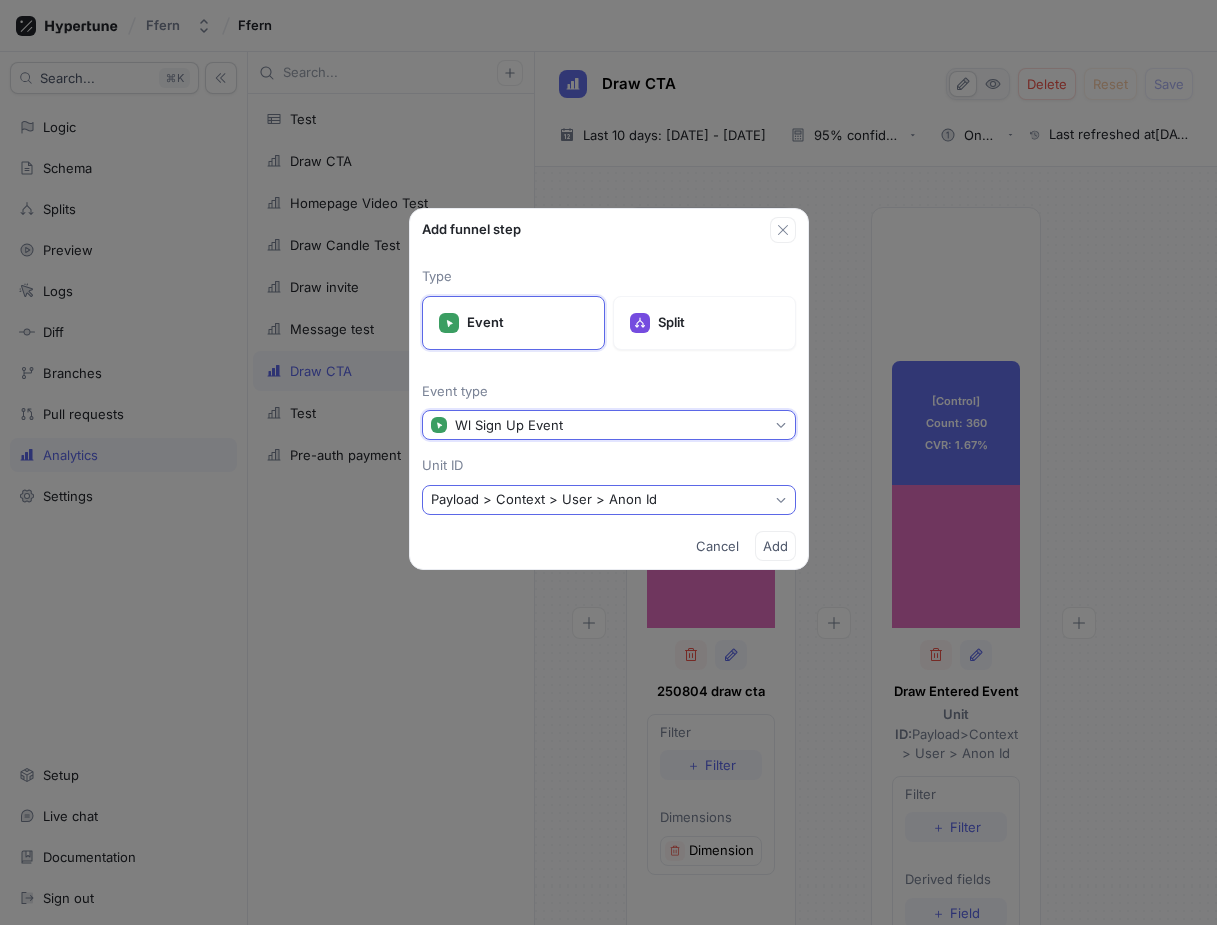 click on "Payload > Context > User > Anon Id" at bounding box center [609, 500] 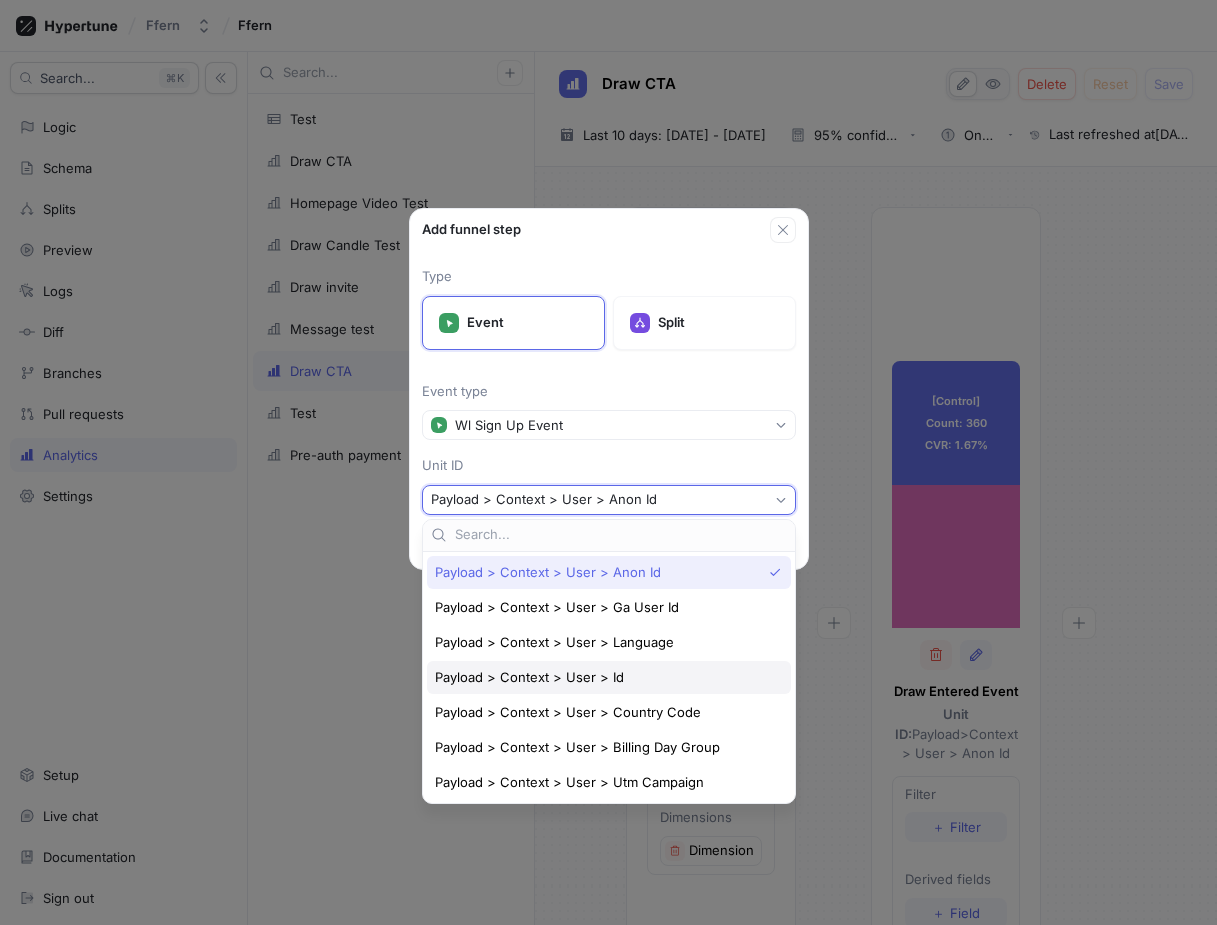 click on "Payload > Context > User > Id" at bounding box center (609, 677) 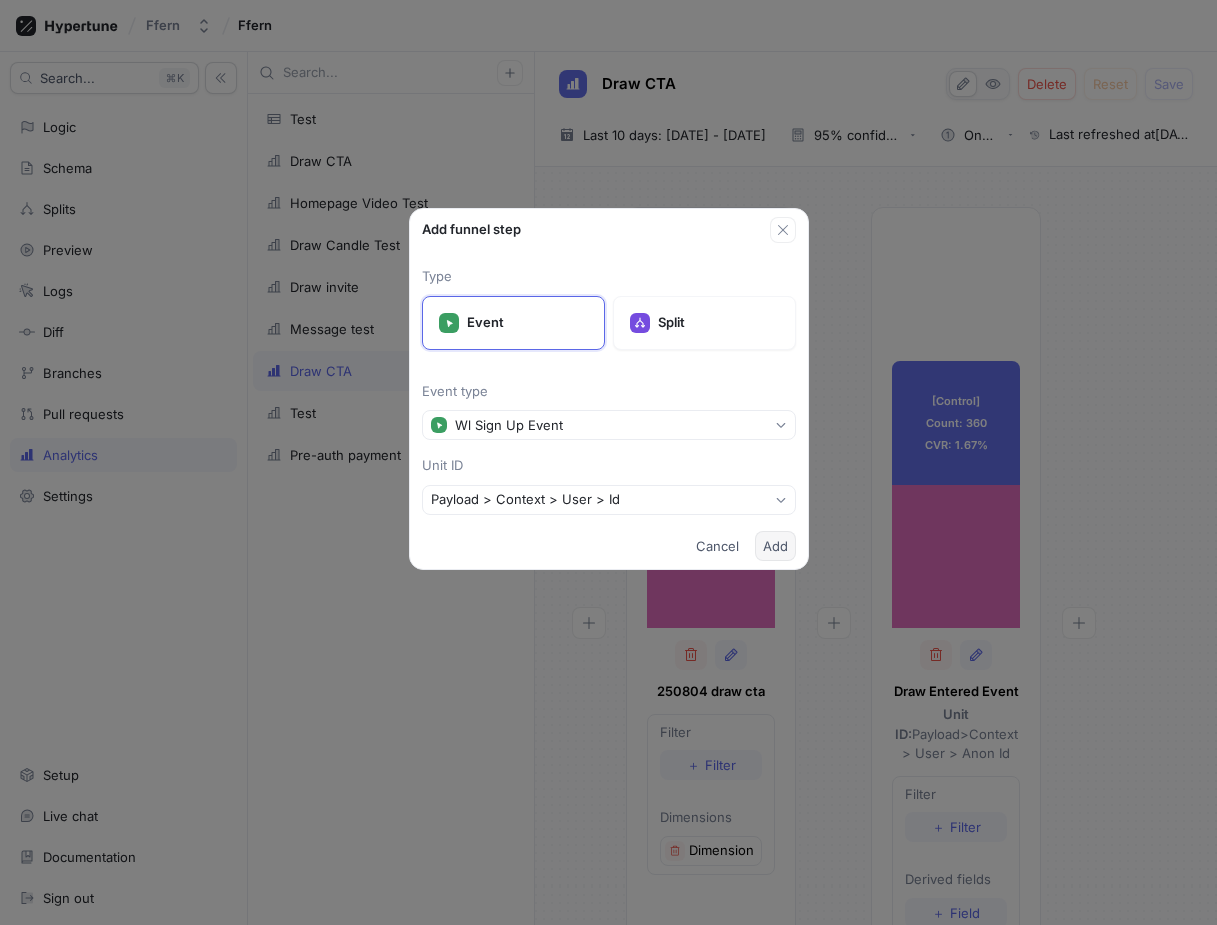click on "Add" at bounding box center [775, 546] 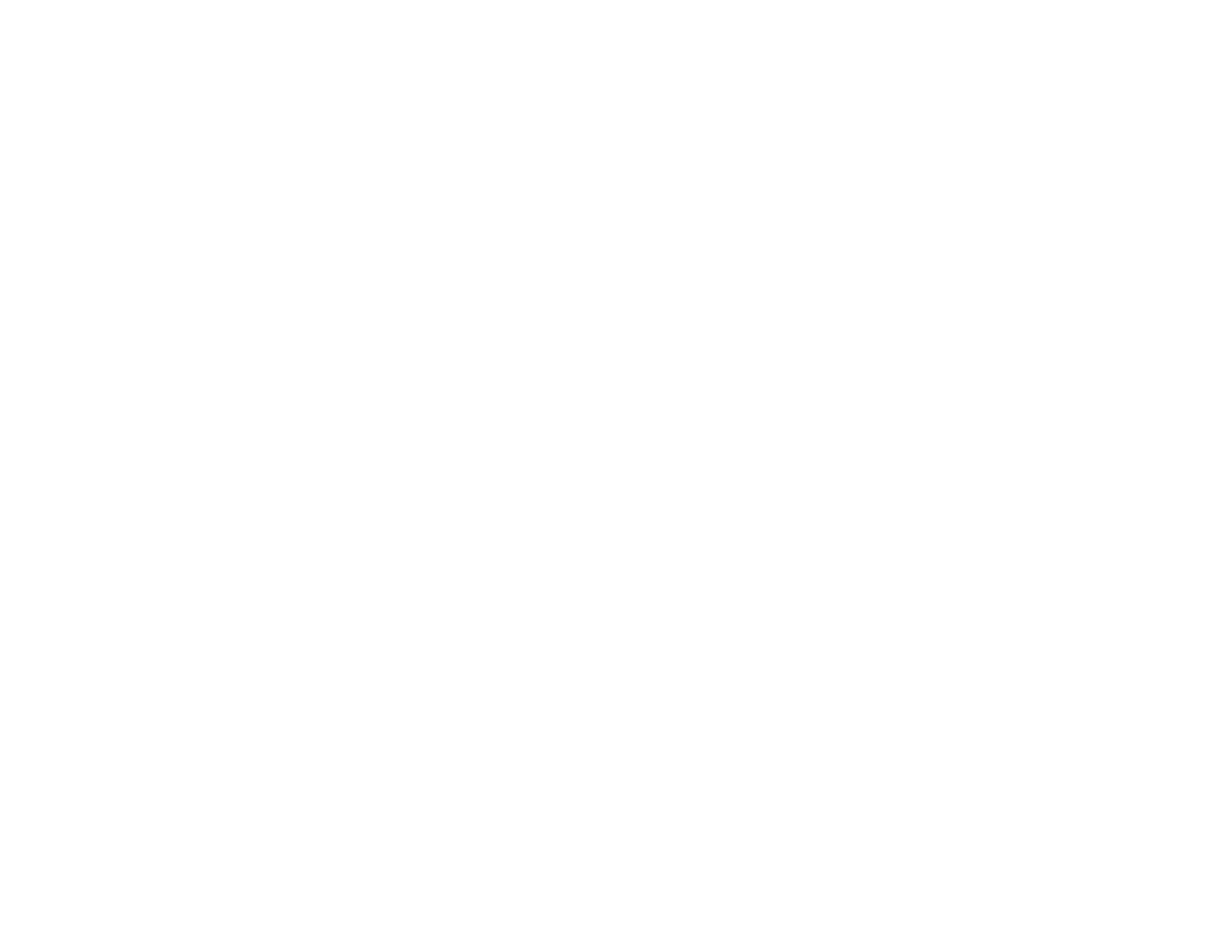 scroll, scrollTop: 0, scrollLeft: 0, axis: both 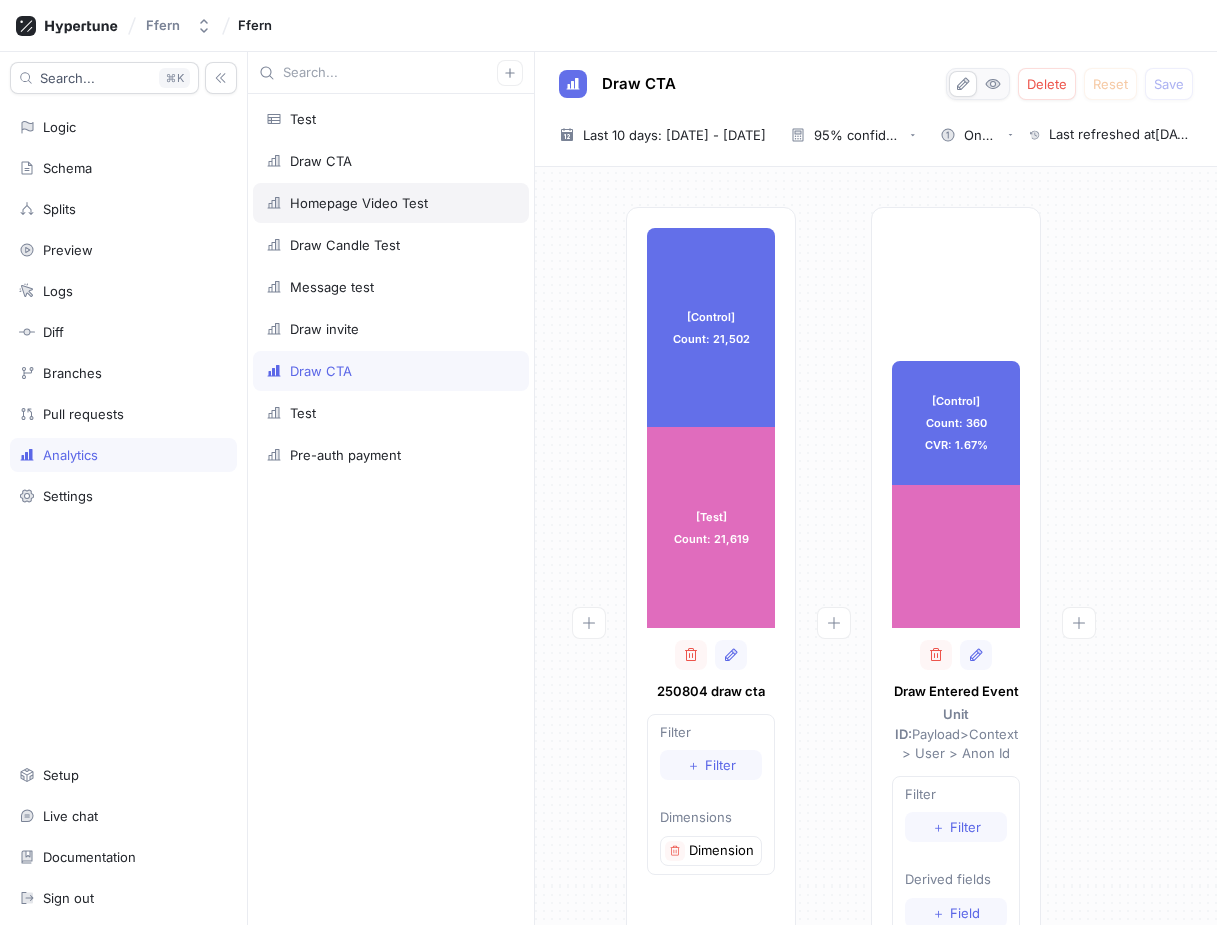 click on "Homepage Video Test" at bounding box center [391, 203] 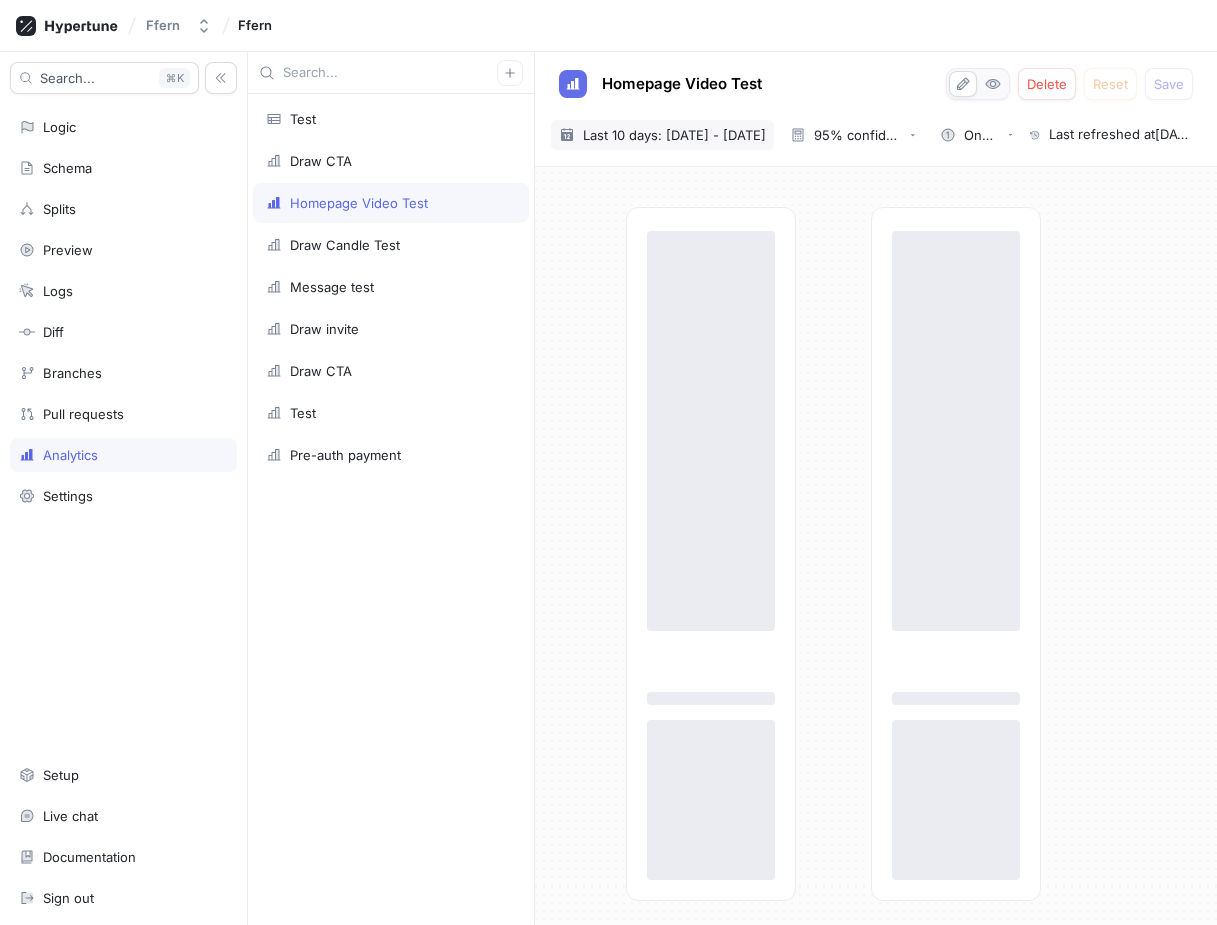 click on "Last 10 days: [DATE] - [DATE]" at bounding box center (674, 135) 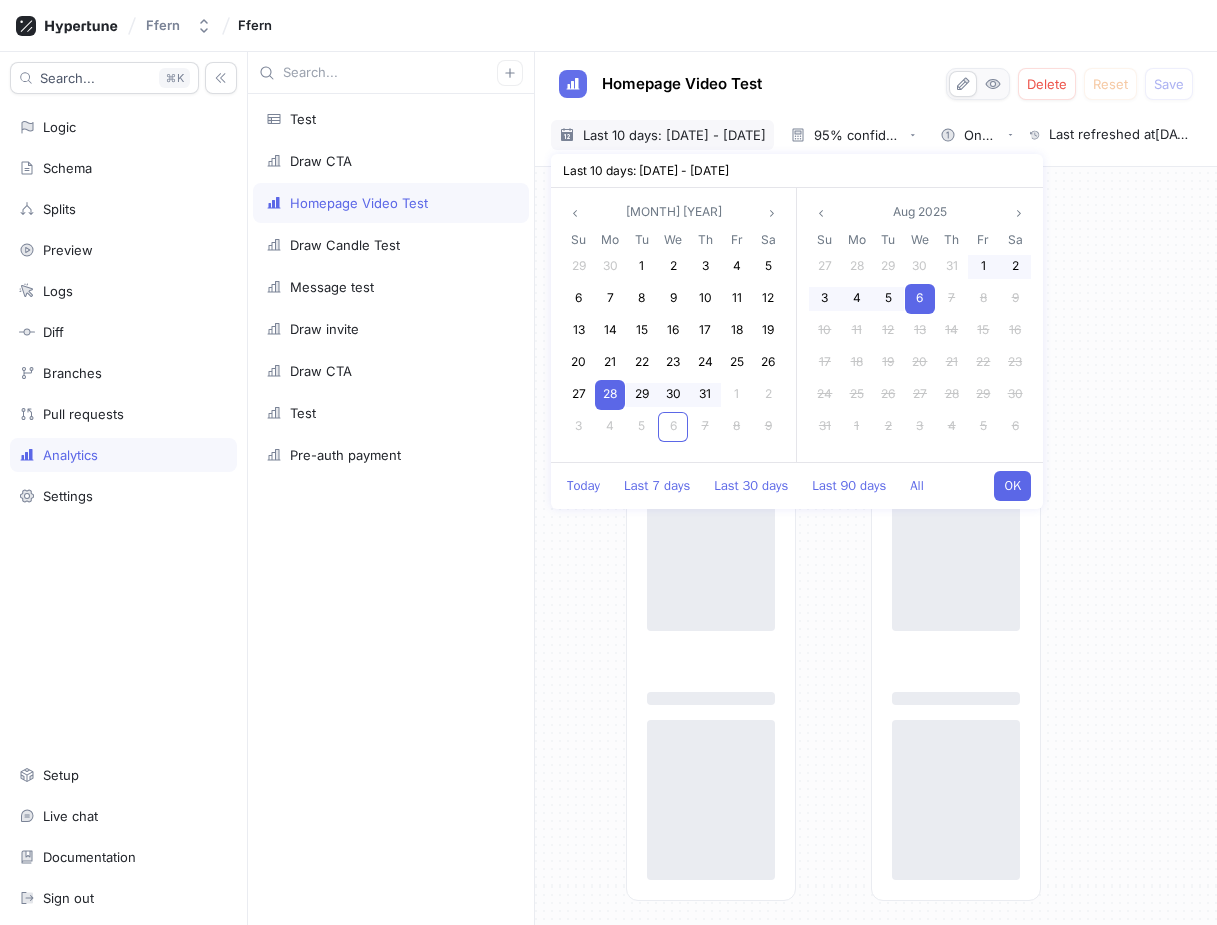 click on "OK" at bounding box center [1012, 486] 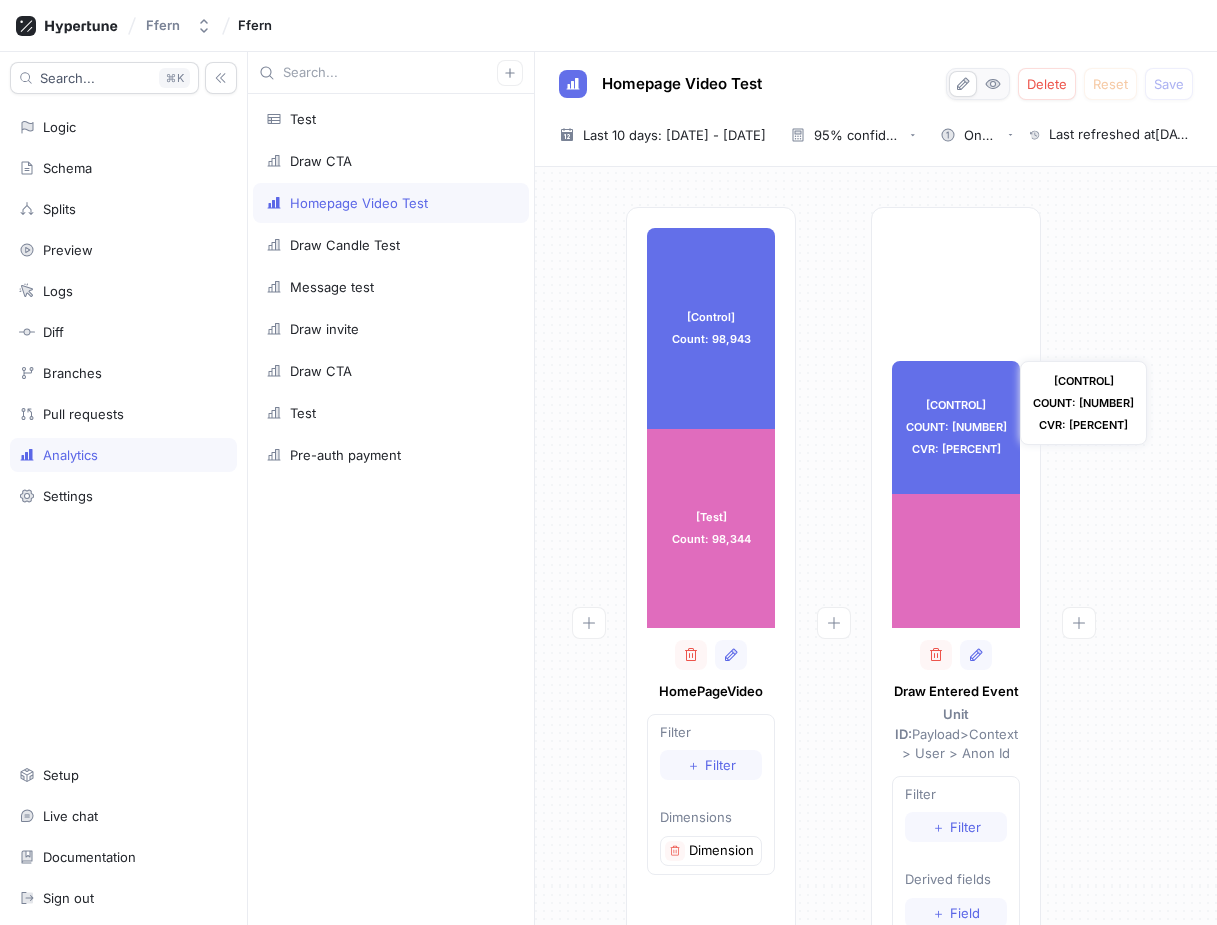 scroll, scrollTop: 0, scrollLeft: 0, axis: both 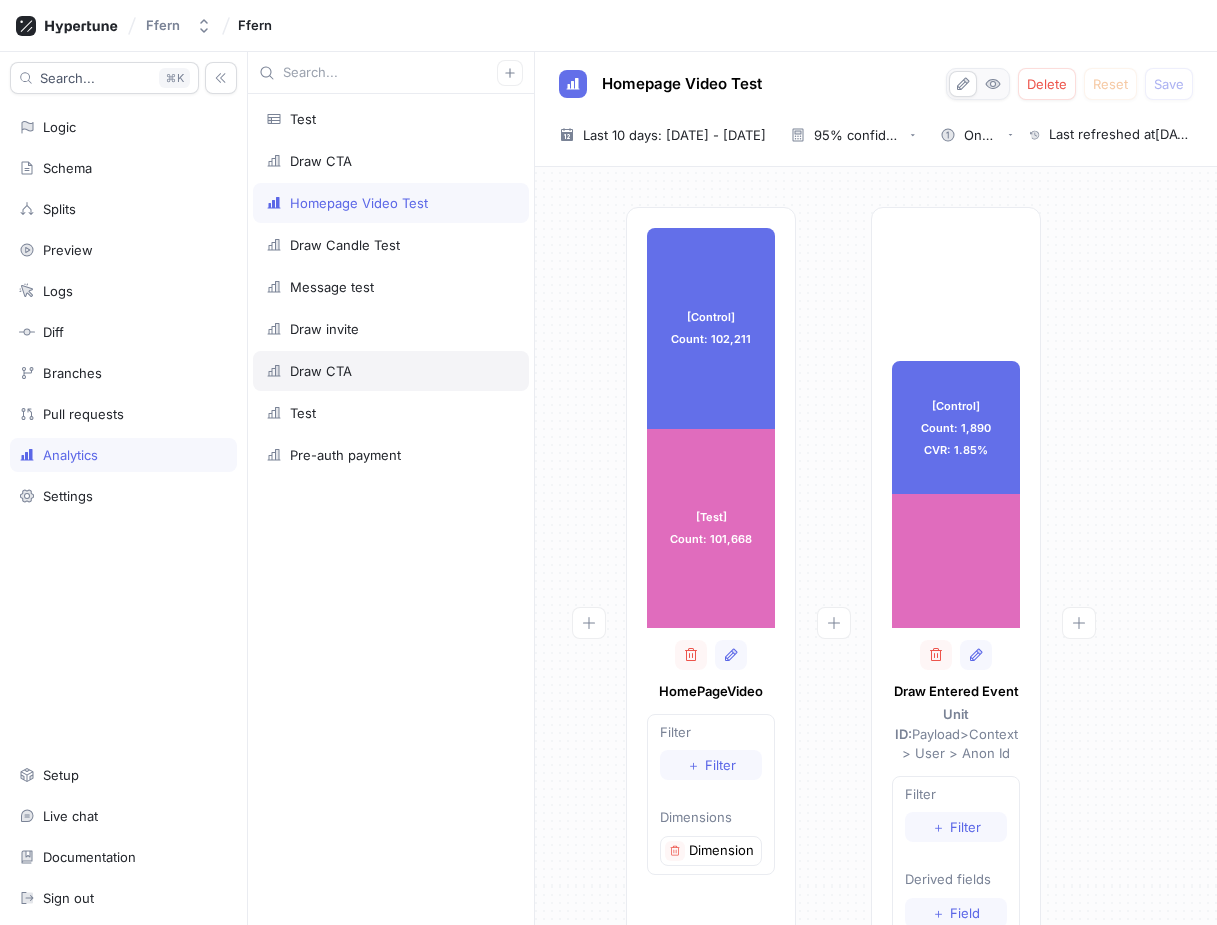 click on "Draw CTA" at bounding box center [391, 371] 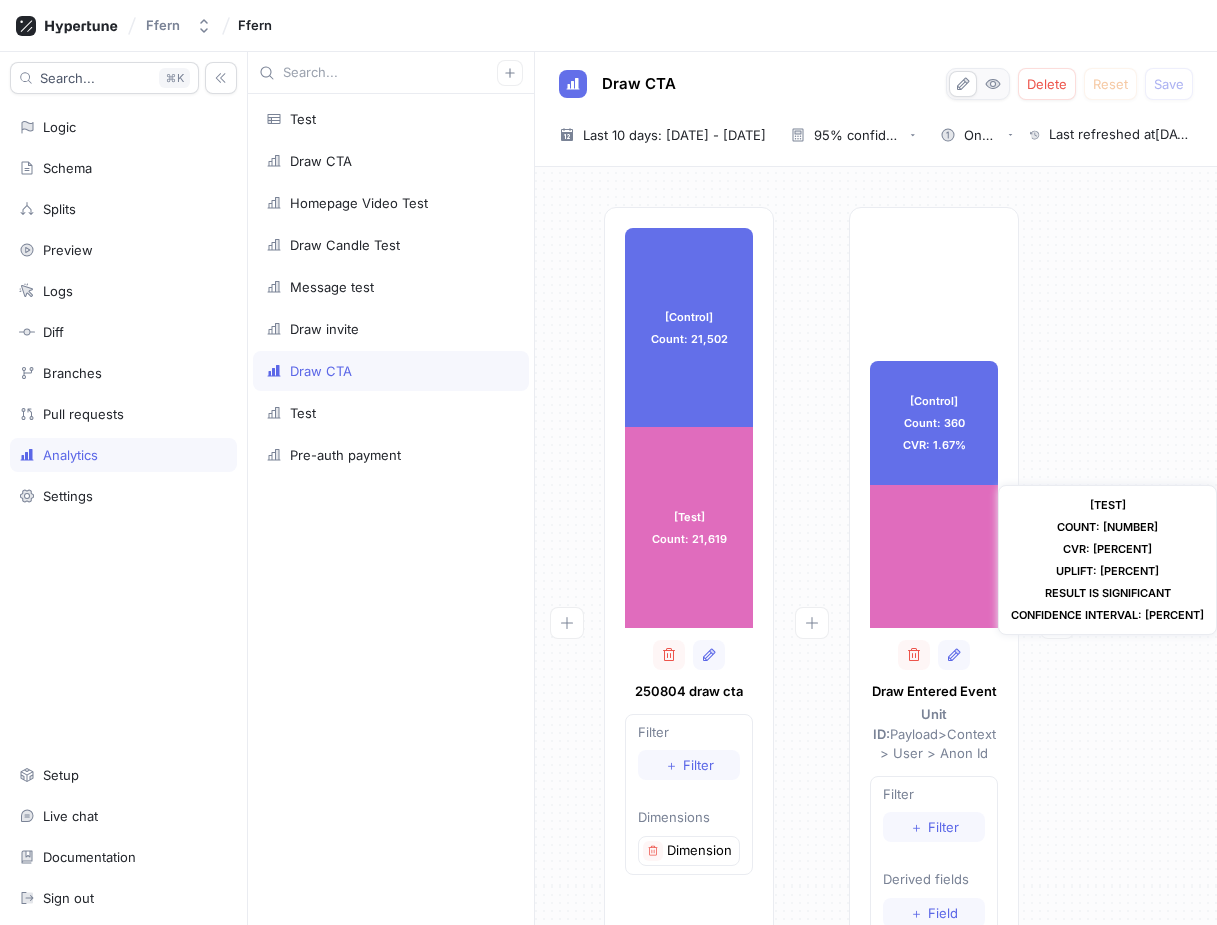 scroll, scrollTop: 0, scrollLeft: 0, axis: both 